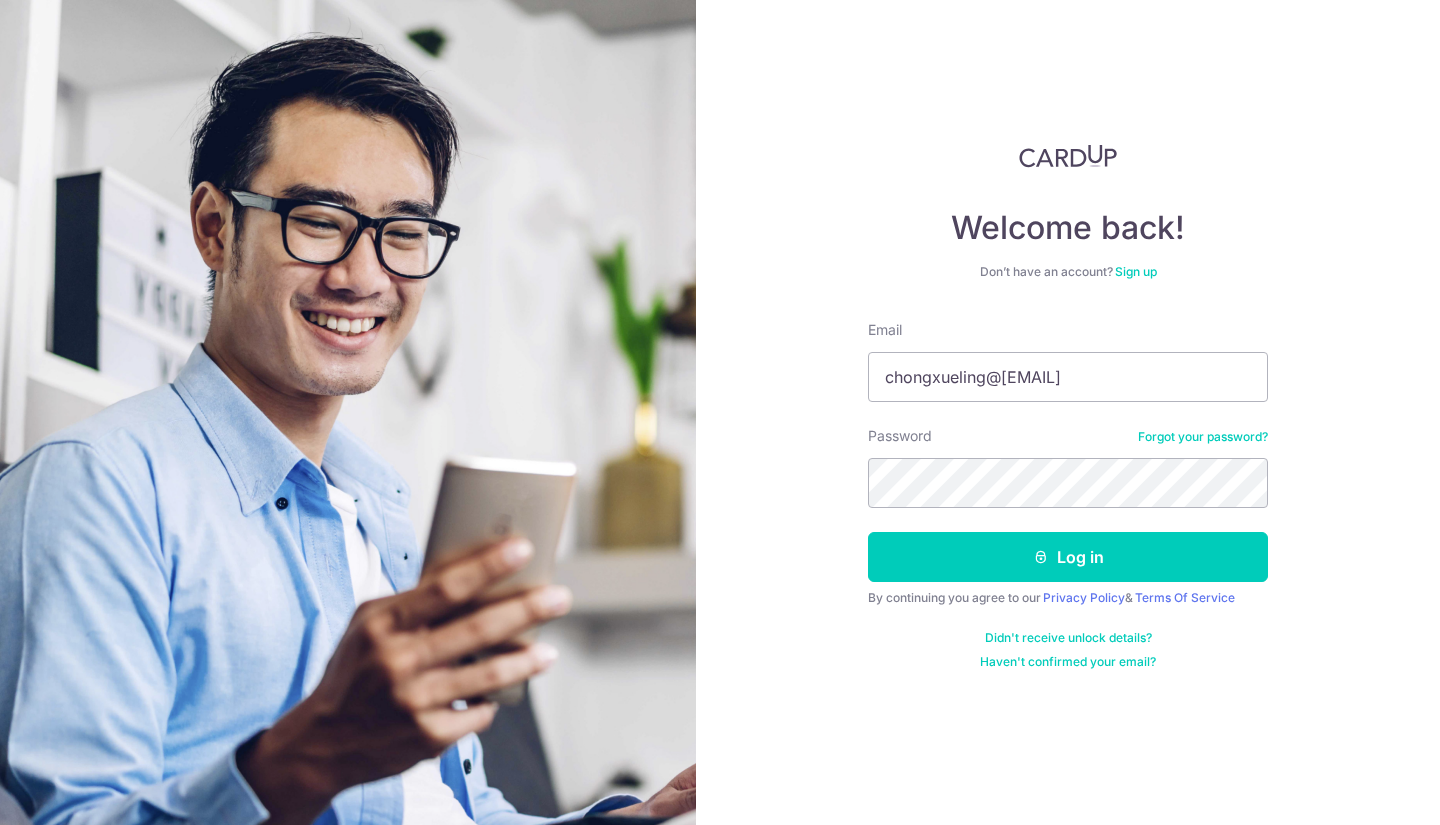 scroll, scrollTop: 0, scrollLeft: 0, axis: both 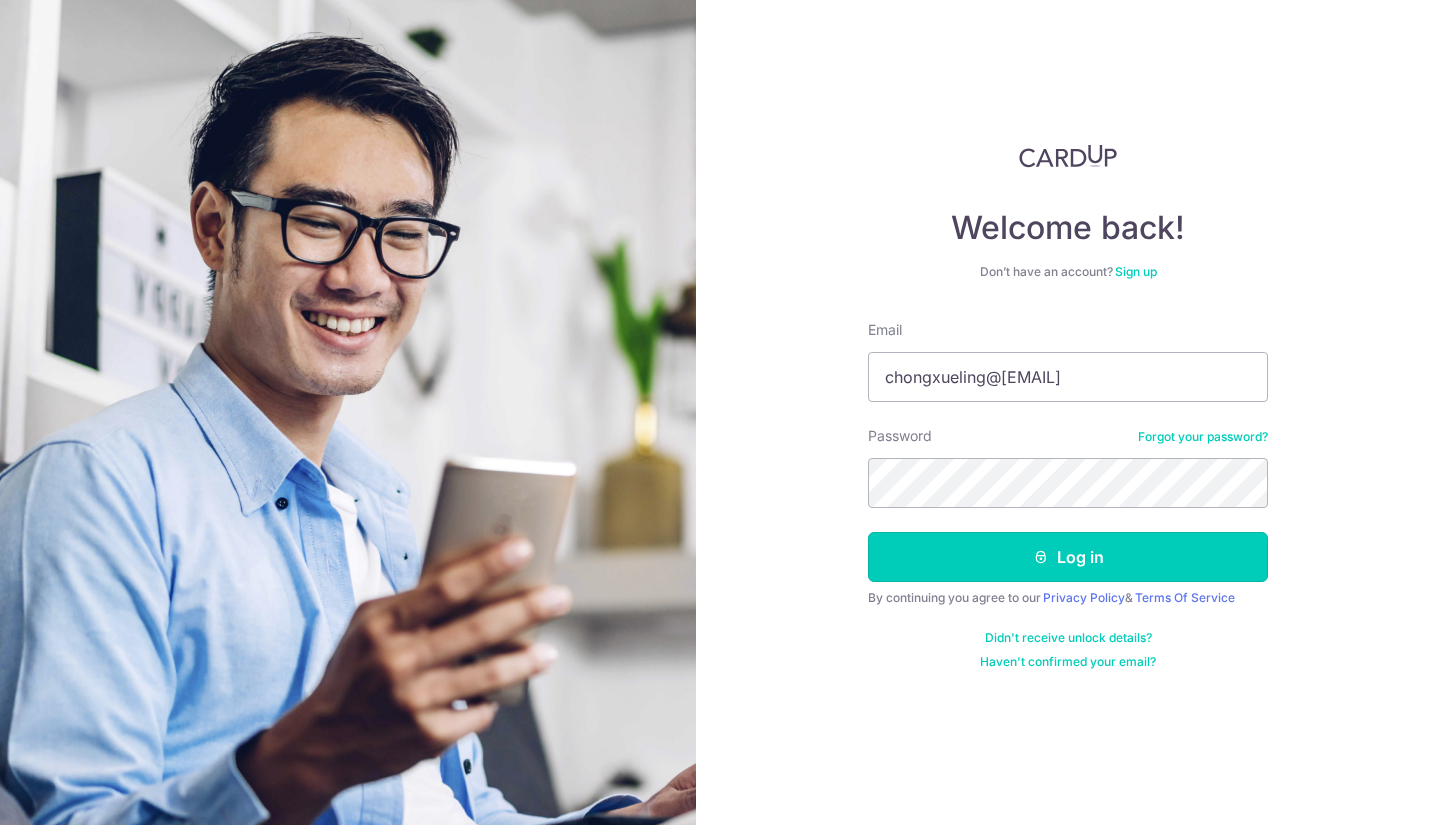 click on "Log in" at bounding box center (1068, 557) 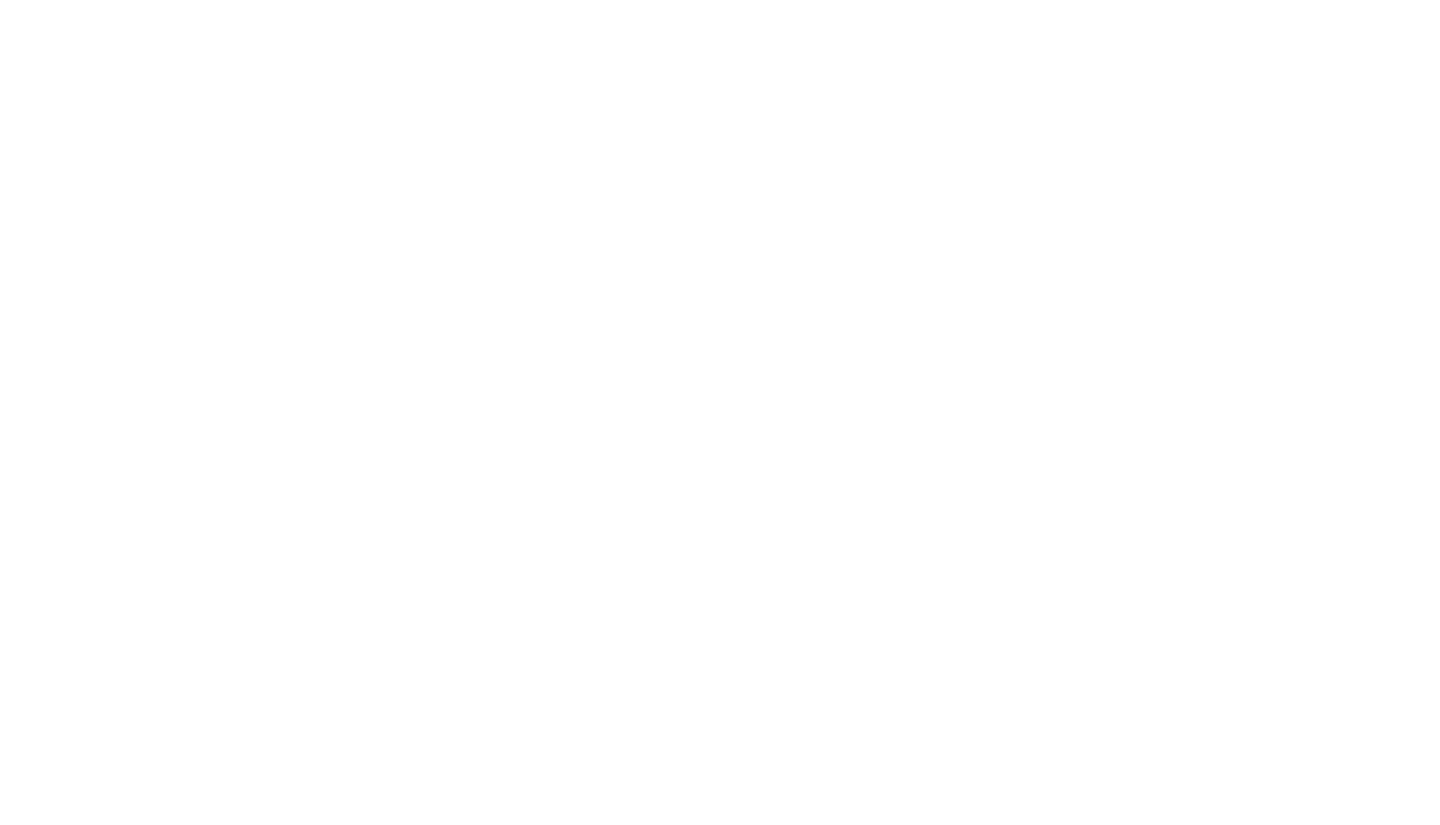 scroll, scrollTop: 0, scrollLeft: 0, axis: both 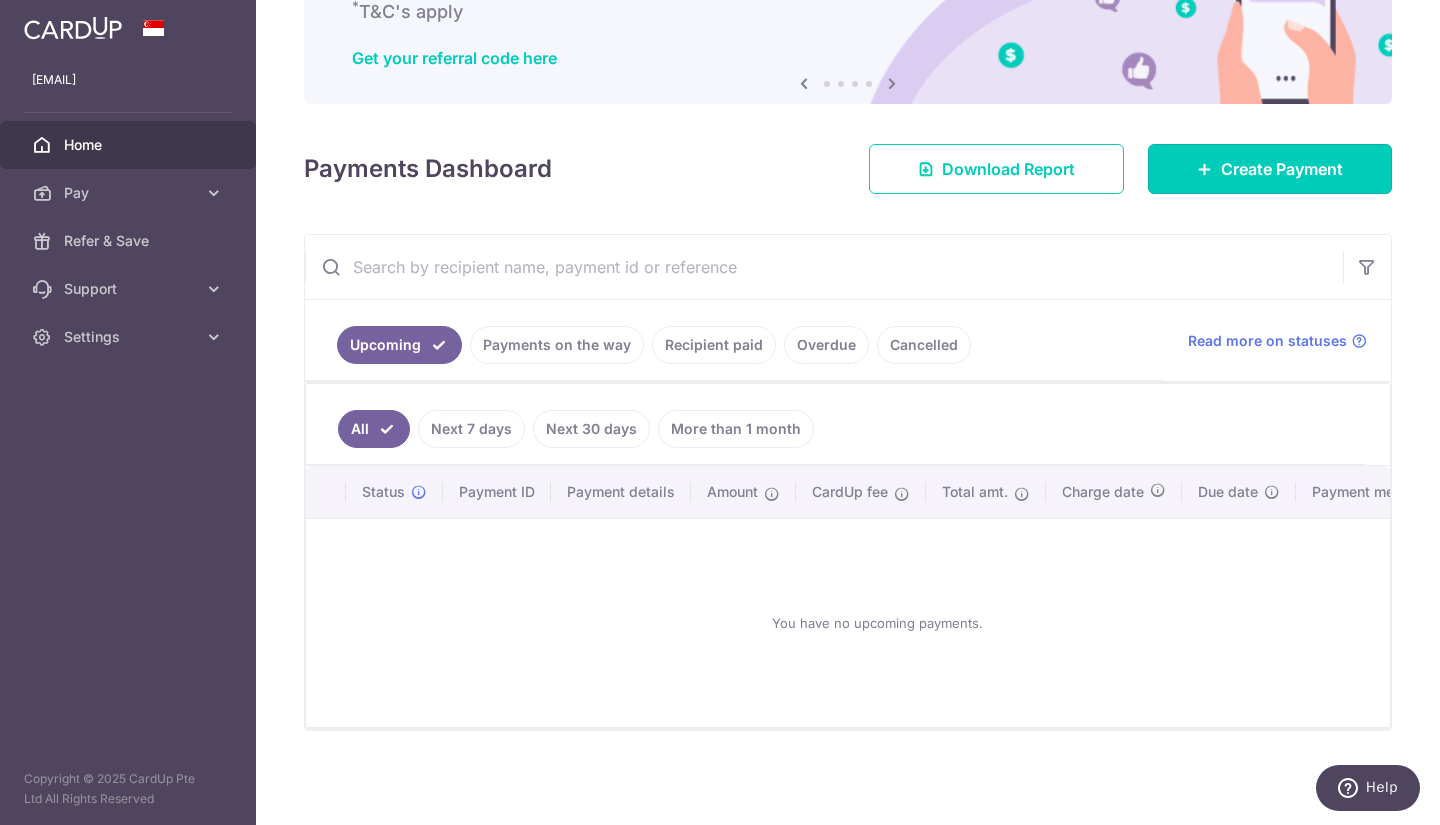 click on "Create Payment" at bounding box center (1282, 169) 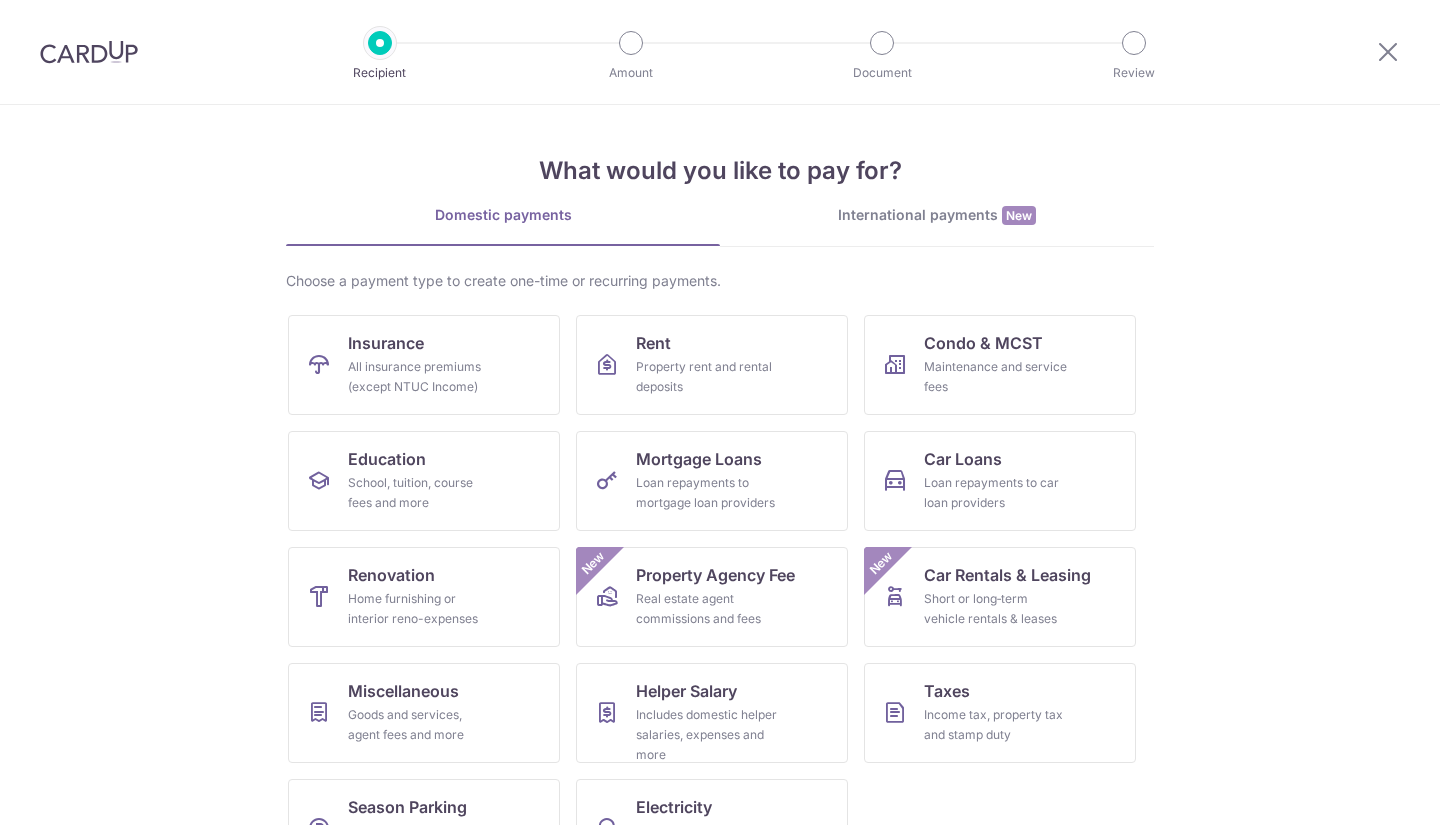 scroll, scrollTop: 0, scrollLeft: 0, axis: both 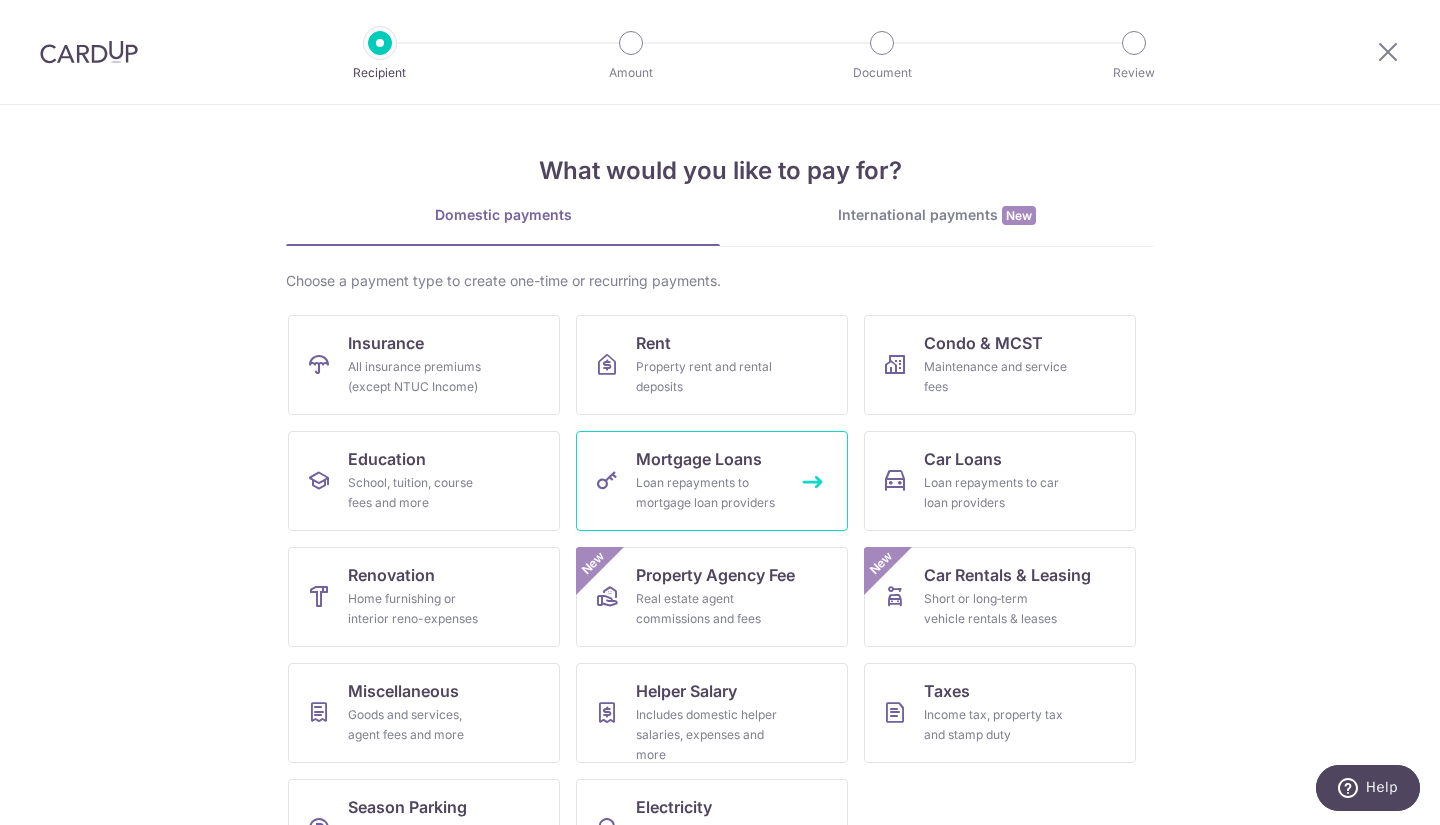 click on "Mortgage Loans" at bounding box center (699, 459) 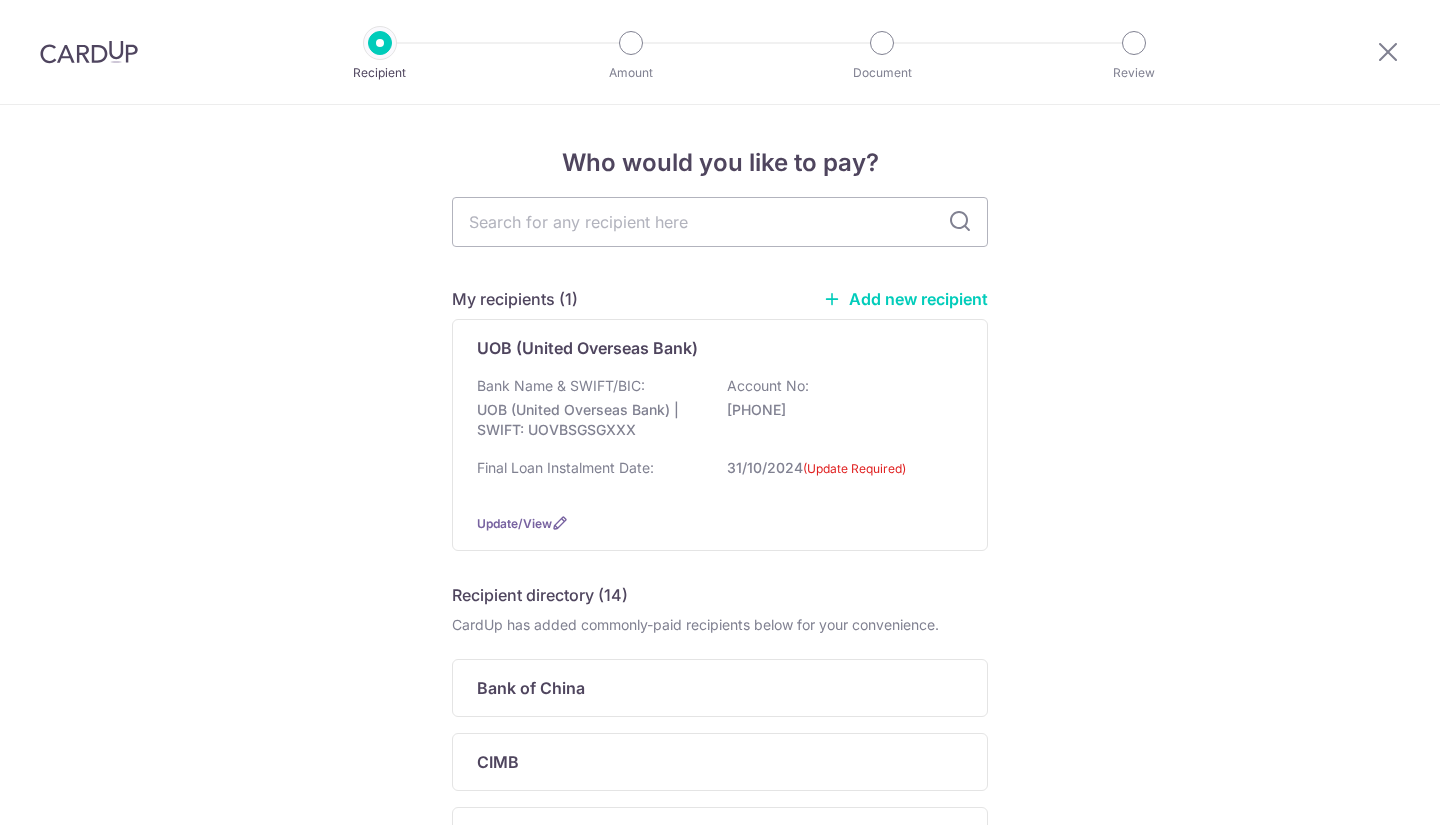scroll, scrollTop: 0, scrollLeft: 0, axis: both 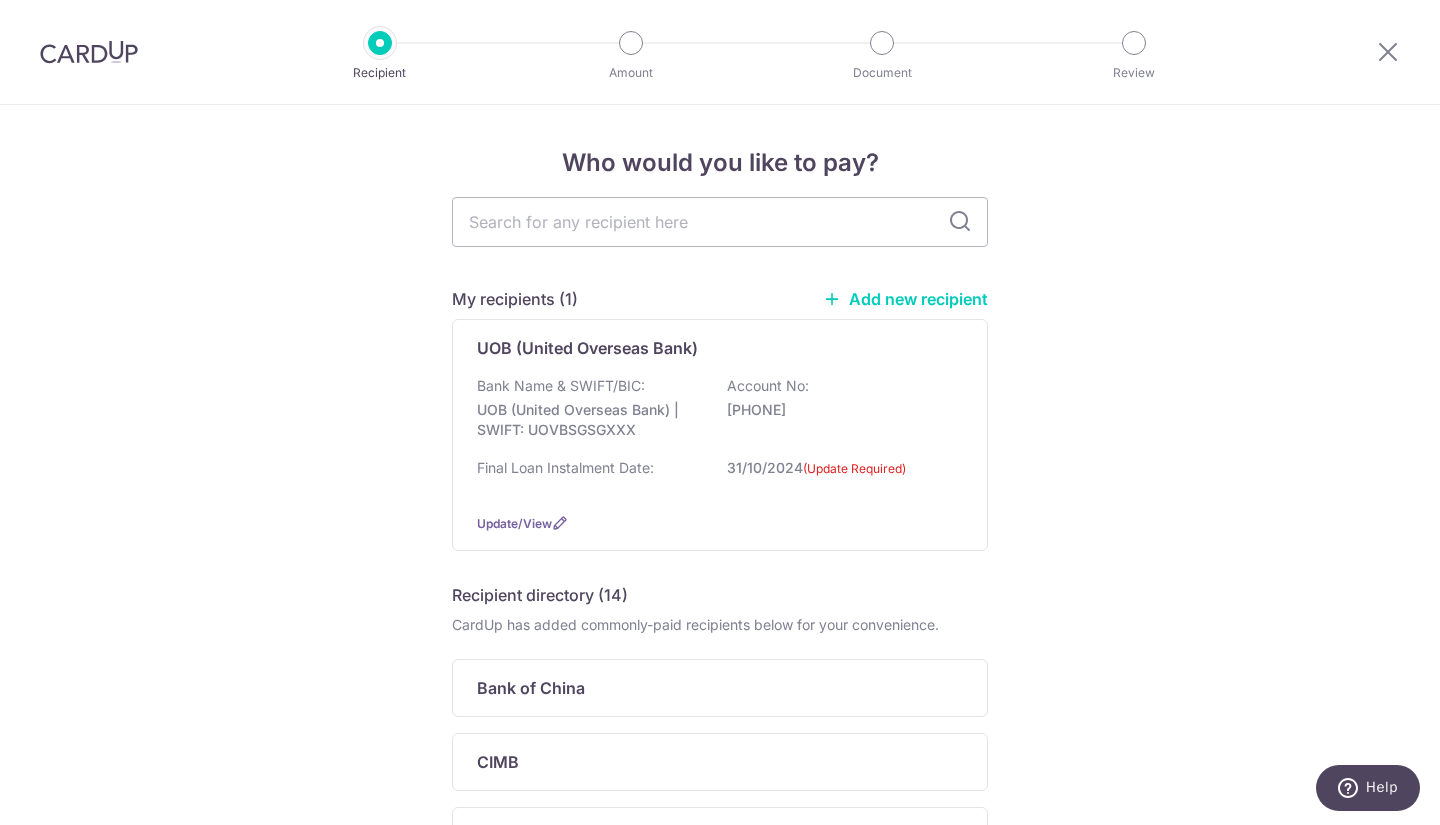 click on "UOB (United Overseas Bank)
Bank Name & SWIFT/BIC:
UOB (United Overseas Bank) | SWIFT: UOVBSGSGXXX
Account No:
7723124720
Final Loan Instalment Date:
31/10/2024
(Update Required)
Update/View" at bounding box center (720, 435) 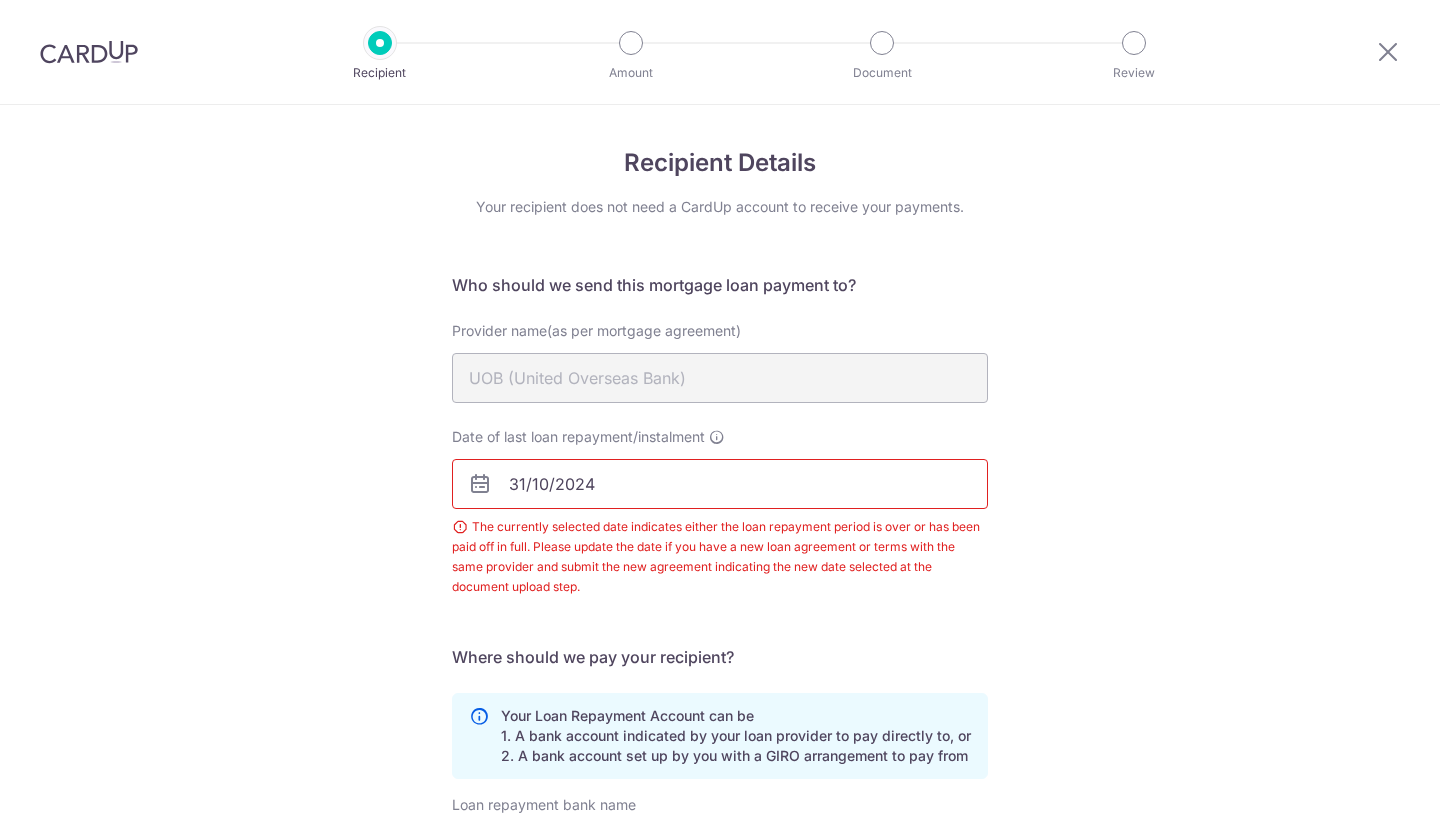 scroll, scrollTop: 0, scrollLeft: 0, axis: both 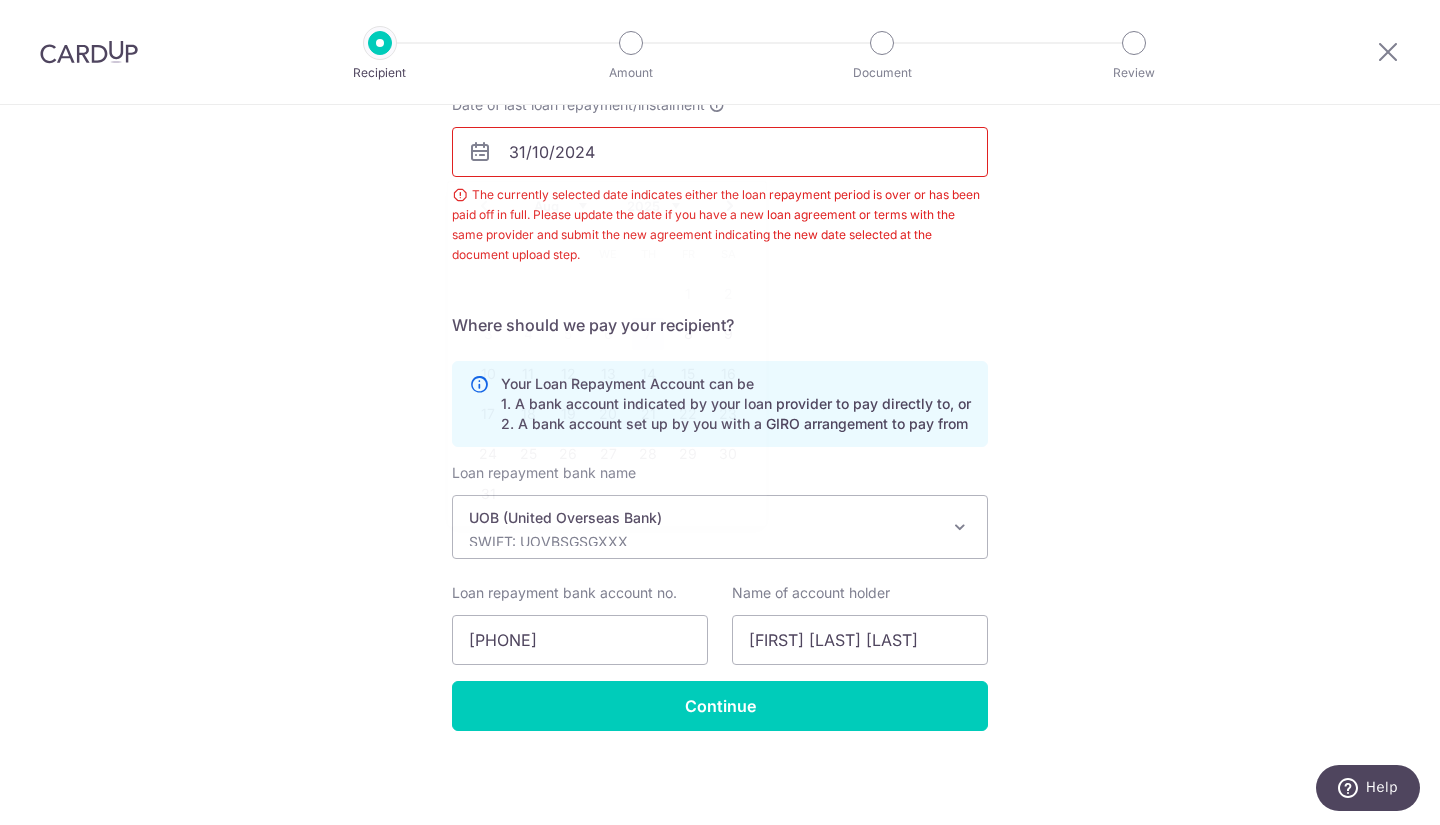 click on "31/10/2024" at bounding box center (720, 152) 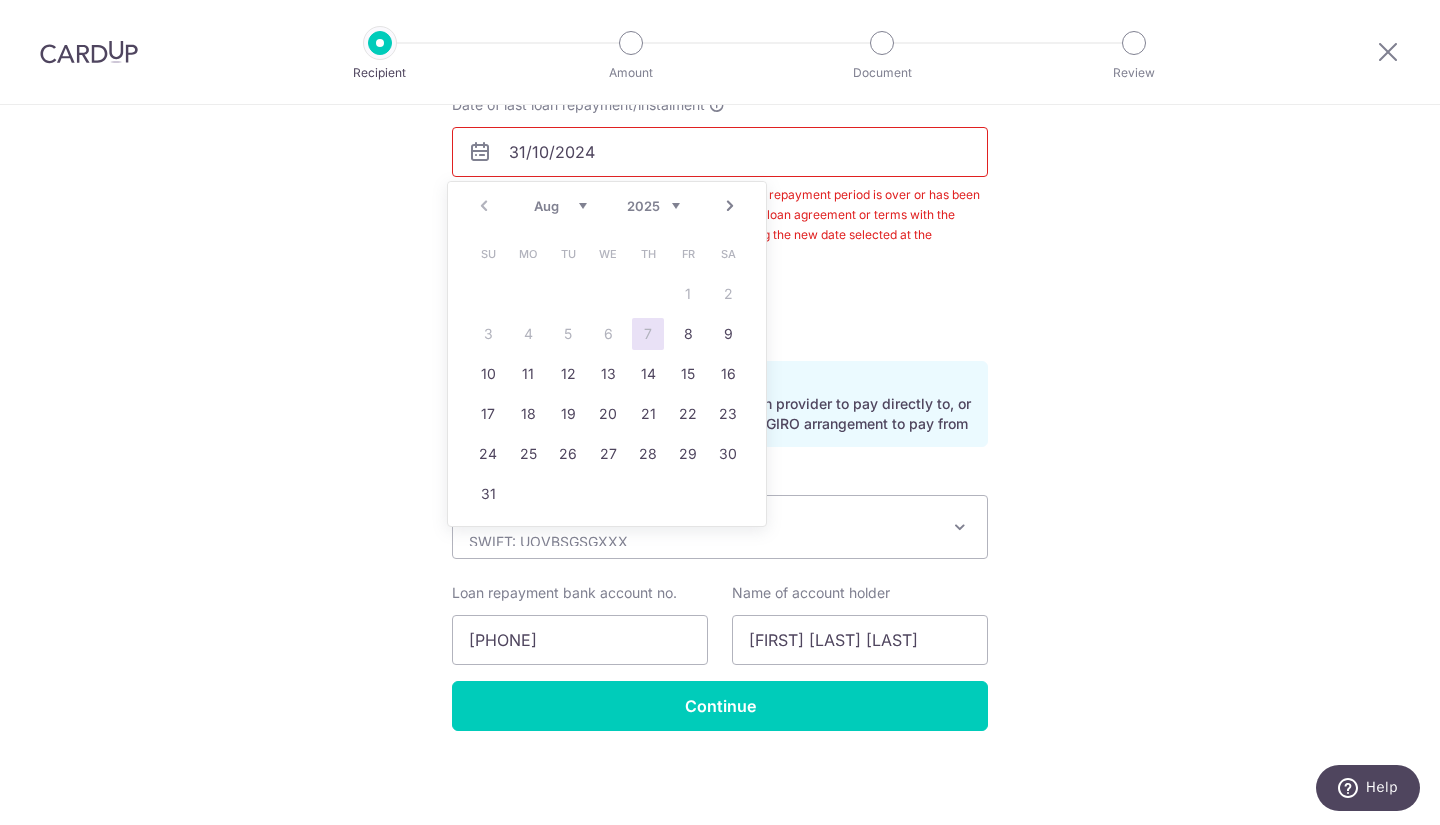 click on "Next" at bounding box center (730, 206) 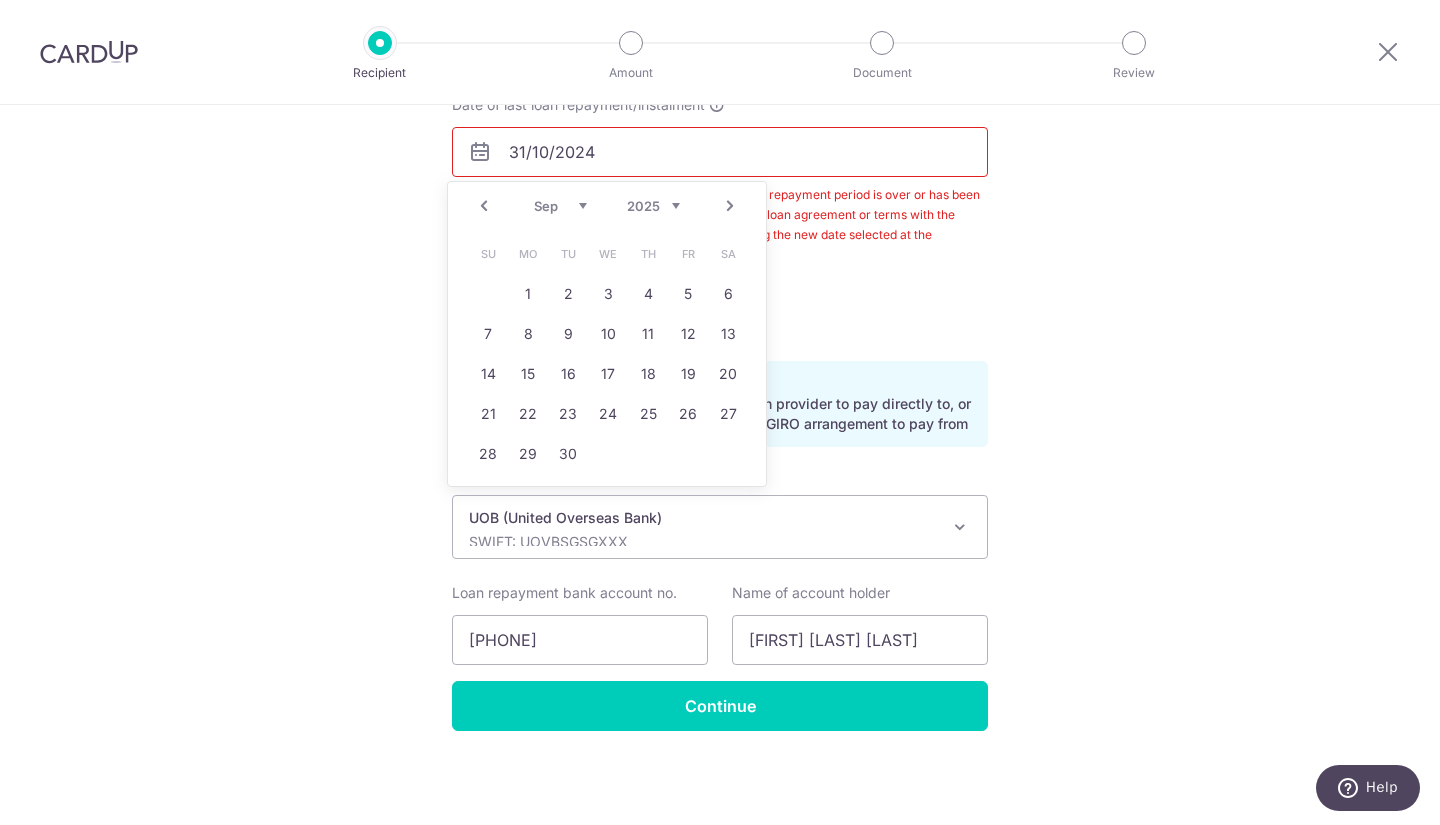 click on "Next" at bounding box center [730, 206] 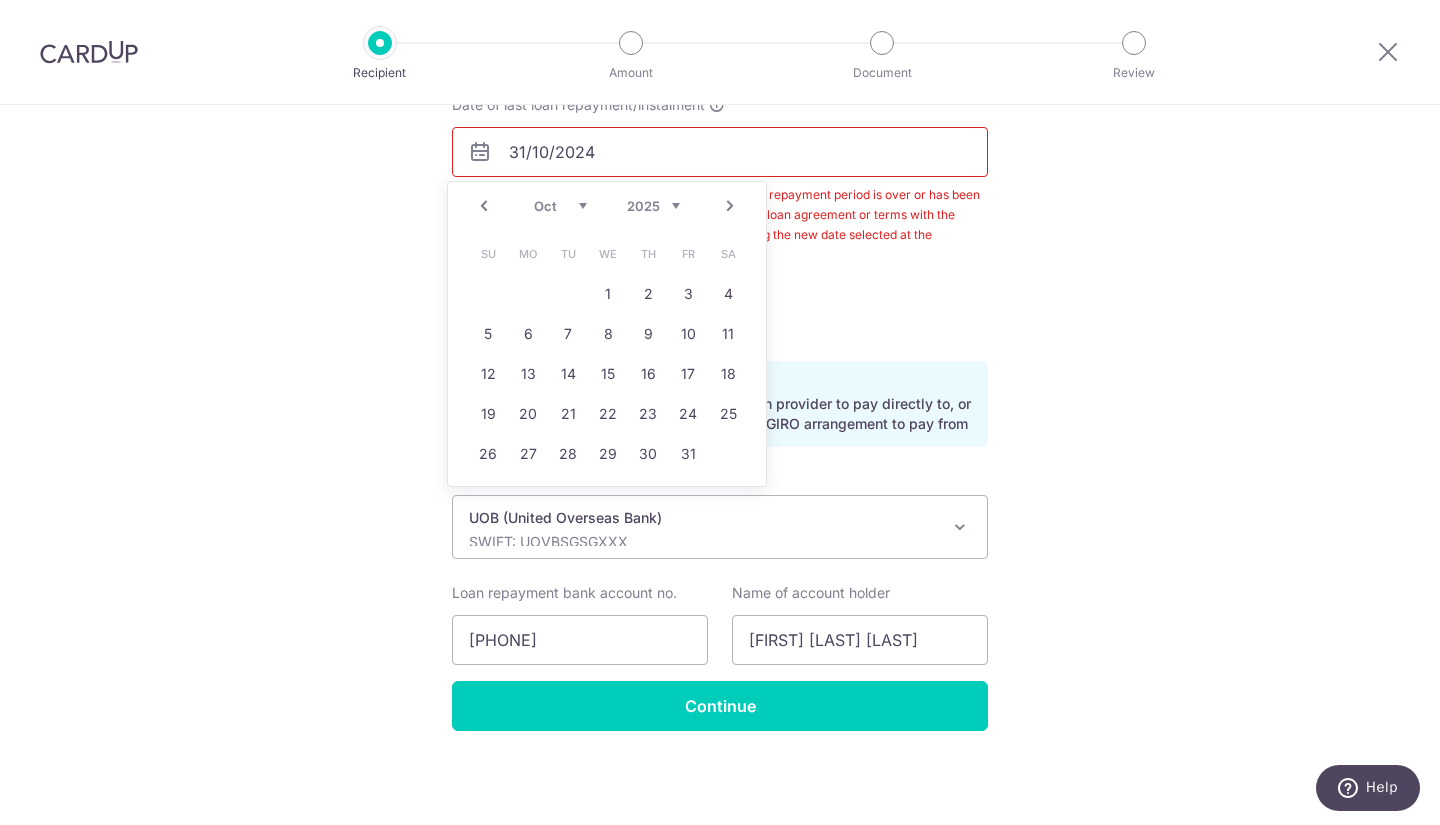 click on "Next" at bounding box center [730, 206] 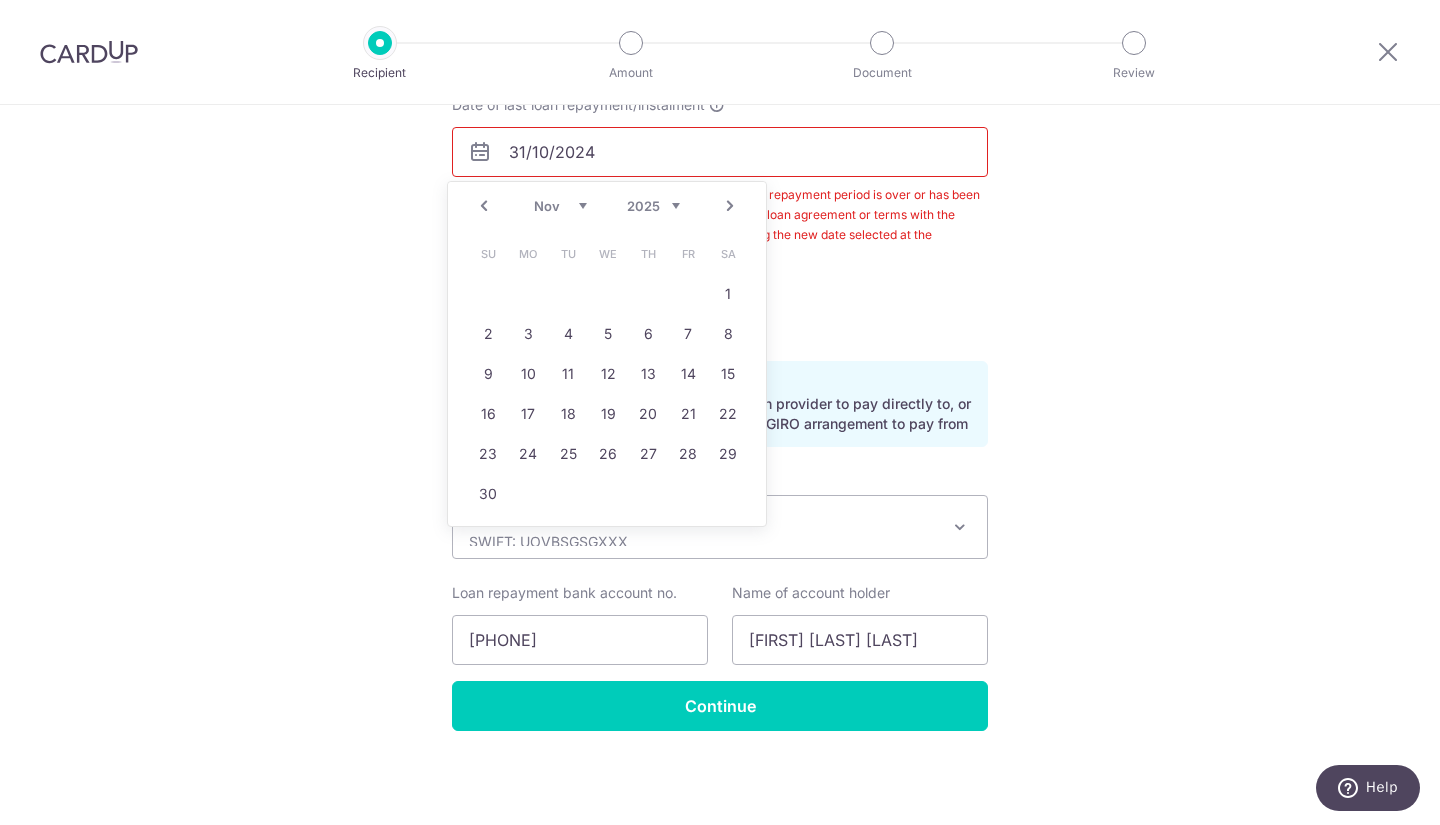click on "Next" at bounding box center (730, 206) 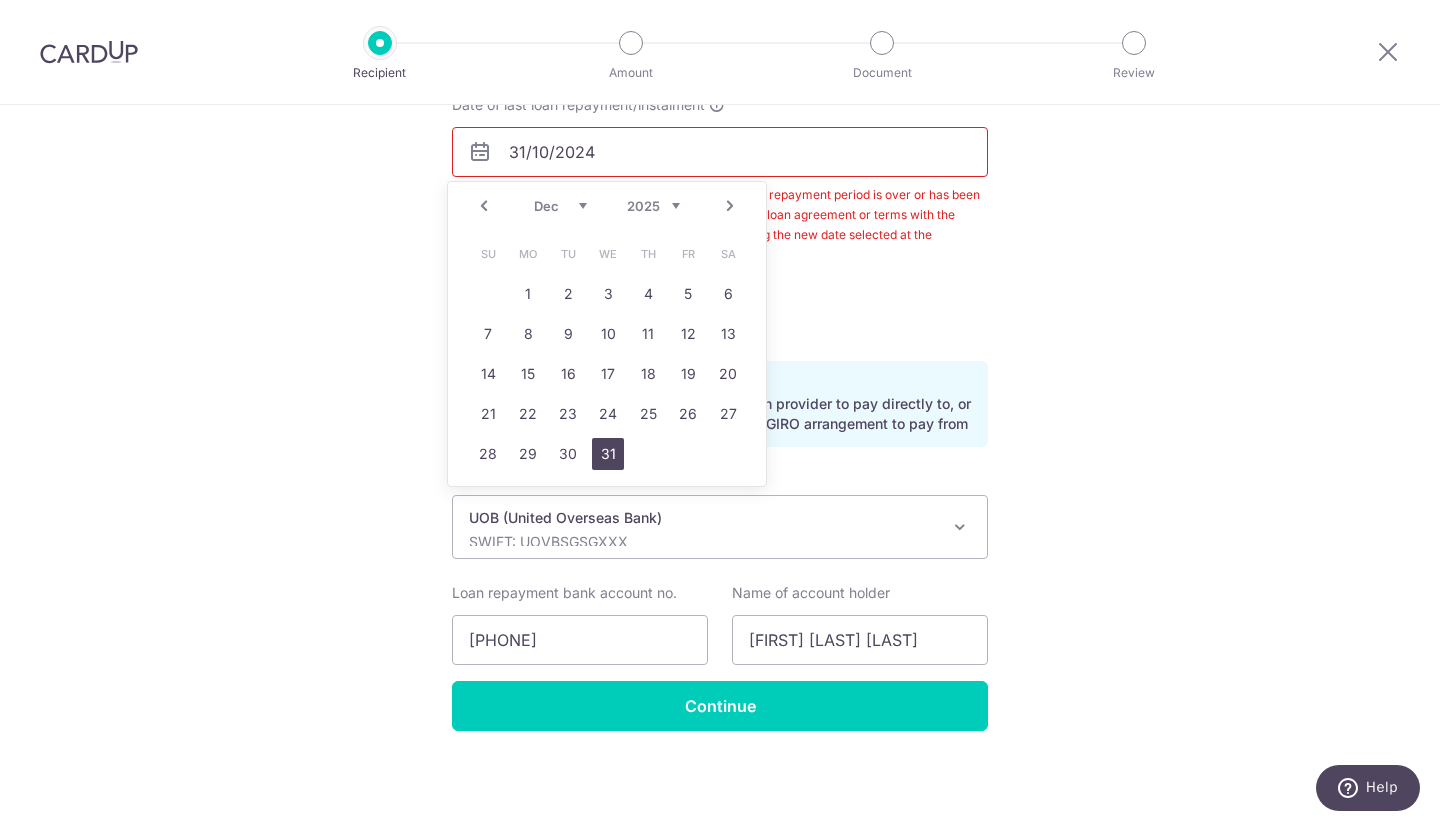 click on "31" at bounding box center [608, 454] 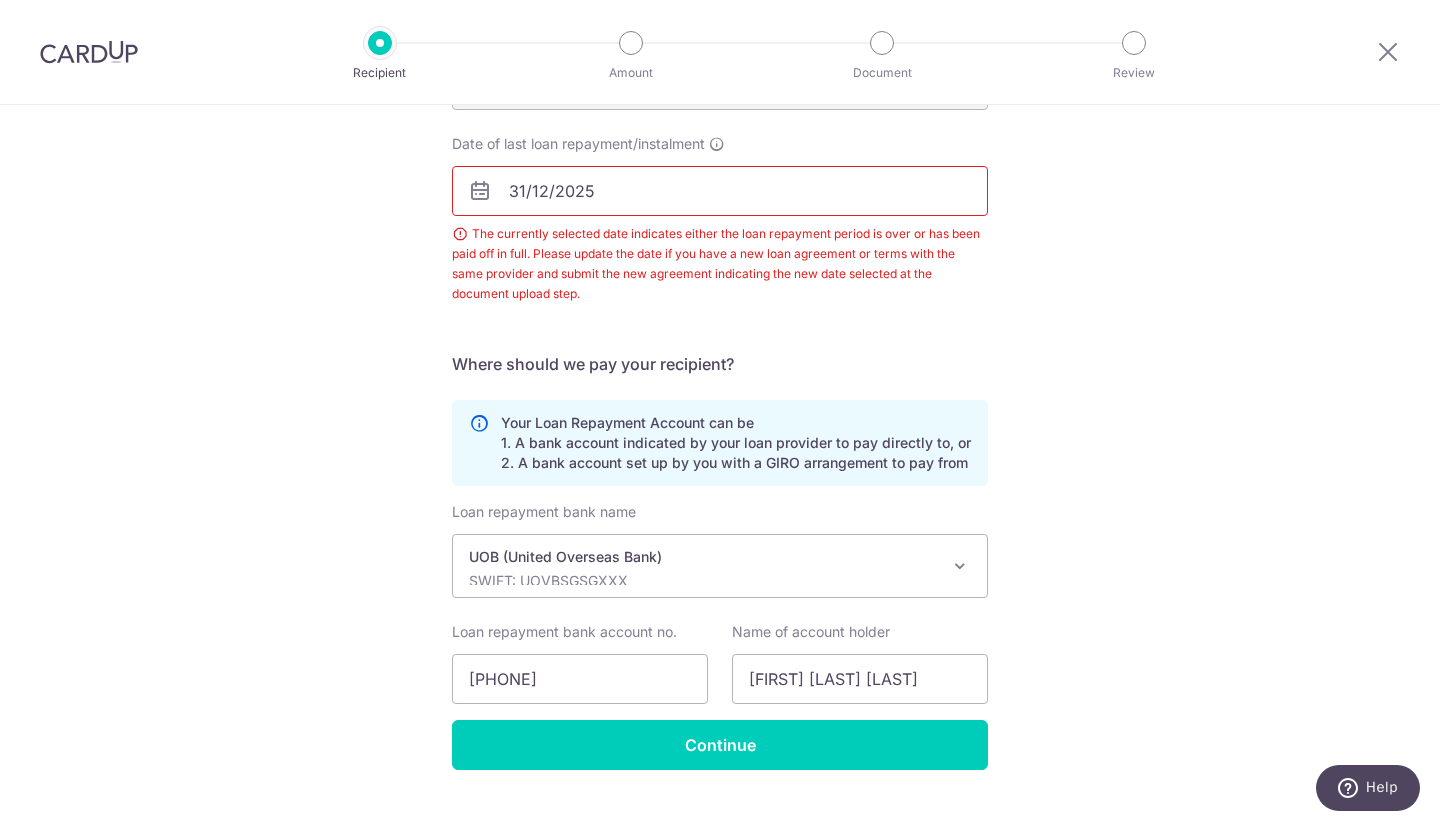scroll, scrollTop: 332, scrollLeft: 0, axis: vertical 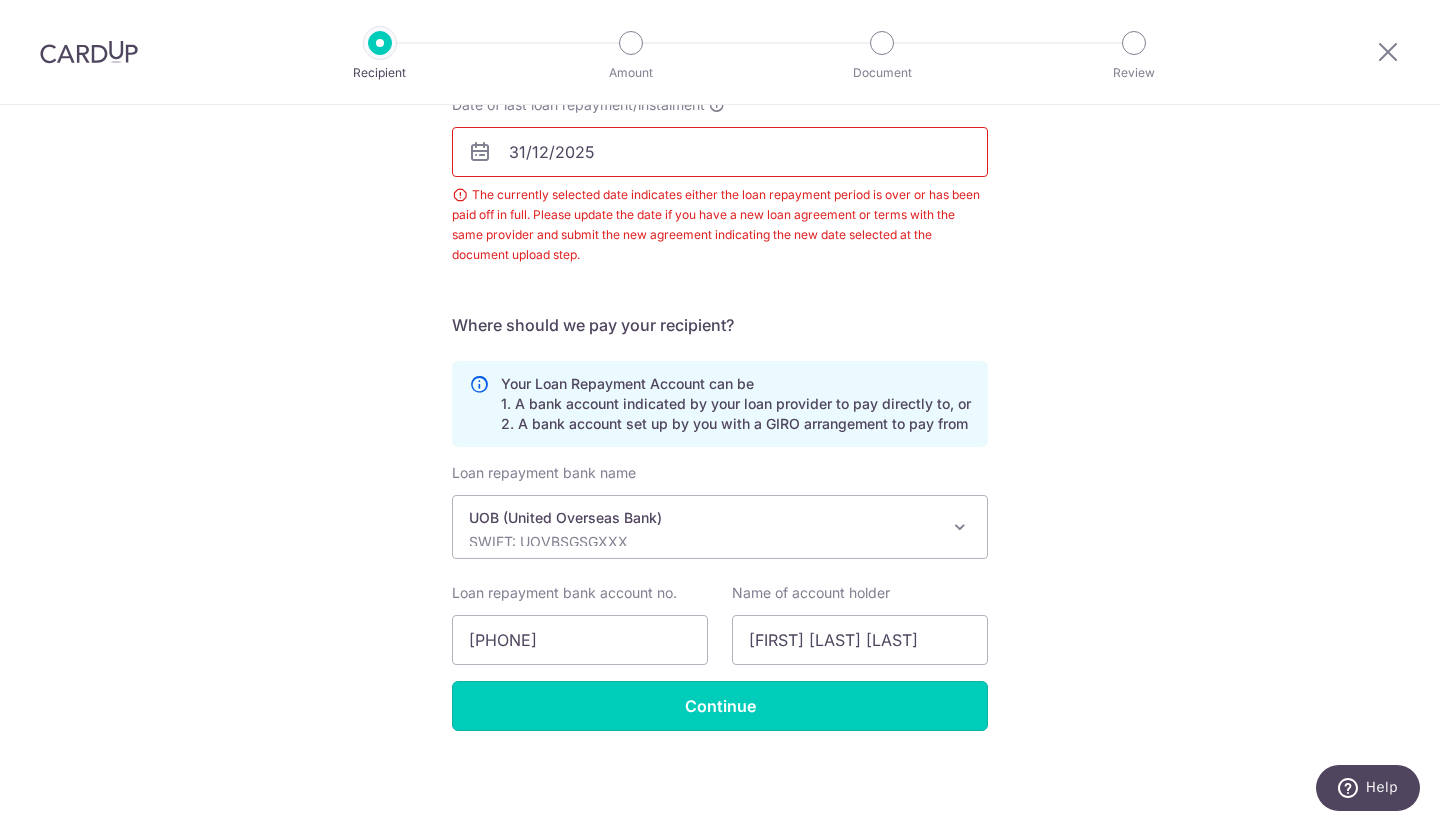 click on "Continue" at bounding box center (720, 706) 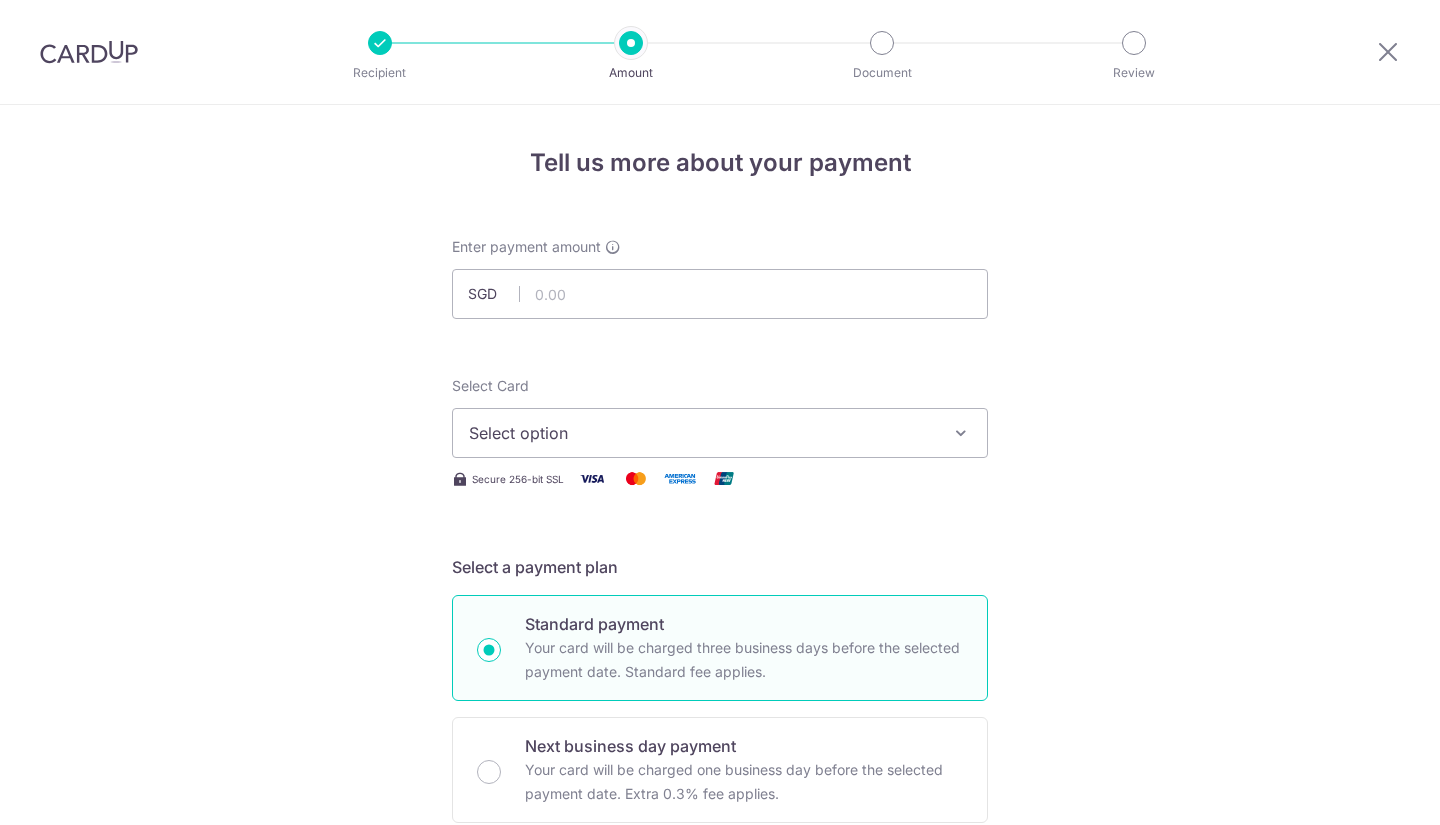 scroll, scrollTop: 0, scrollLeft: 0, axis: both 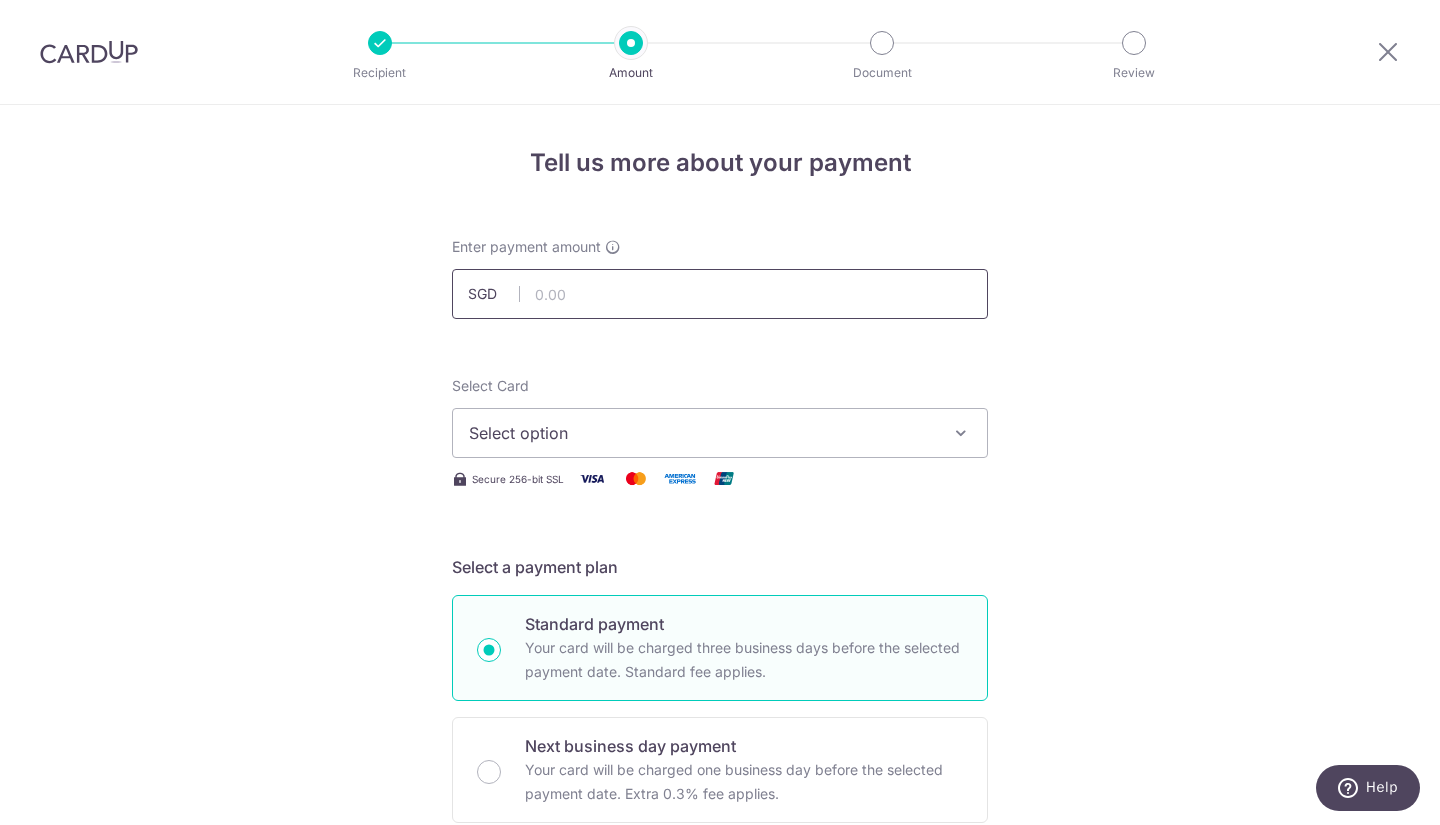 click at bounding box center [720, 294] 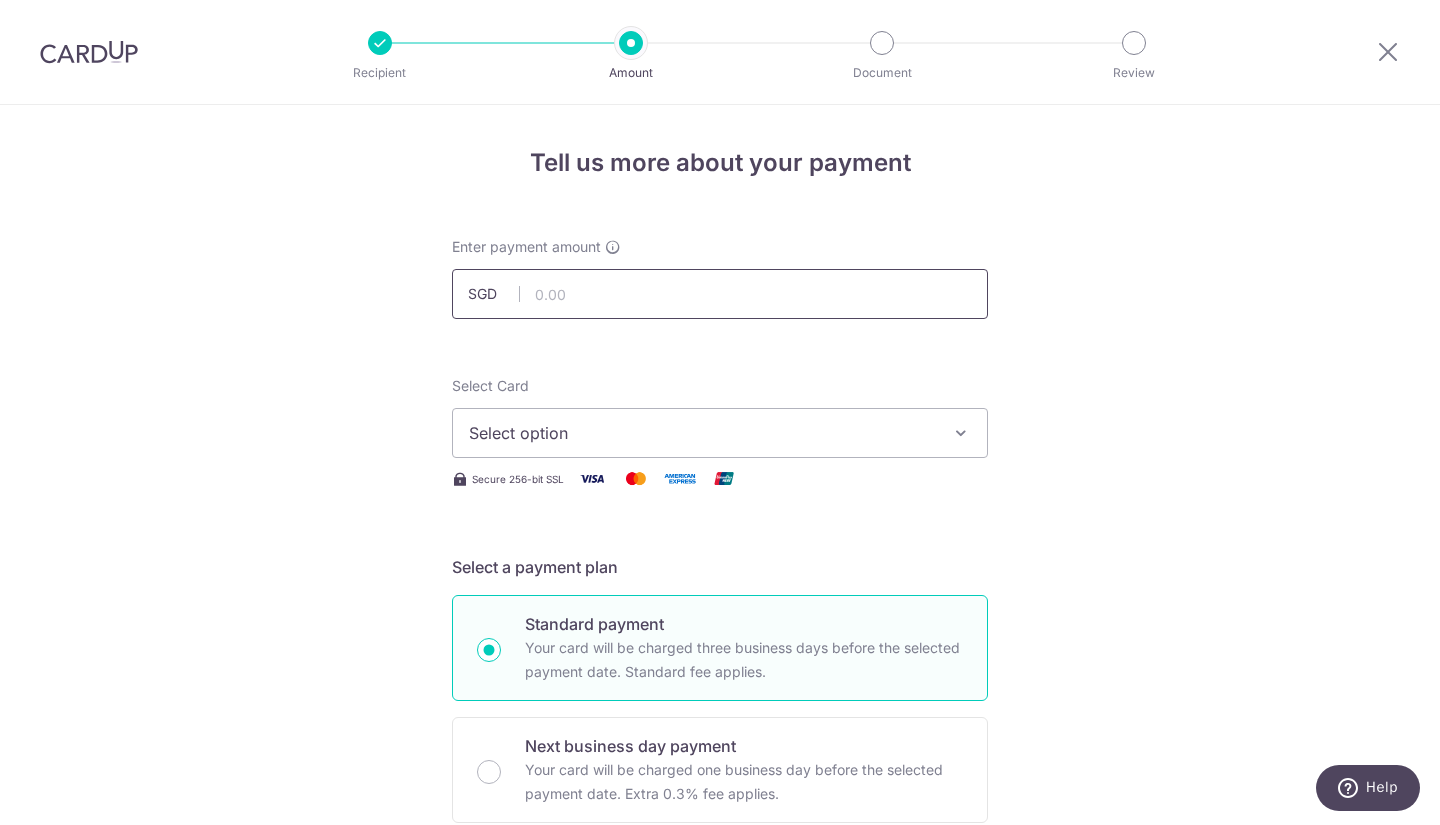 click at bounding box center [720, 294] 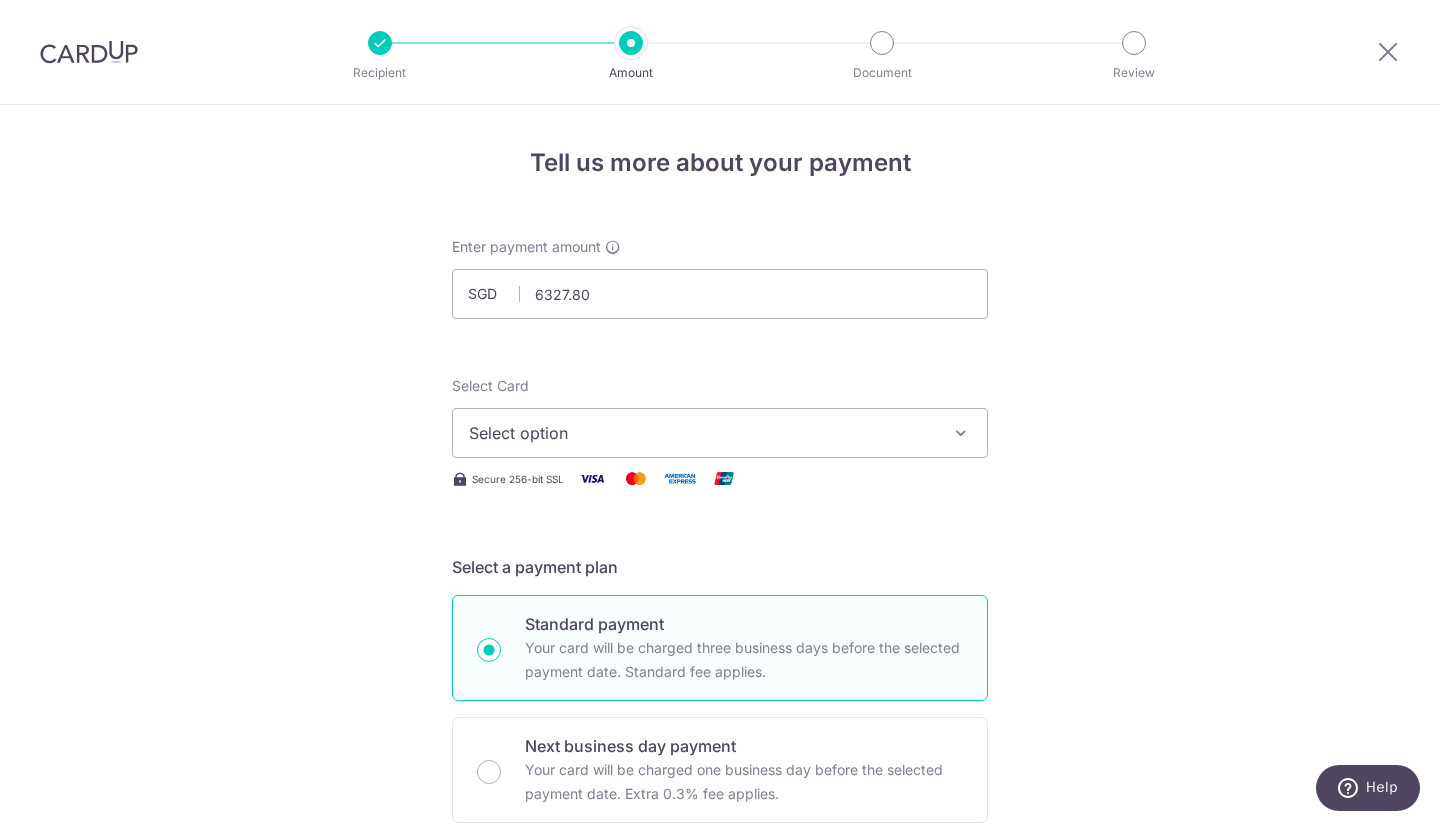 type on "6,327.80" 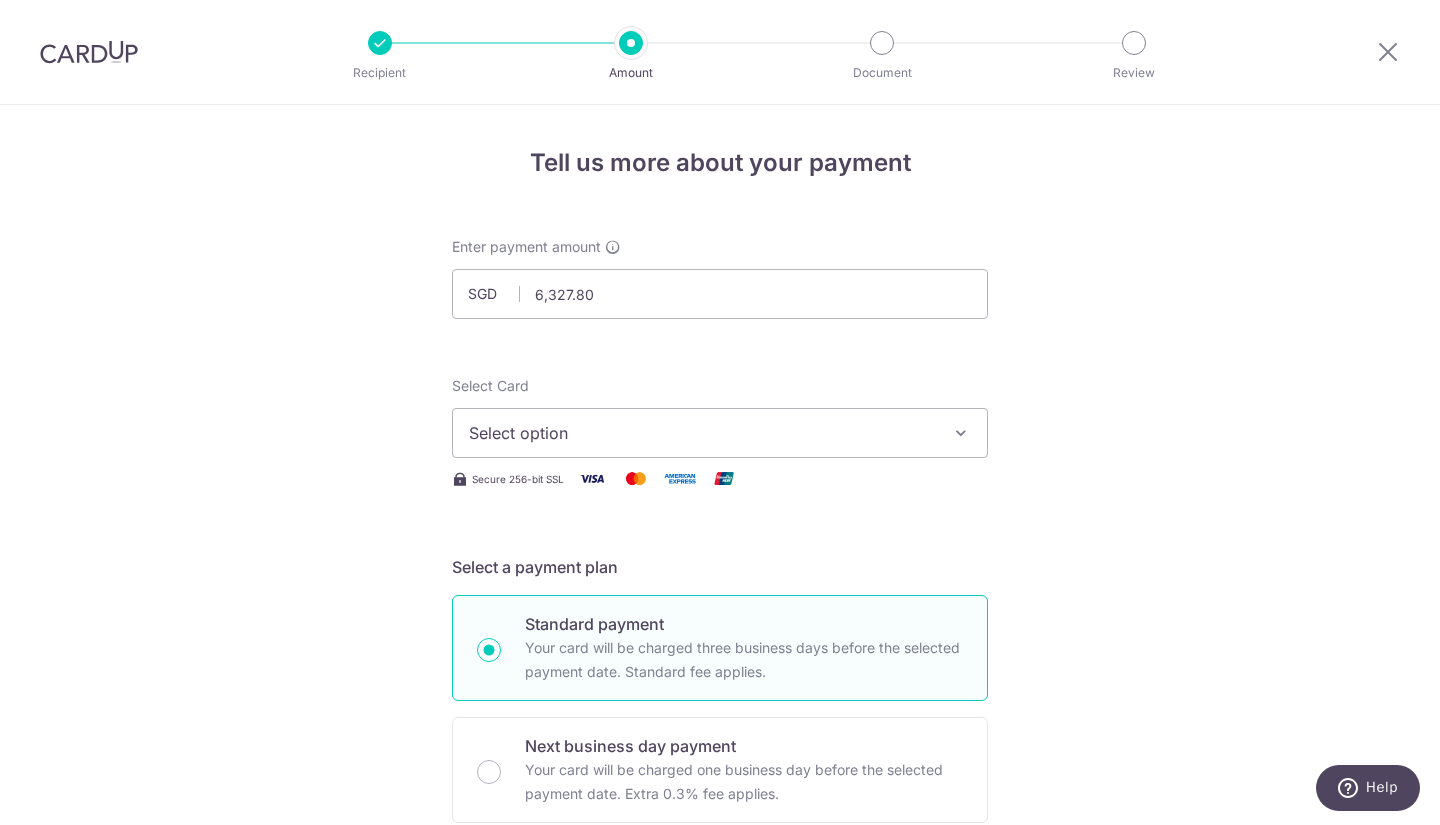 click on "Enter payment amount
SGD
6,327.80
6327.80
Select Card
Select option
Add credit card
Your Cards
**** 3364
**** 9260
**** 8491
**** 9960
Secure 256-bit SSL
Text
New card details
Card" at bounding box center [720, 1028] 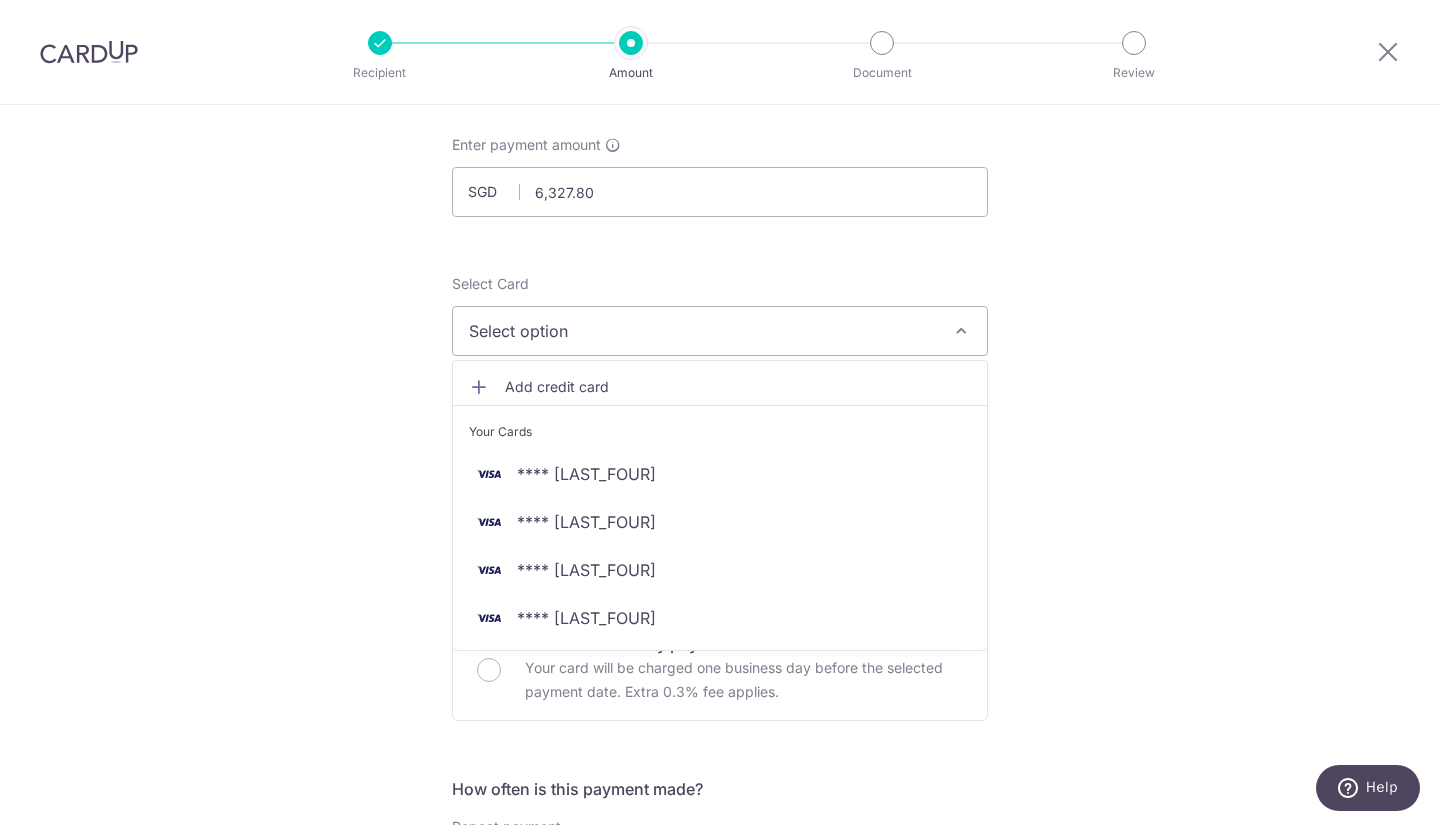 scroll, scrollTop: 200, scrollLeft: 0, axis: vertical 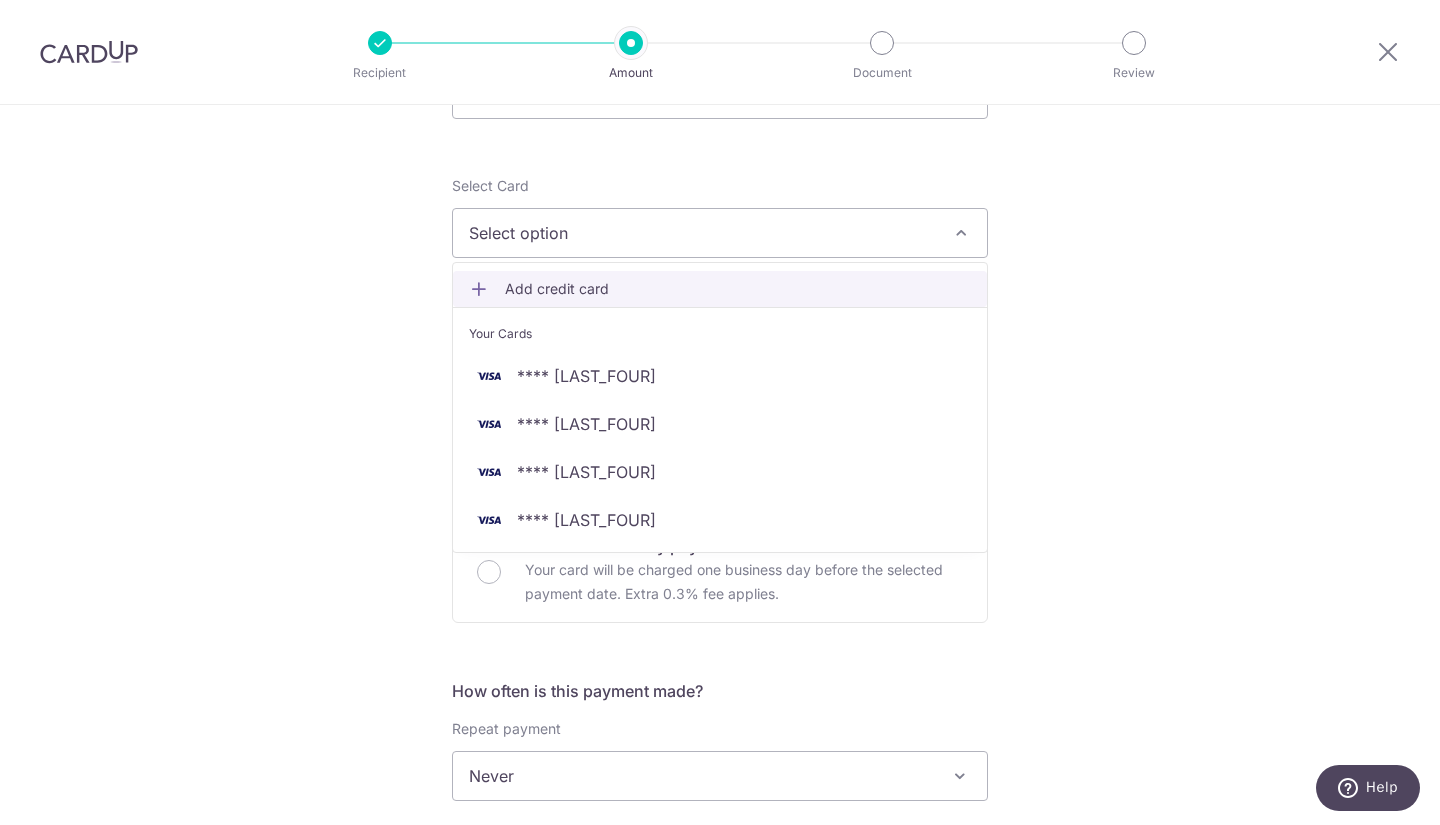 click on "Add credit card" at bounding box center (738, 289) 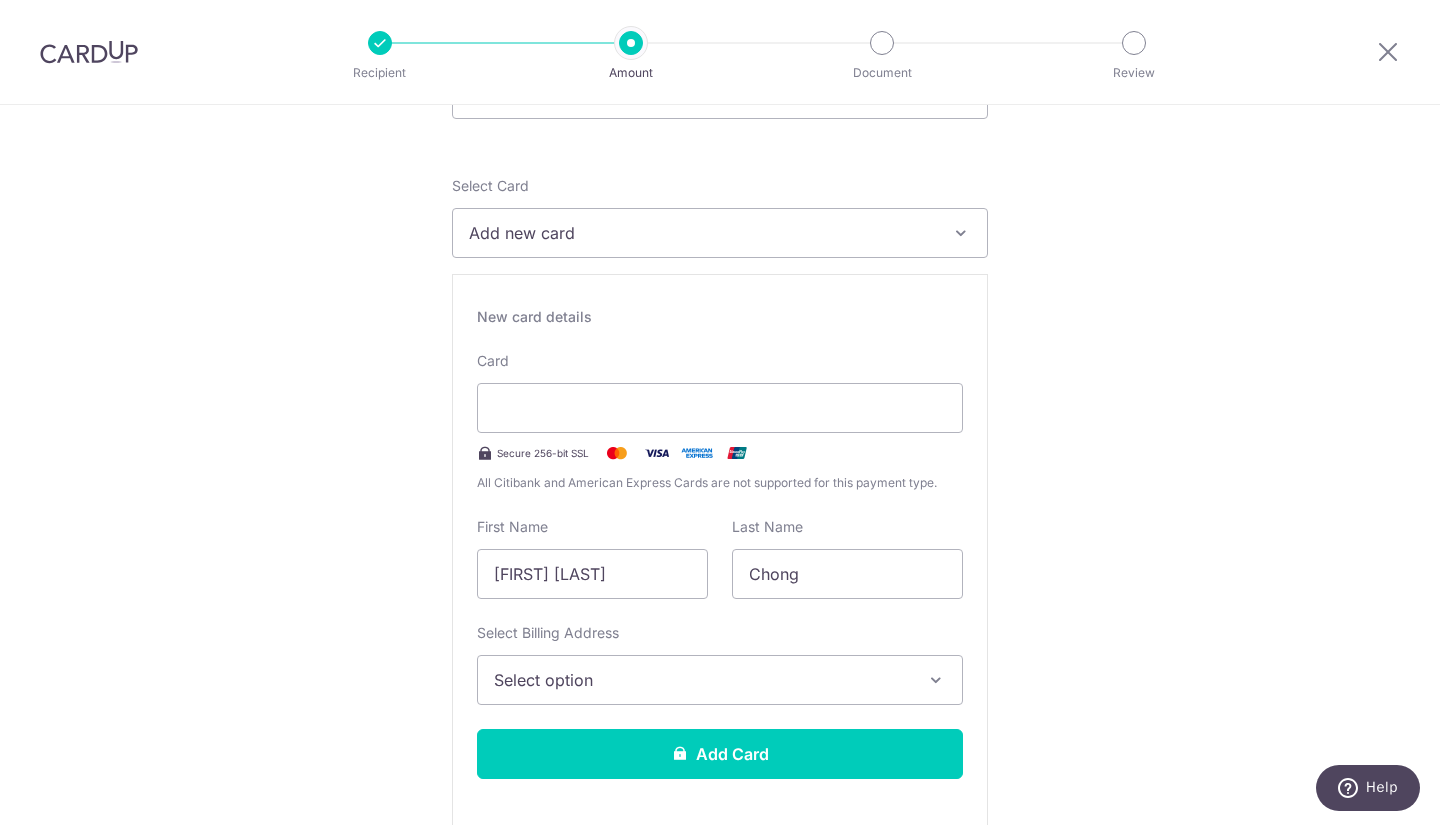 click on "Select Billing Address
Select option
Add Billing Address
My Billing Addresses
#12-01, 20 Lincoln Road, Singapore, Singapore, Singapore-308353" at bounding box center (720, 664) 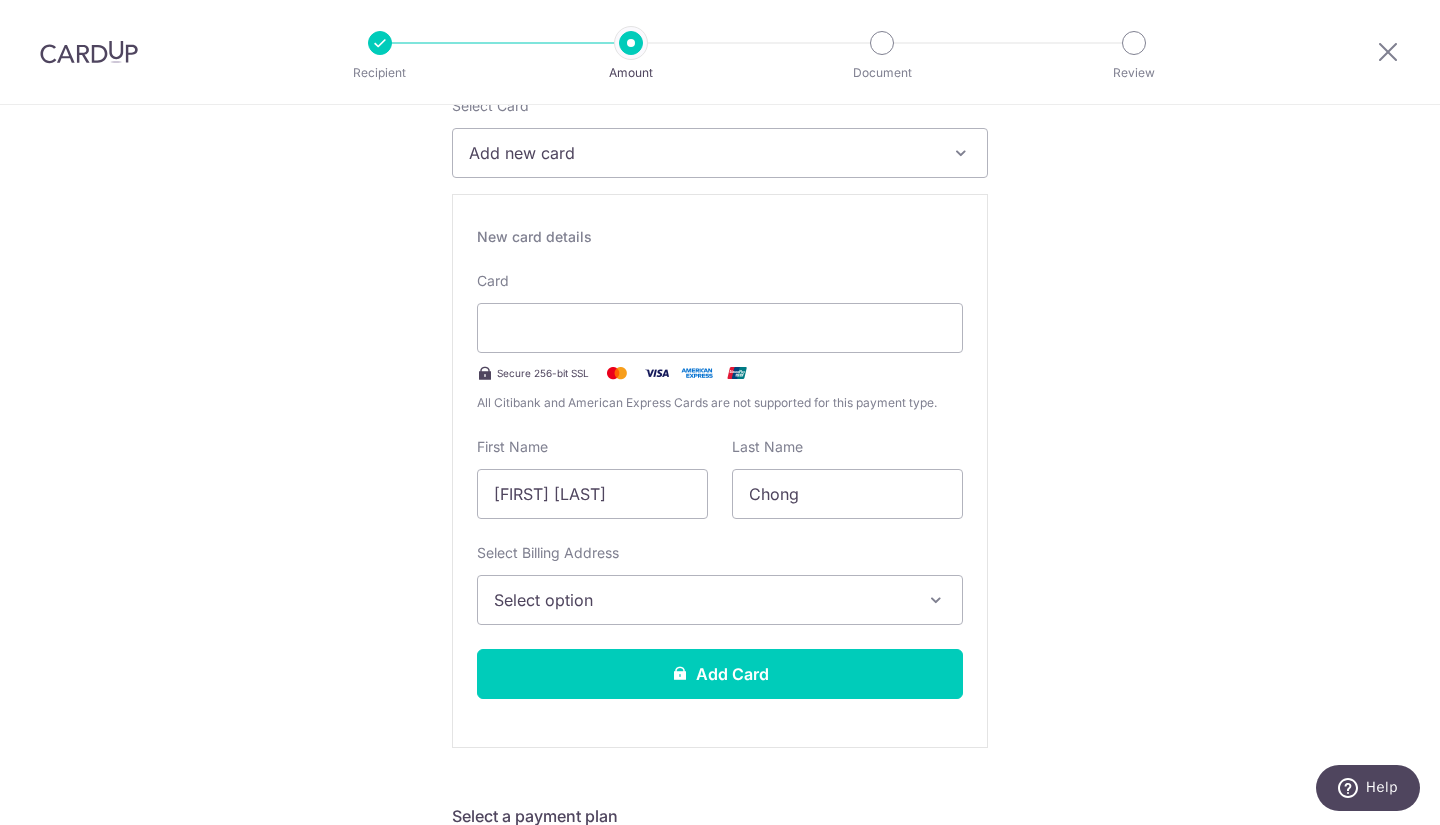 scroll, scrollTop: 300, scrollLeft: 0, axis: vertical 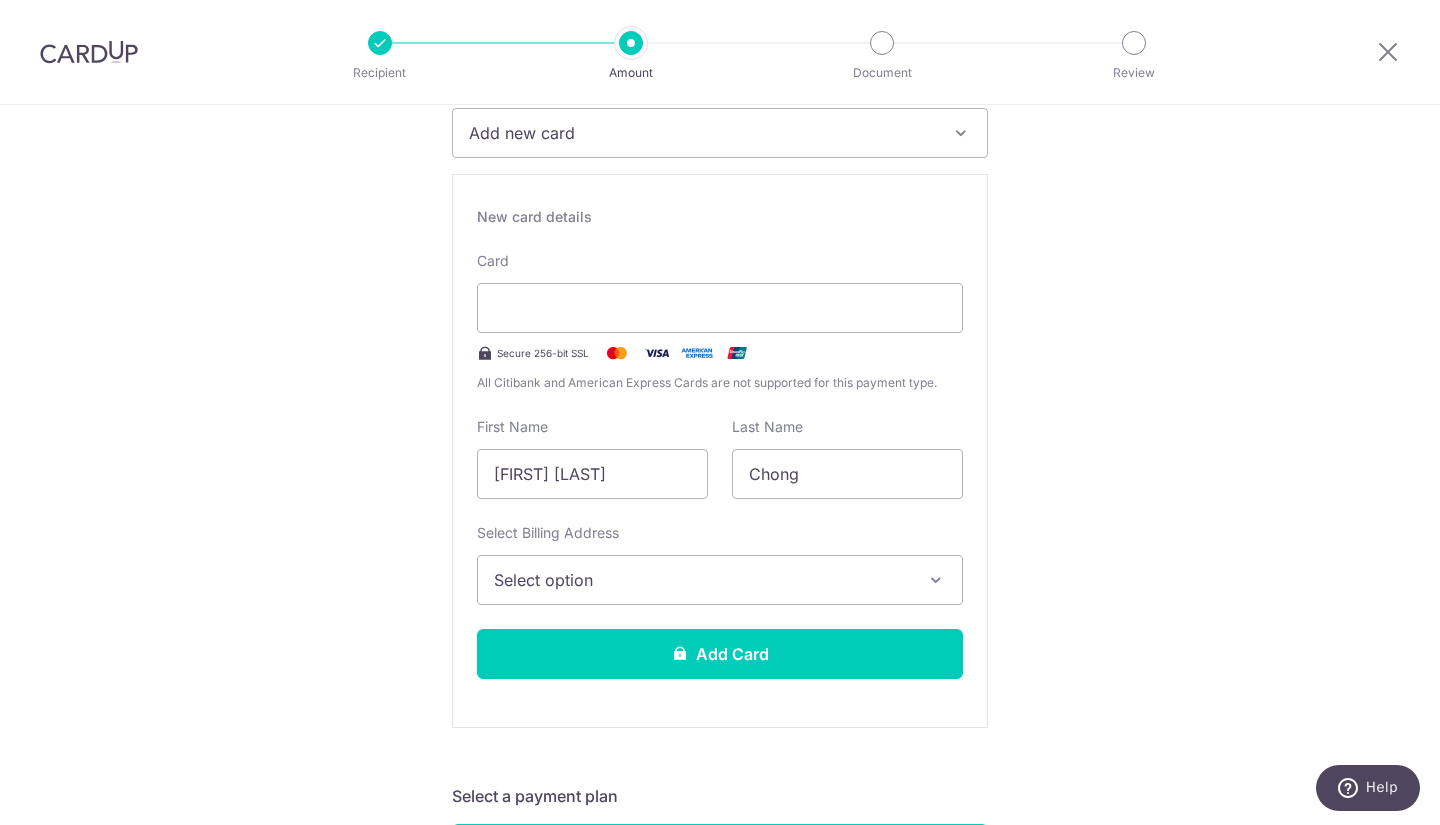 click on "Select option" at bounding box center (702, 580) 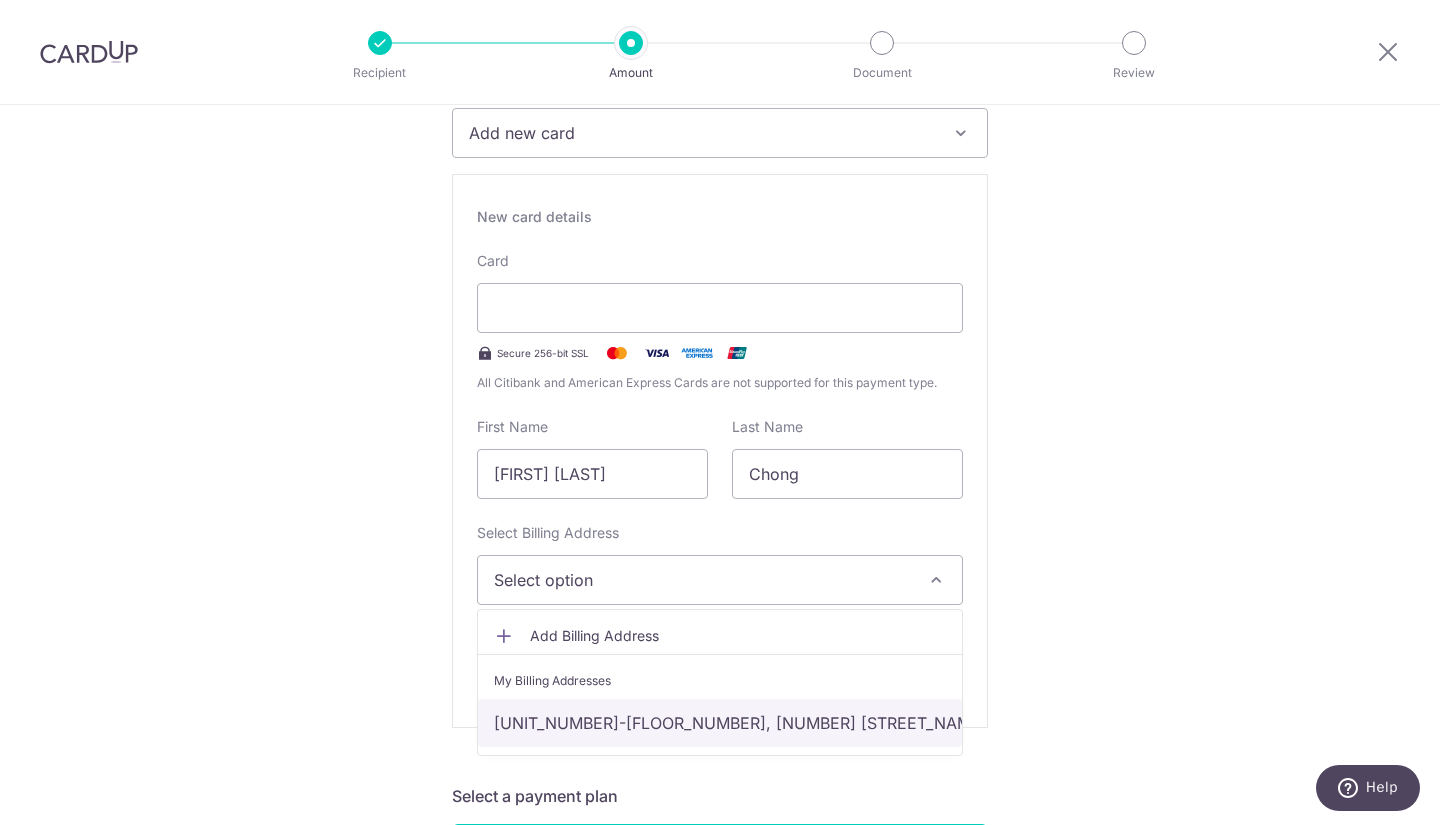 click on "[UNIT], [NUMBER] [STREET], [CITY], [STATE], [COUNTRY]-[POSTAL_CODE]" at bounding box center (720, 723) 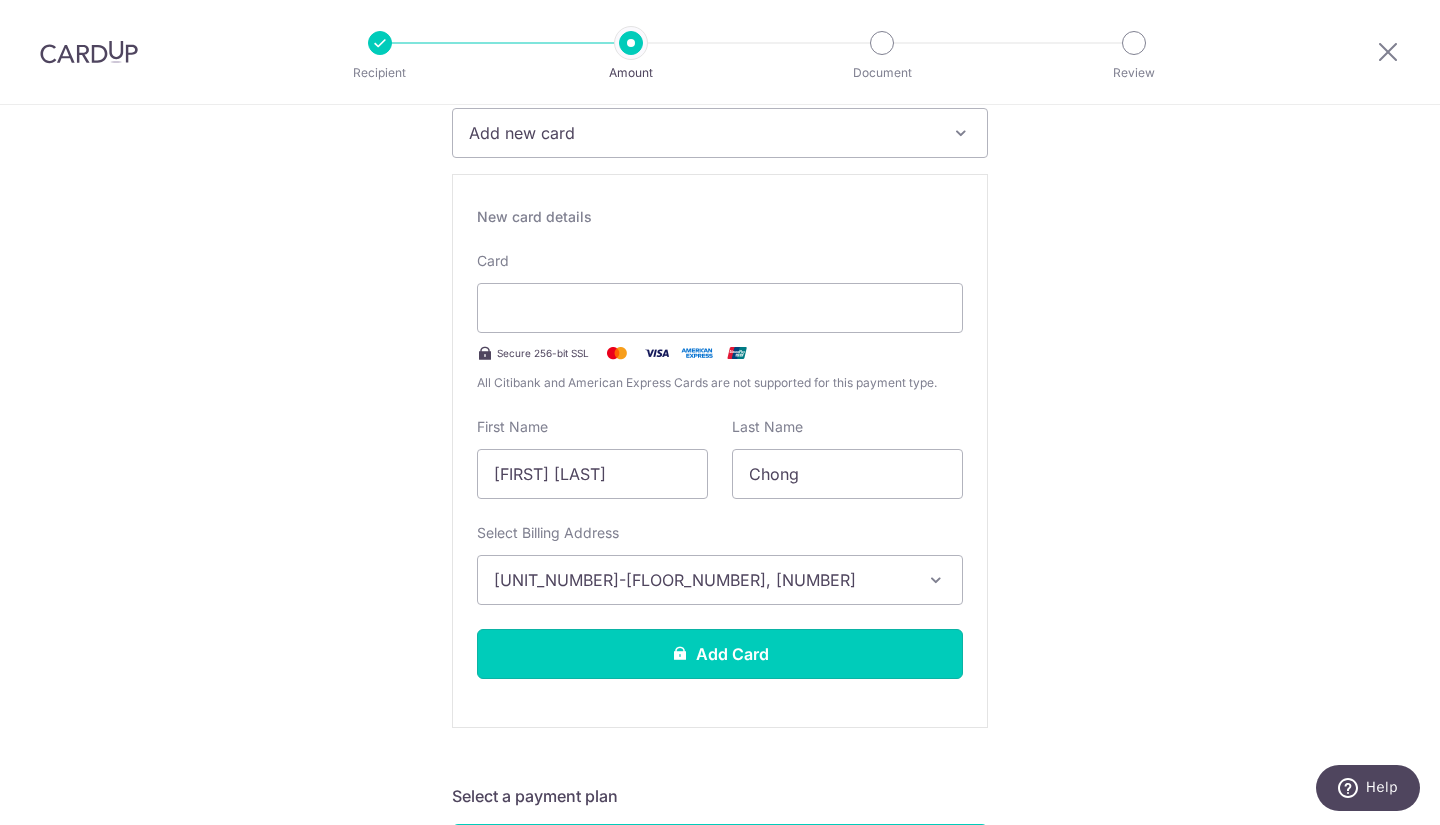 click on "Add Card" at bounding box center (720, 654) 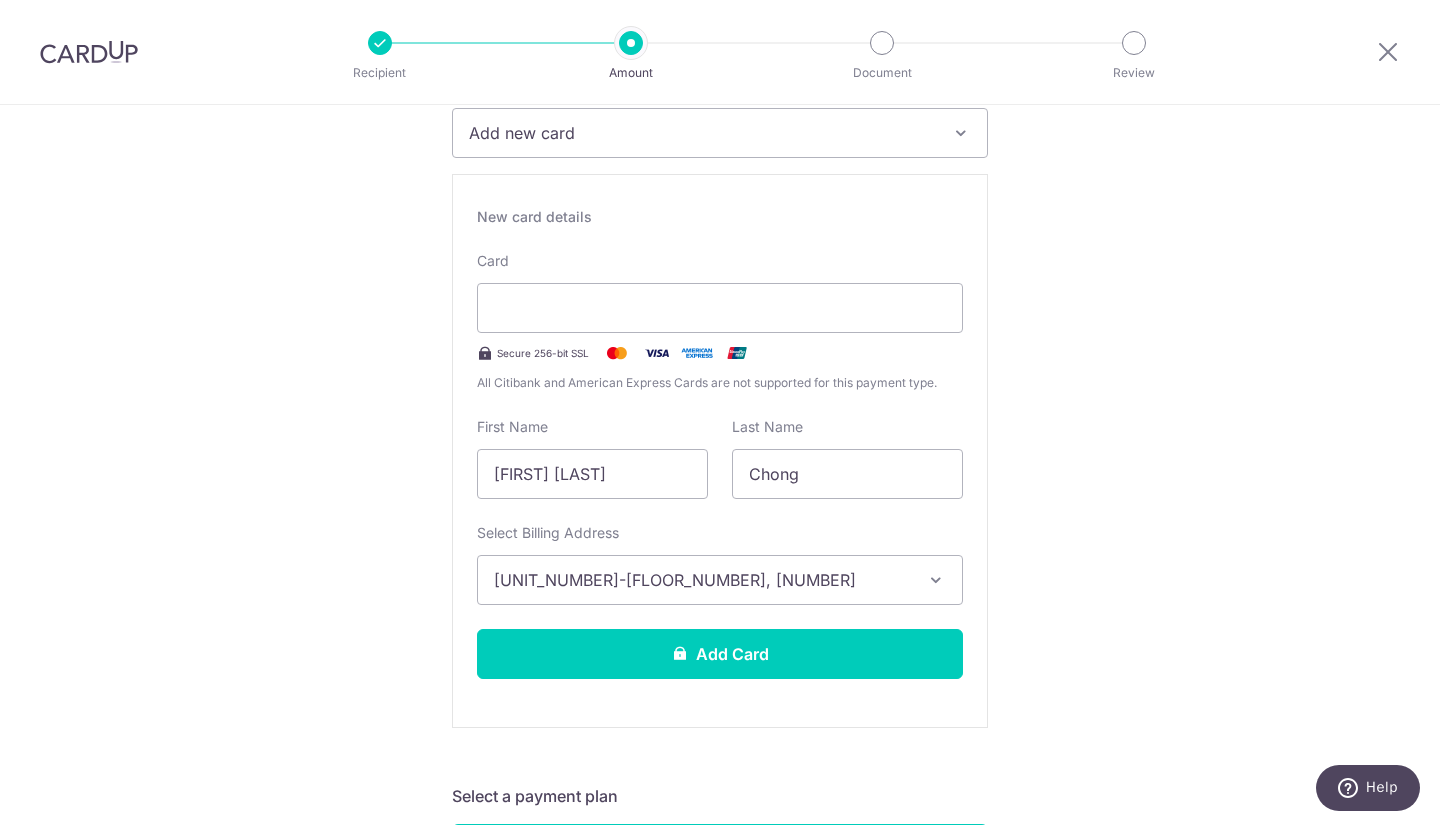 click on "Tell us more about your payment
Enter payment amount
SGD
6,327.80
6327.80
Select Card
Add new card
Add credit card
Your Cards
**** 3364
**** 9260
**** 8491
**** 9960
Secure 256-bit SSL
Text
New card details" at bounding box center (720, 974) 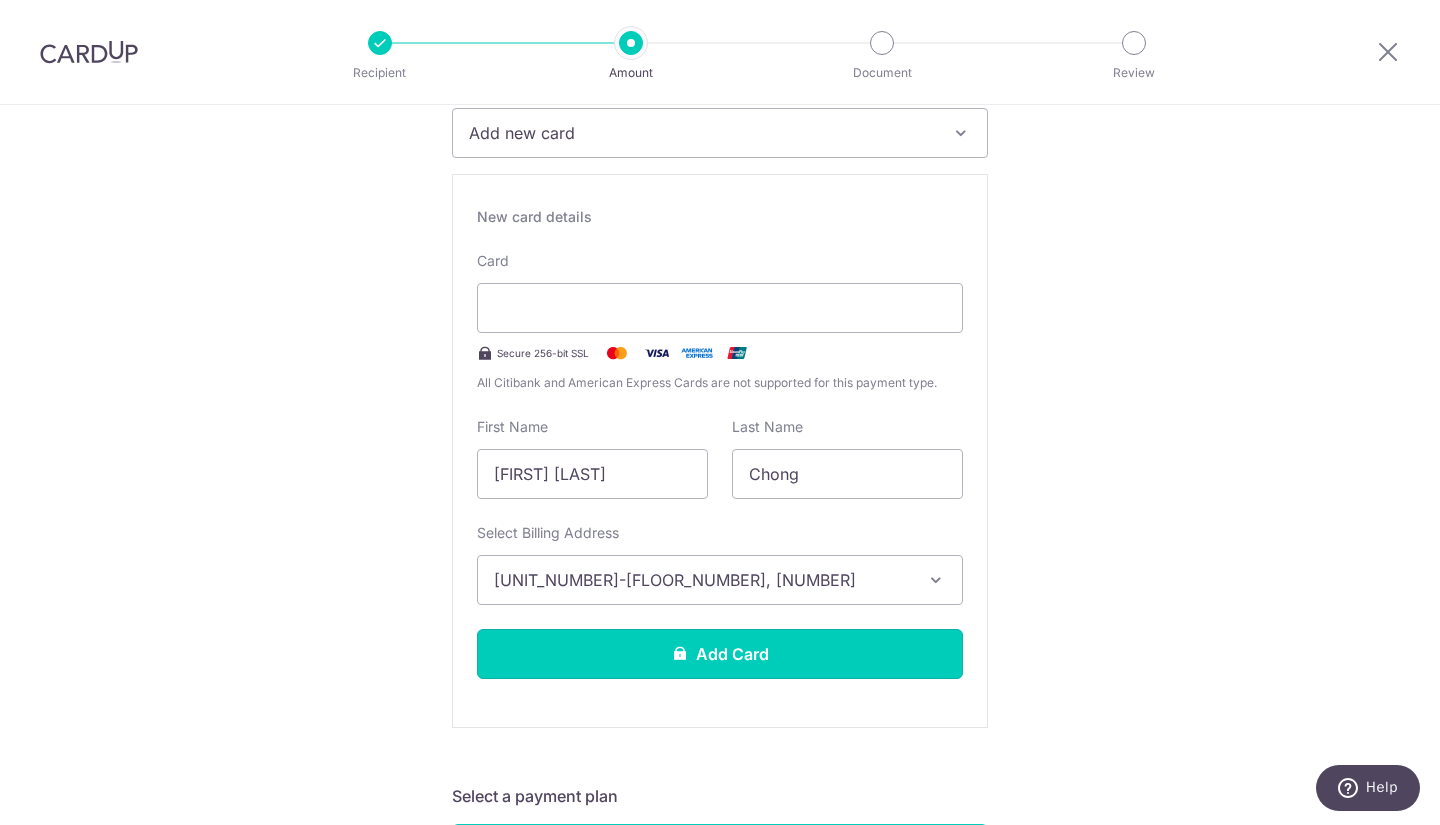 click on "Add Card" at bounding box center [720, 654] 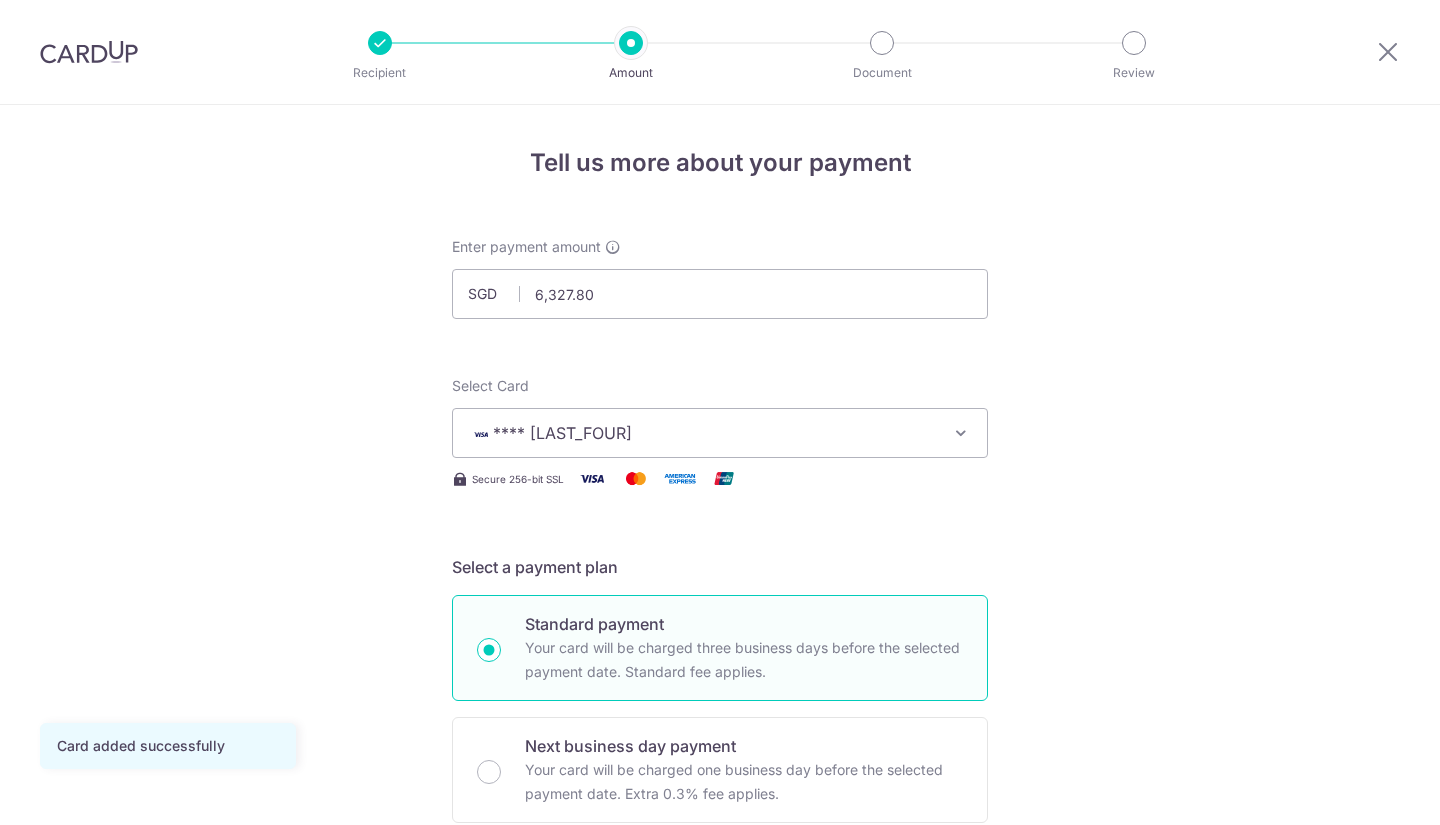 scroll, scrollTop: 0, scrollLeft: 0, axis: both 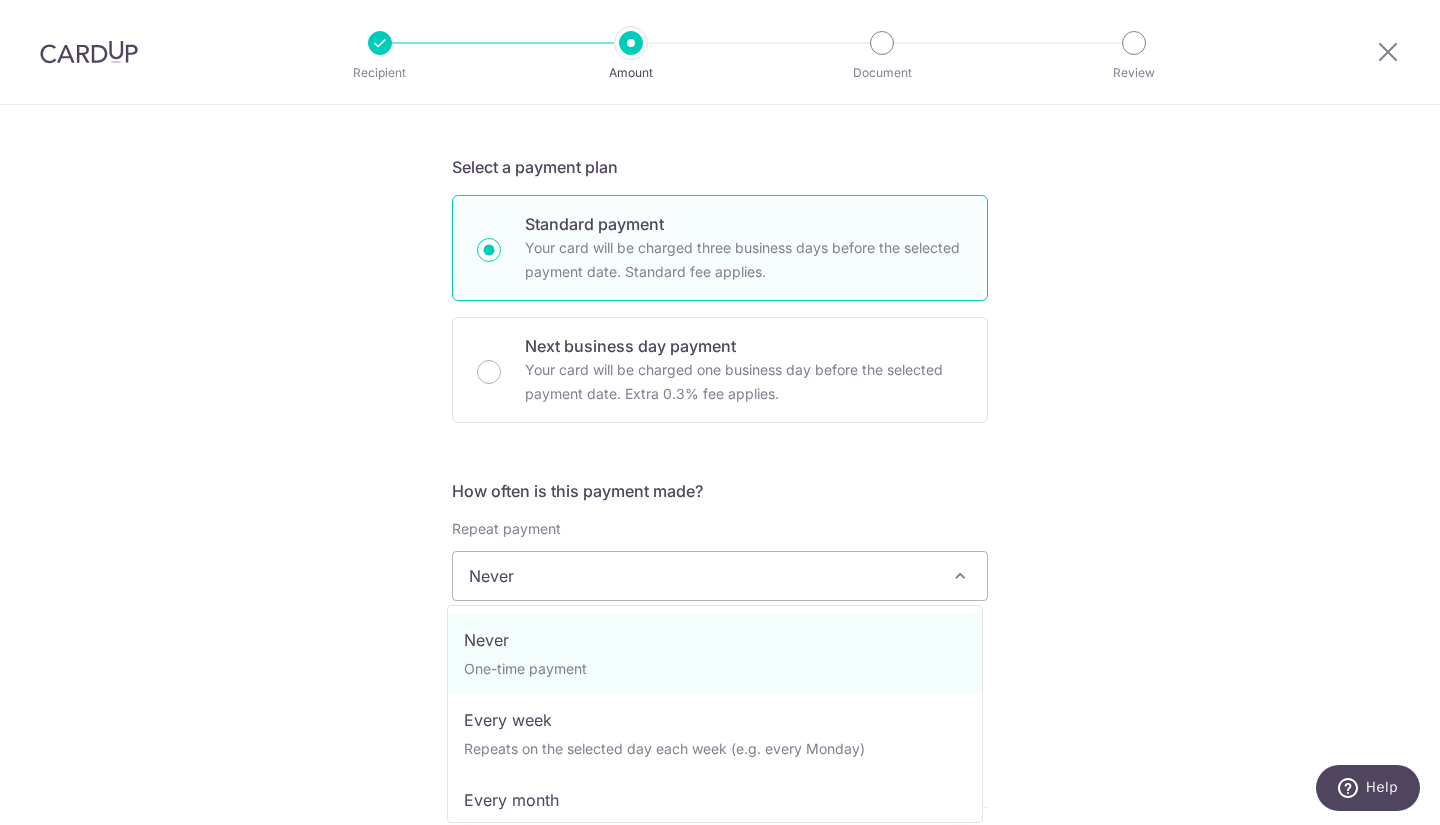 click on "Never" at bounding box center (720, 576) 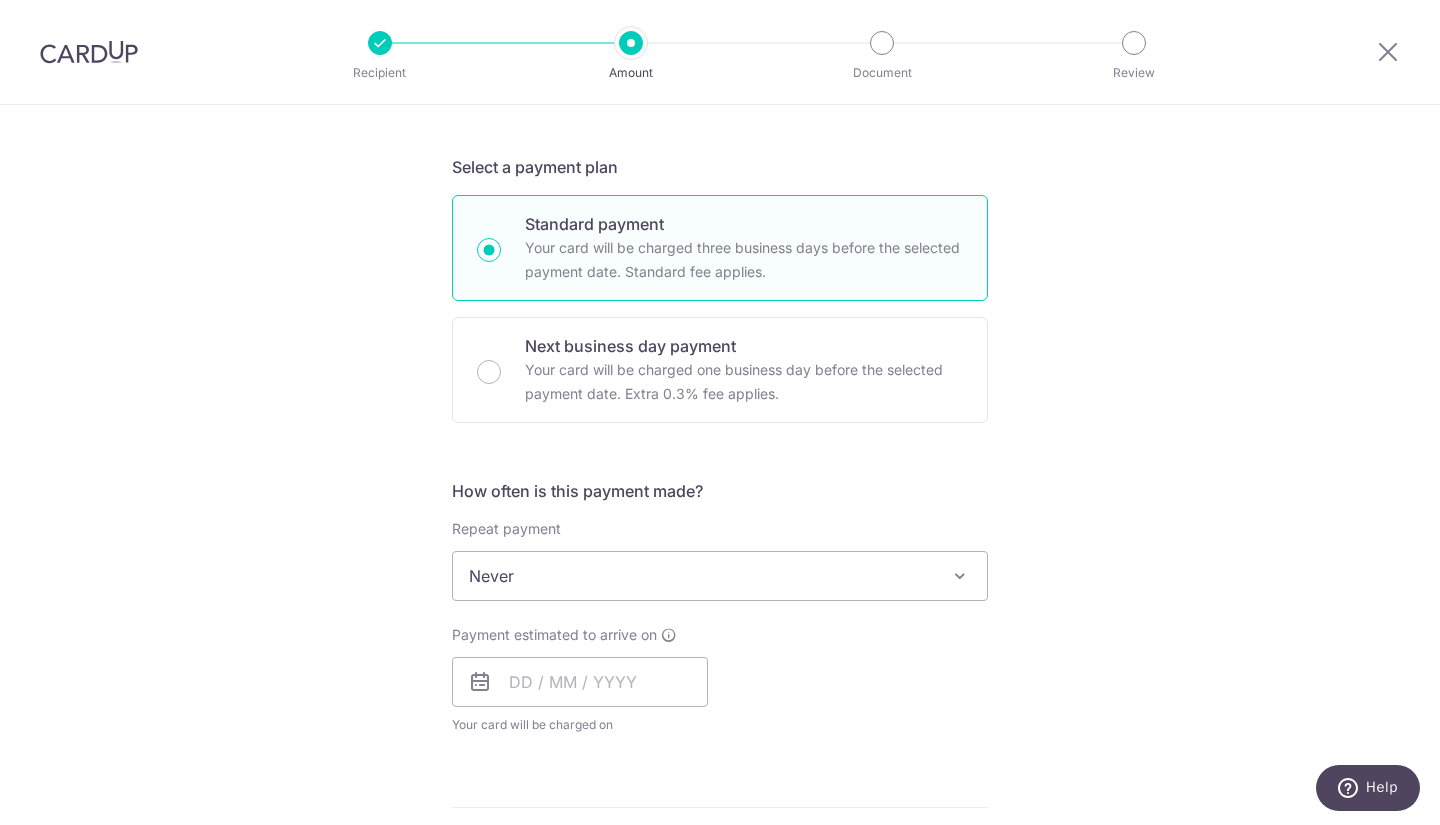 click on "Never" at bounding box center [720, 576] 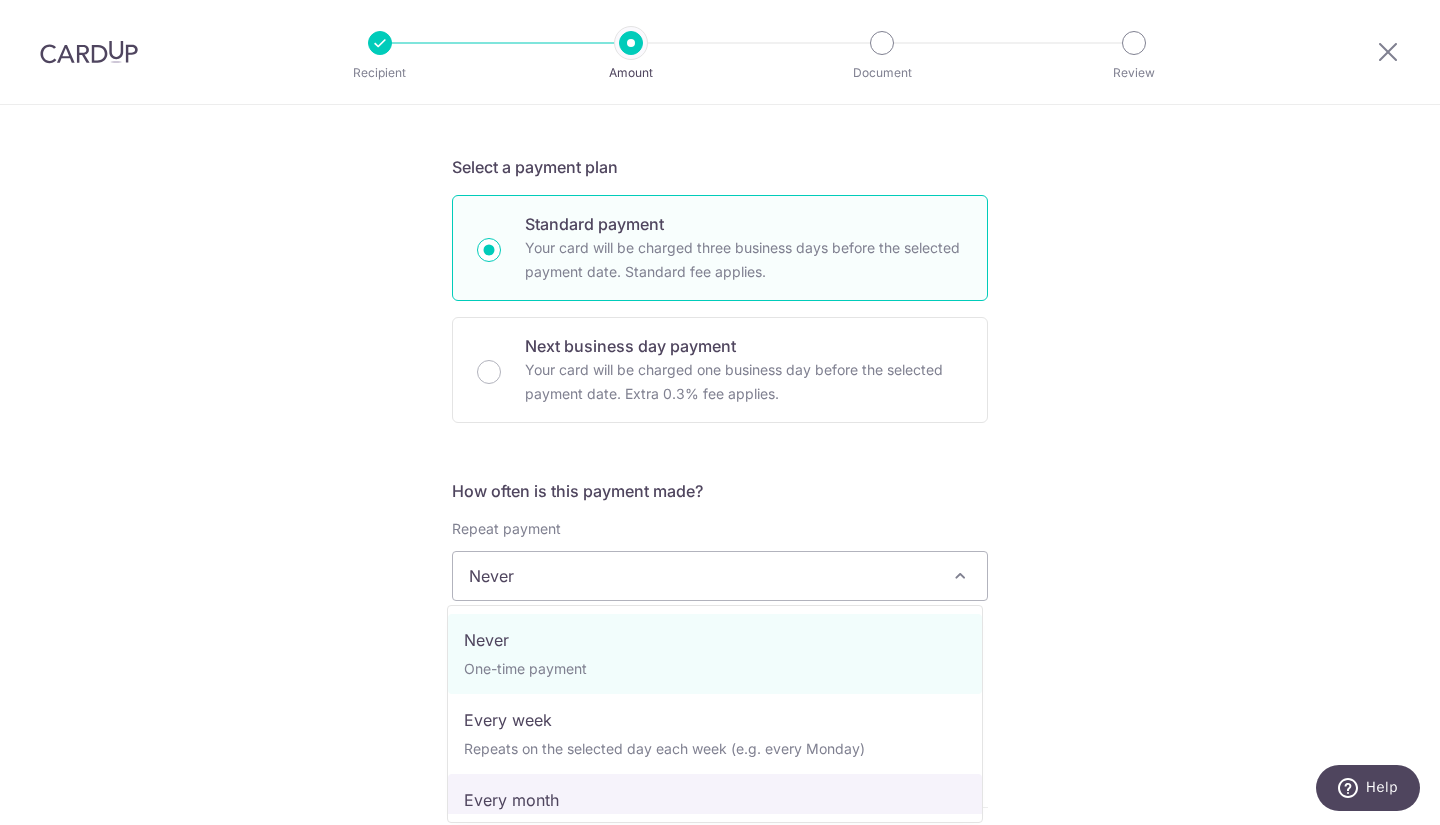 select on "3" 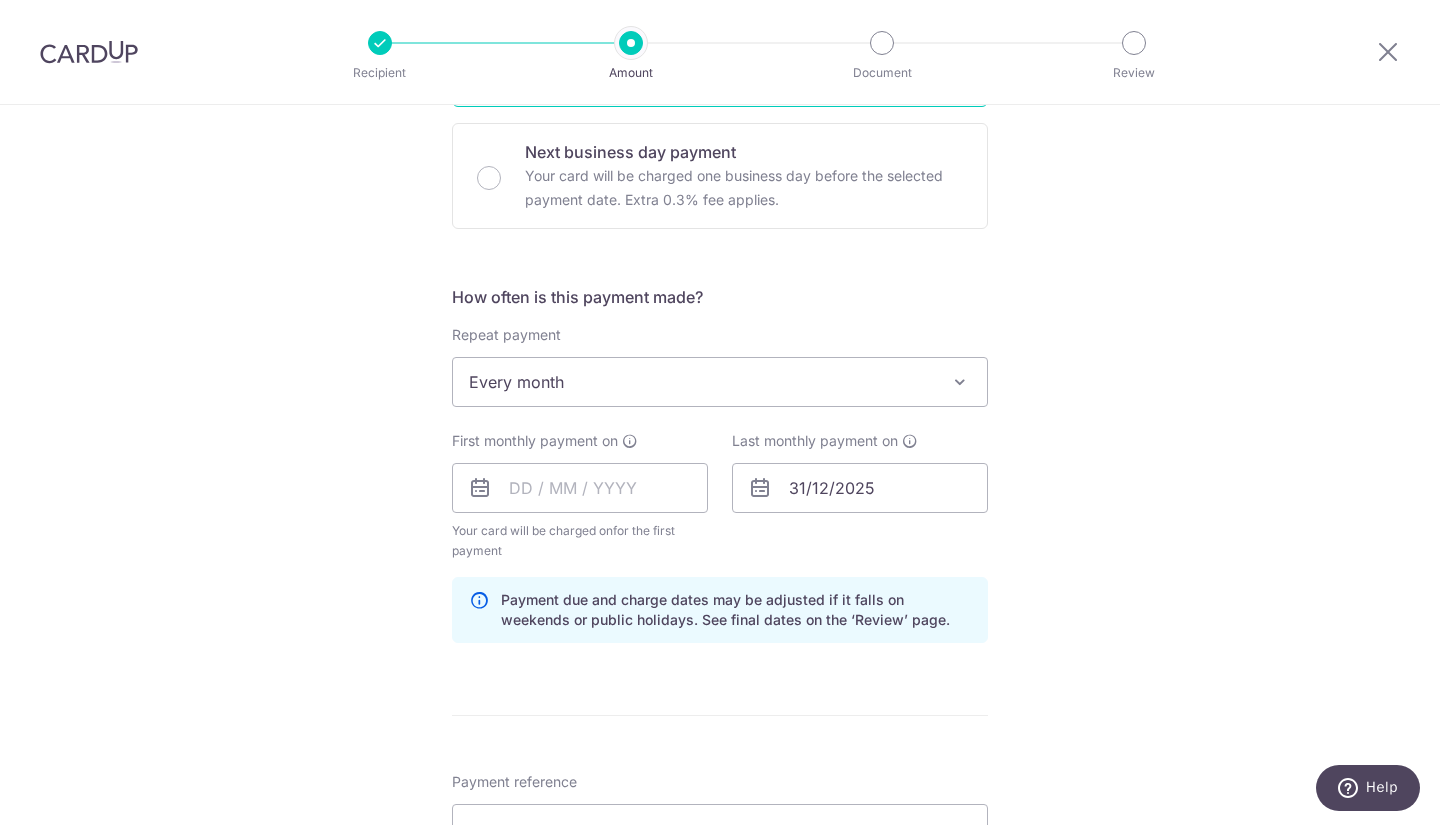 scroll, scrollTop: 600, scrollLeft: 0, axis: vertical 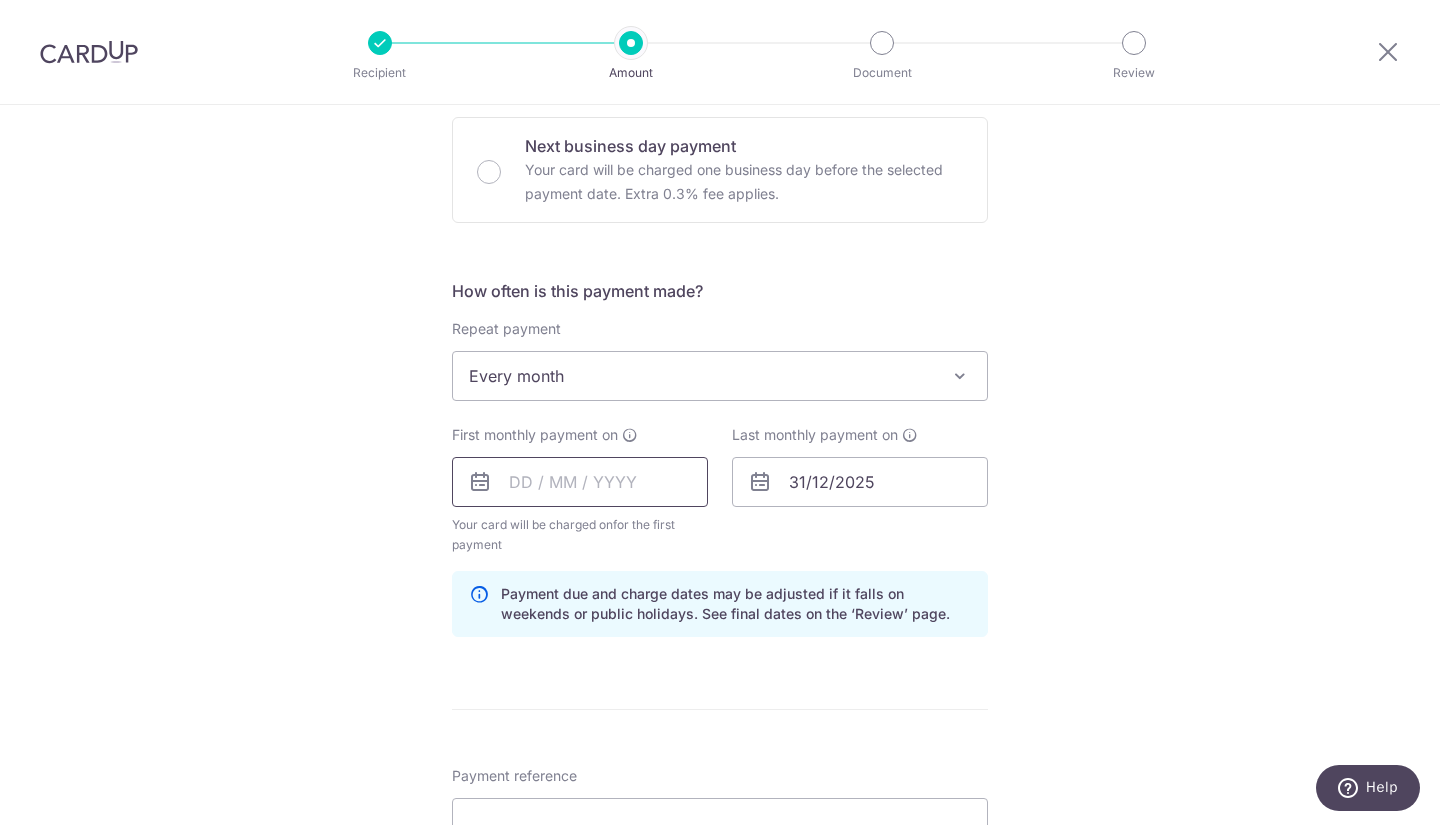 click at bounding box center [580, 482] 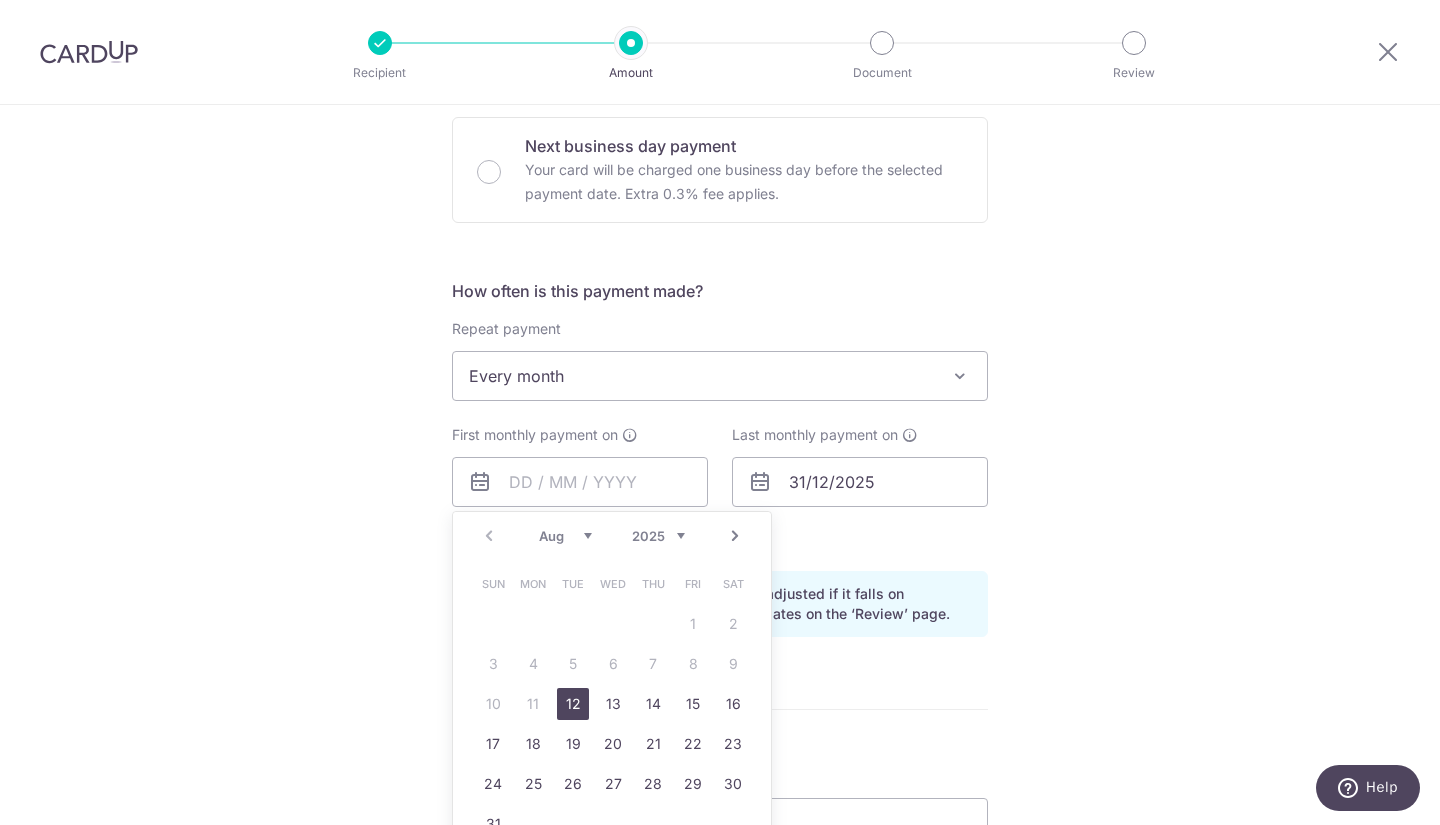 click on "12" at bounding box center [573, 704] 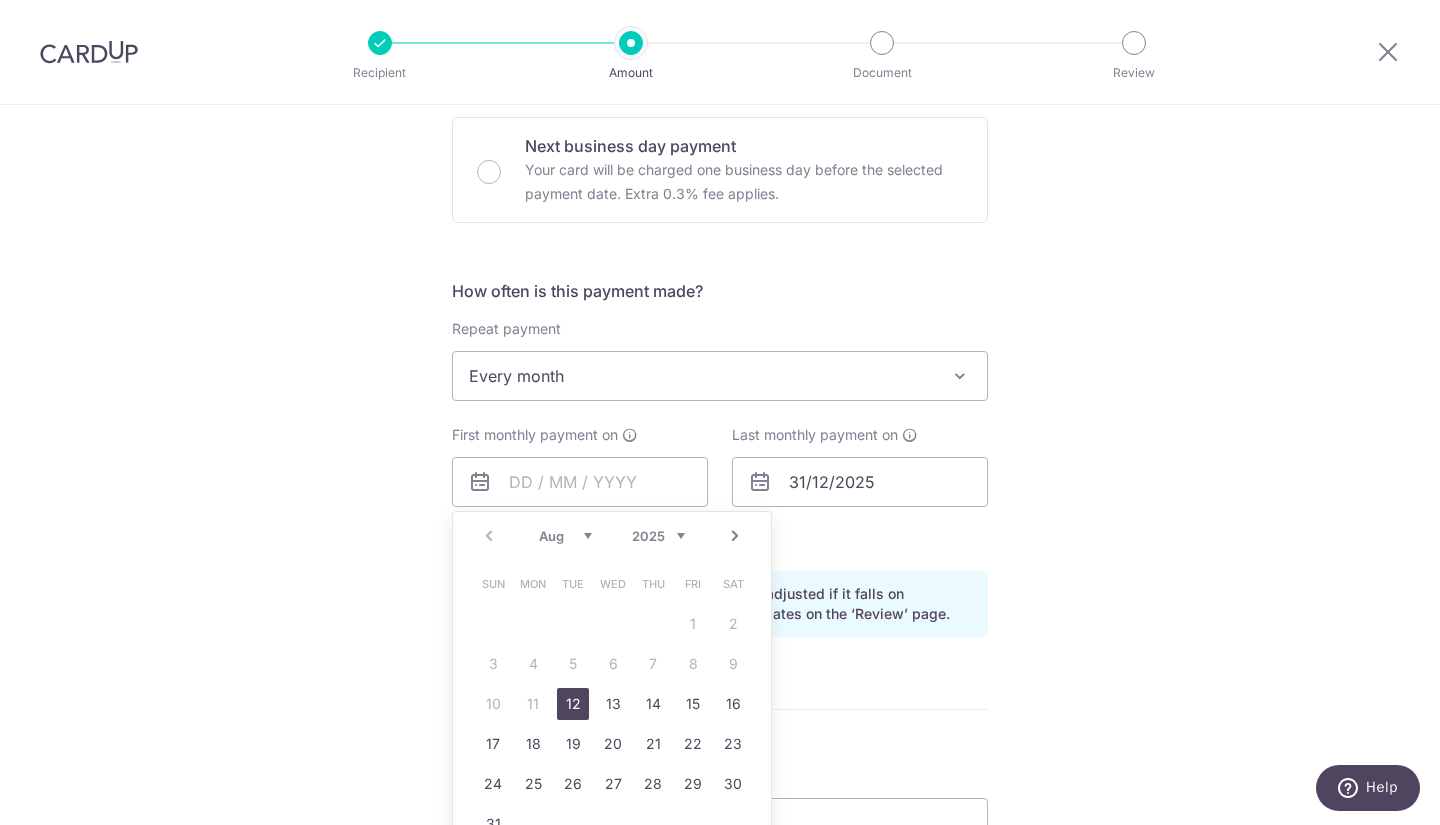 type on "12/08/2025" 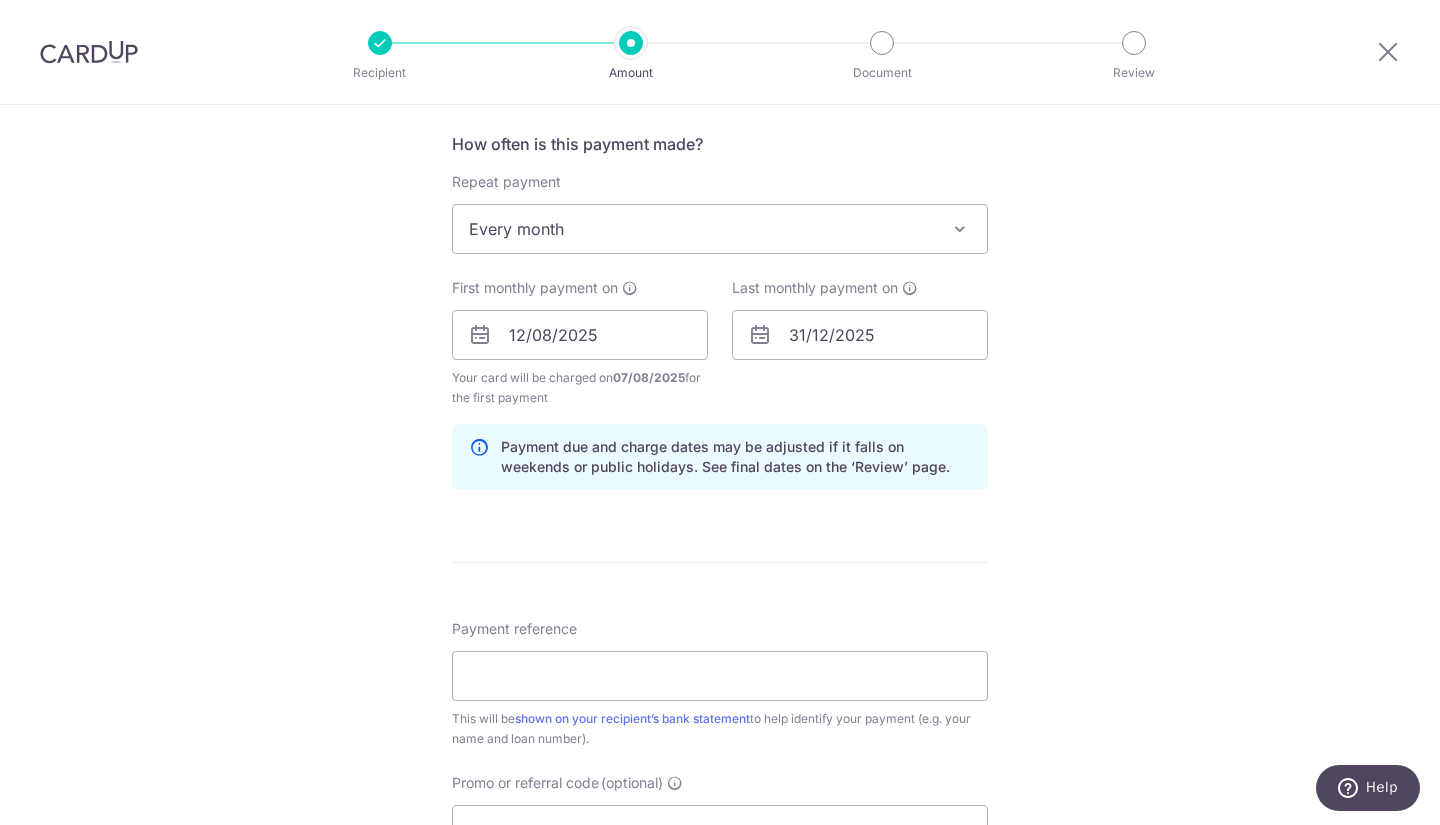 scroll, scrollTop: 900, scrollLeft: 0, axis: vertical 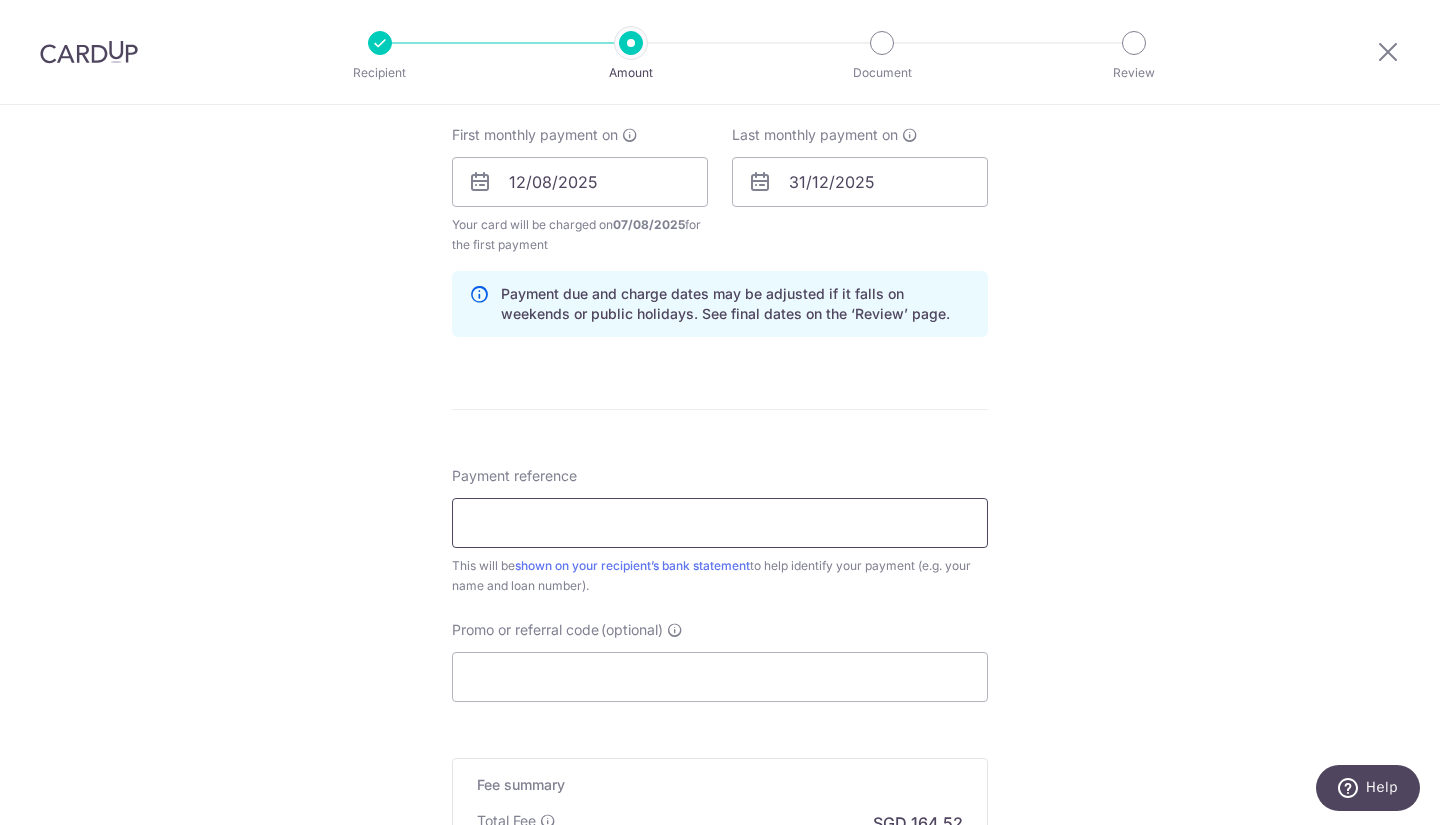 click on "Payment reference" at bounding box center [720, 523] 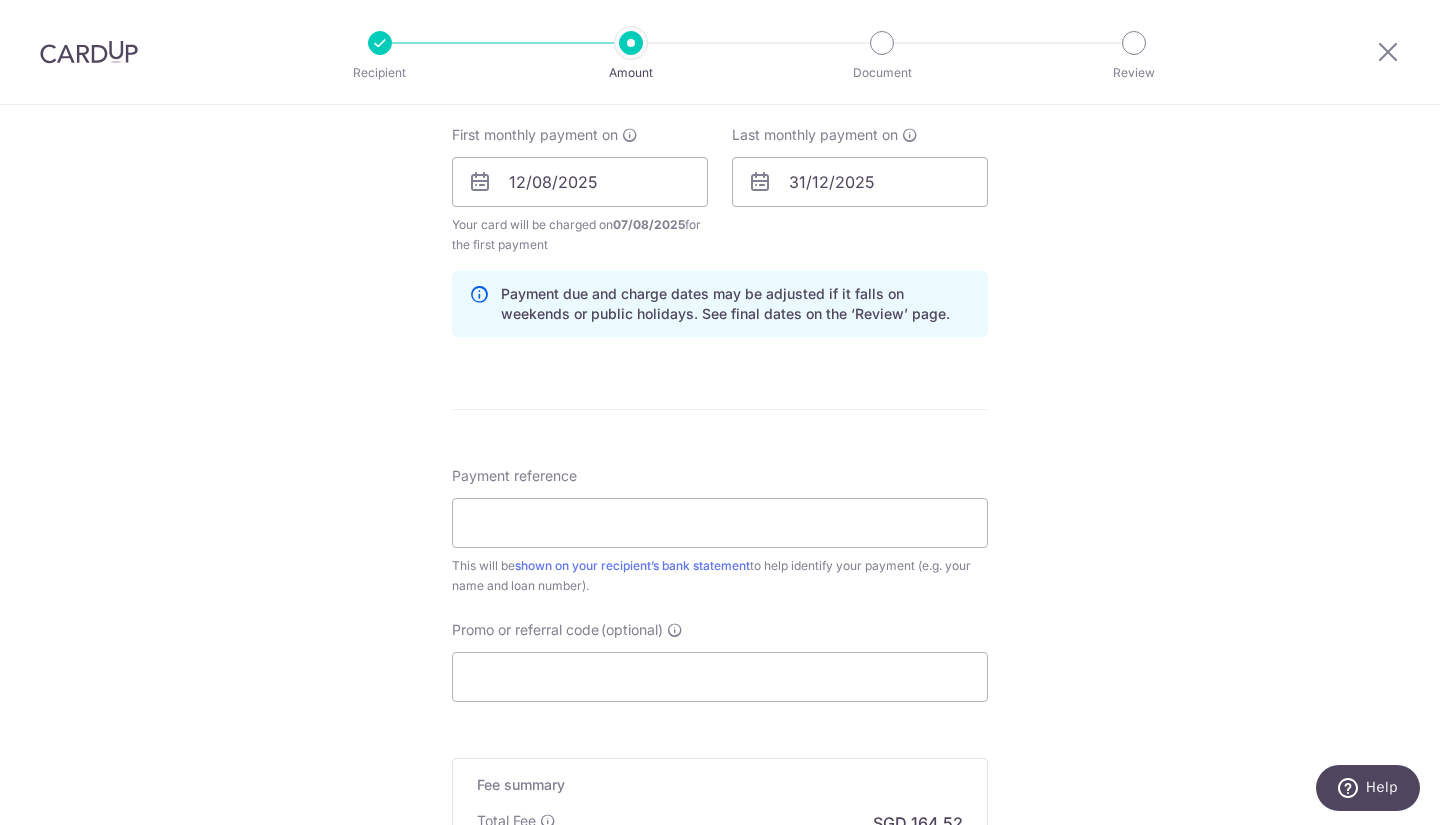 click on "Tell us more about your payment
Enter payment amount
SGD
6,327.80
6327.80
Card added successfully
Select Card
**** 8094
Add credit card
Your Cards
**** 3364
**** 9260
**** 8491
**** 9960
**** 8094
Secure 256-bit SSL
Text" at bounding box center (720, 160) 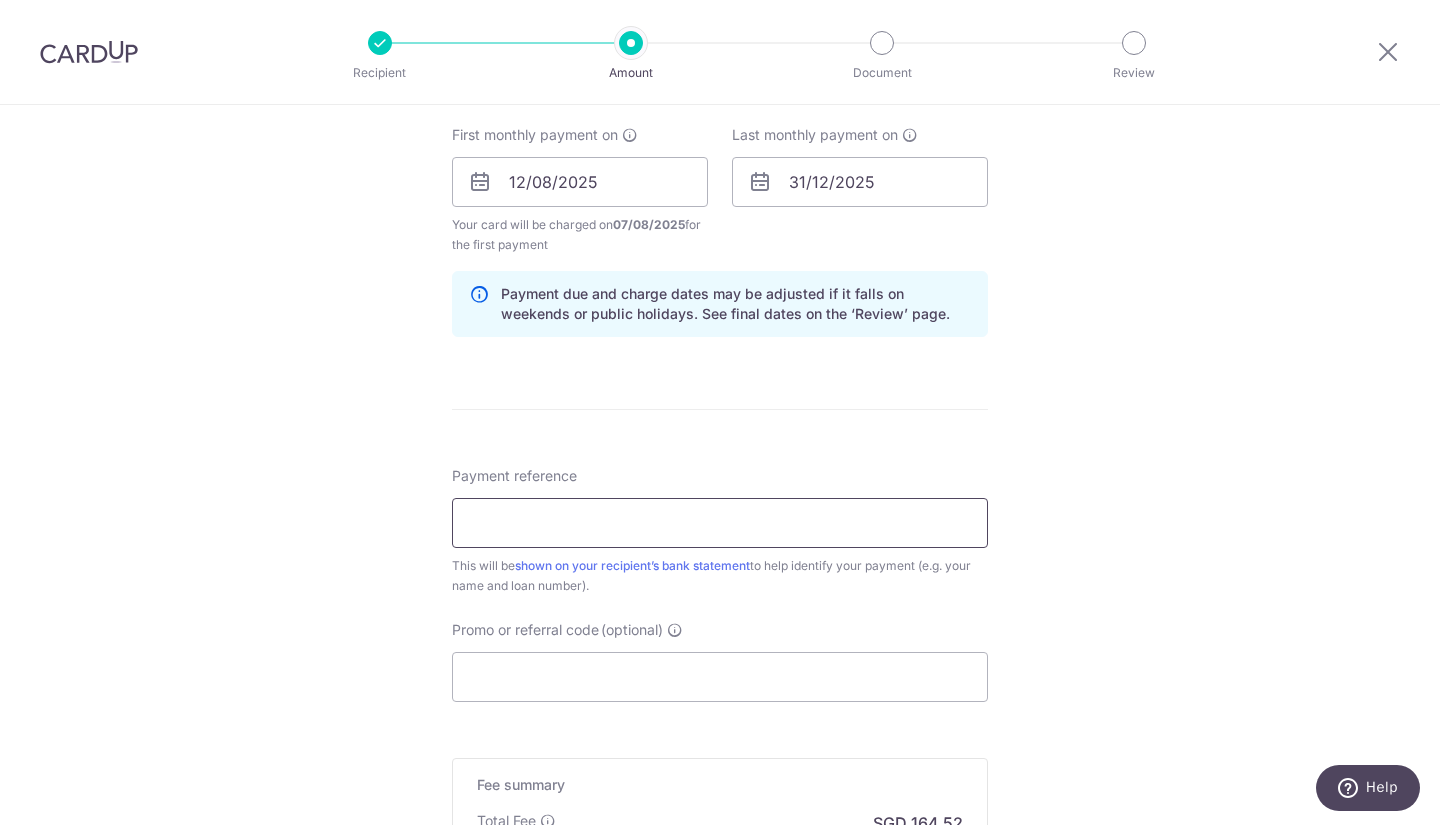 click on "Payment reference" at bounding box center [720, 523] 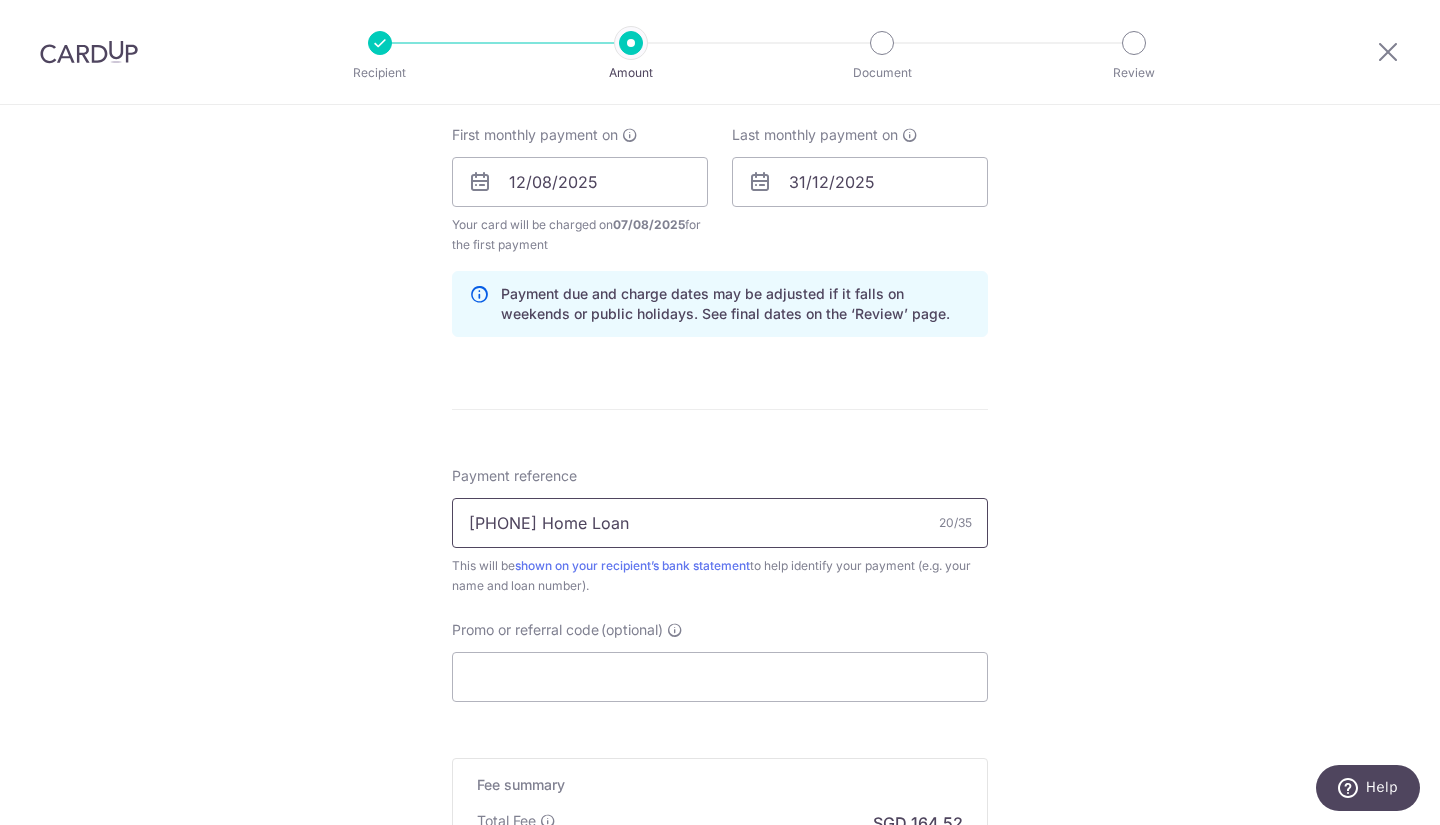 type on "[PHONE] Home Loan" 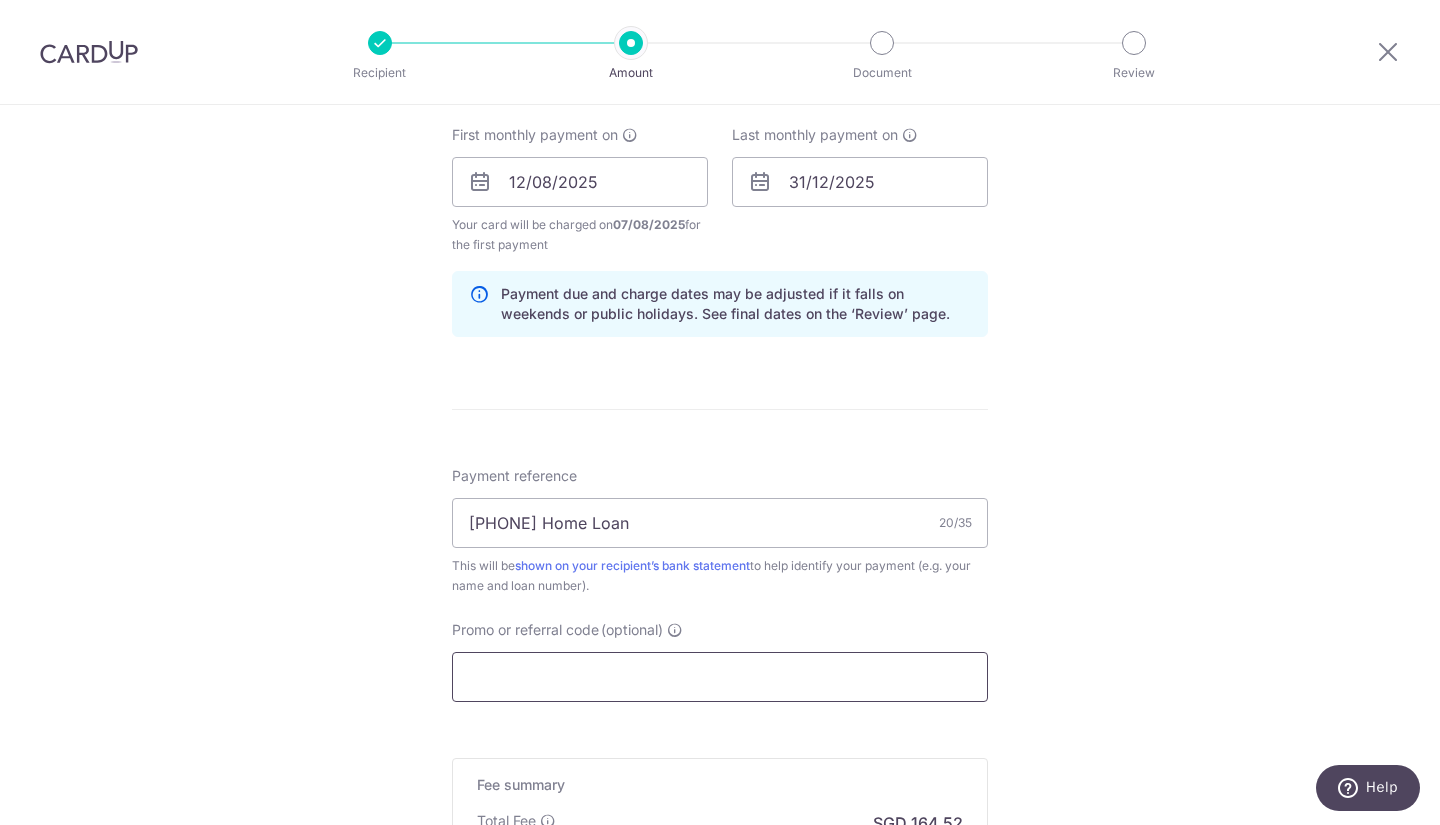 click on "Promo or referral code
(optional)" at bounding box center [720, 677] 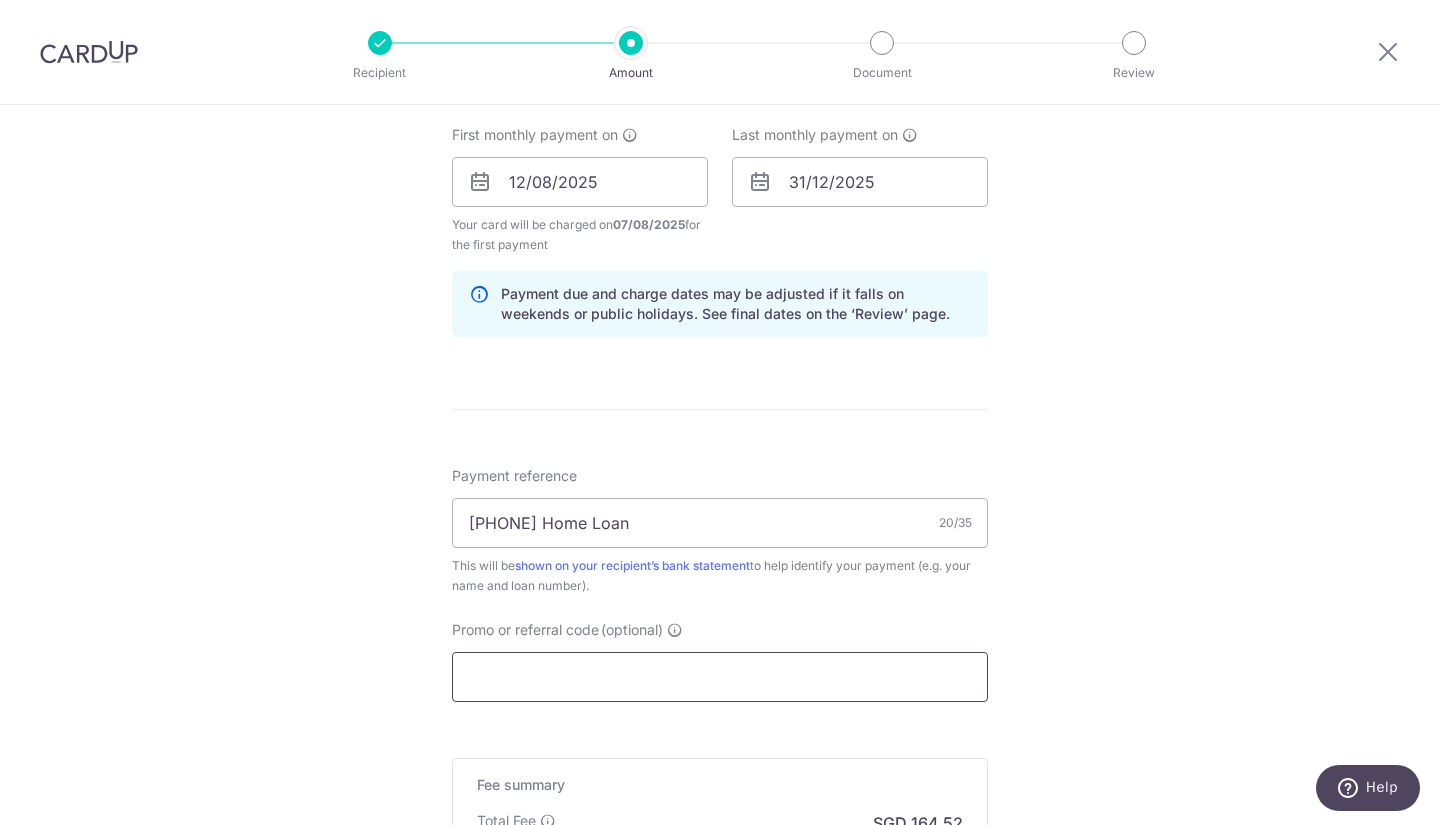 paste on "3HOME25" 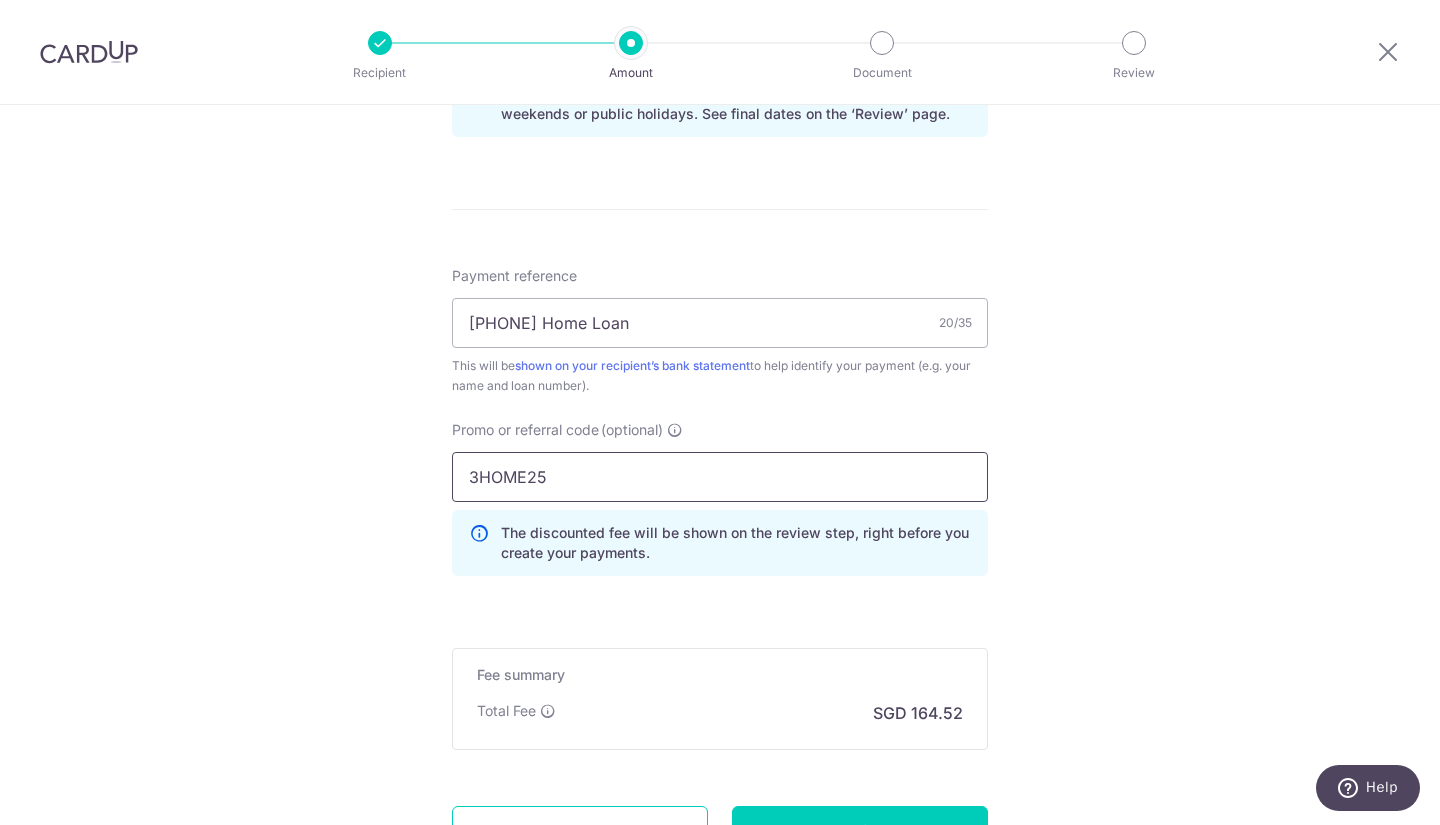 scroll, scrollTop: 1281, scrollLeft: 0, axis: vertical 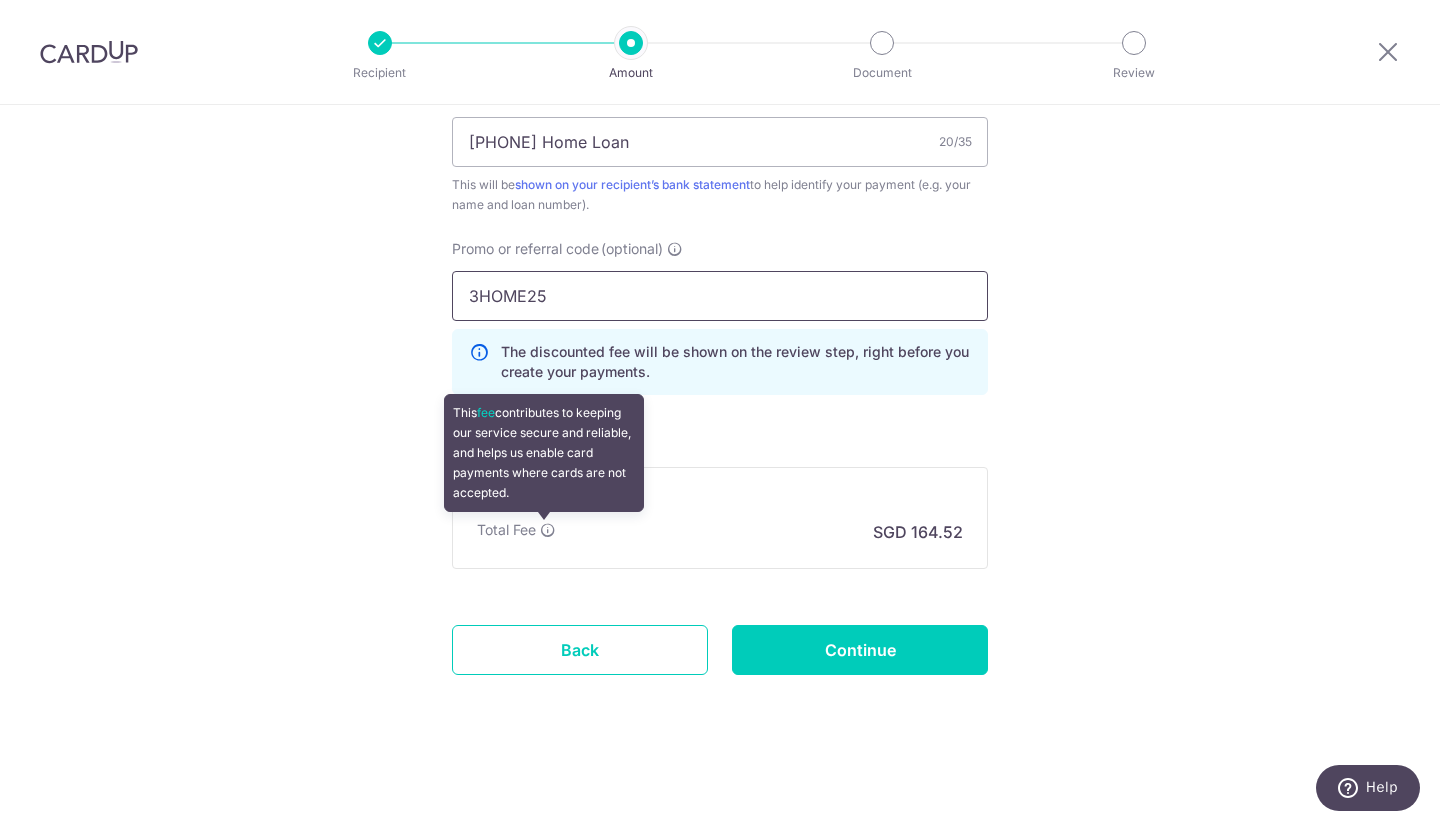 type on "3HOME25" 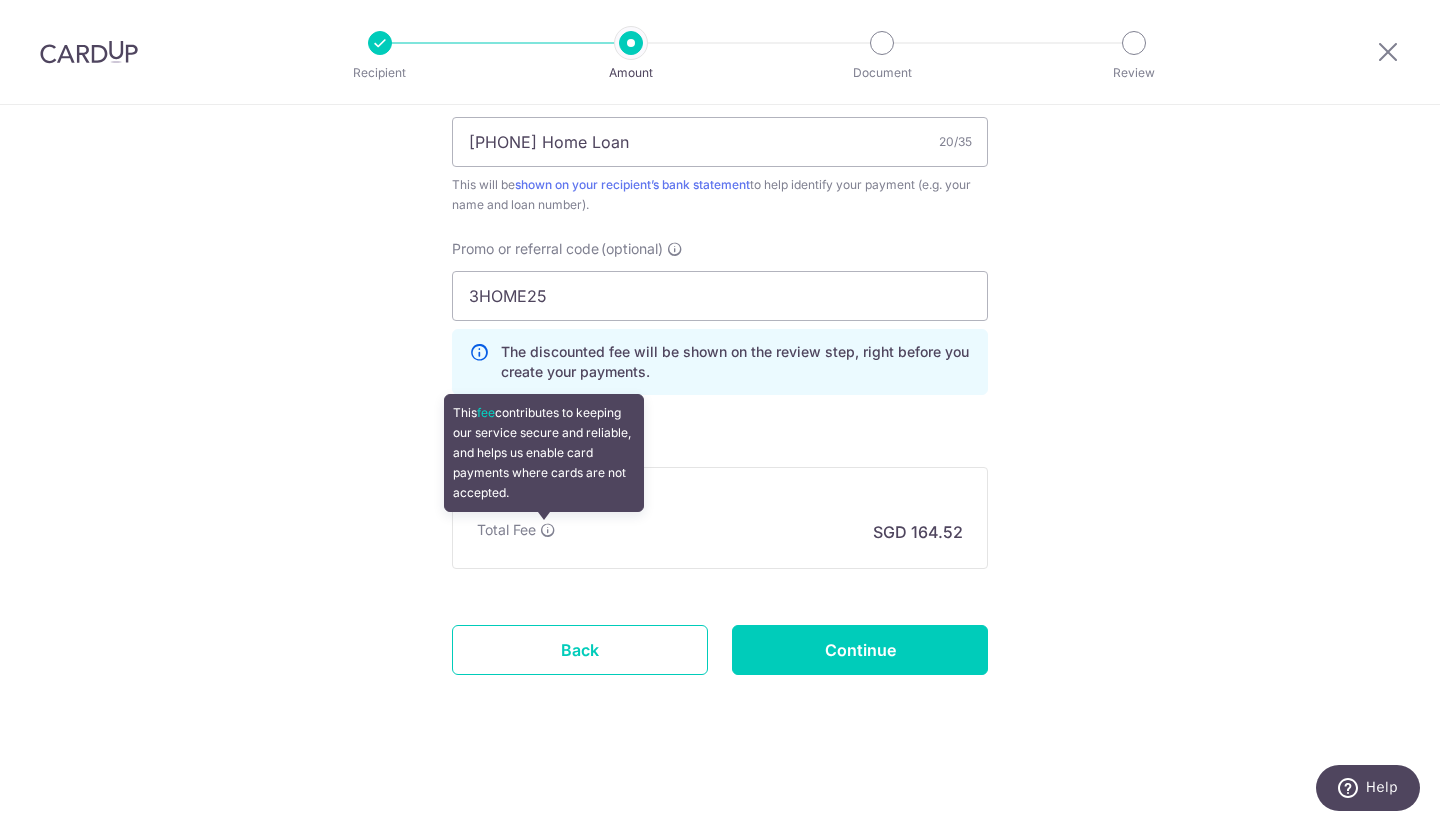 click at bounding box center [548, 530] 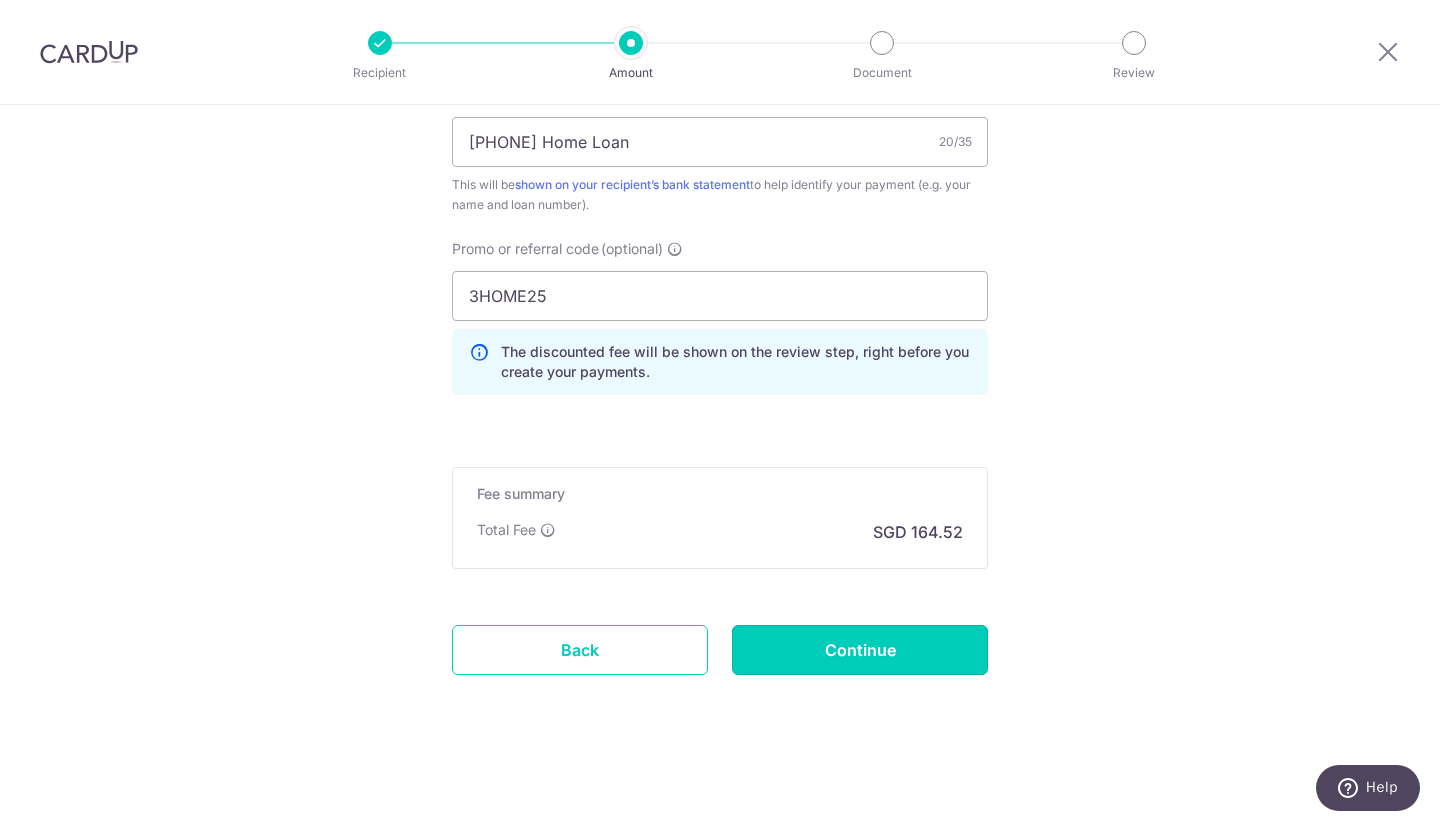 click on "Continue" at bounding box center (860, 650) 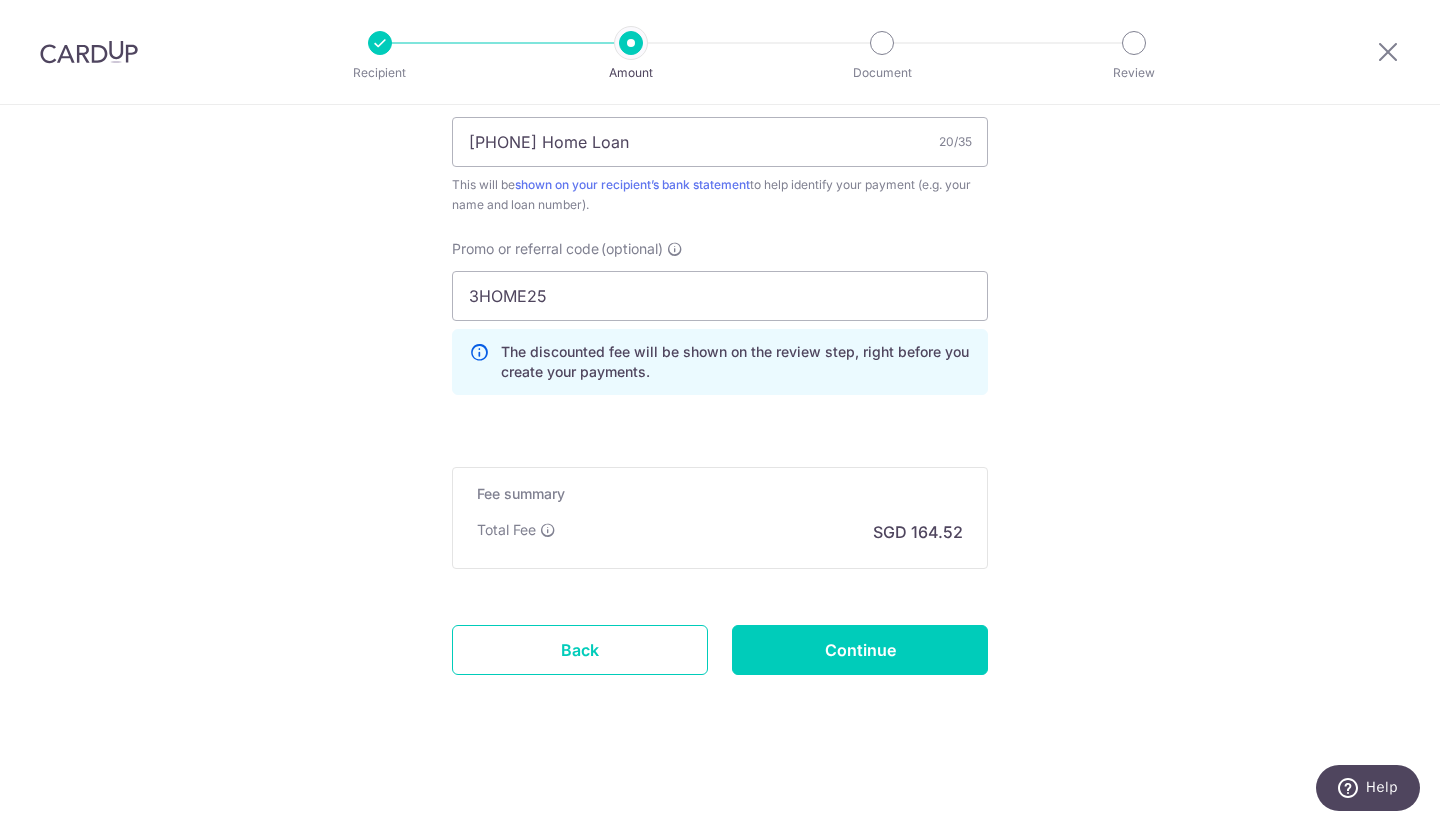 type on "Create Schedule" 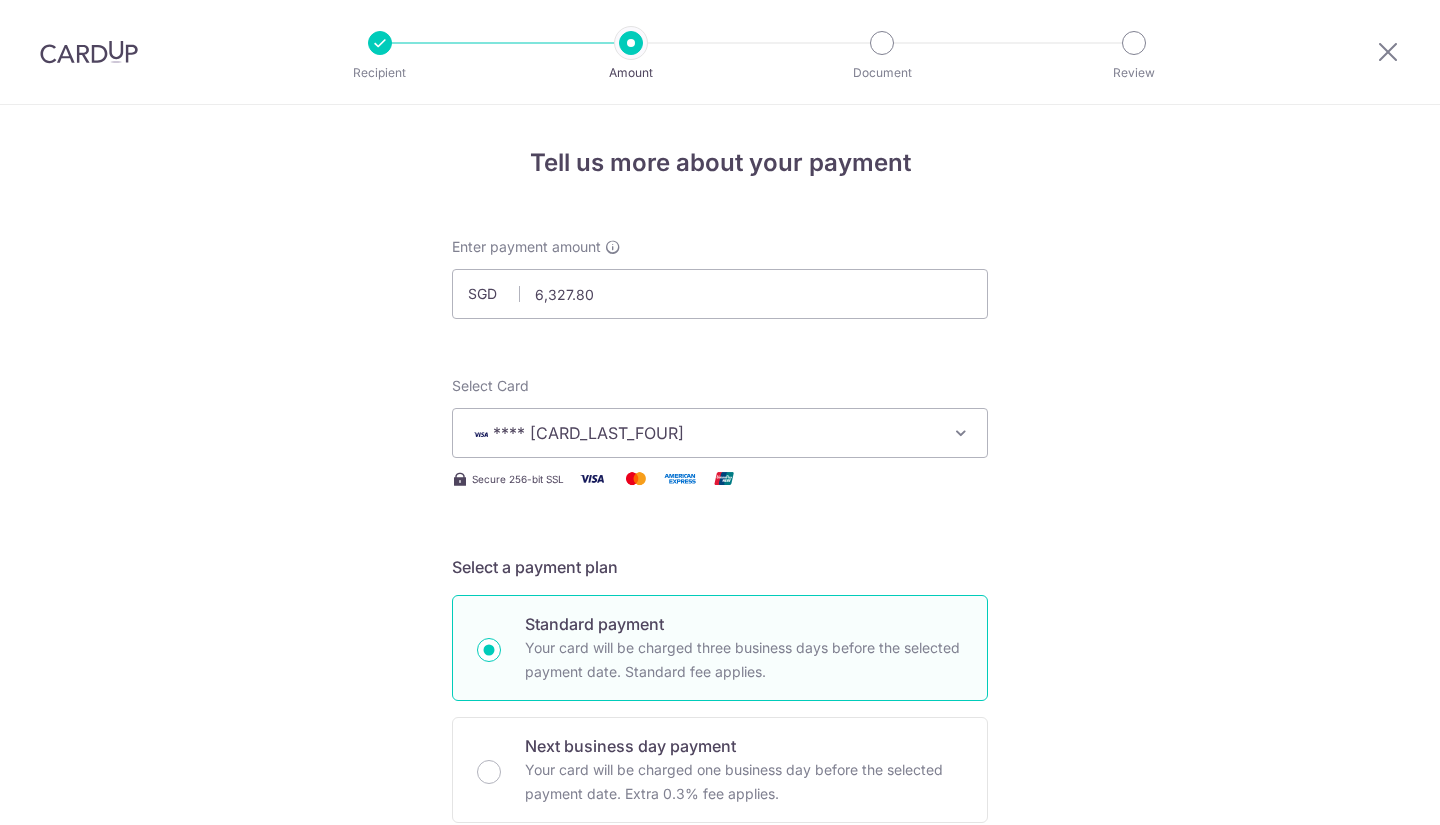 scroll, scrollTop: 0, scrollLeft: 0, axis: both 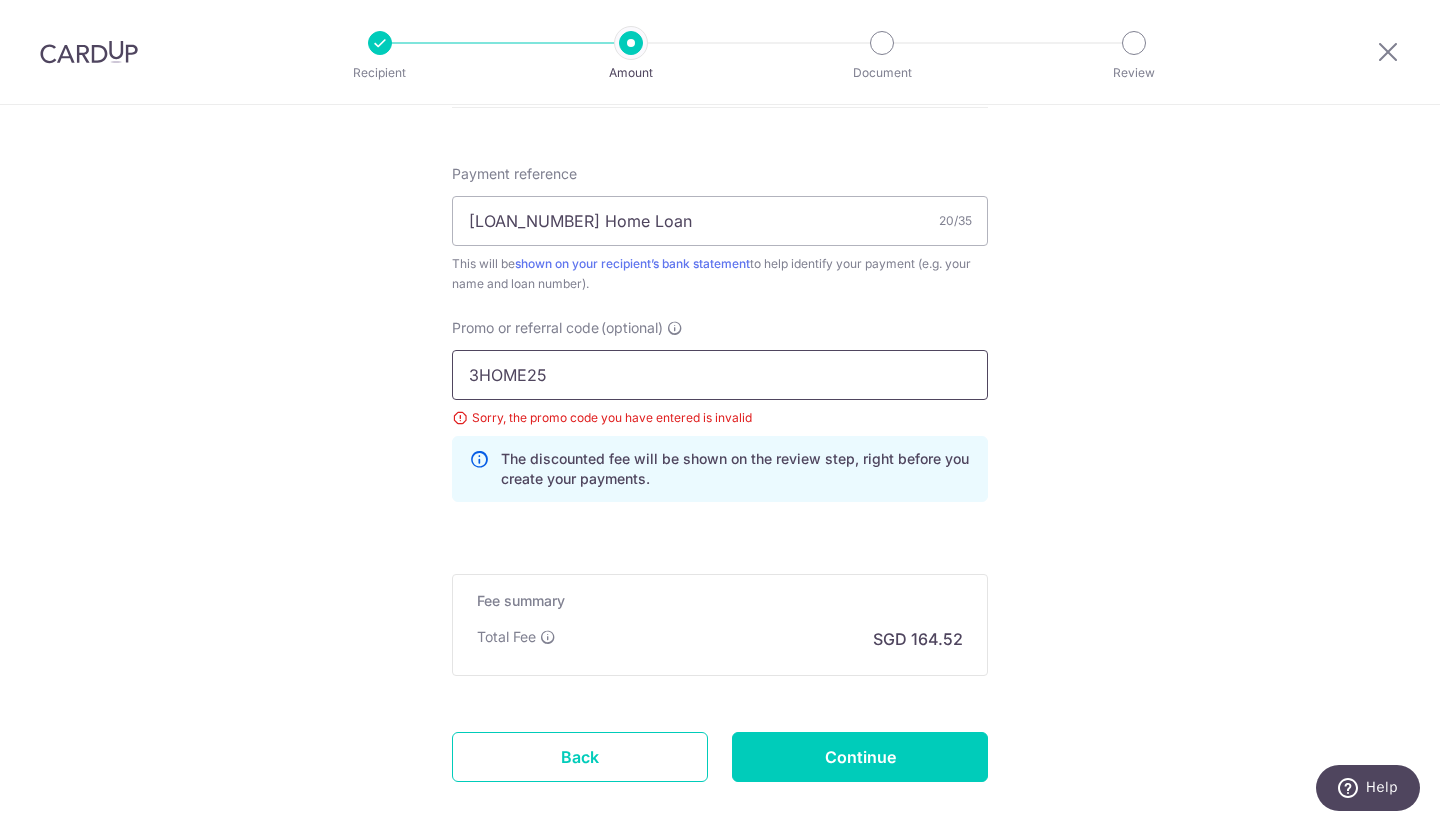 drag, startPoint x: 564, startPoint y: 377, endPoint x: 386, endPoint y: 393, distance: 178.71765 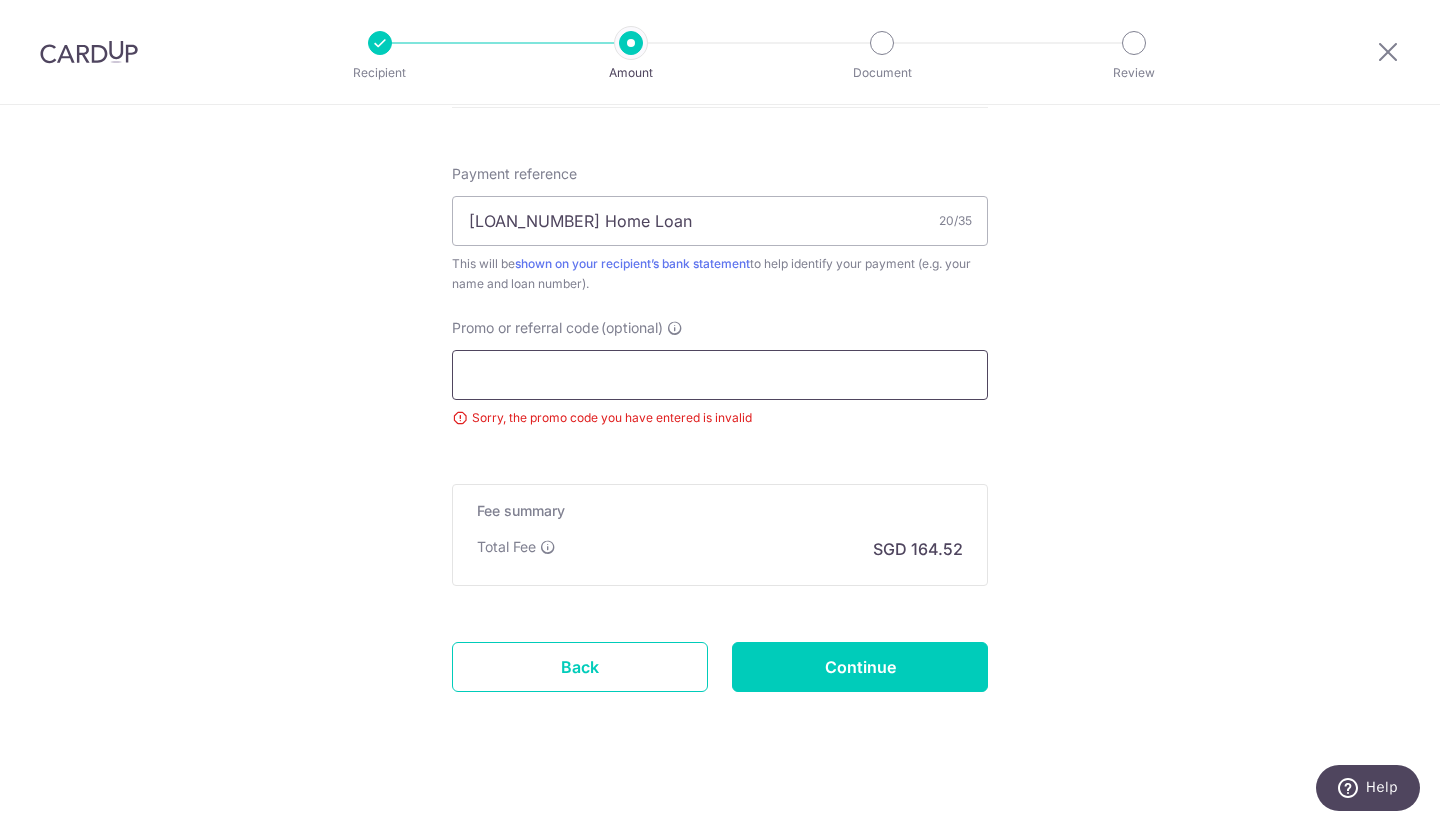 paste on "3HOME25R" 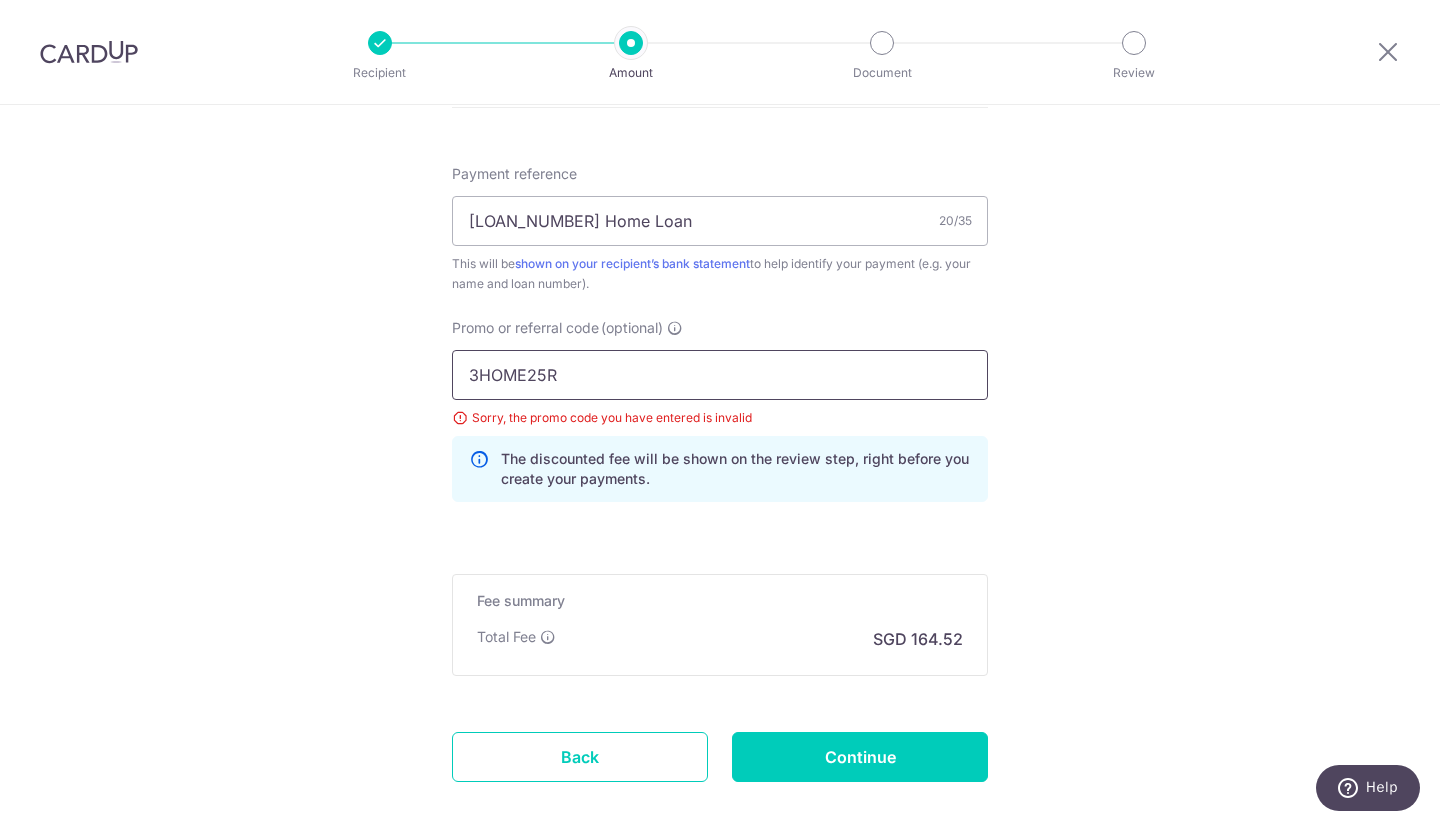 type on "3HOME25R" 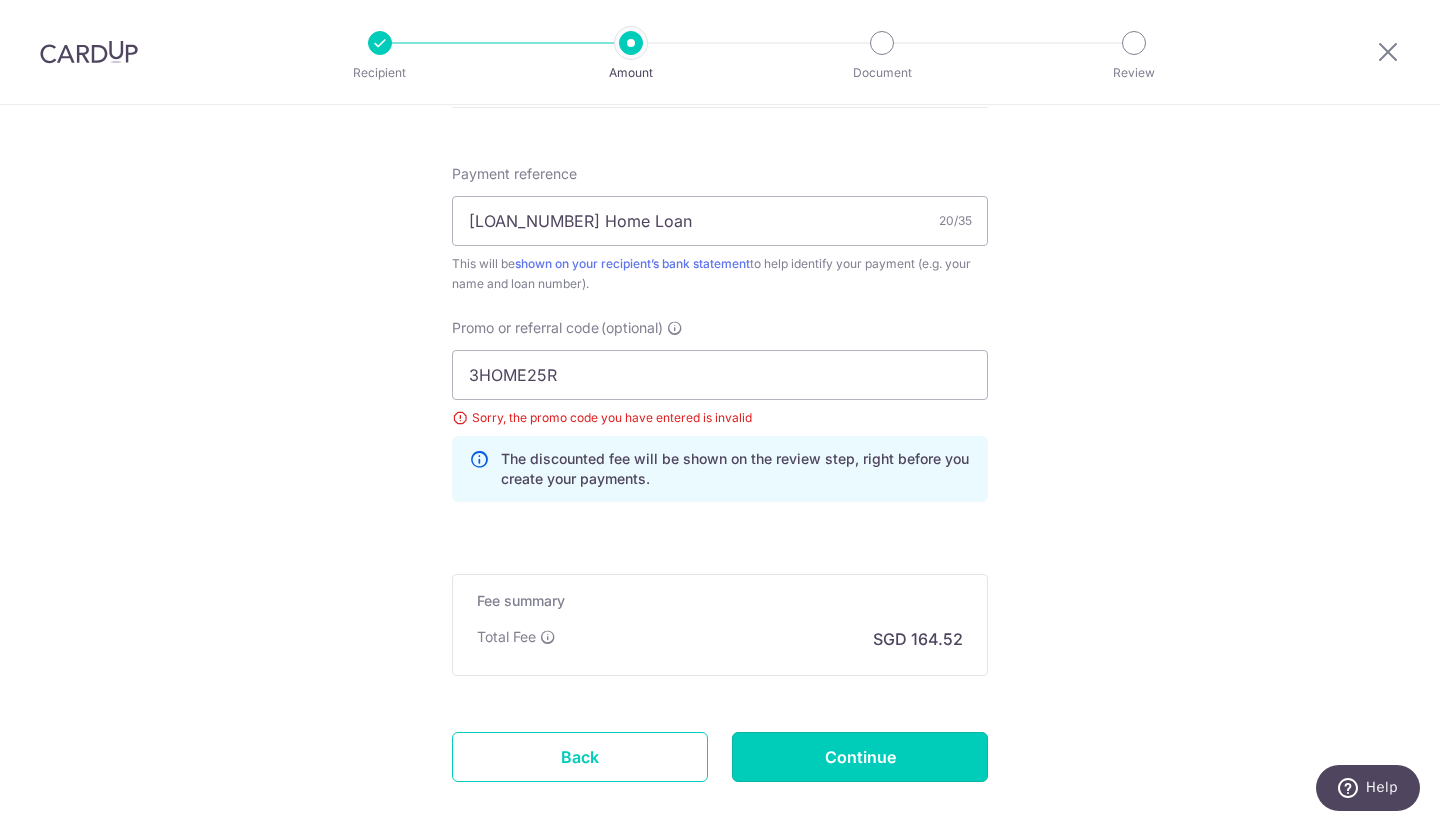 click on "Continue" at bounding box center [860, 757] 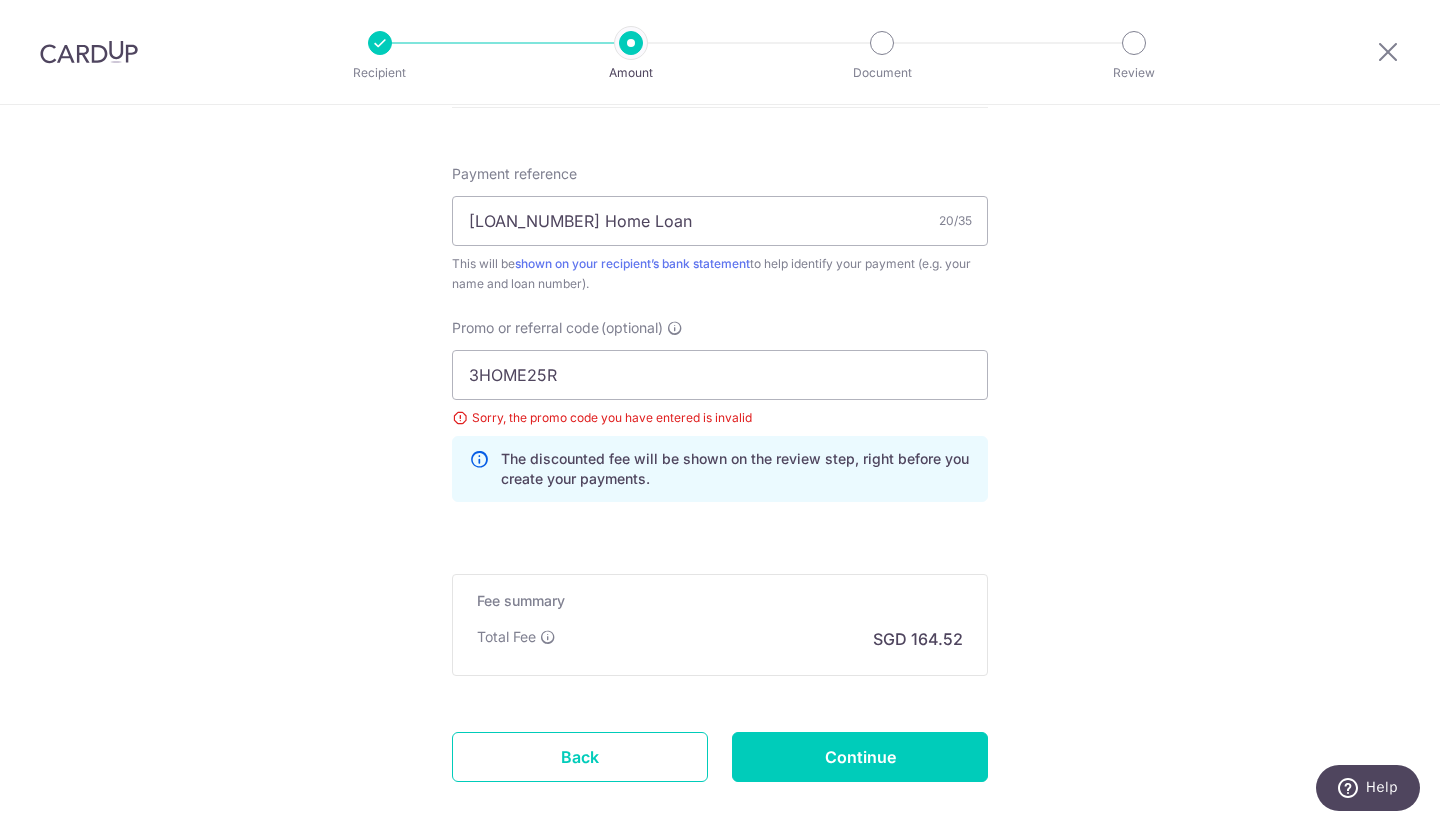 type on "Update Schedule" 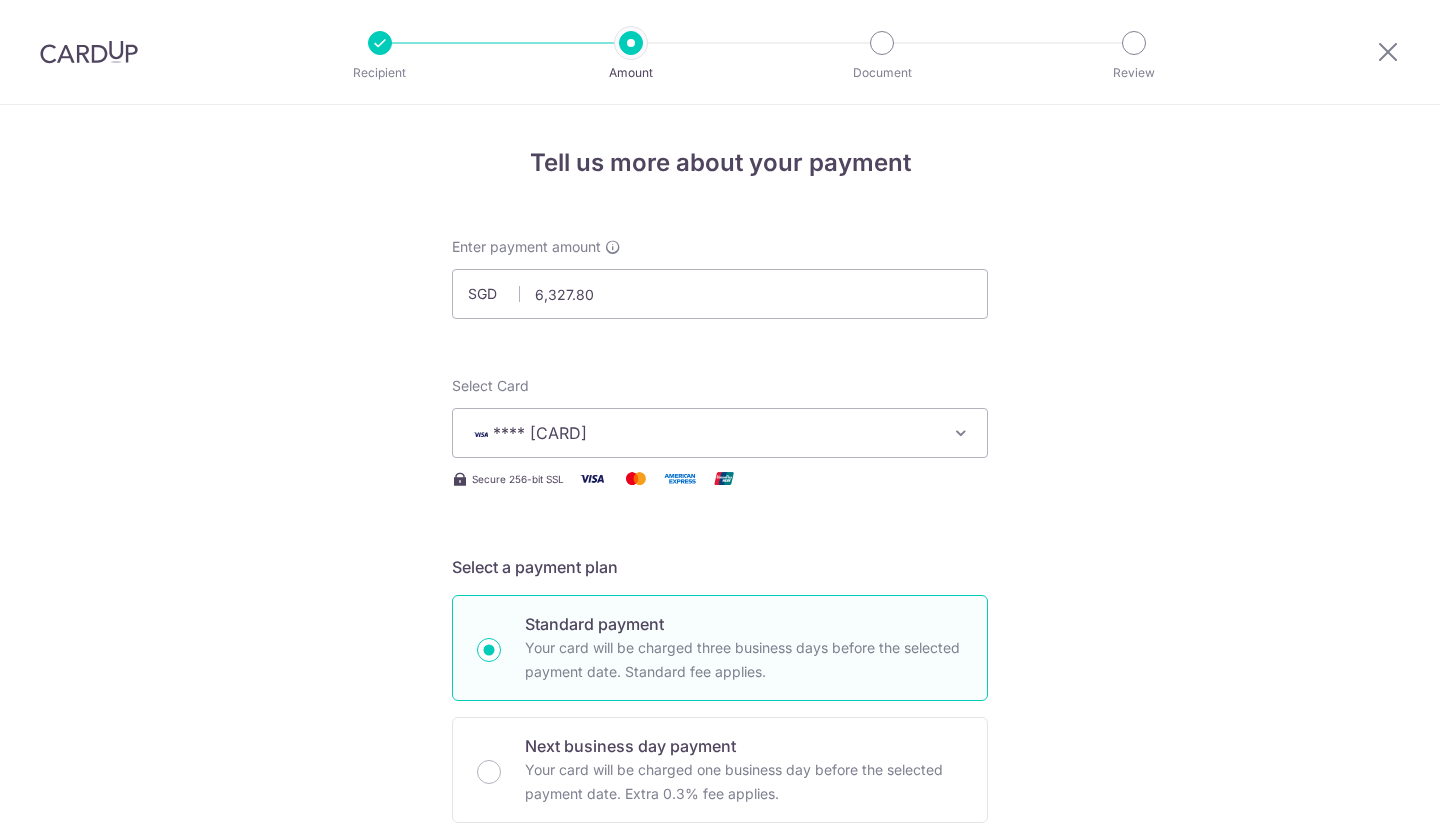 scroll, scrollTop: 0, scrollLeft: 0, axis: both 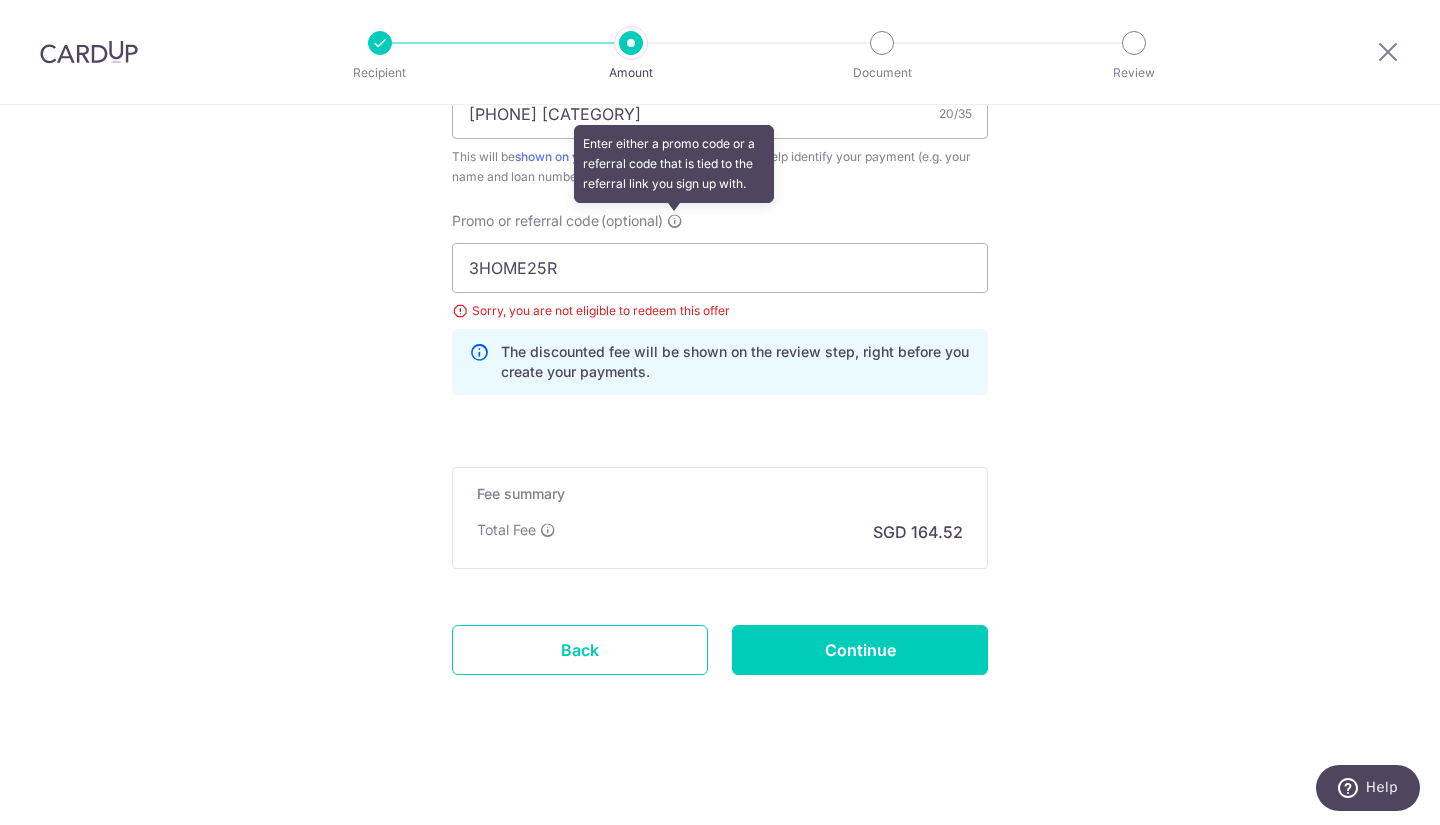 click at bounding box center [675, 221] 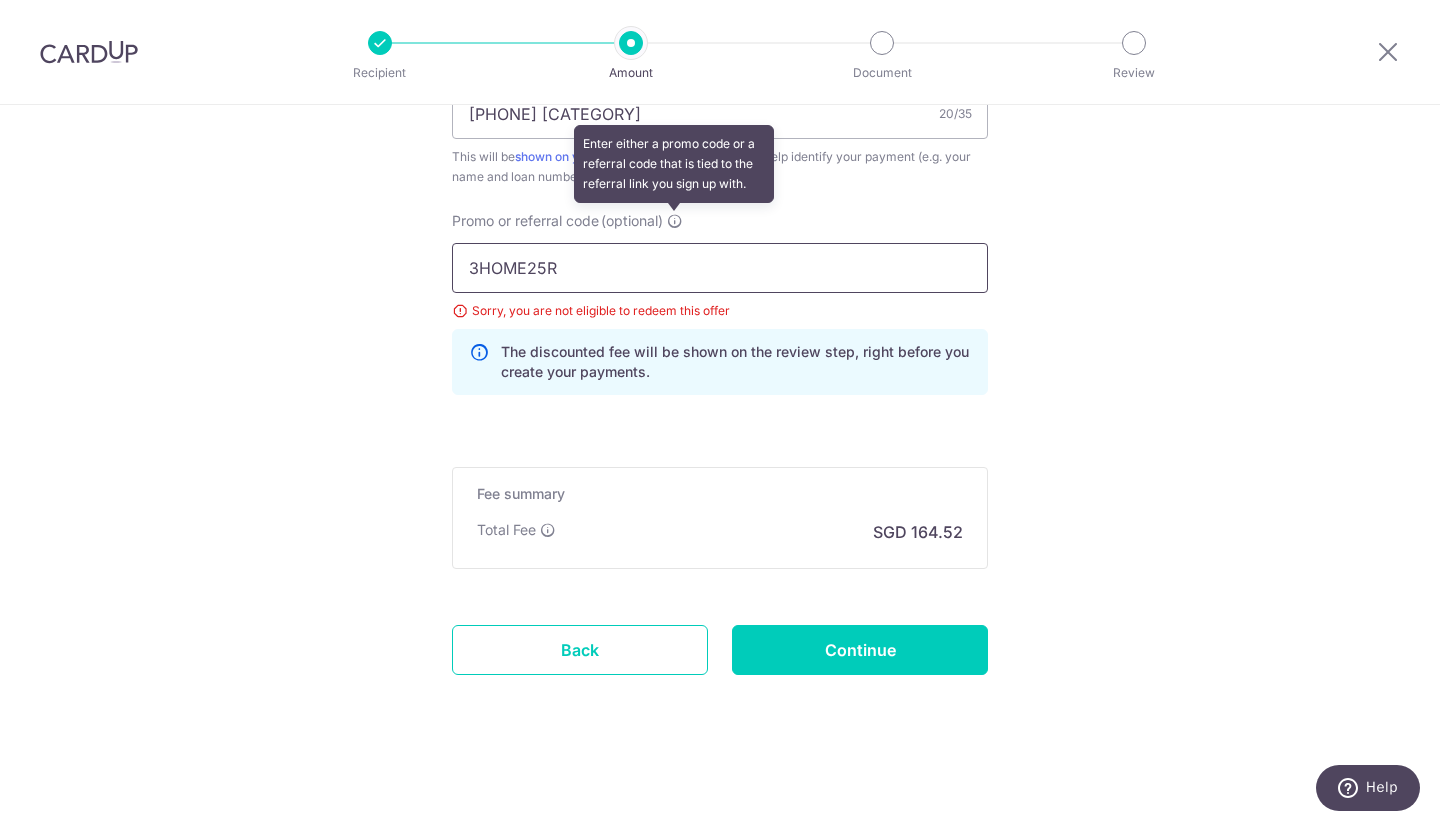 click on "3HOME25R" at bounding box center (720, 268) 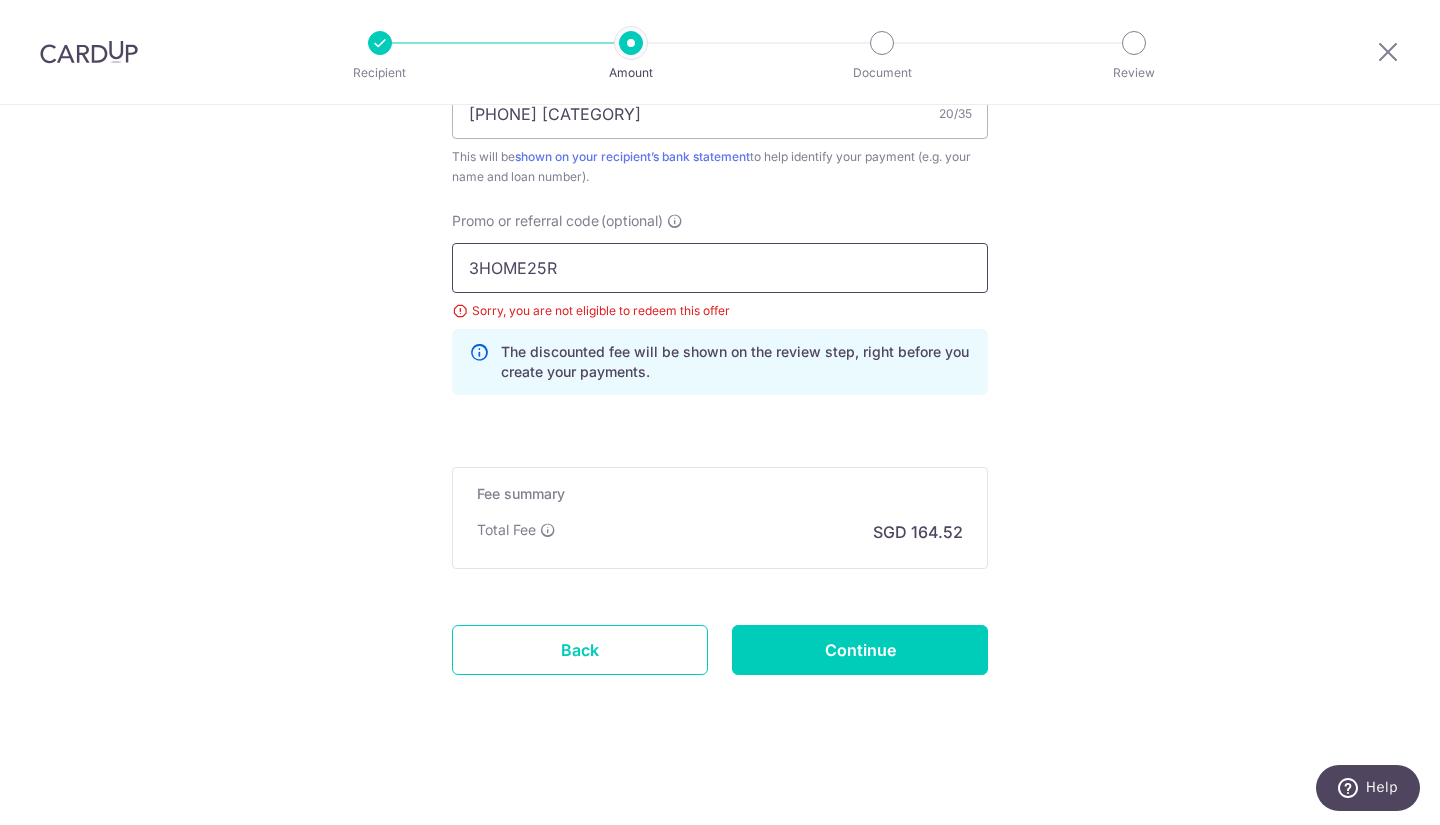 drag, startPoint x: 639, startPoint y: 266, endPoint x: 325, endPoint y: 278, distance: 314.22922 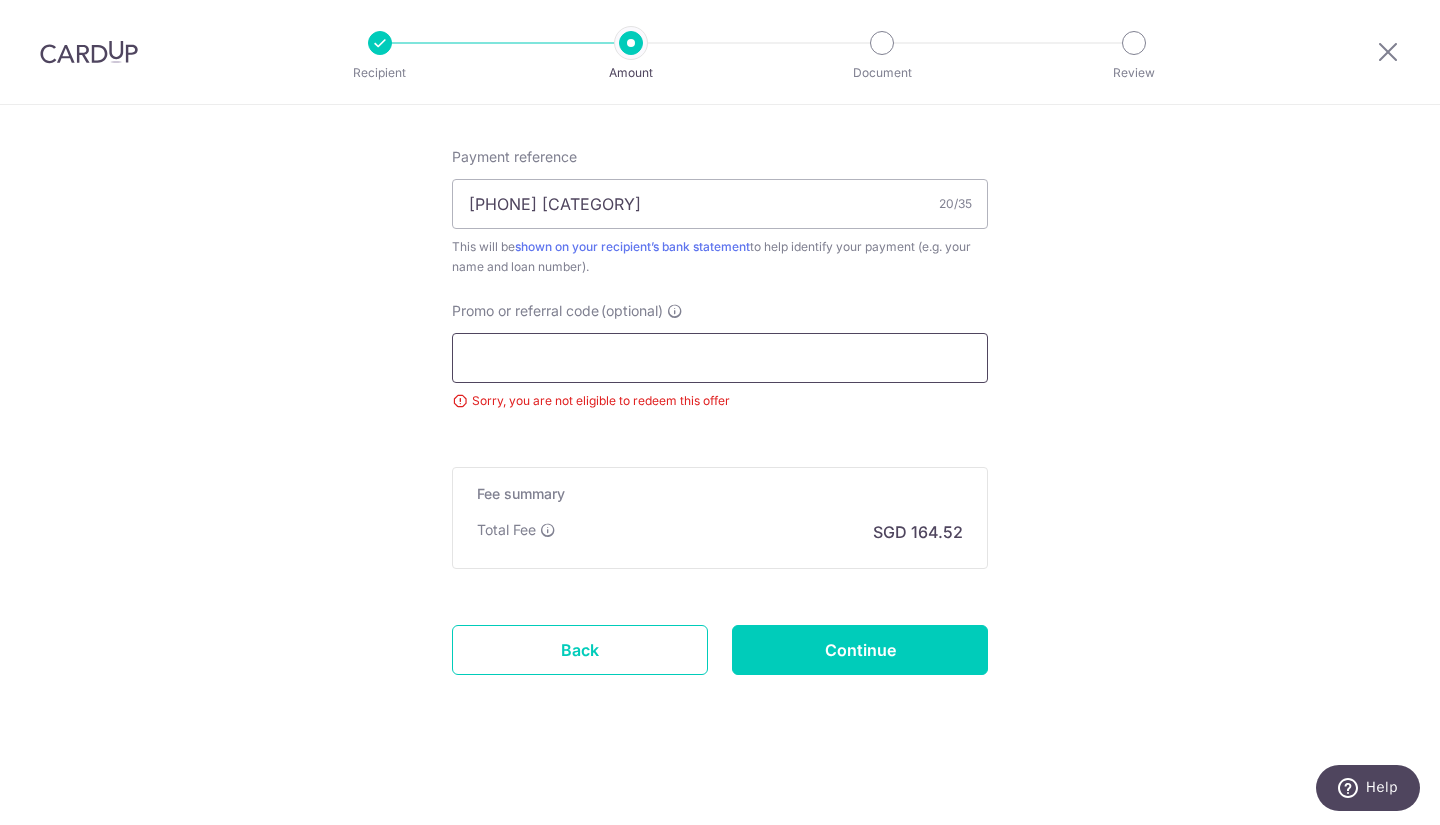 scroll, scrollTop: 1117, scrollLeft: 0, axis: vertical 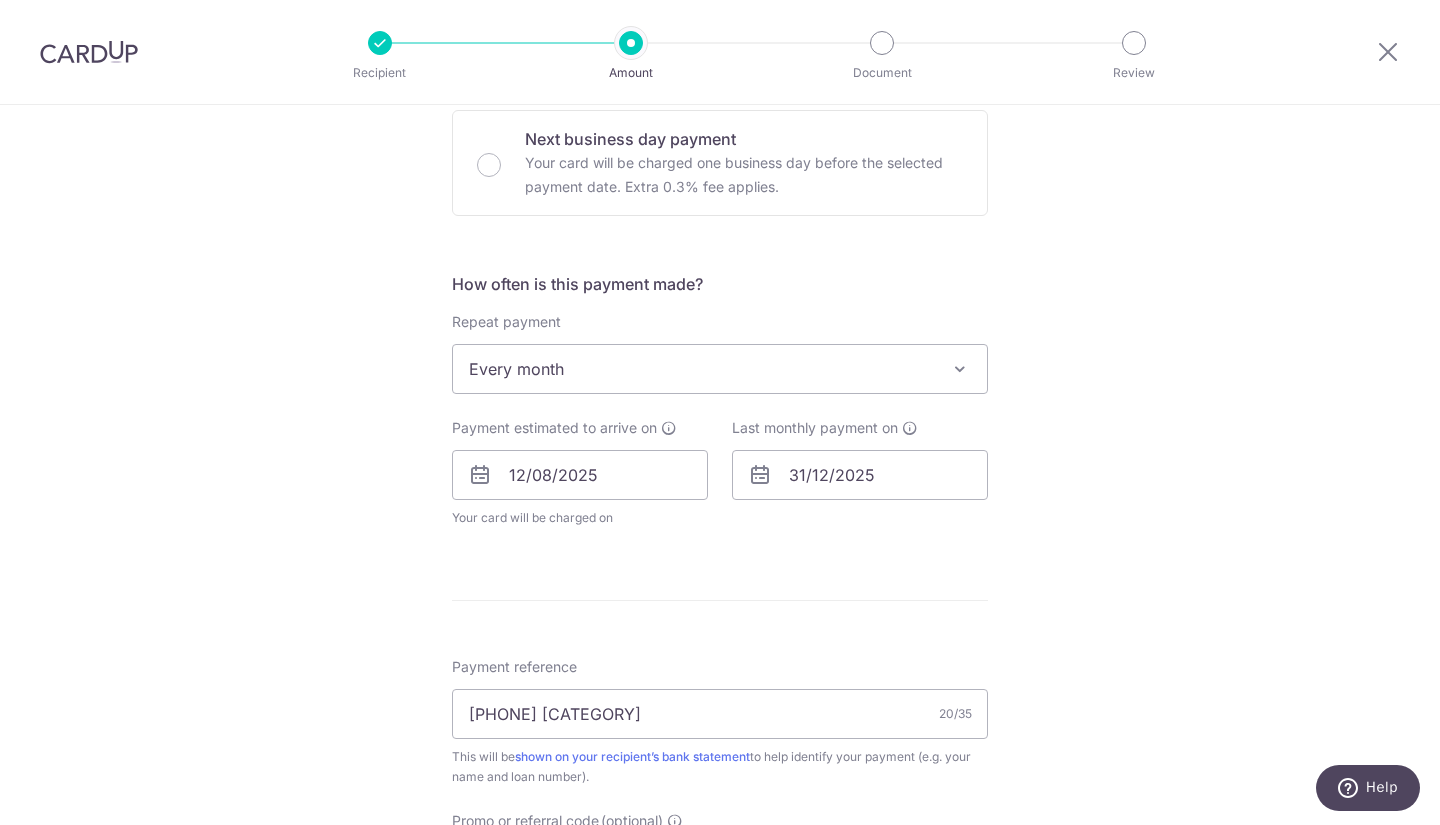 type on "REC185" 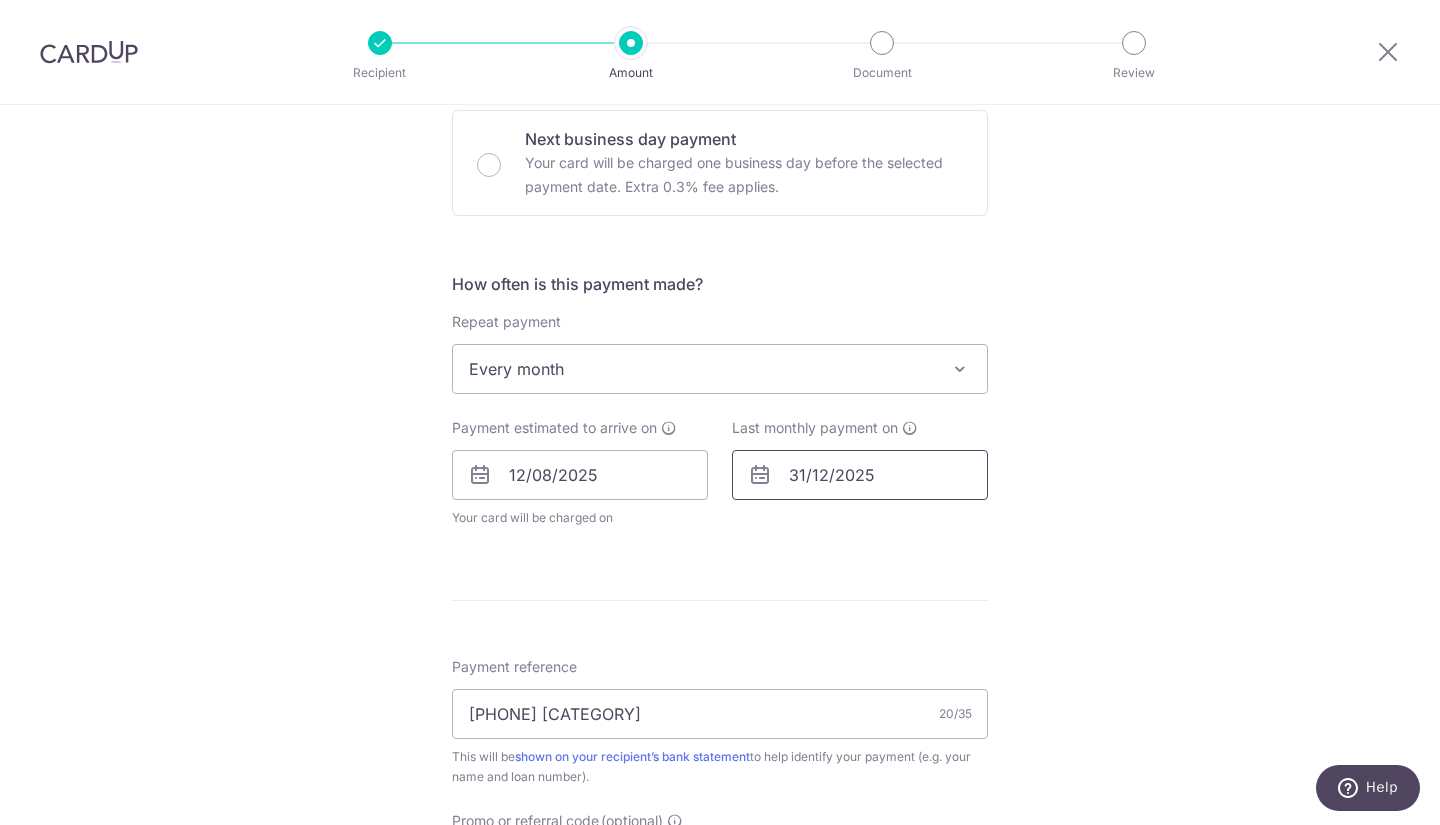 click on "31/12/2025" at bounding box center (860, 475) 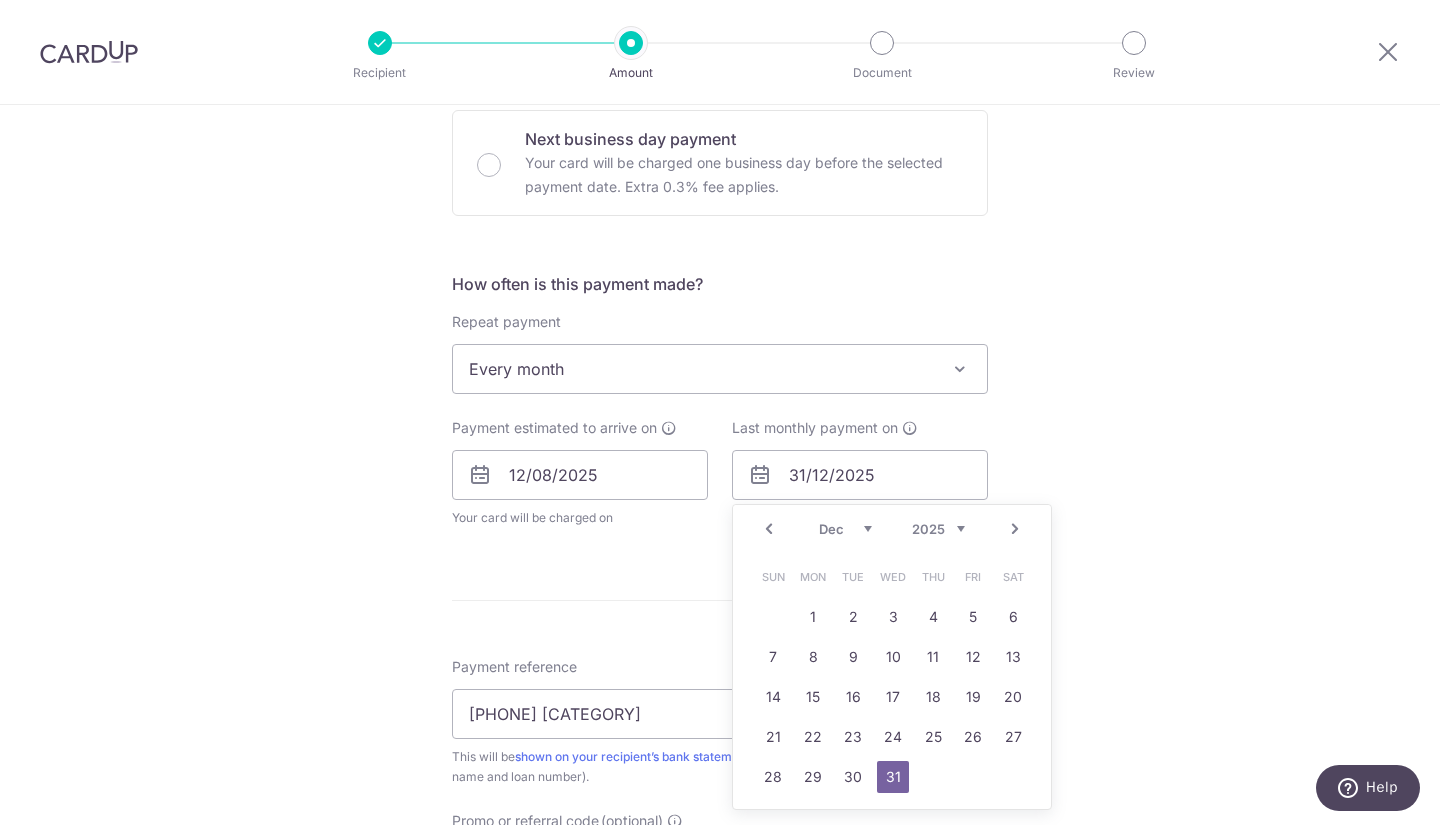 click on "Next" at bounding box center [1015, 529] 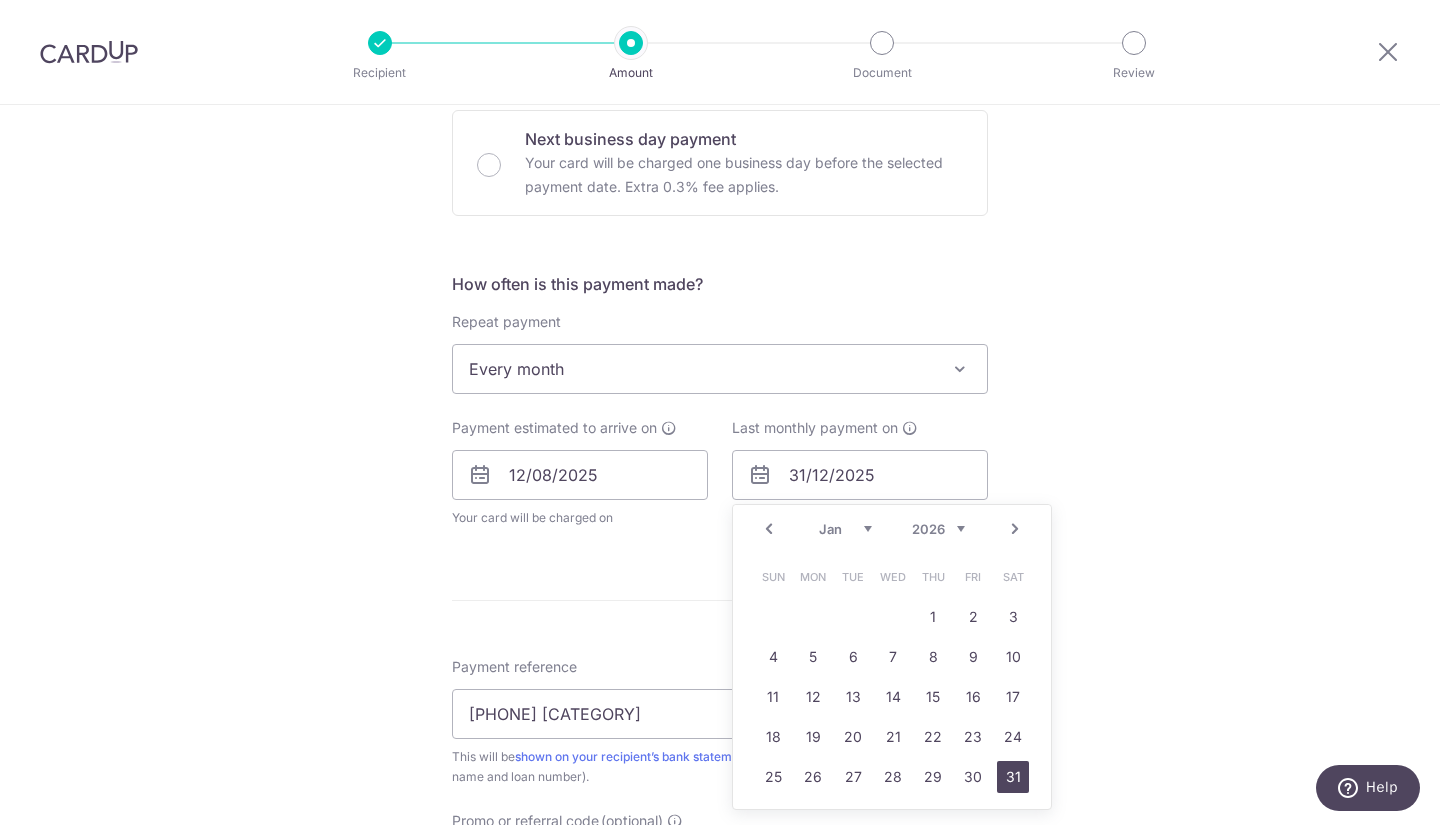 click on "31" at bounding box center [1013, 777] 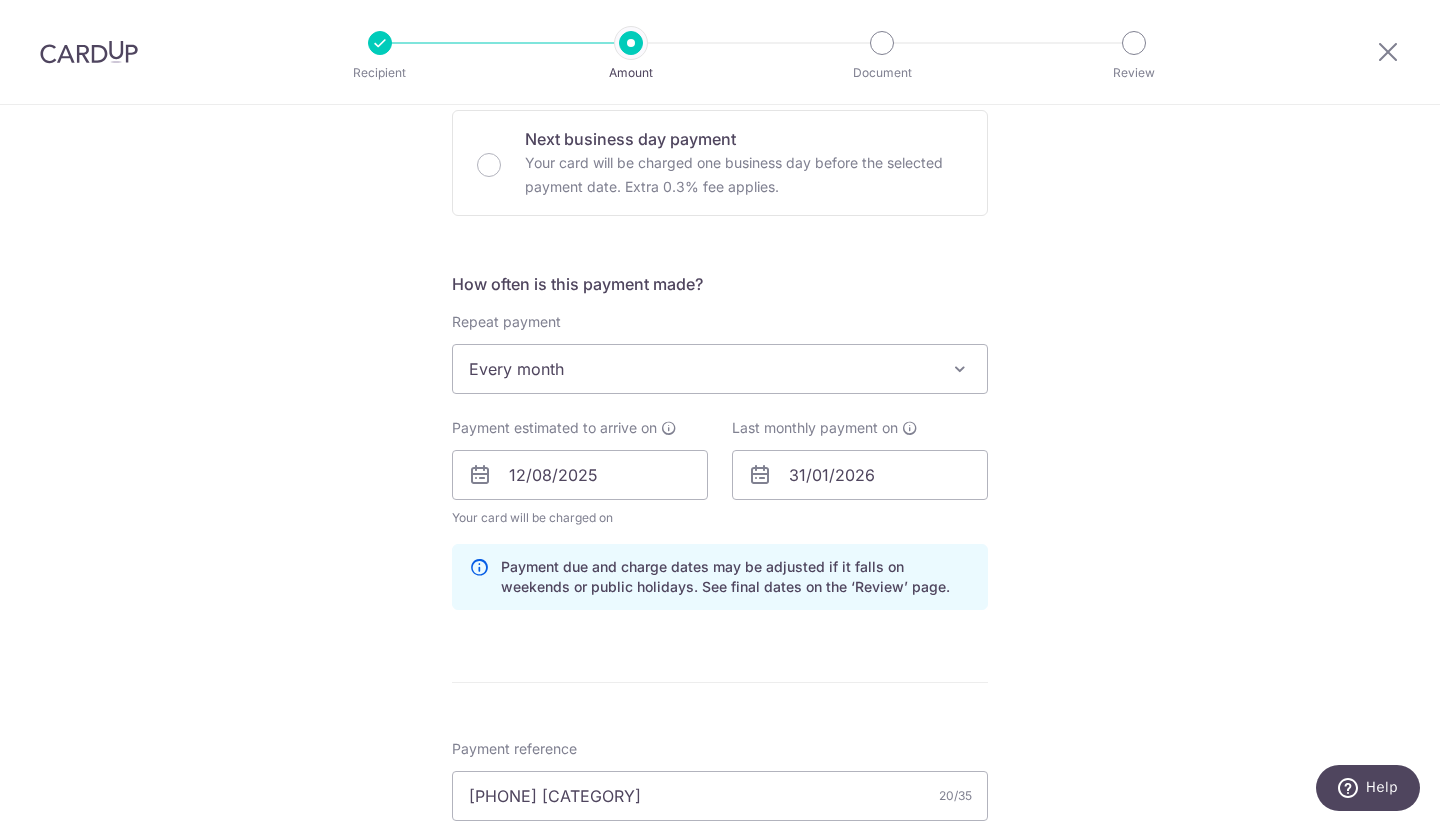 click on "Tell us more about your payment
Enter payment amount
SGD
6,327.80
6327.80
Select Card
**** [LAST_FOUR]
Add credit card
Your Cards
**** [LAST_FOUR]
**** [LAST_FOUR]
**** [LAST_FOUR]
**** [LAST_FOUR]
**** [LAST_FOUR]
Secure 256-bit SSL
Text
New card details" at bounding box center [720, 502] 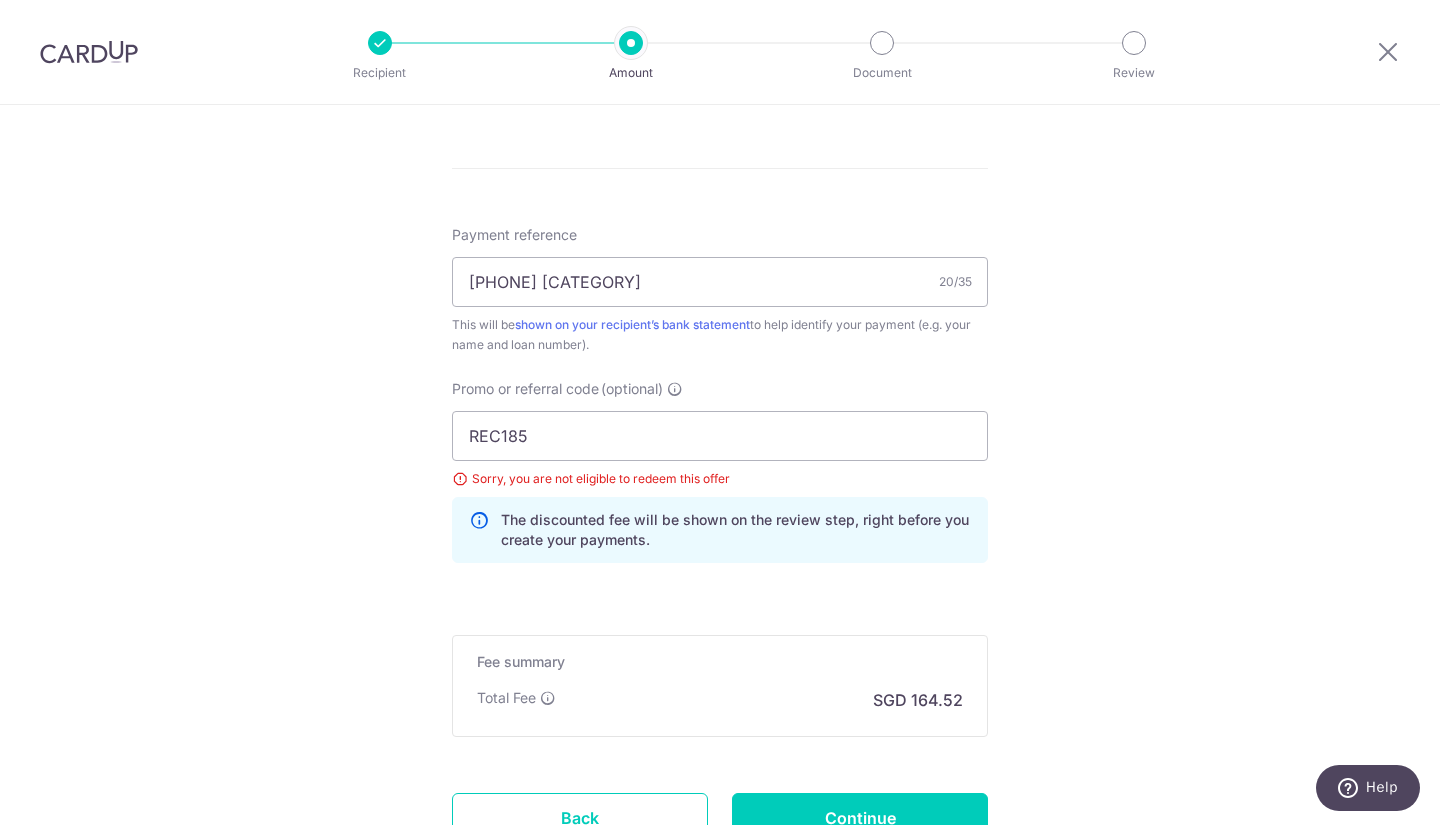 scroll, scrollTop: 1207, scrollLeft: 0, axis: vertical 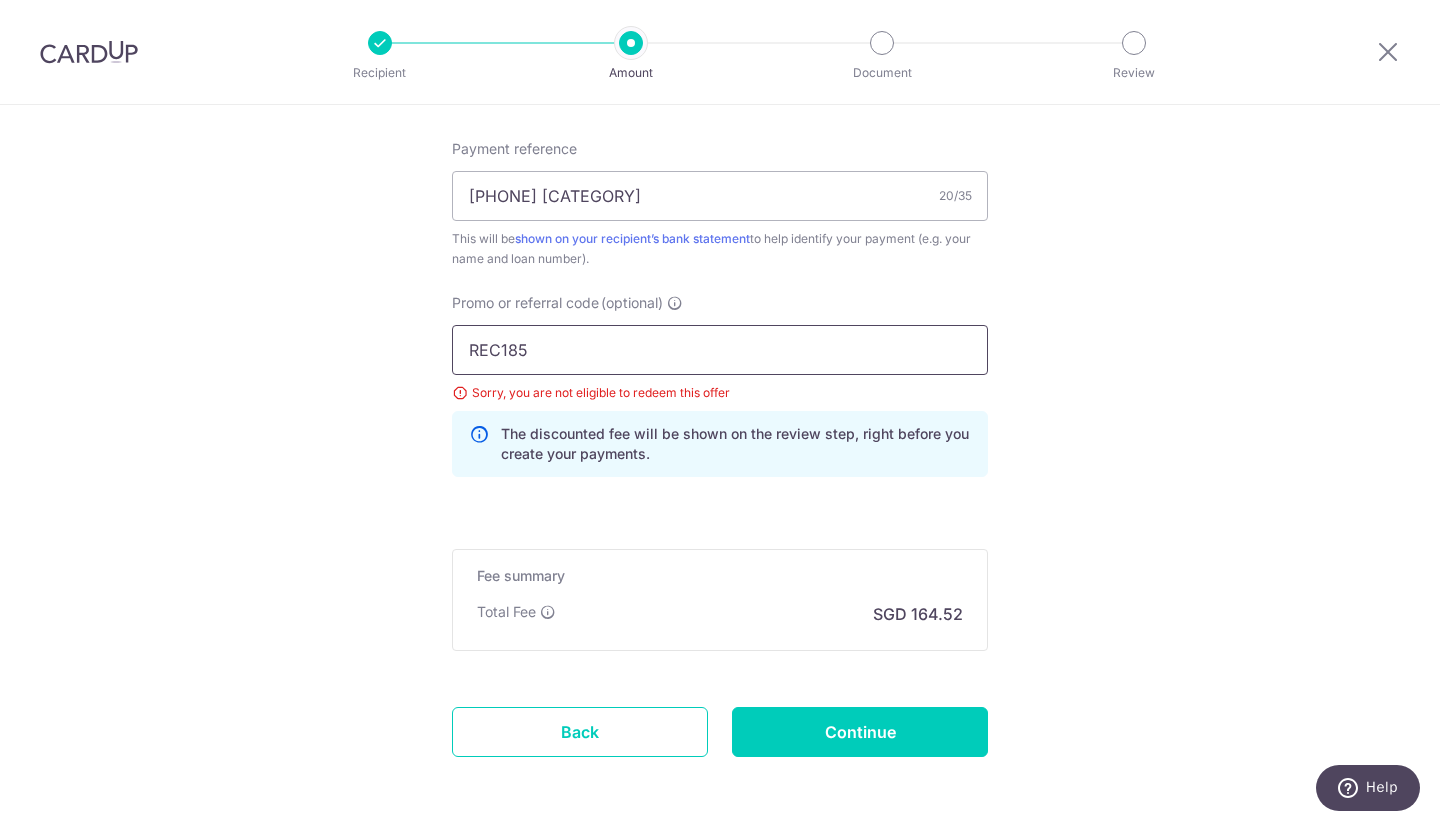 click on "REC185" at bounding box center [720, 350] 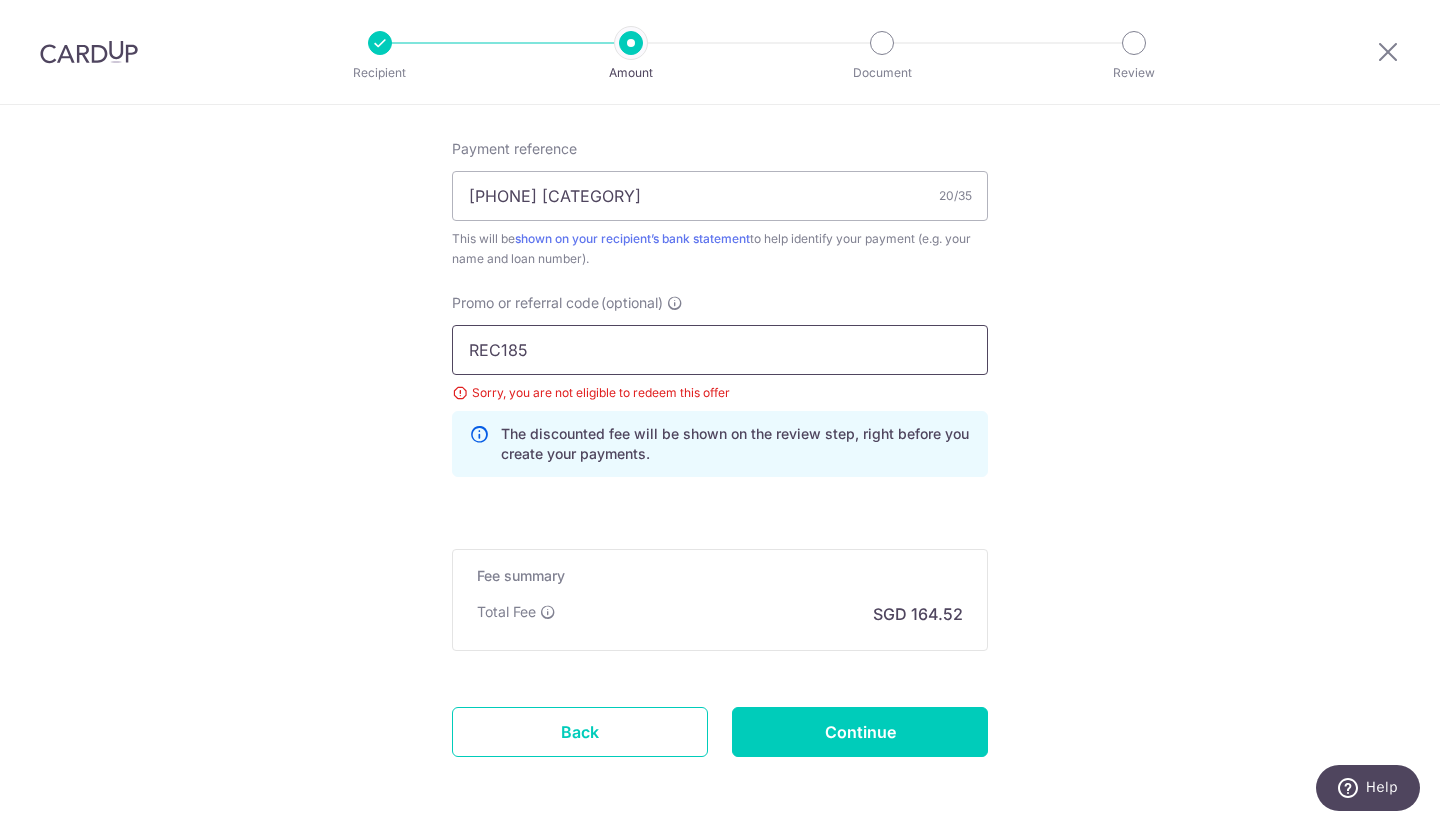 type on "REC185" 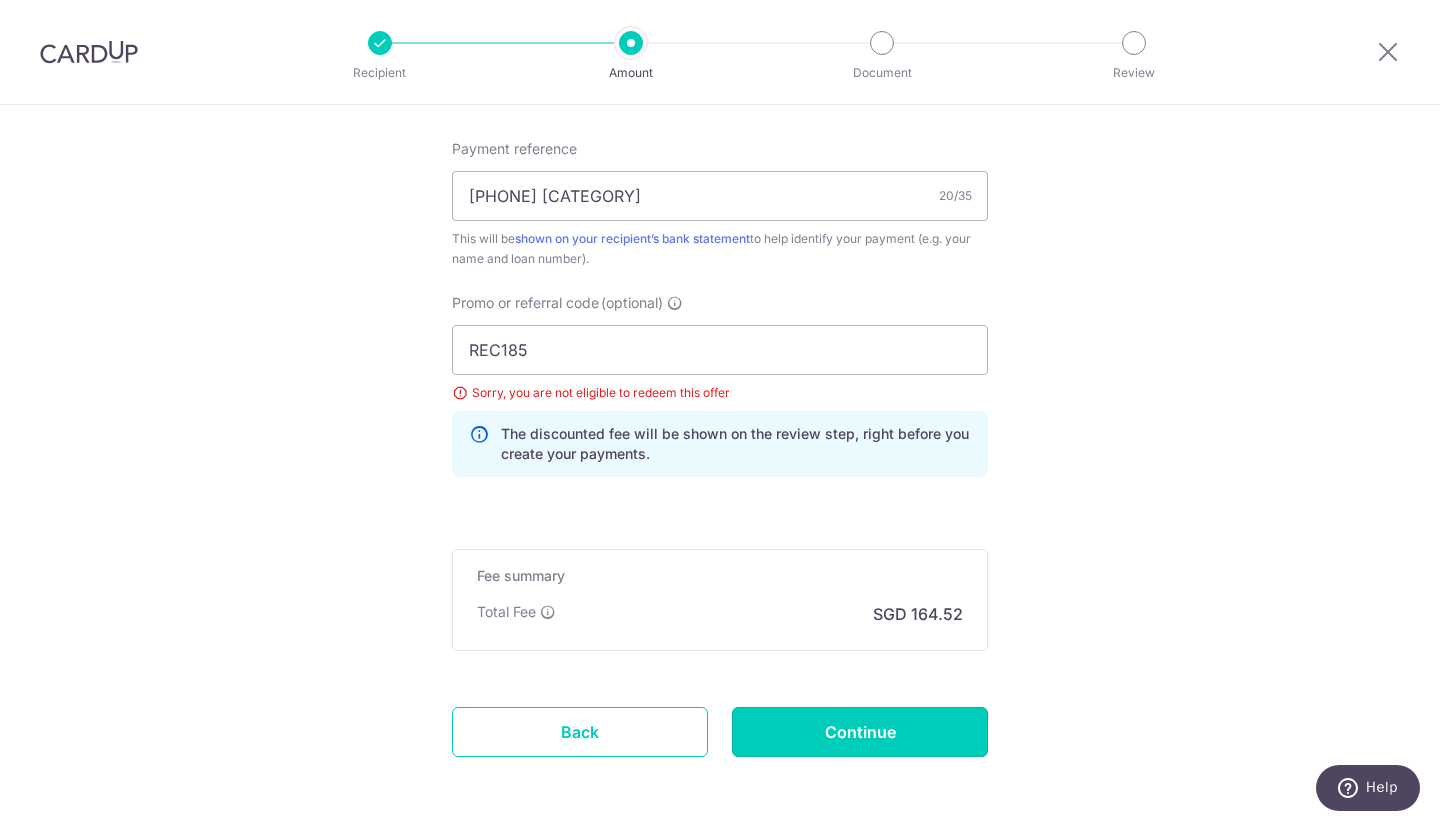 click on "Continue" at bounding box center [860, 732] 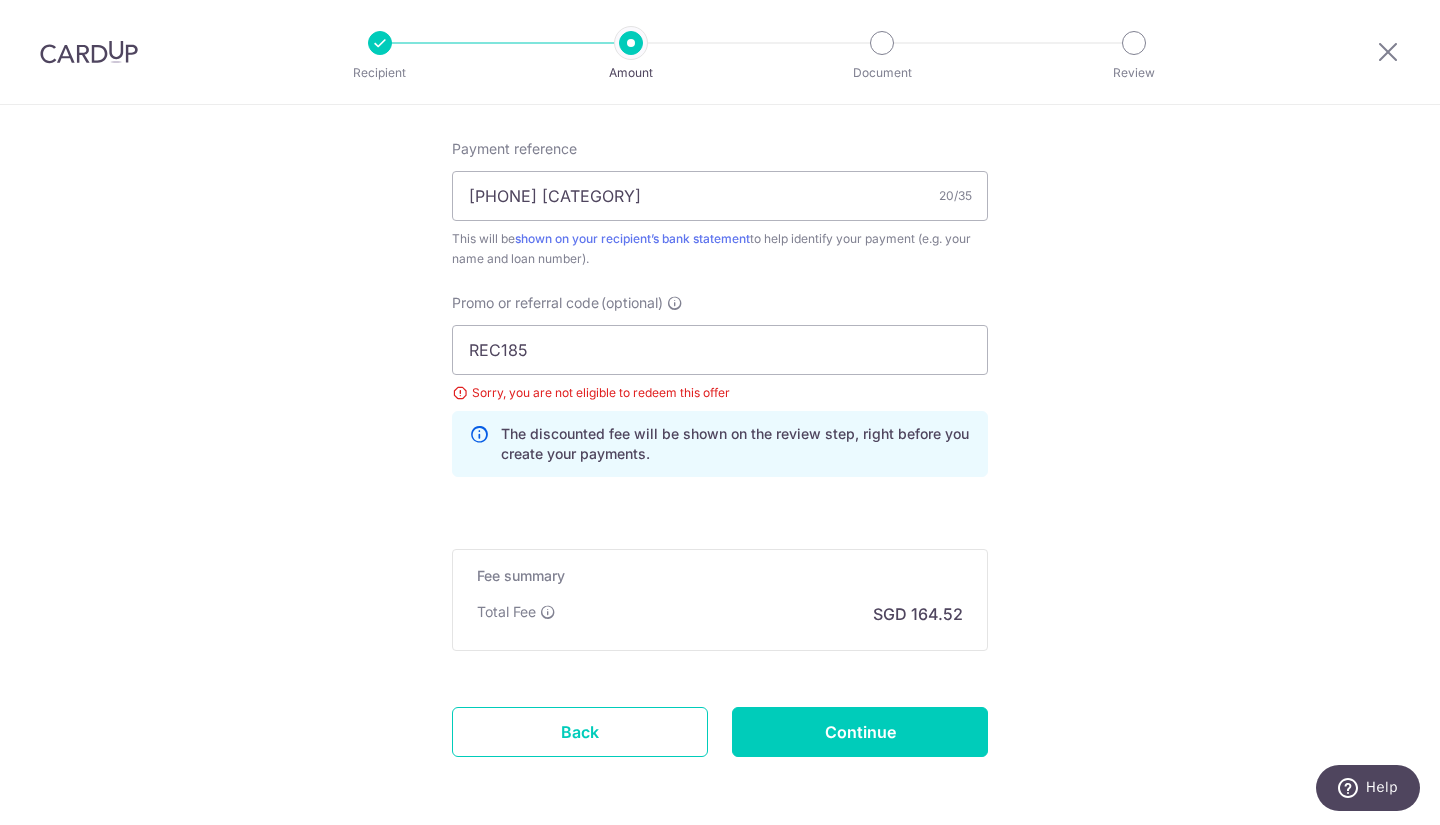 type on "Update Schedule" 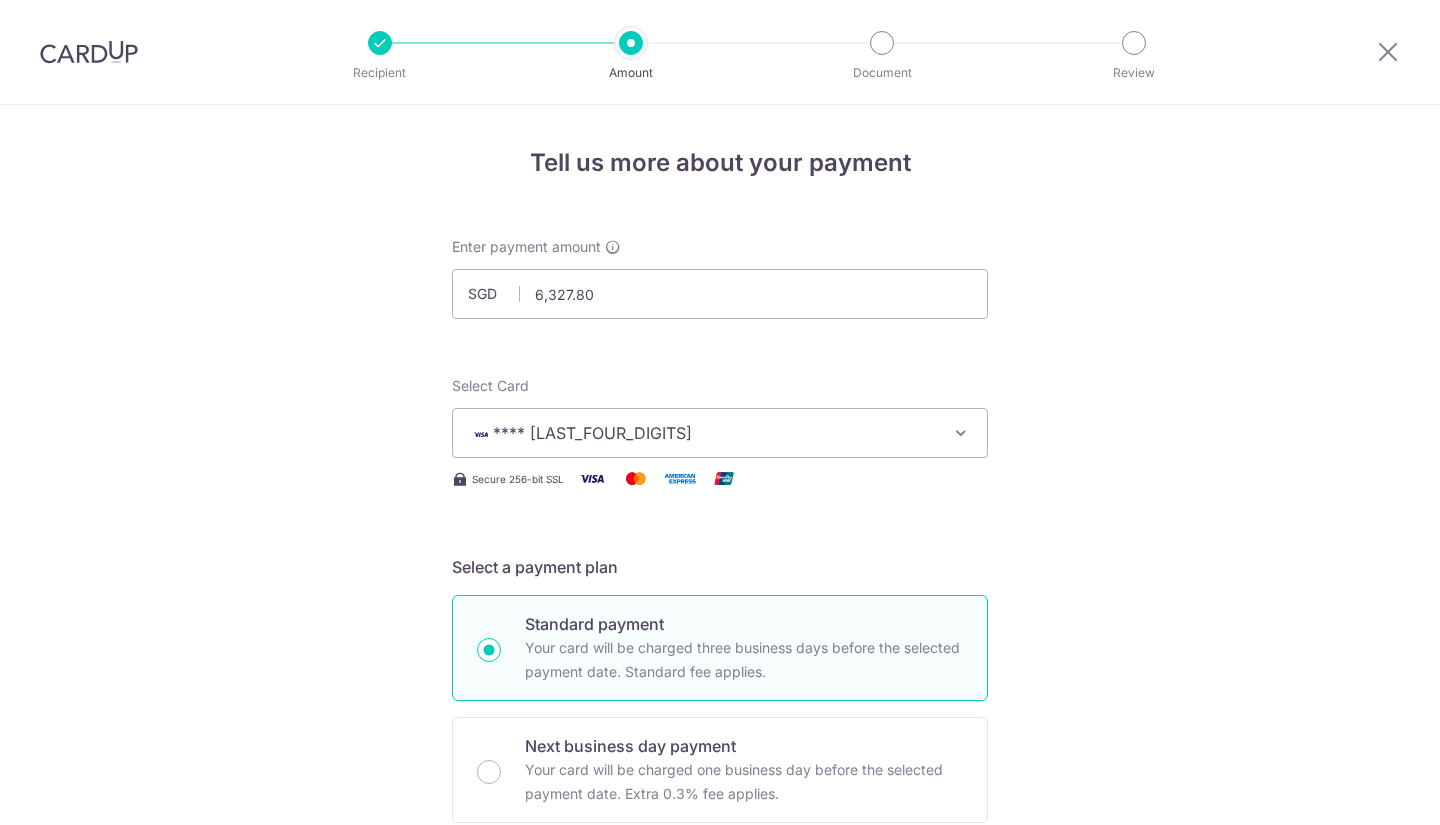 scroll, scrollTop: 0, scrollLeft: 0, axis: both 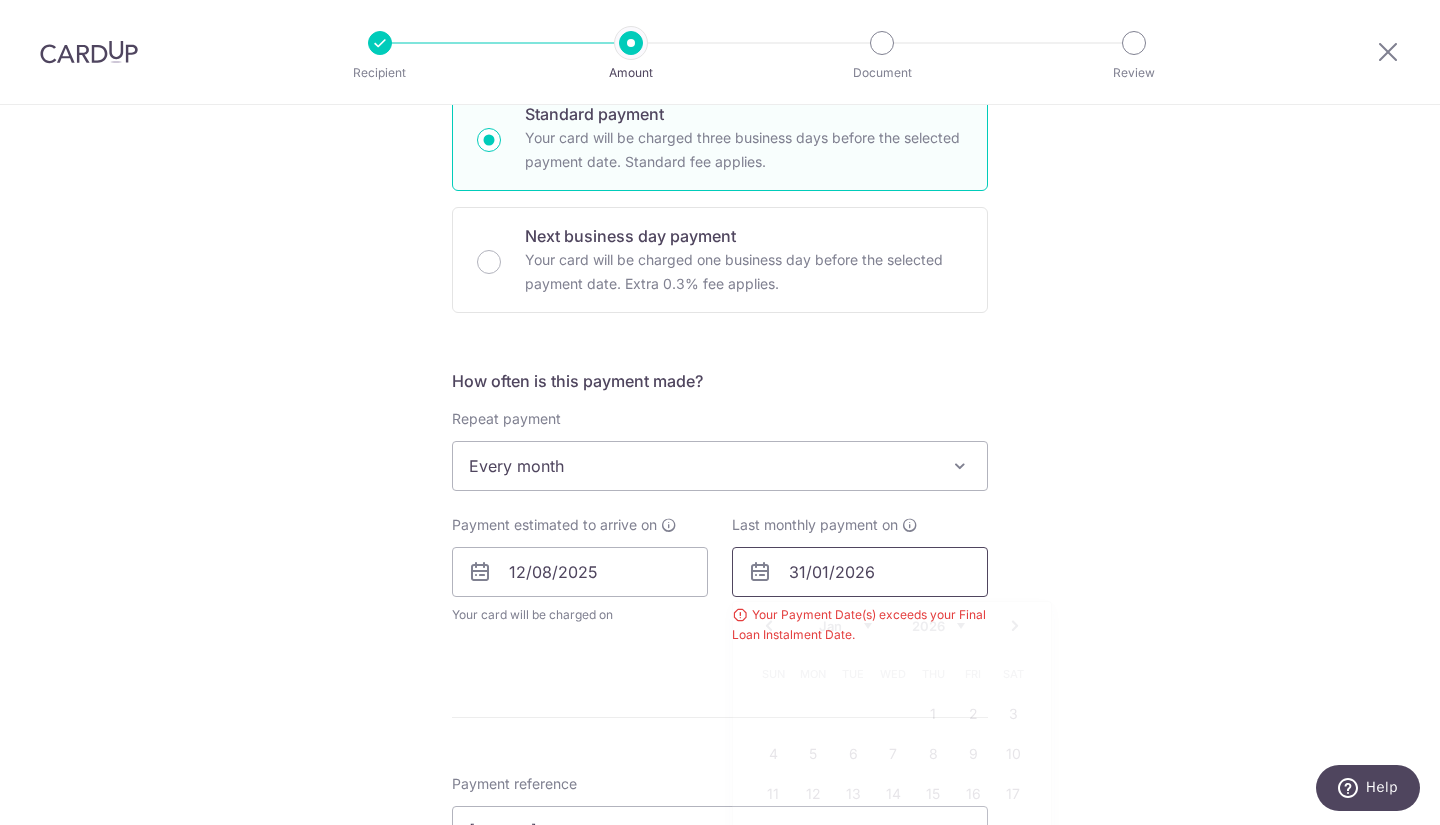 click on "31/01/2026" at bounding box center (860, 572) 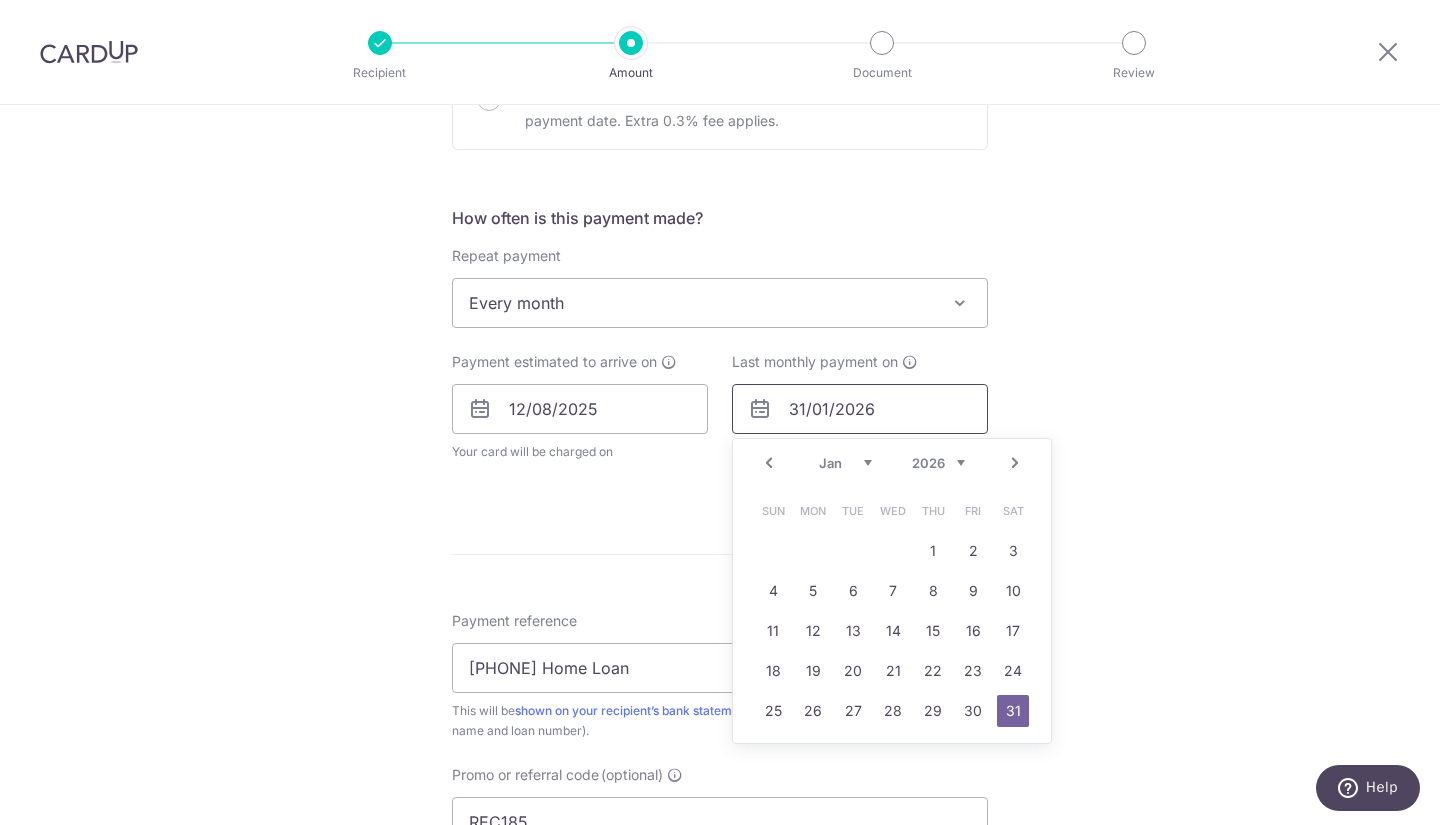 scroll, scrollTop: 710, scrollLeft: 0, axis: vertical 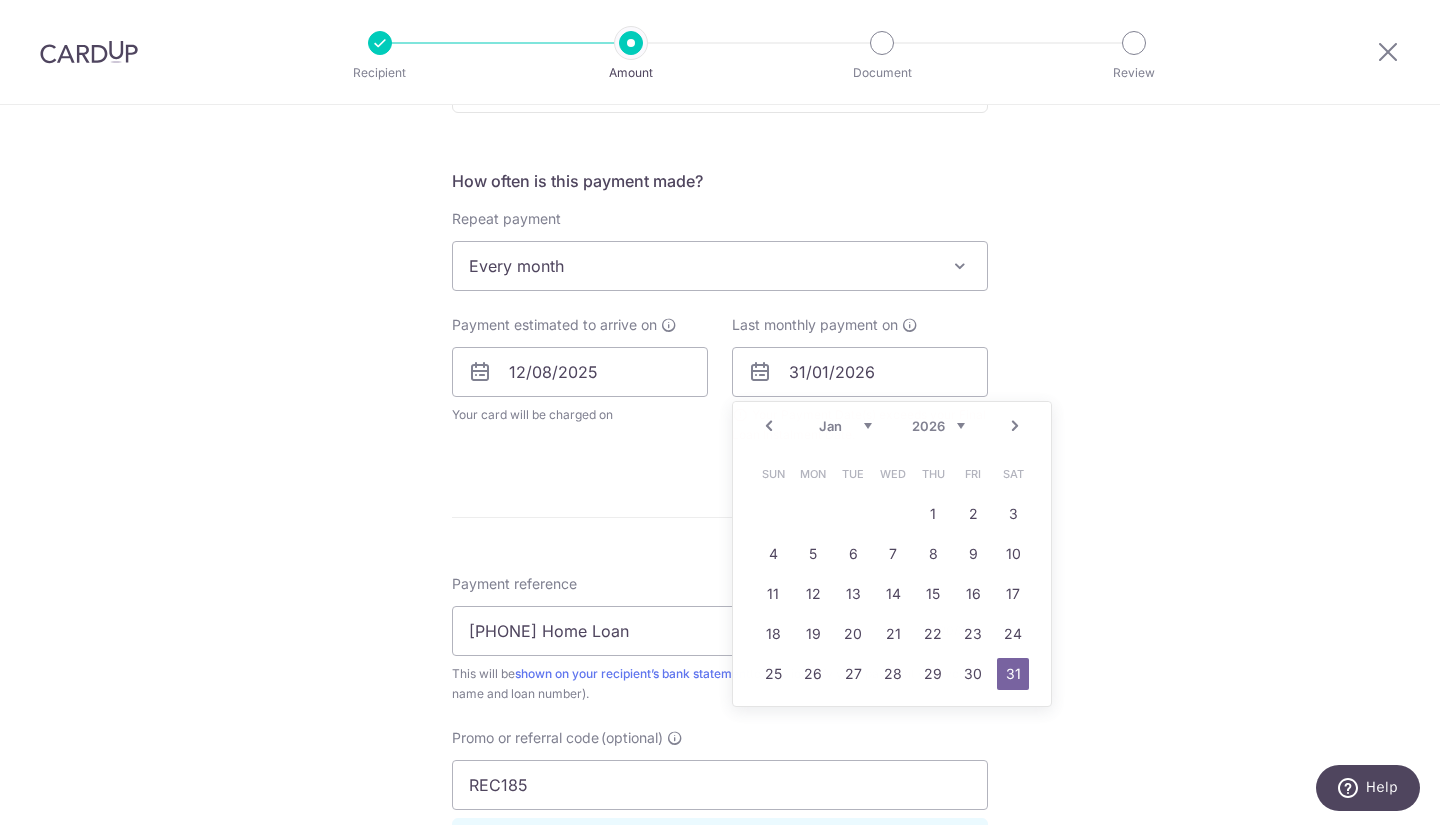 click on "Tell us more about your payment
SGD
6,327.80
6327.80
Select Card
**** [LAST_FOUR_DIGITS]
Add credit card
Your Cards
**** [LAST_FOUR_DIGITS]
**** [LAST_FOUR_DIGITS]
**** [LAST_FOUR_DIGITS]
**** [LAST_FOUR_DIGITS]
**** [LAST_FOUR_DIGITS]
Secure 256-bit SSL
Text
New card details" at bounding box center [720, 354] 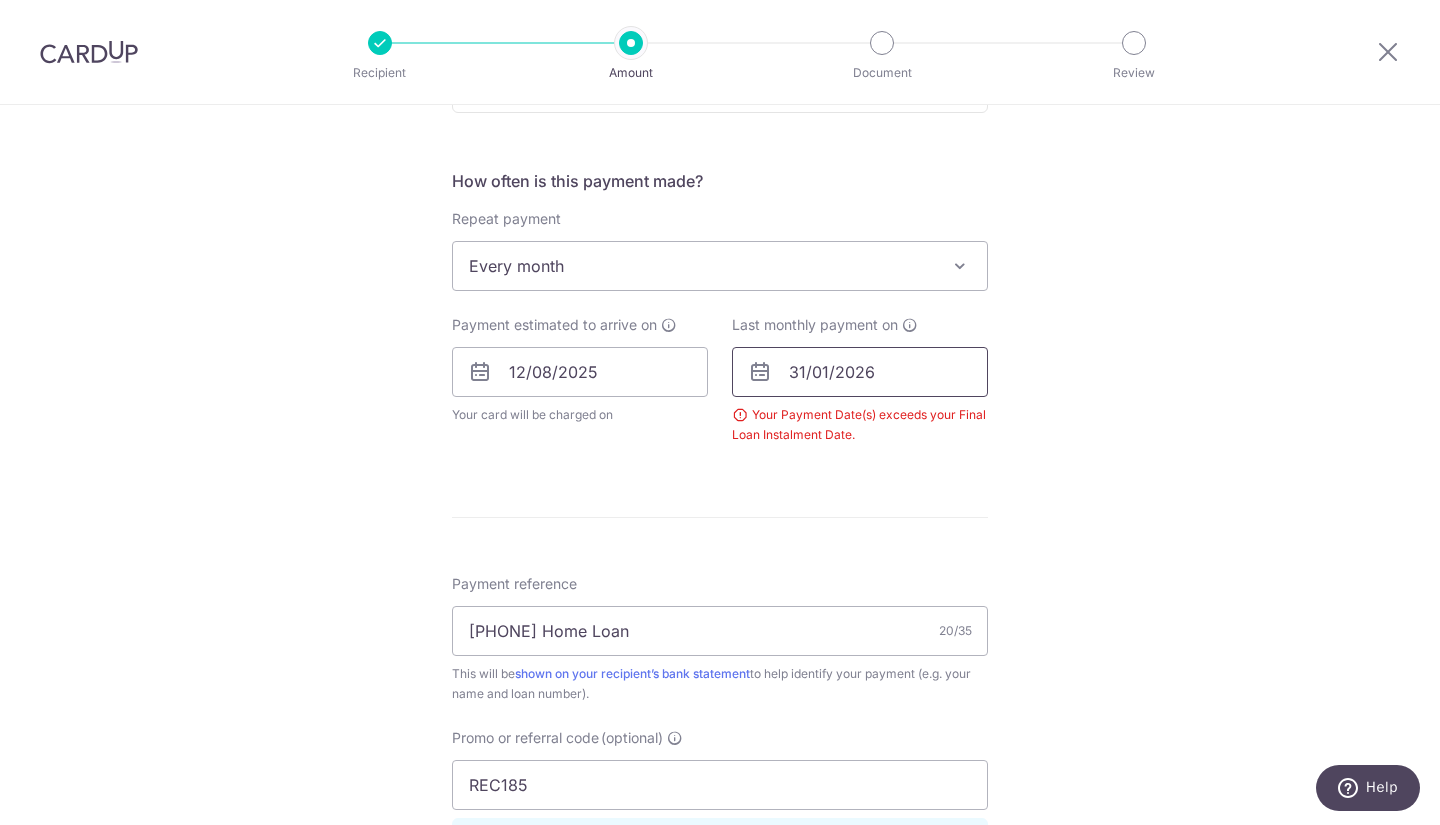 click on "31/01/2026" at bounding box center (860, 372) 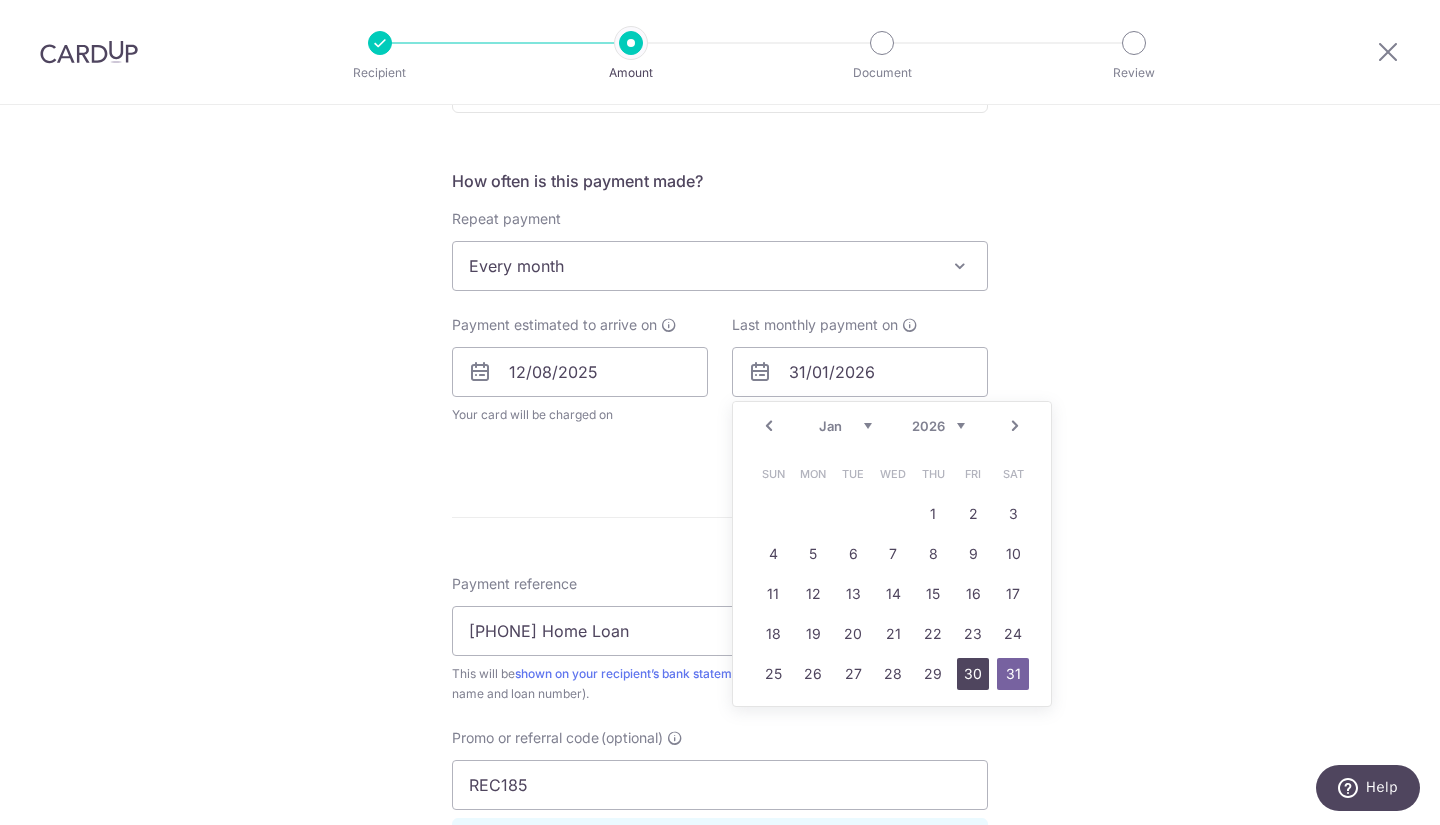 click on "30" at bounding box center [973, 674] 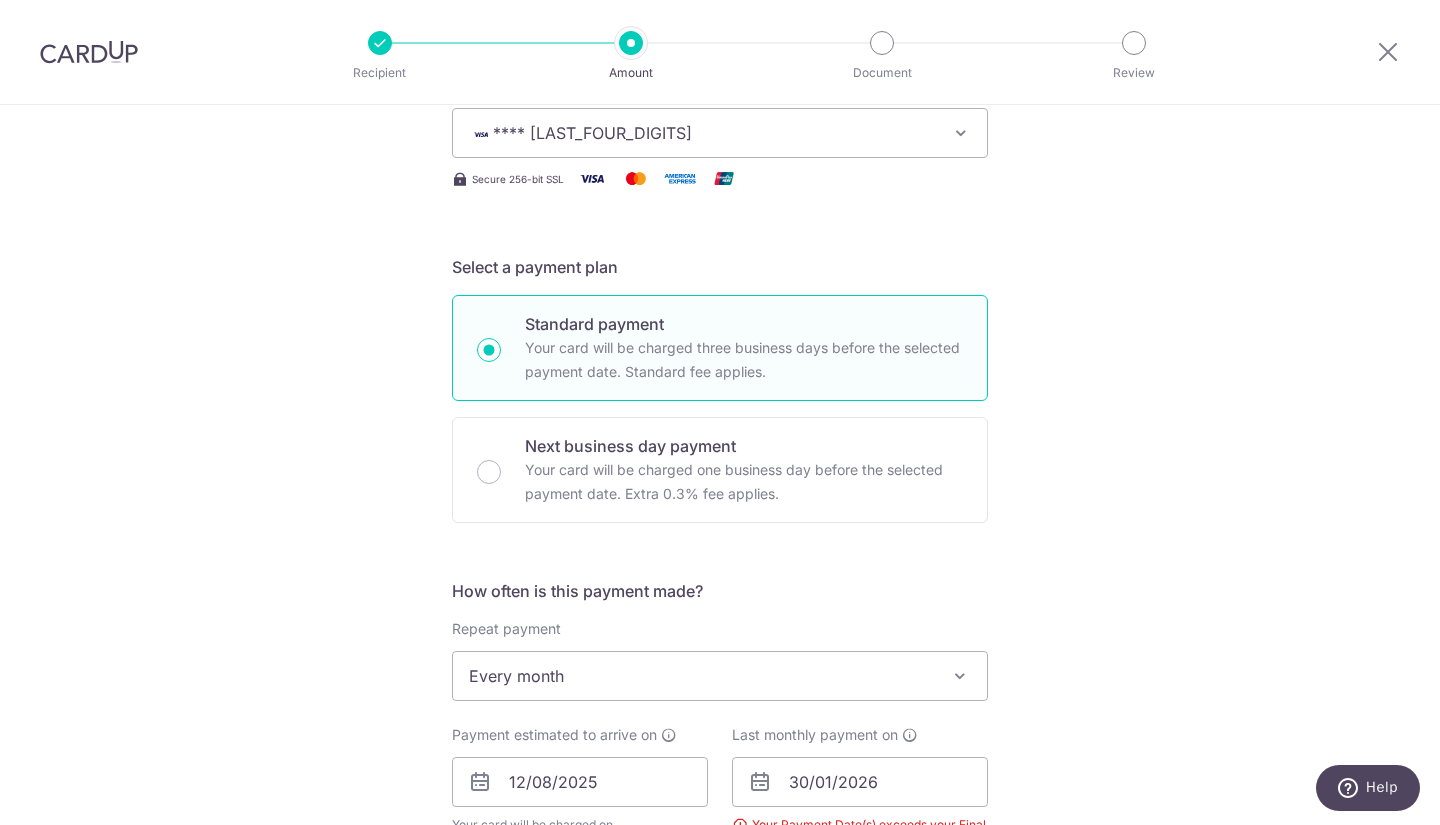 scroll, scrollTop: 600, scrollLeft: 0, axis: vertical 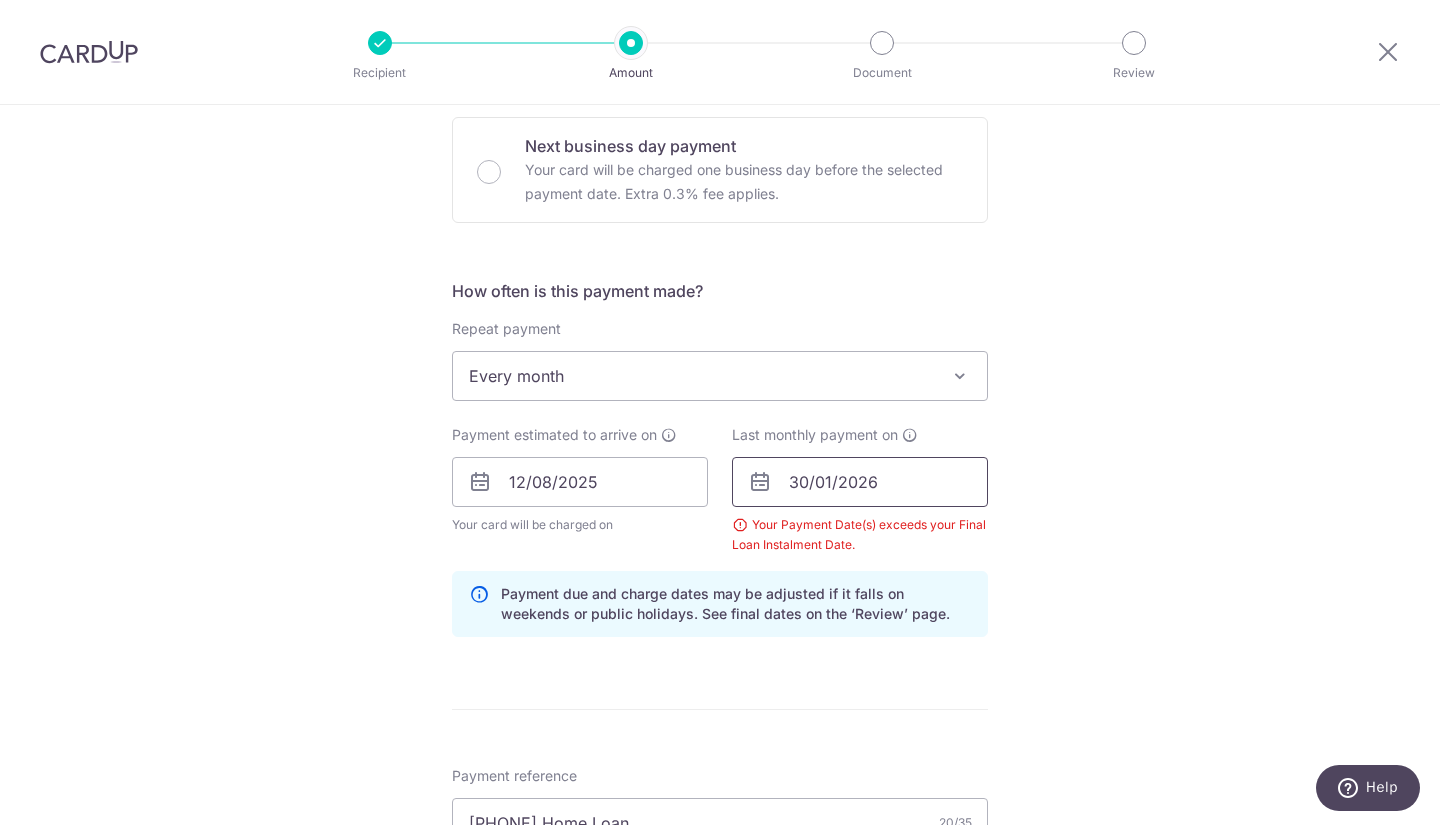 click on "30/01/2026" at bounding box center (860, 482) 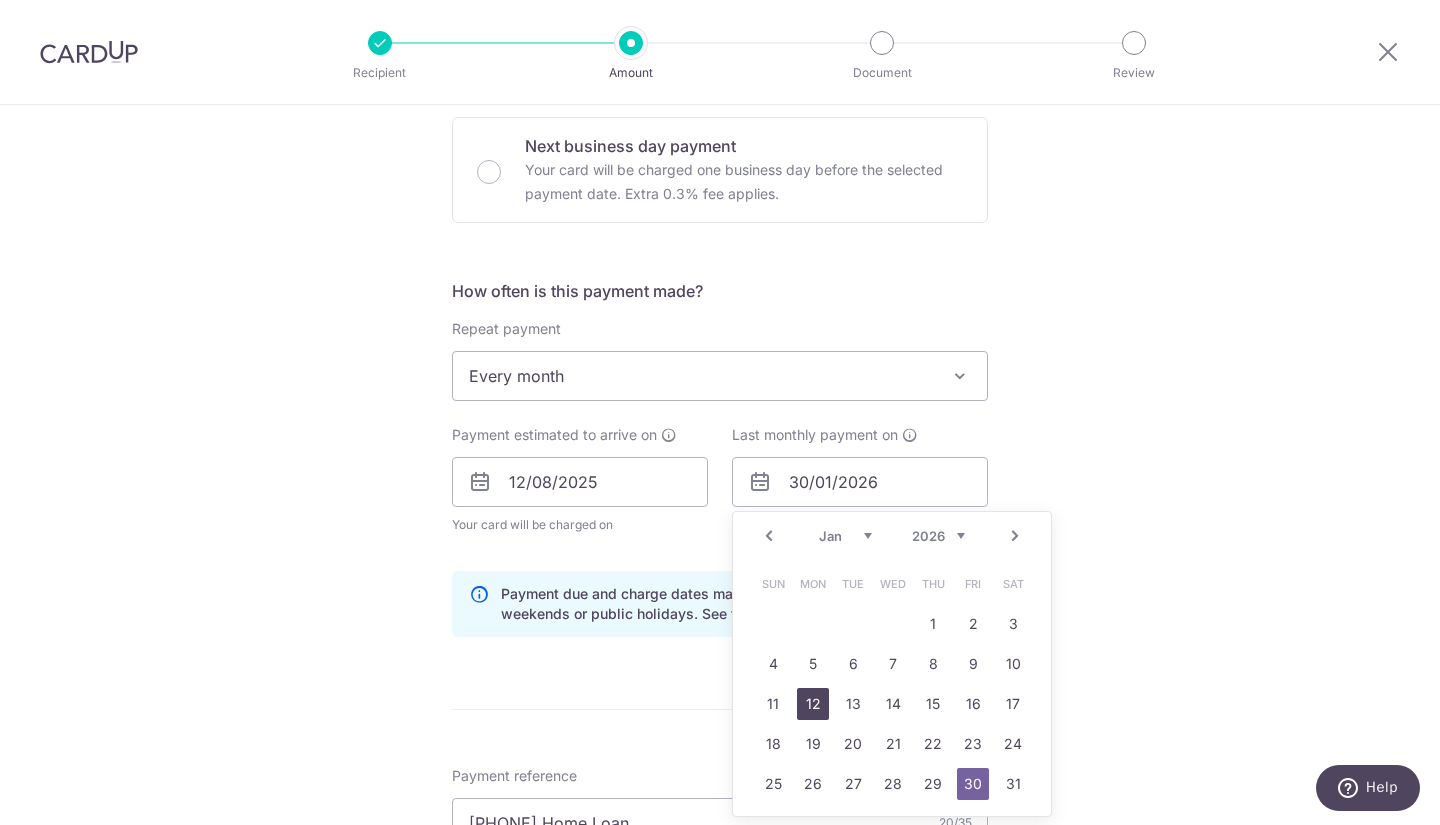 click on "12" at bounding box center (813, 704) 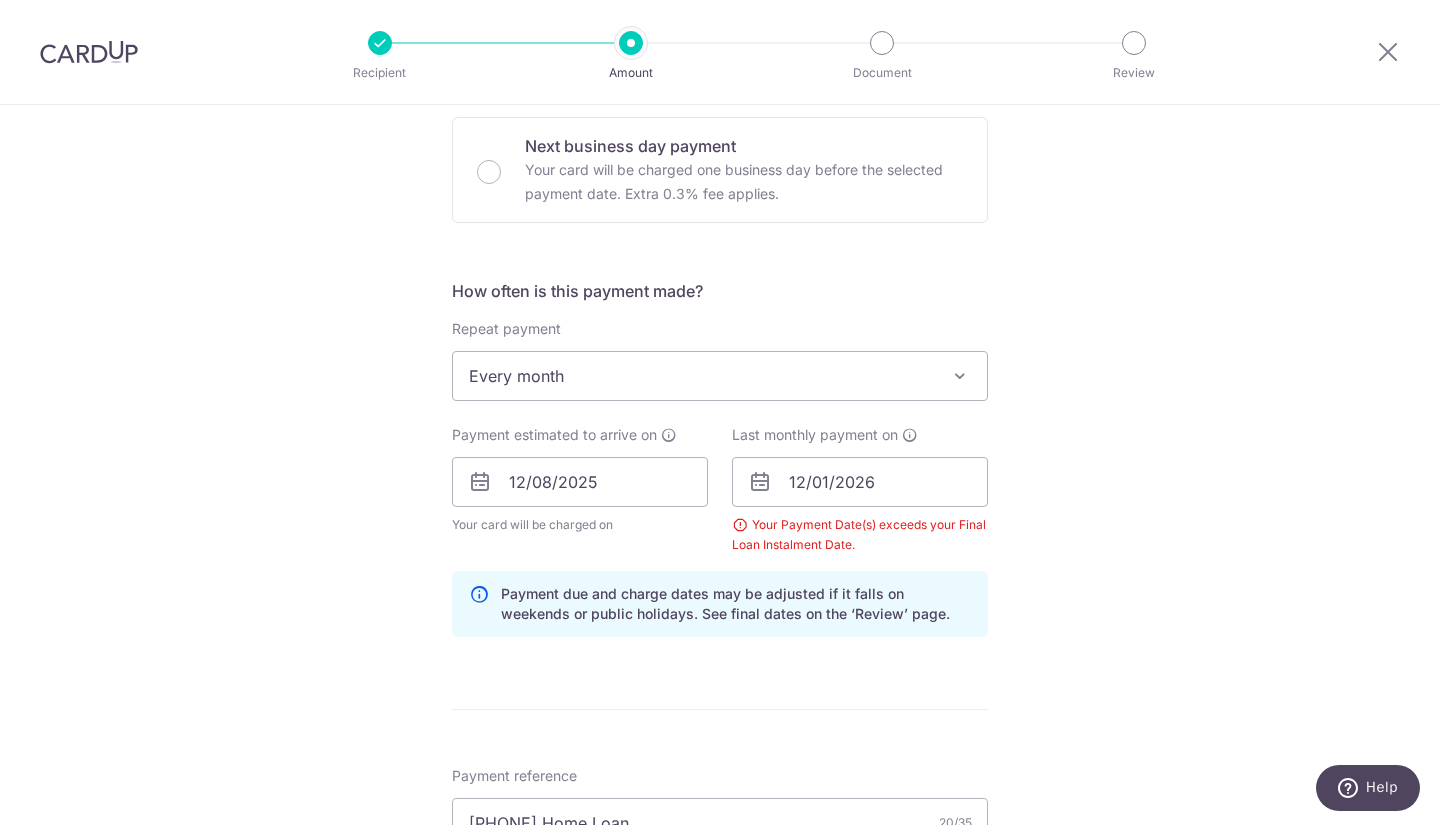 click on "Tell us more about your payment
Enter payment amount
SGD
6,327.80
6327.80
Select Card
**** [LAST_FOUR]
Add credit card
Your Cards
**** [LAST_FOUR]
**** [LAST_FOUR]
**** [LAST_FOUR]
**** [LAST_FOUR]
**** [LAST_FOUR]
Secure 256-bit SSL
Text
New card details" at bounding box center [720, 505] 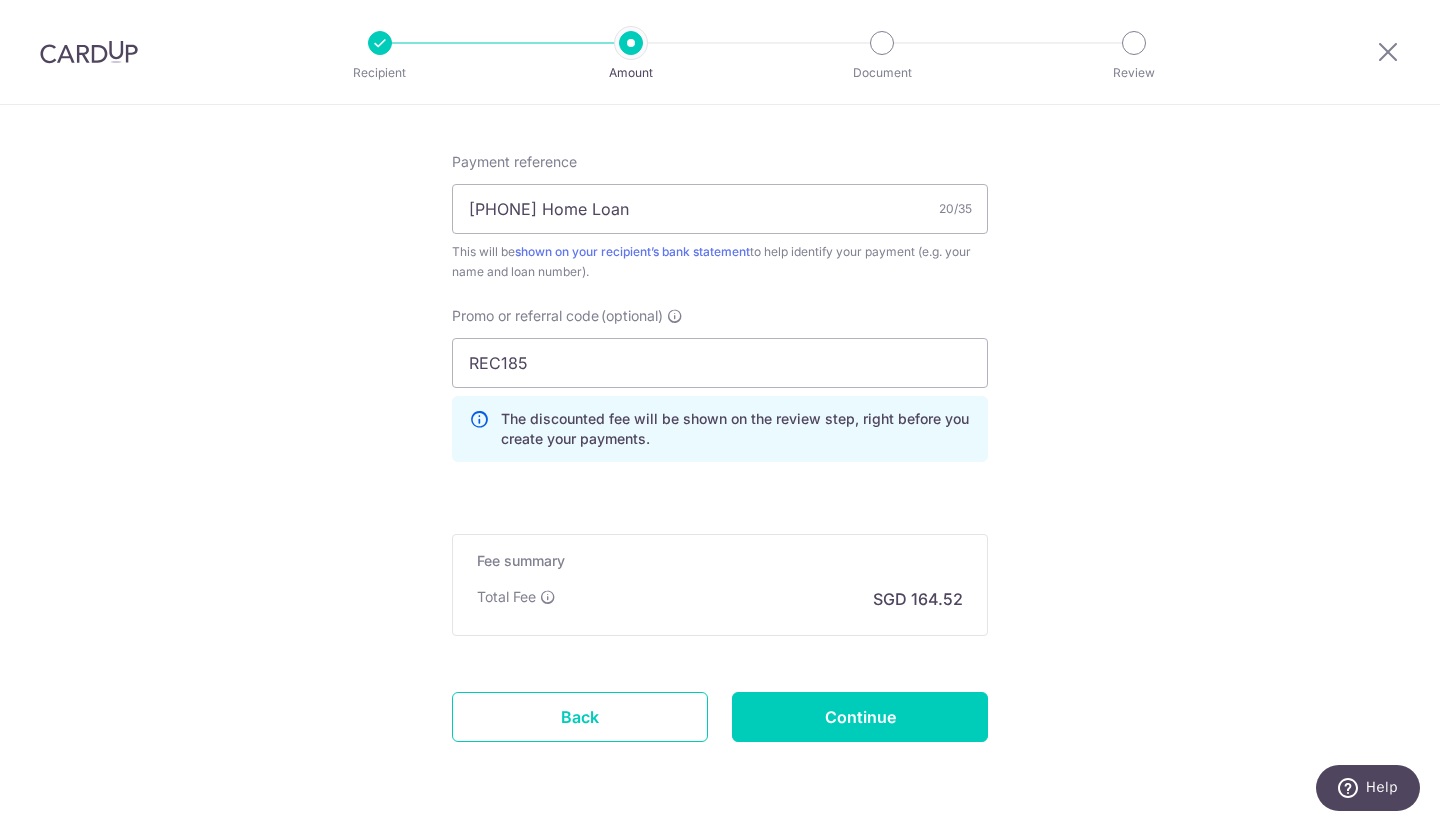 scroll, scrollTop: 1281, scrollLeft: 0, axis: vertical 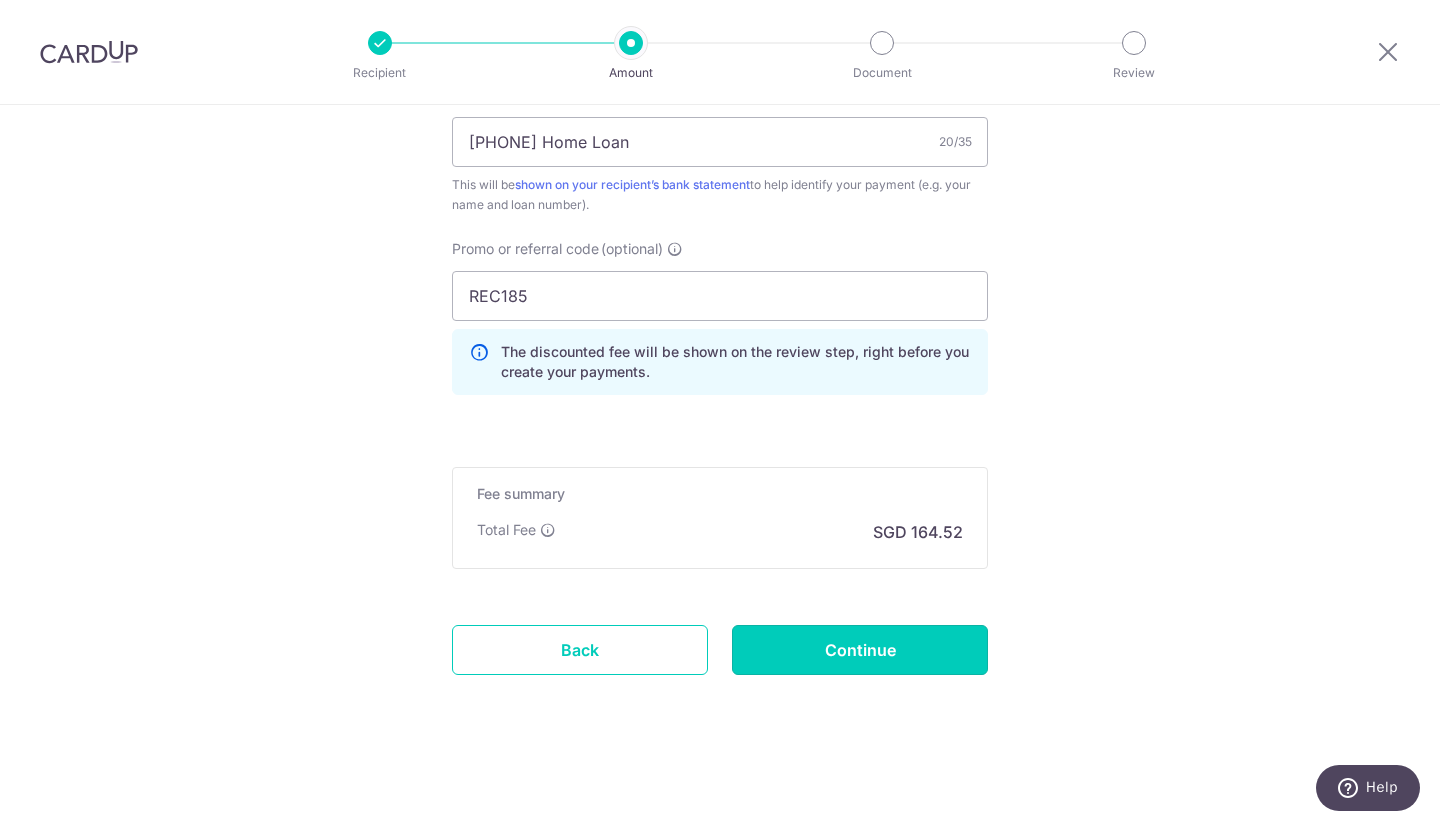 click on "Continue" at bounding box center (860, 650) 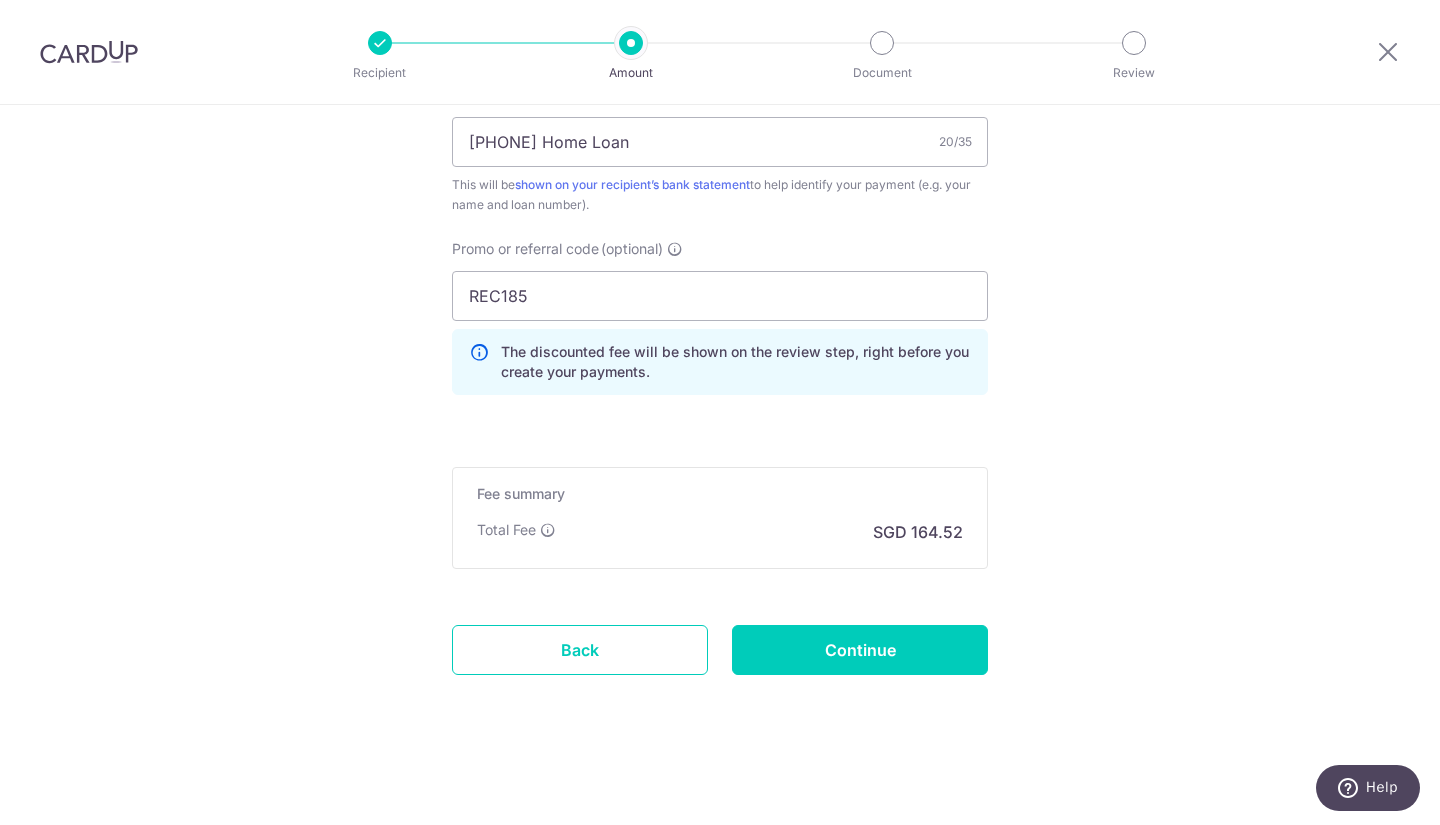 type on "Update Schedule" 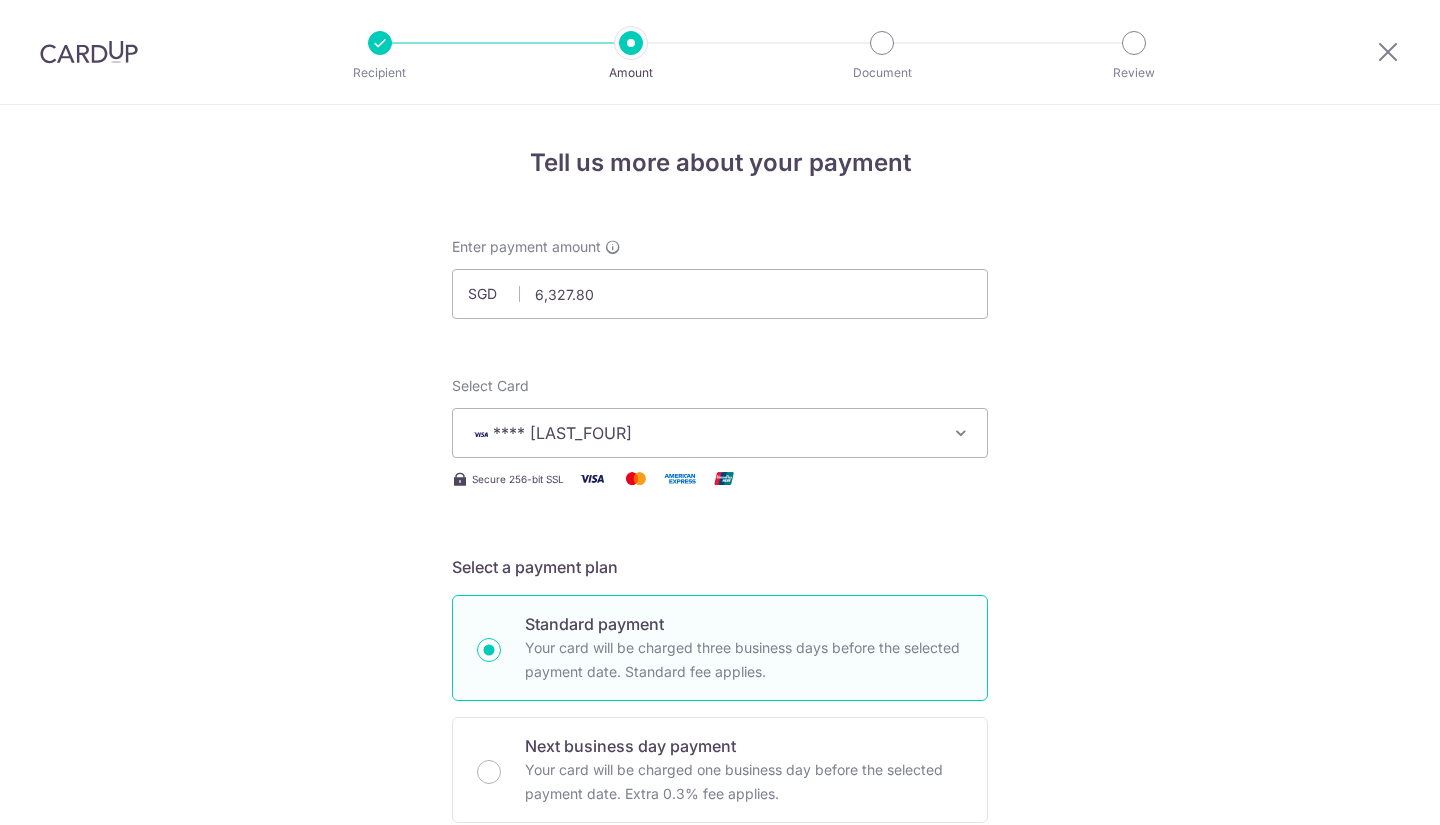 scroll, scrollTop: 0, scrollLeft: 0, axis: both 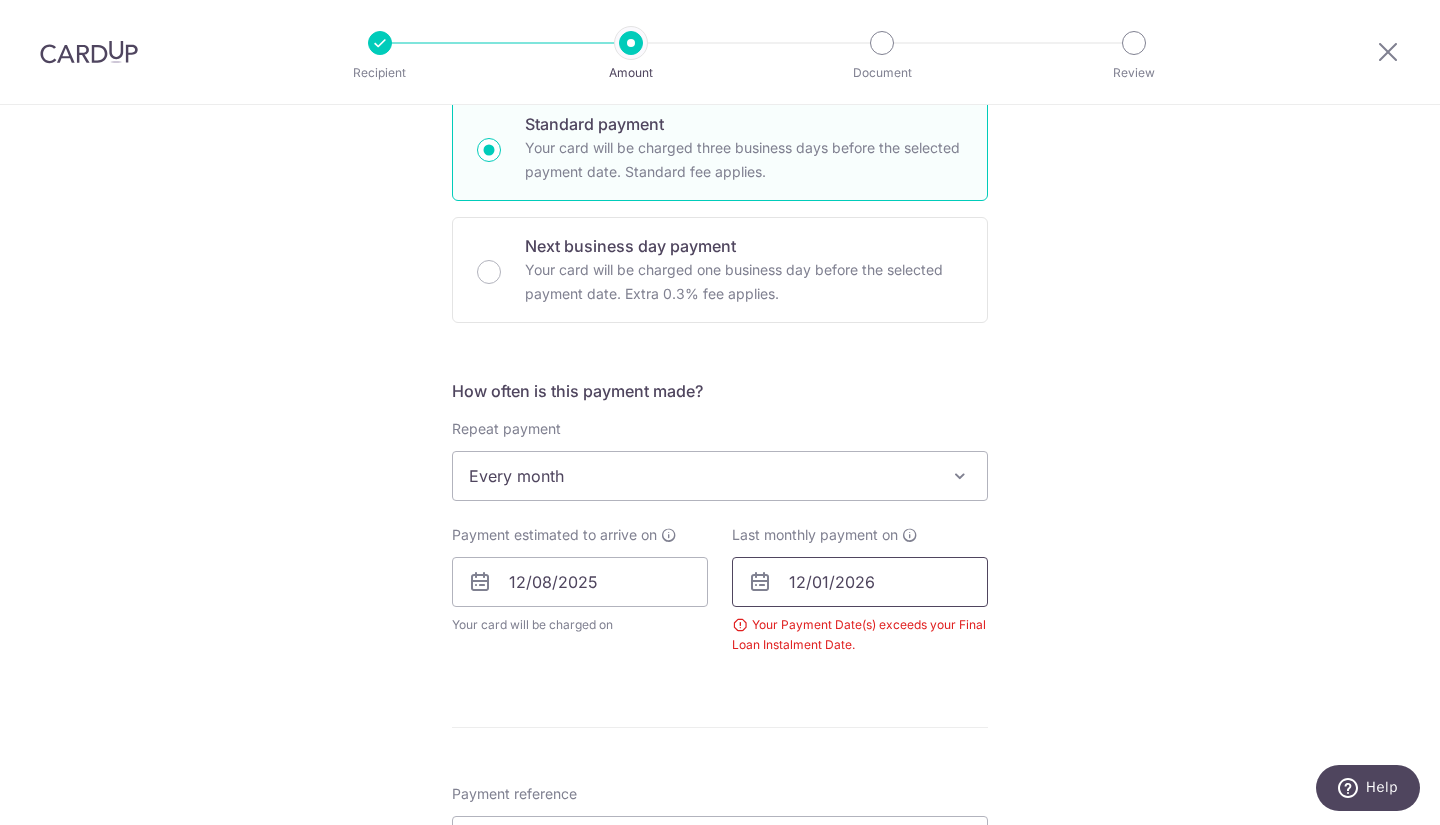 click on "12/01/2026" at bounding box center [860, 582] 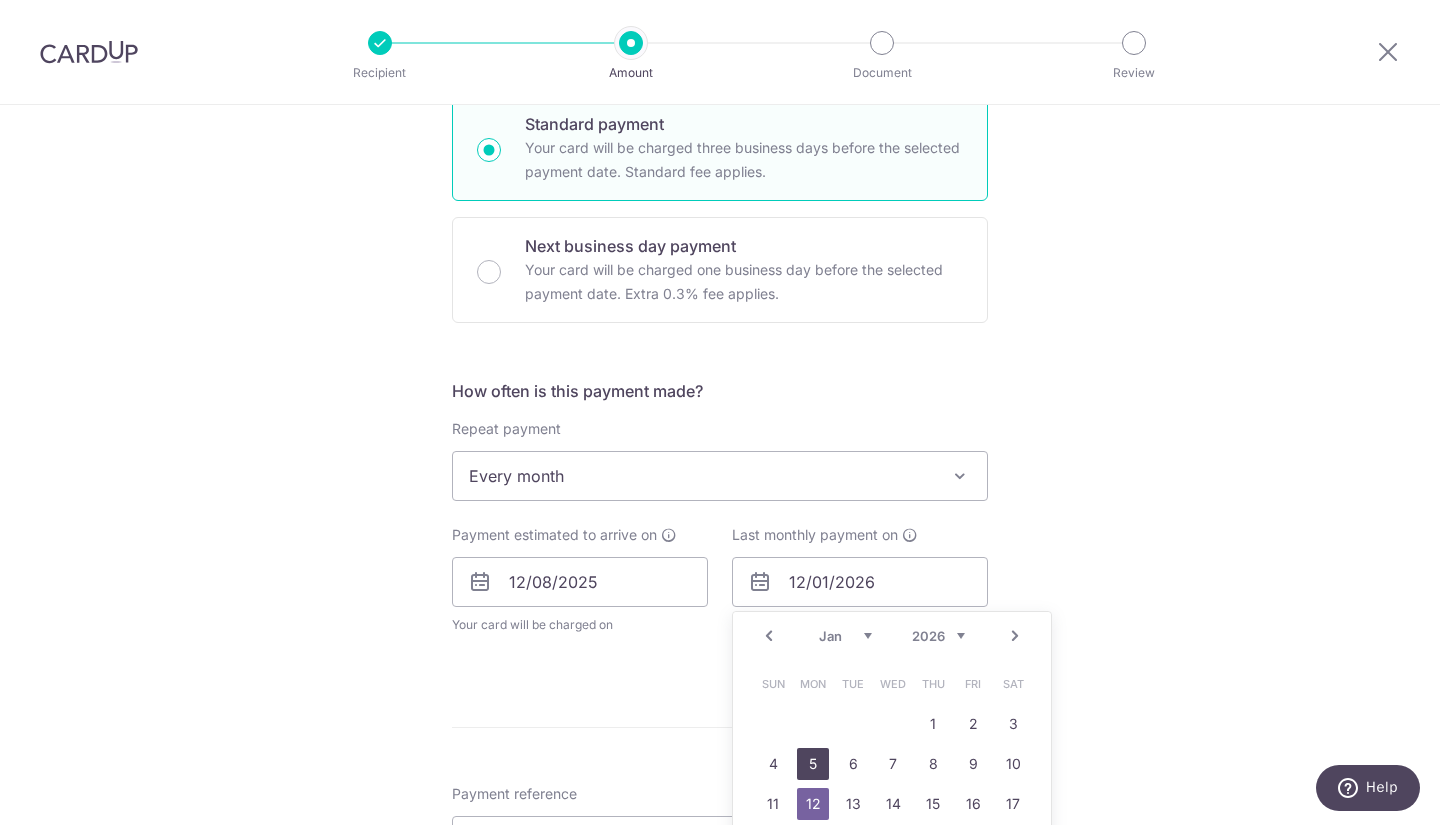 click on "5" at bounding box center [813, 764] 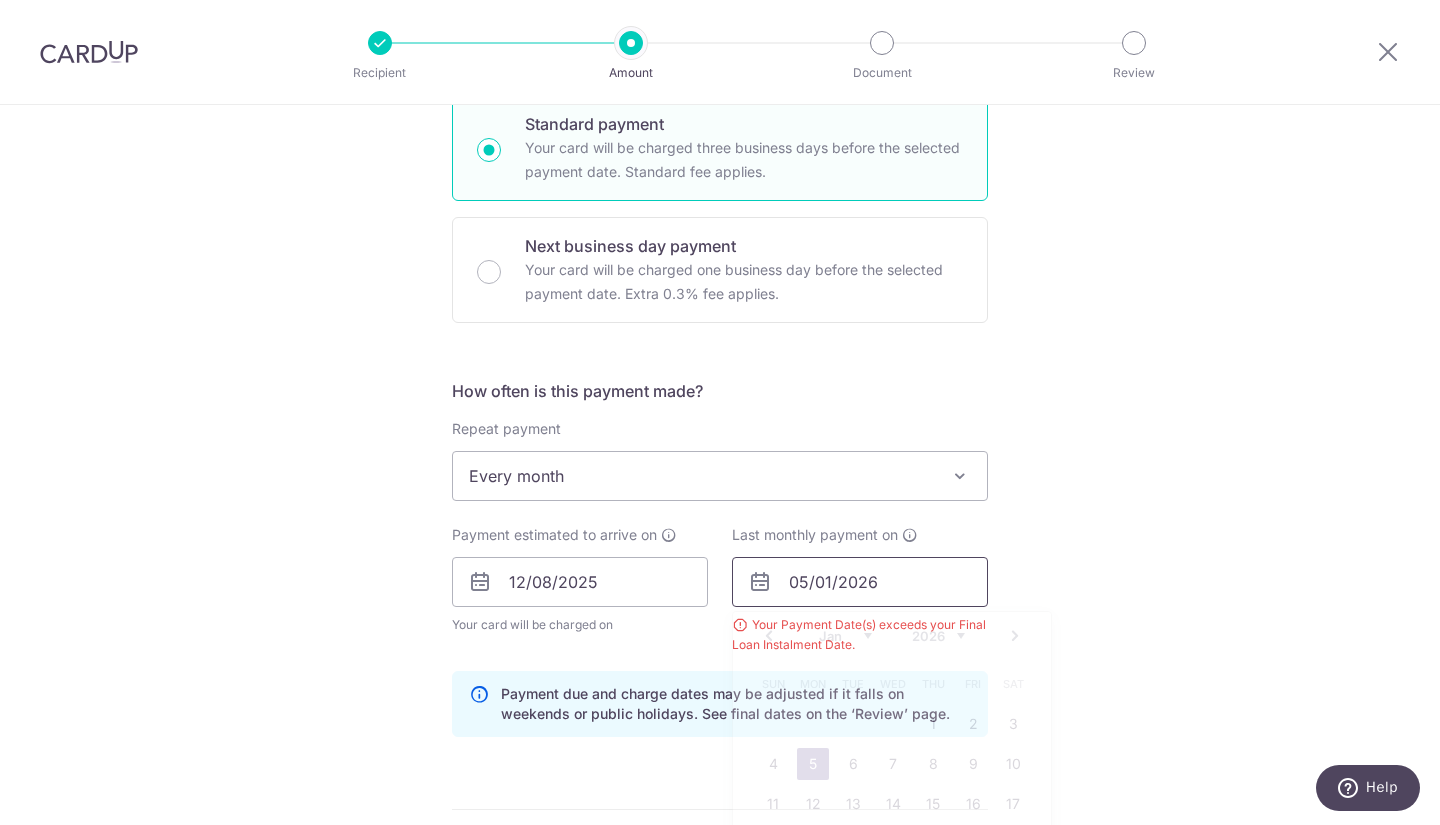 click on "05/01/2026" at bounding box center [860, 582] 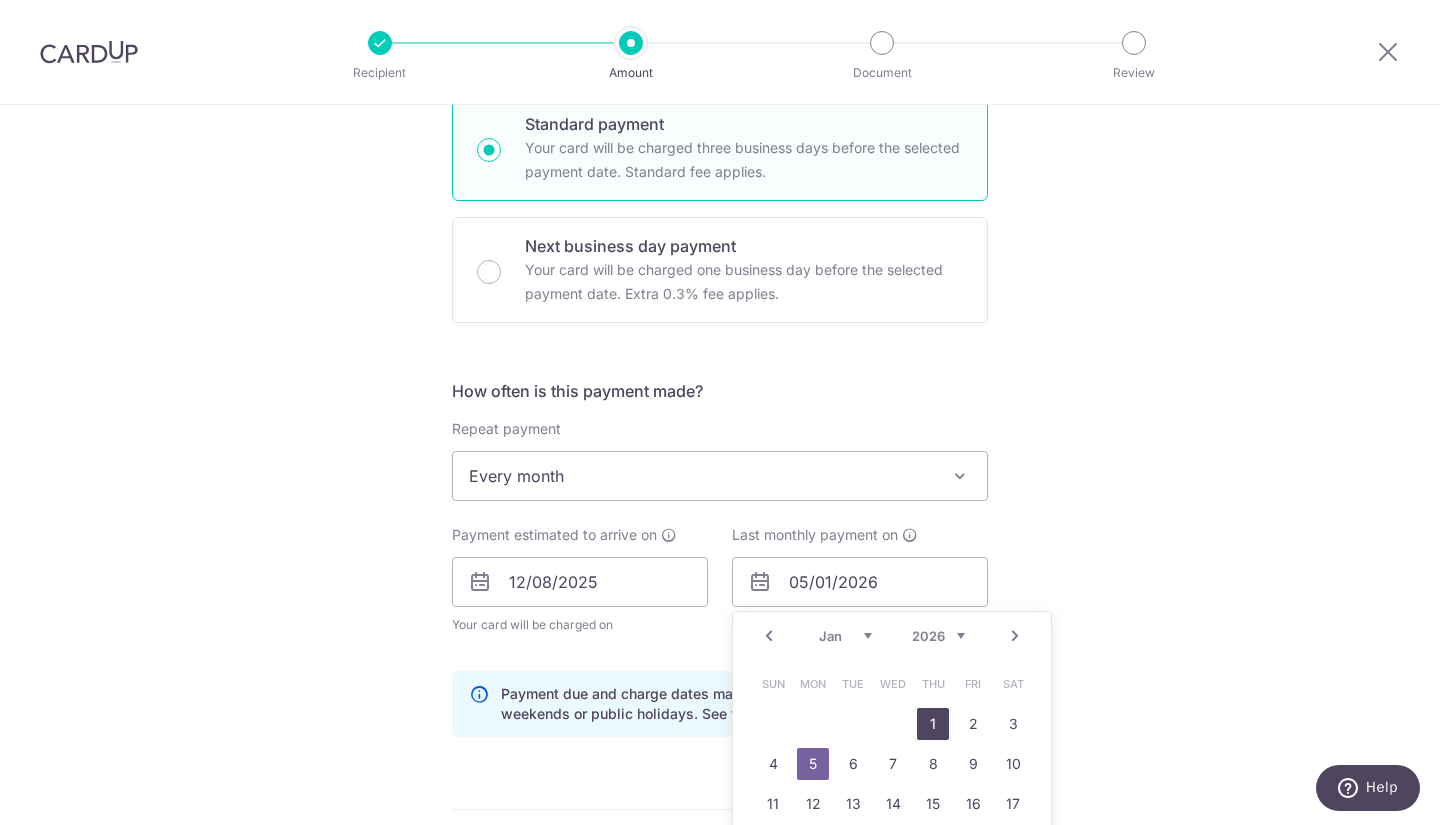 click on "1" at bounding box center [933, 724] 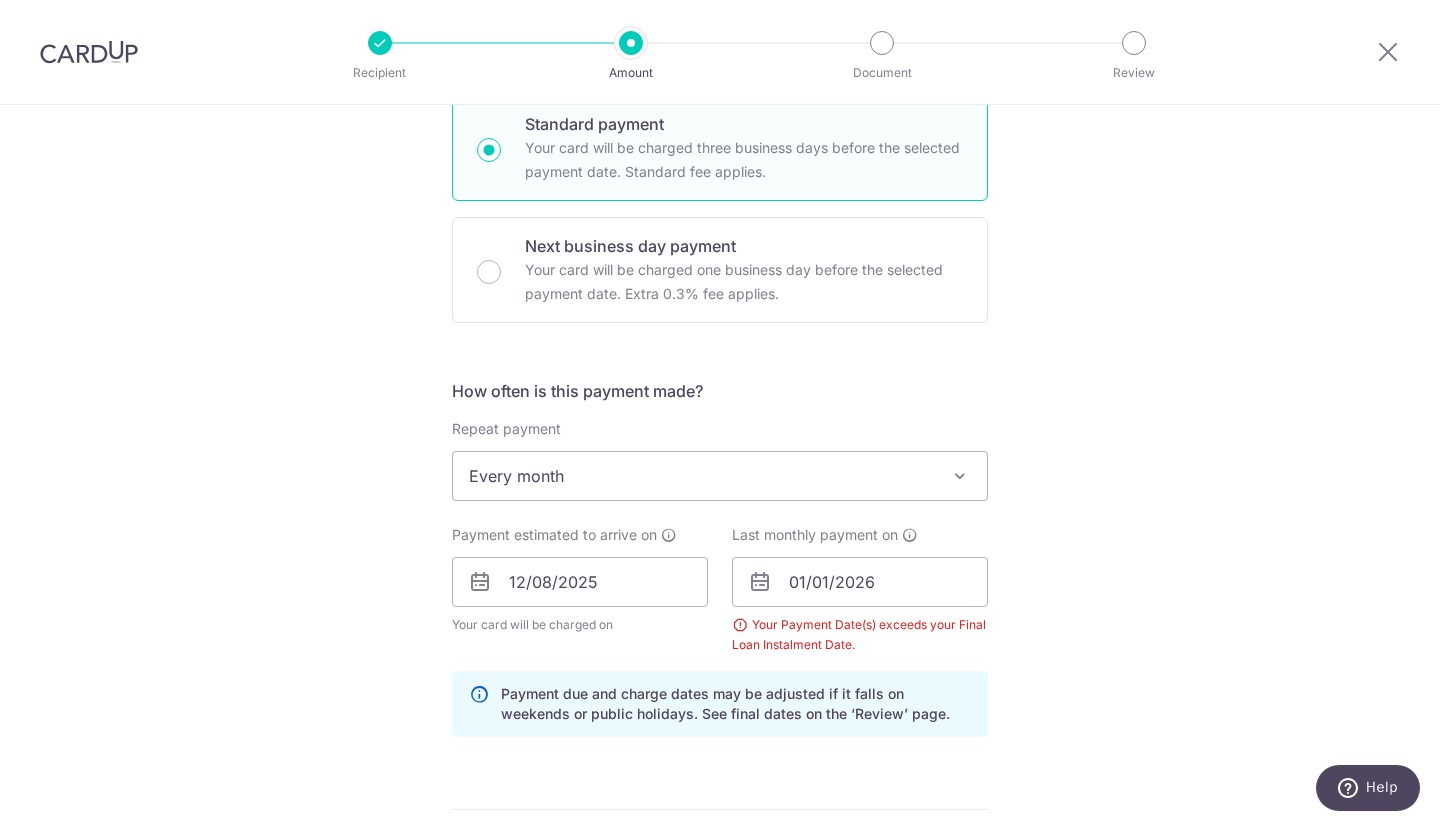 click on "Tell us more about your payment
Enter payment amount
SGD
6,327.80
6327.80
Select Card
**** [LAST_FOUR]
Add credit card
Your Cards
**** [LAST_FOUR]
**** [LAST_FOUR]
**** [LAST_FOUR]
**** [LAST_FOUR]
**** [LAST_FOUR]
Secure 256-bit SSL
Text
New card details" at bounding box center (720, 605) 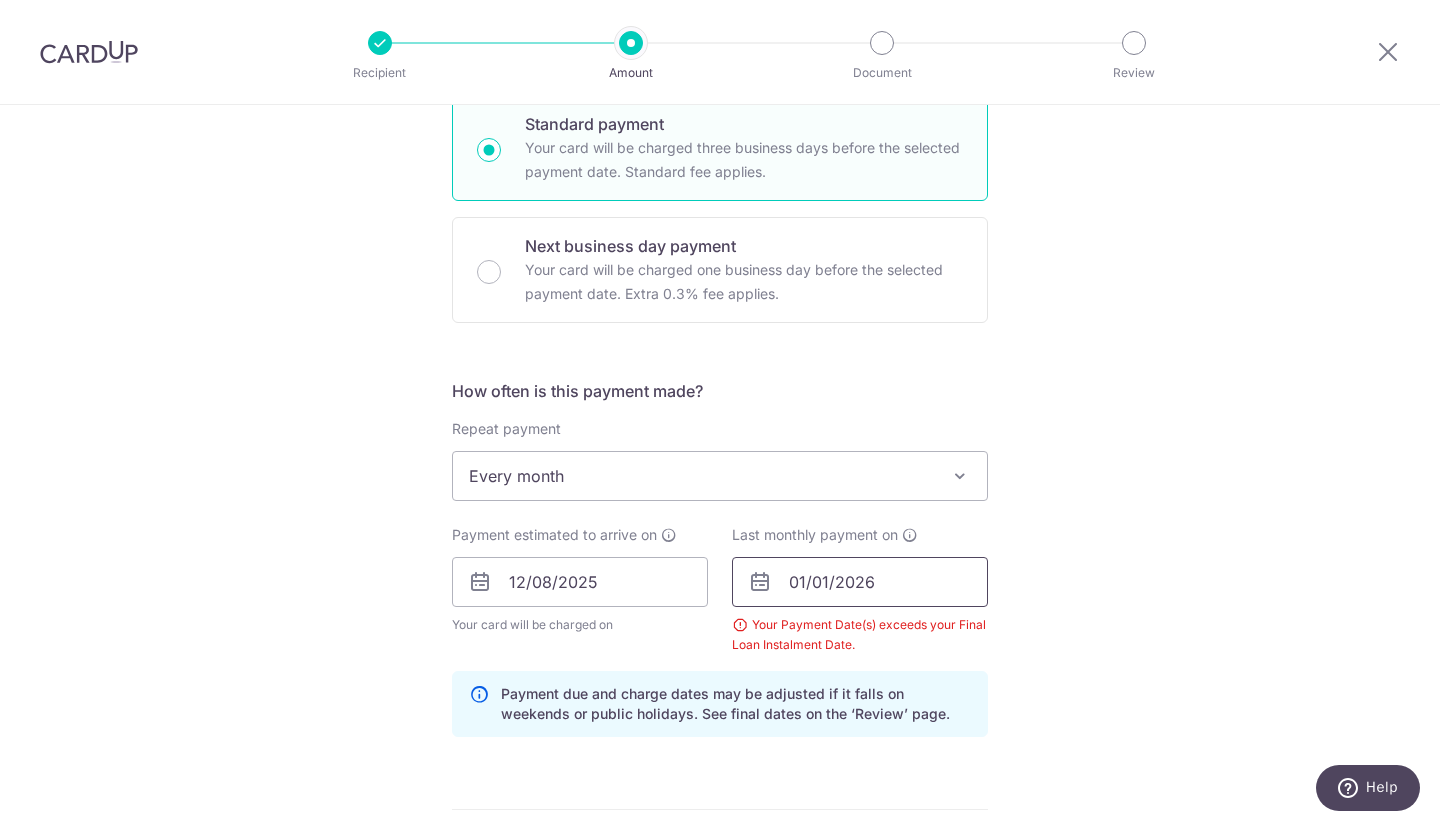 click on "01/01/2026" at bounding box center [860, 582] 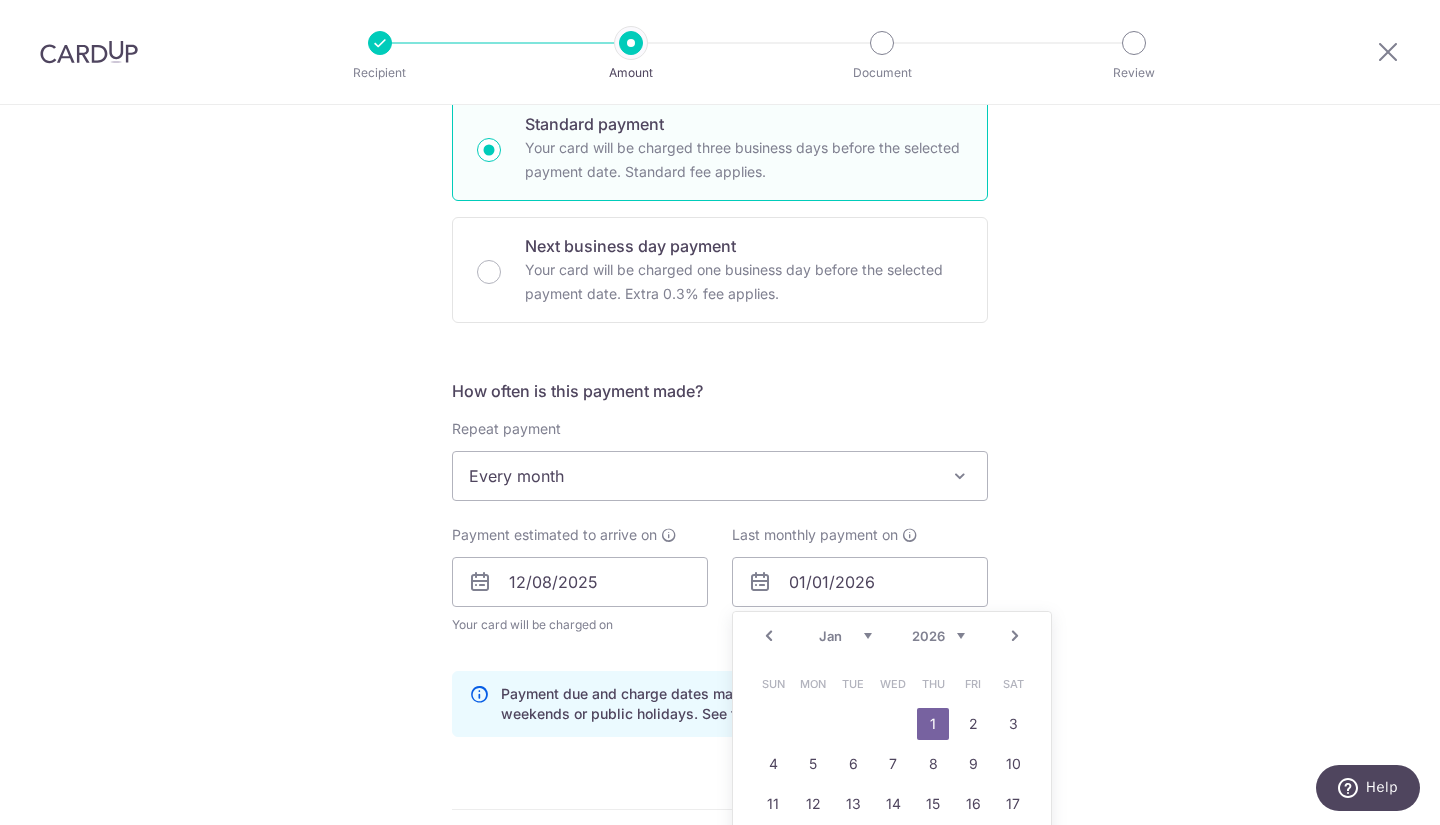 click on "Prev" at bounding box center [769, 636] 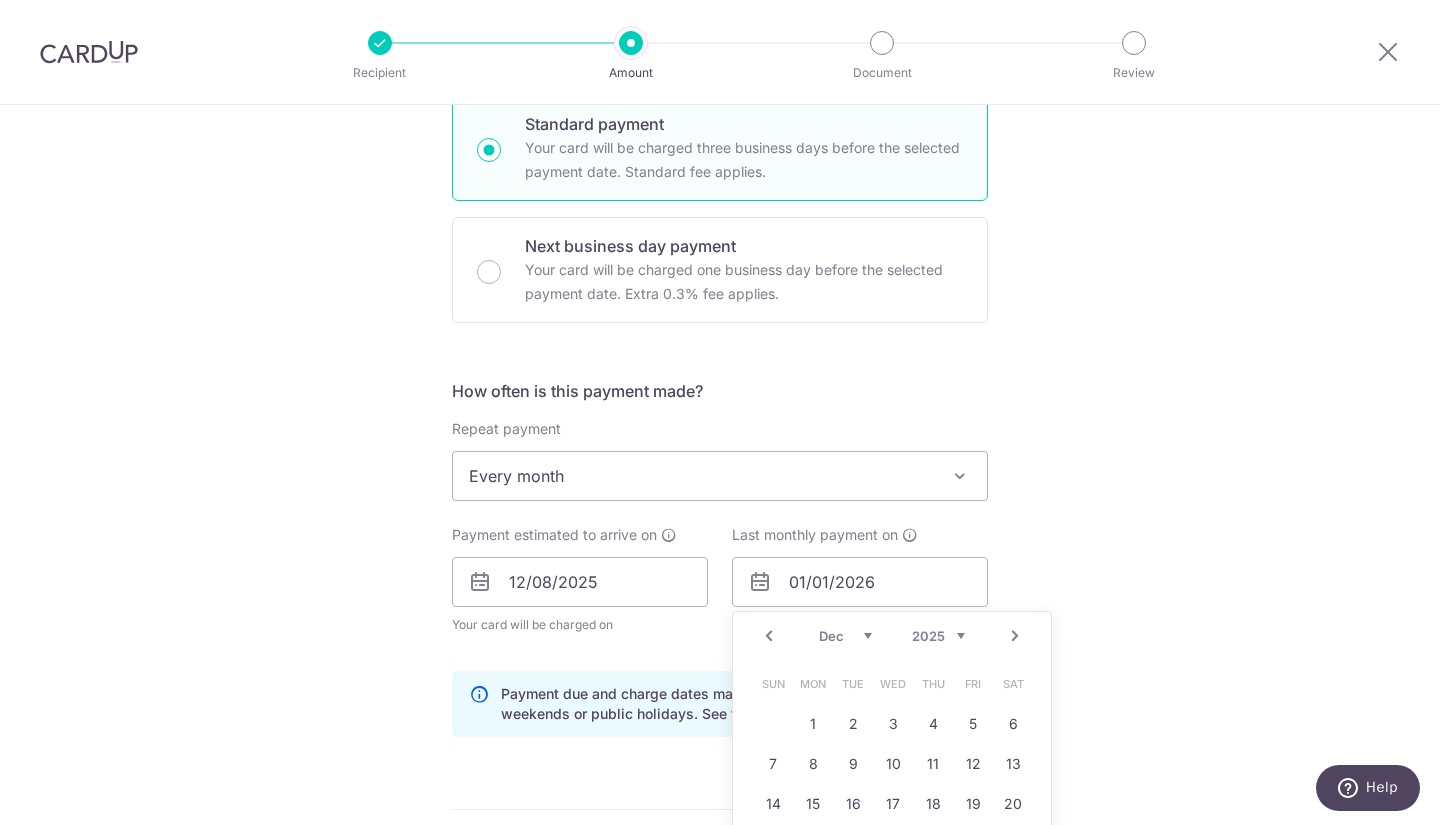 click on "Tell us more about your payment
Enter payment amount
SGD
6,327.80
6327.80
Select Card
**** 8094
Add credit card
Your Cards
**** 3364
**** 9260
**** 8491
**** 9960
**** 8094
Secure 256-bit SSL
Text
New card details" at bounding box center [720, 605] 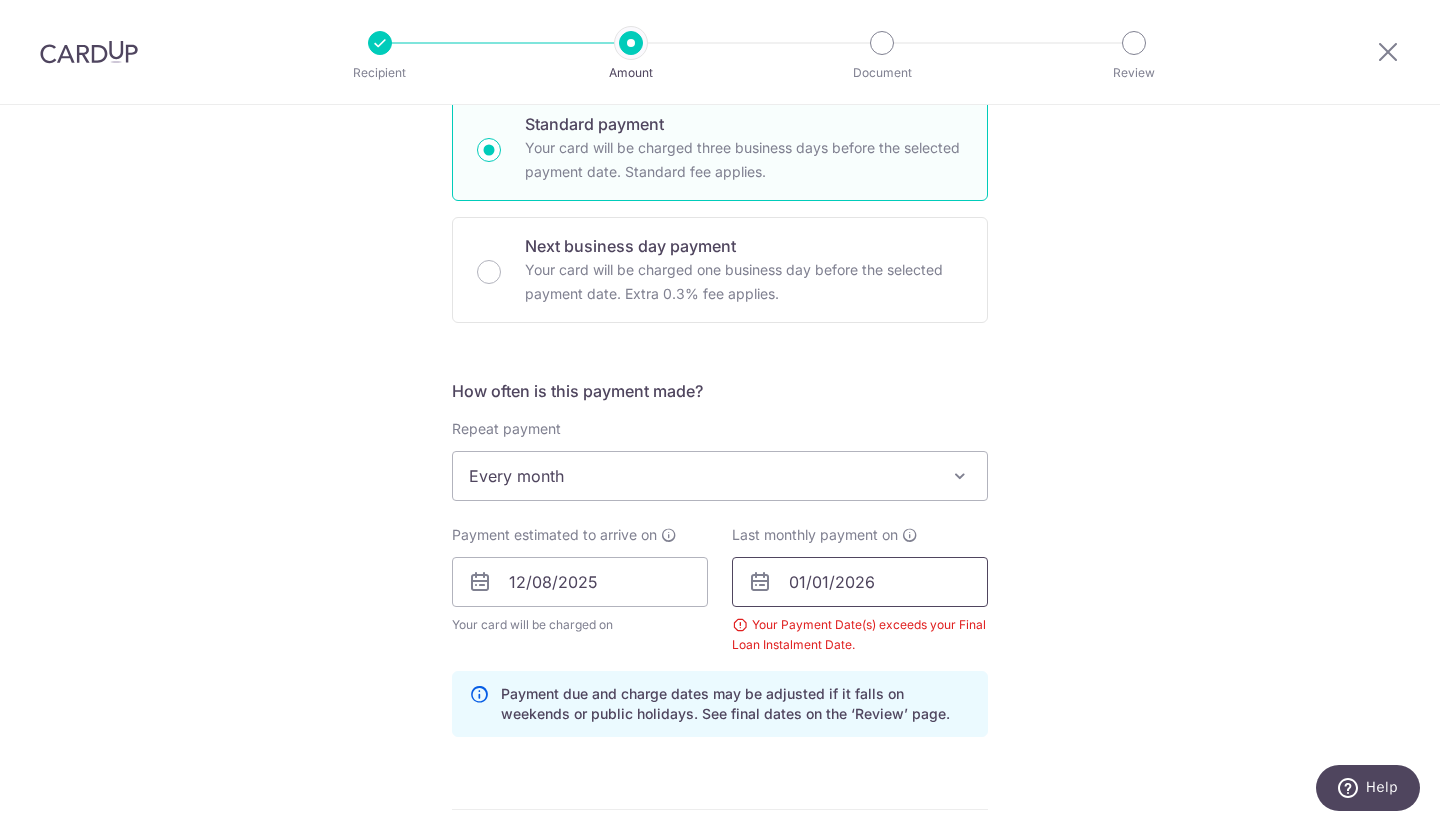 click on "01/01/2026" at bounding box center [860, 582] 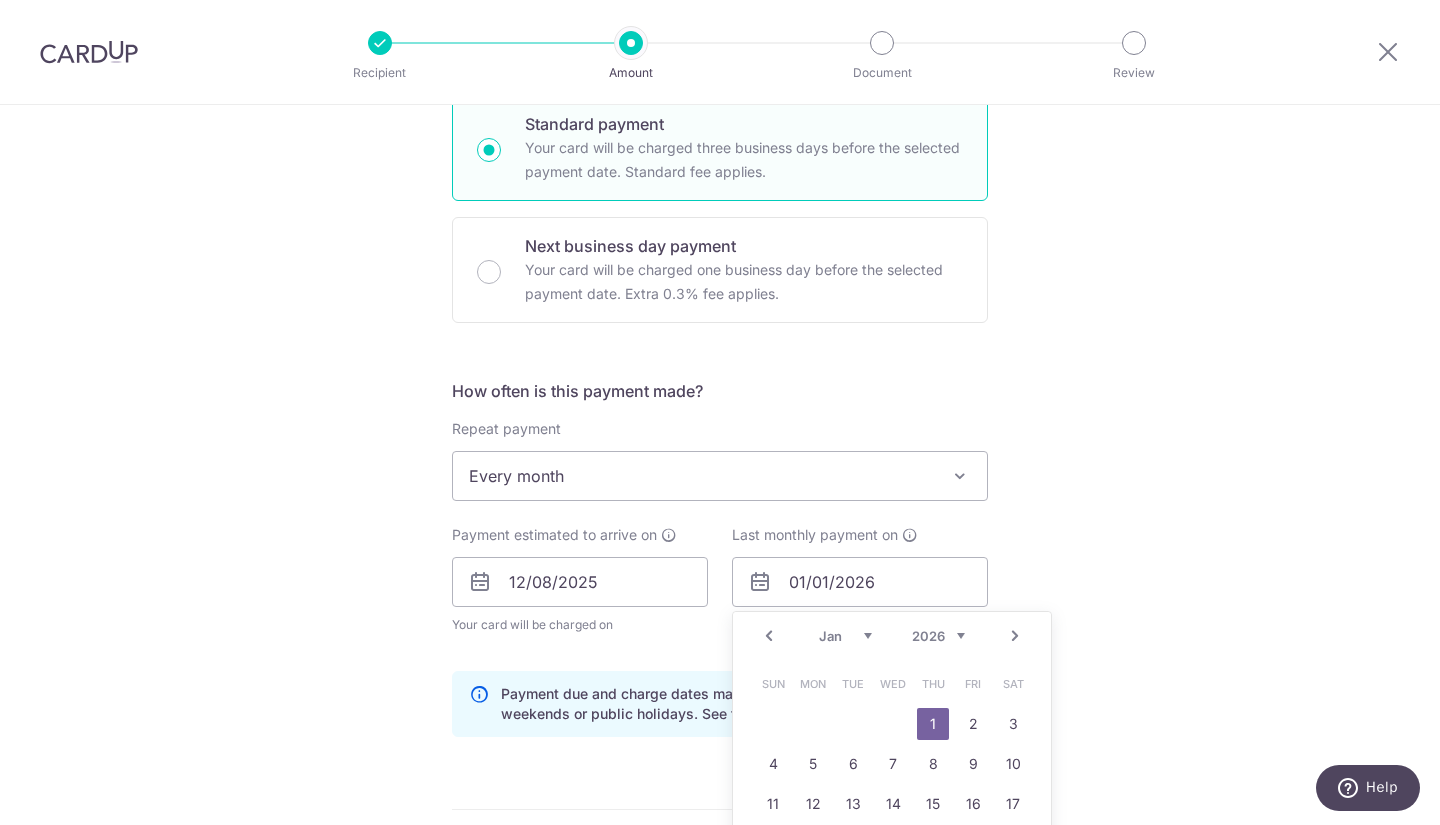 click on "Prev" at bounding box center (769, 636) 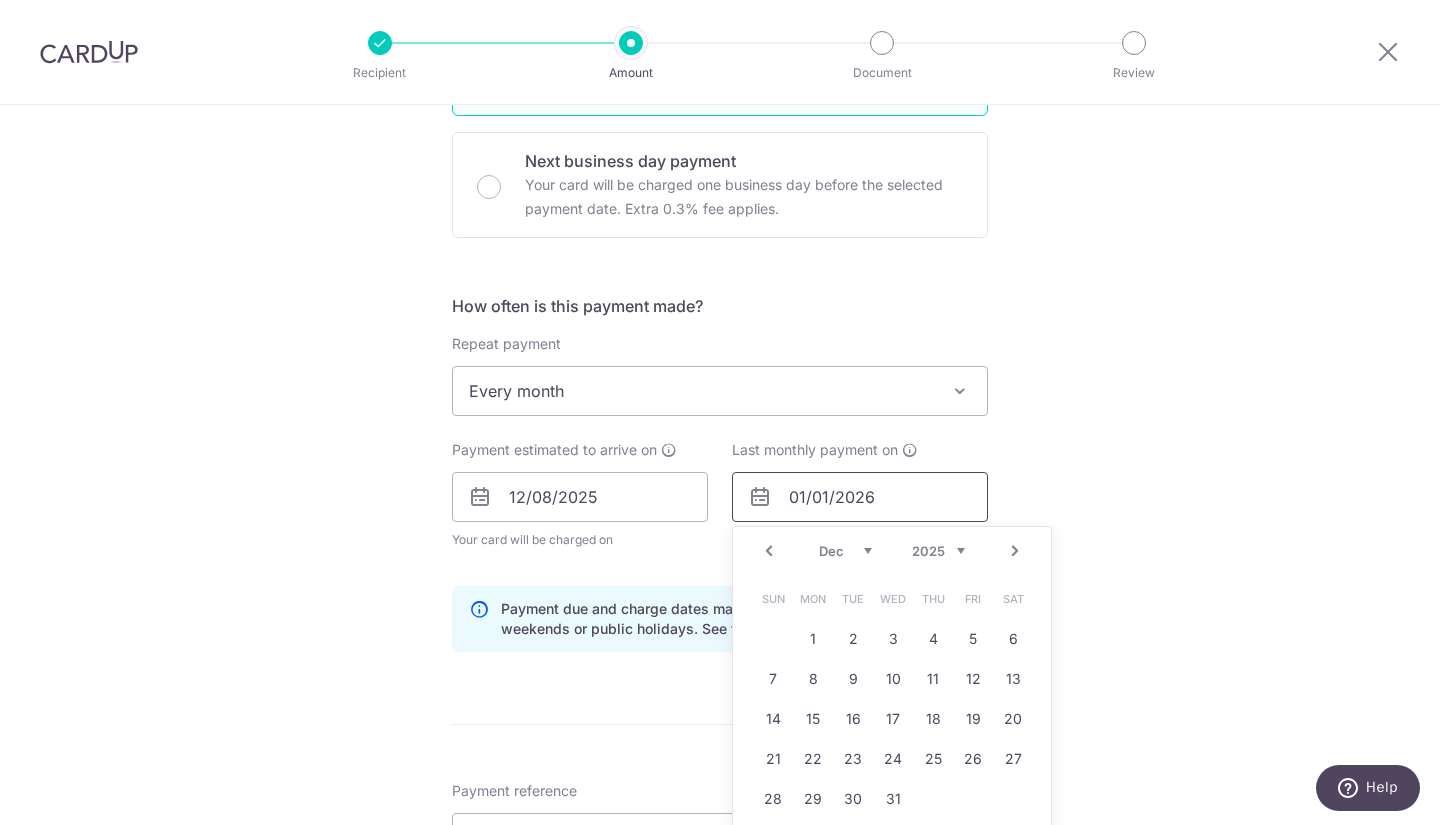scroll, scrollTop: 700, scrollLeft: 0, axis: vertical 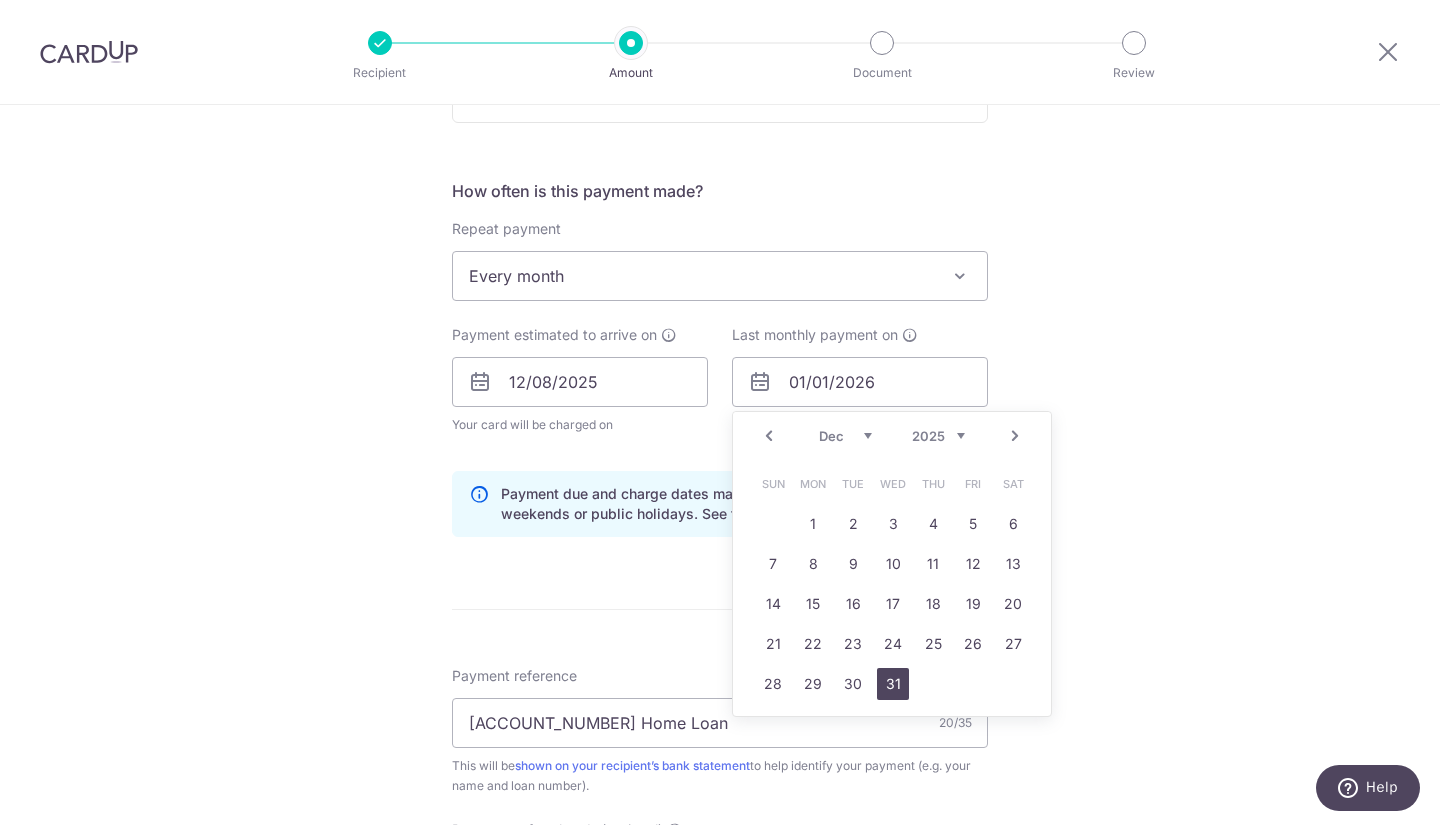 click on "31" at bounding box center [893, 684] 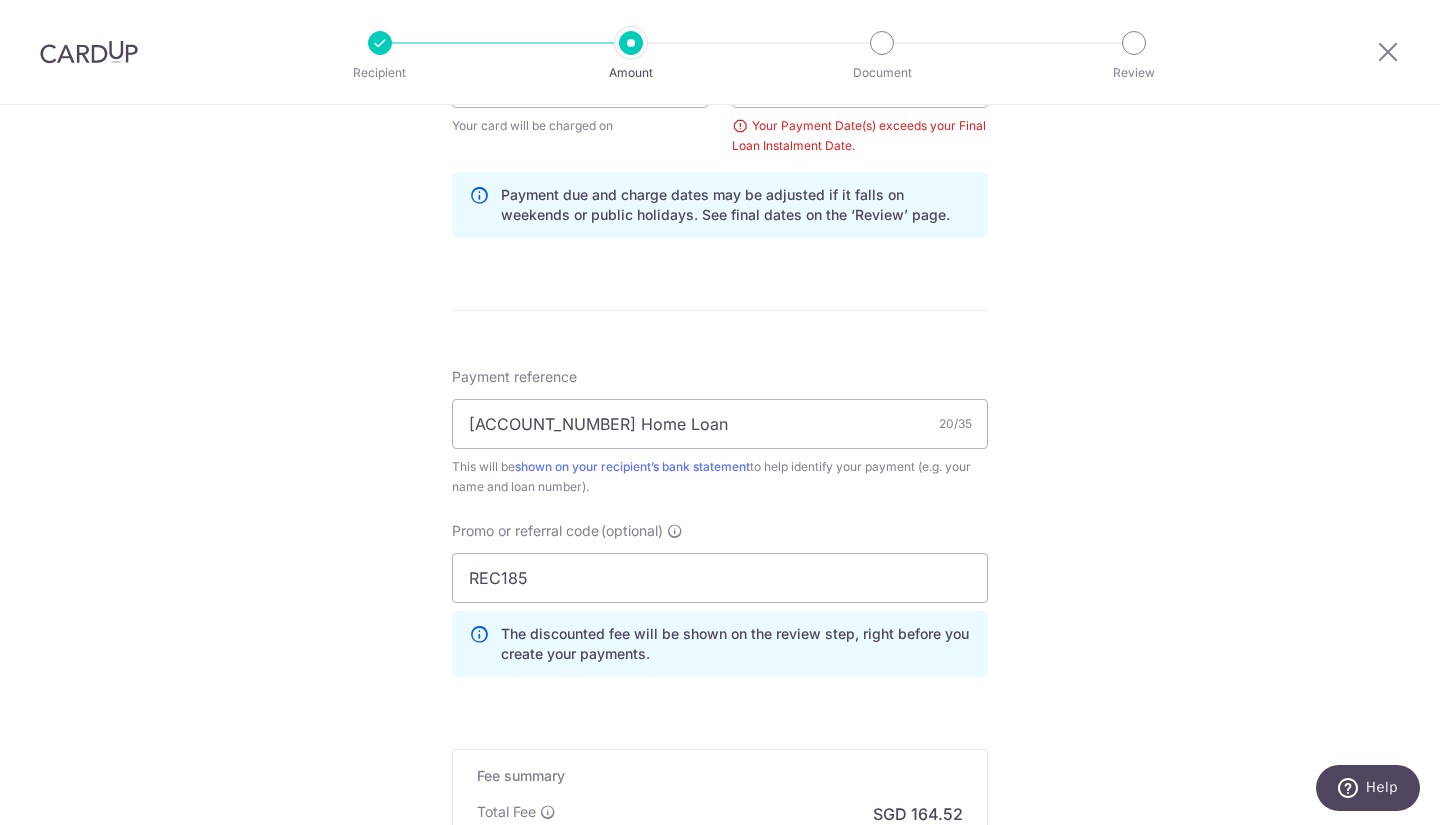scroll, scrollTop: 1281, scrollLeft: 0, axis: vertical 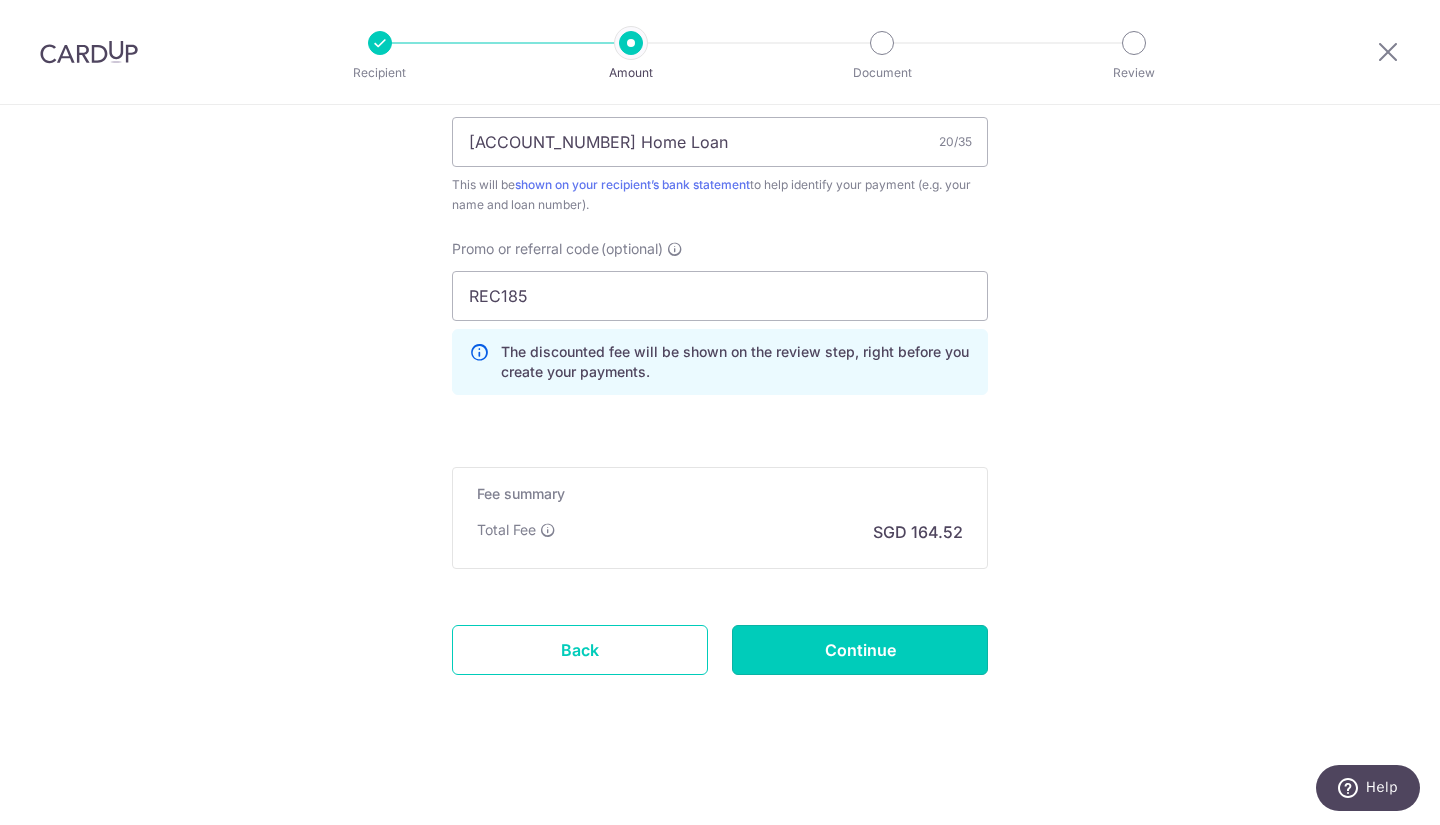 click on "Continue" at bounding box center (860, 650) 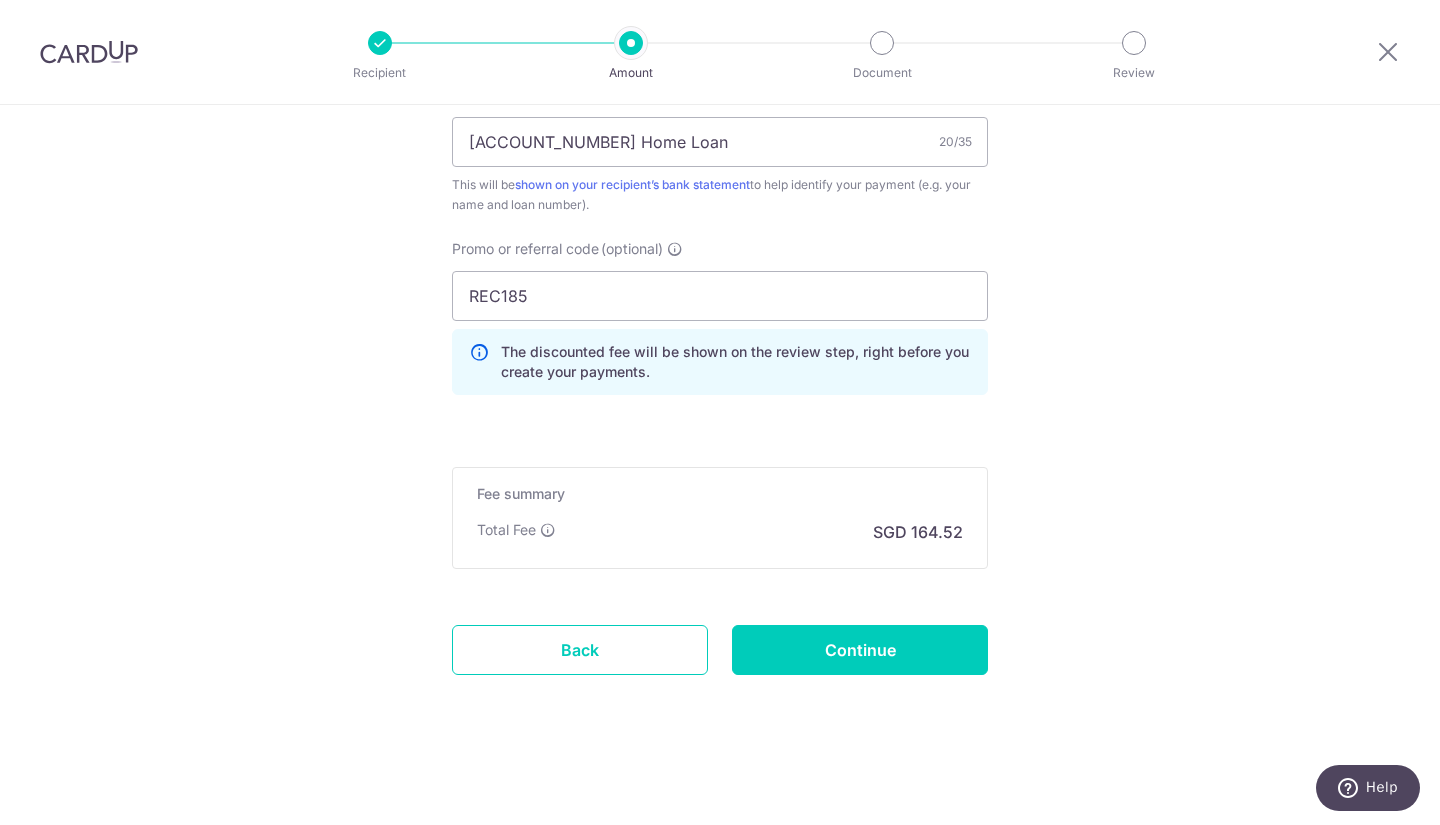 type on "Update Schedule" 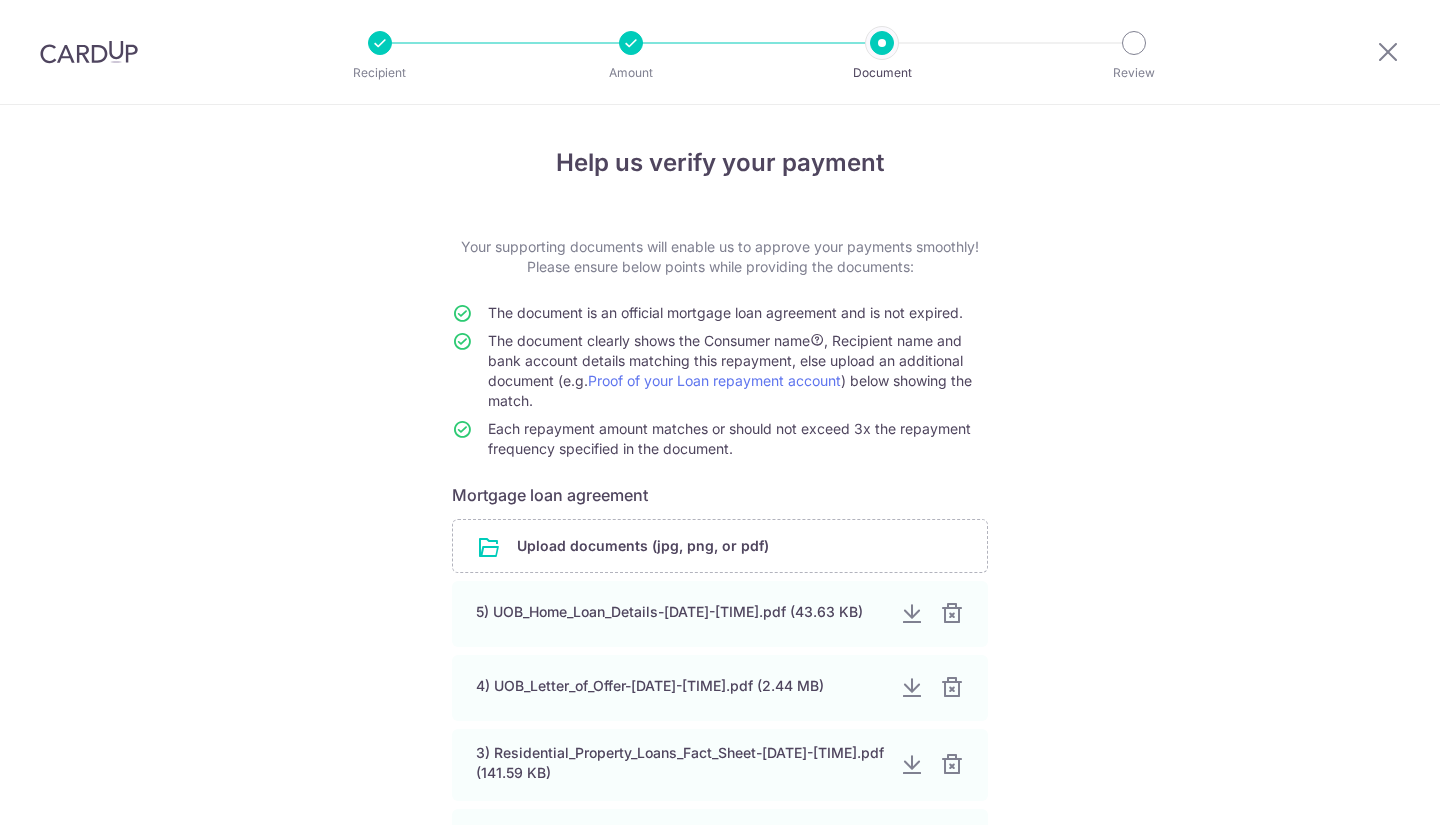 scroll, scrollTop: 0, scrollLeft: 0, axis: both 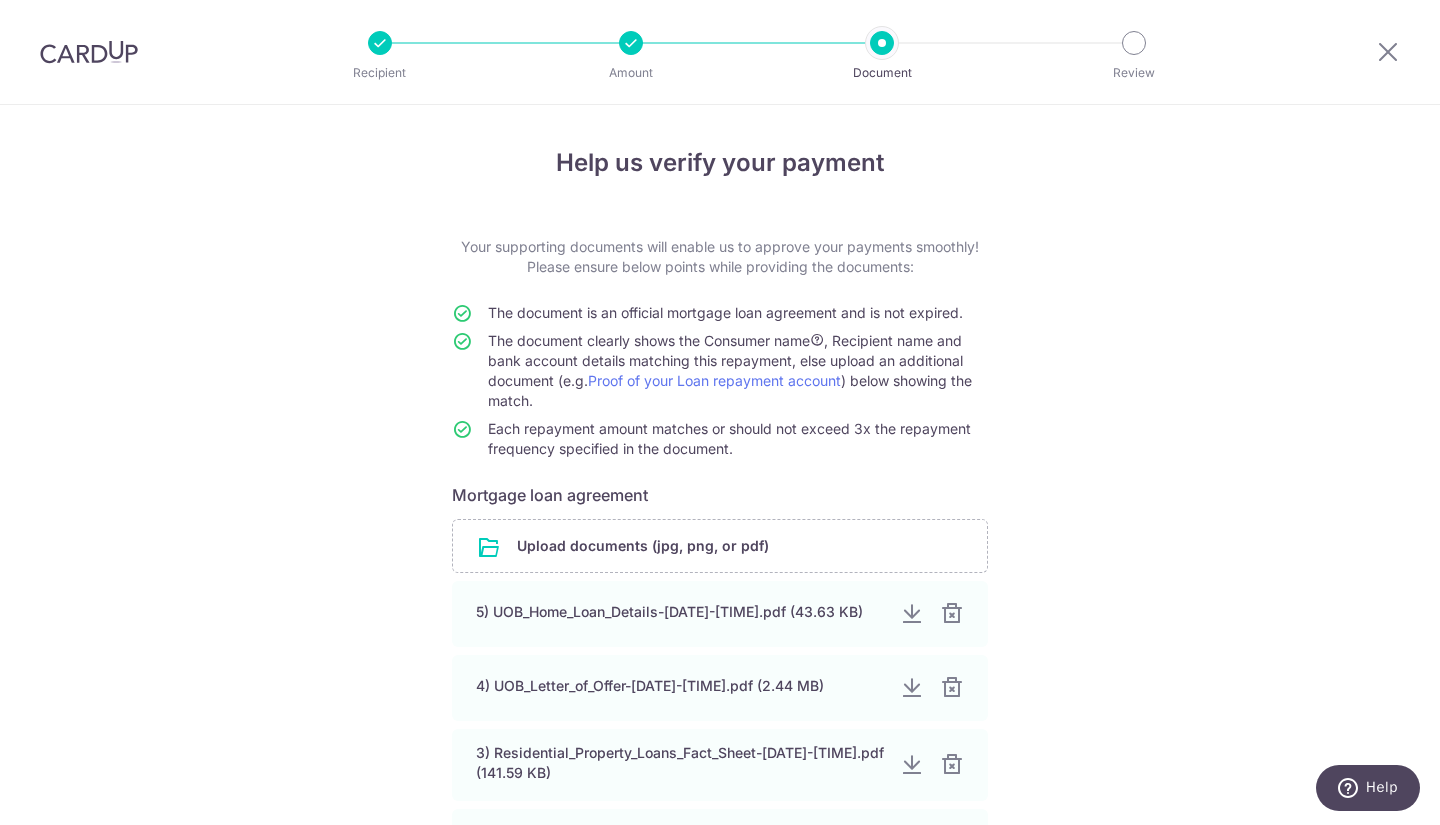 click at bounding box center (882, 43) 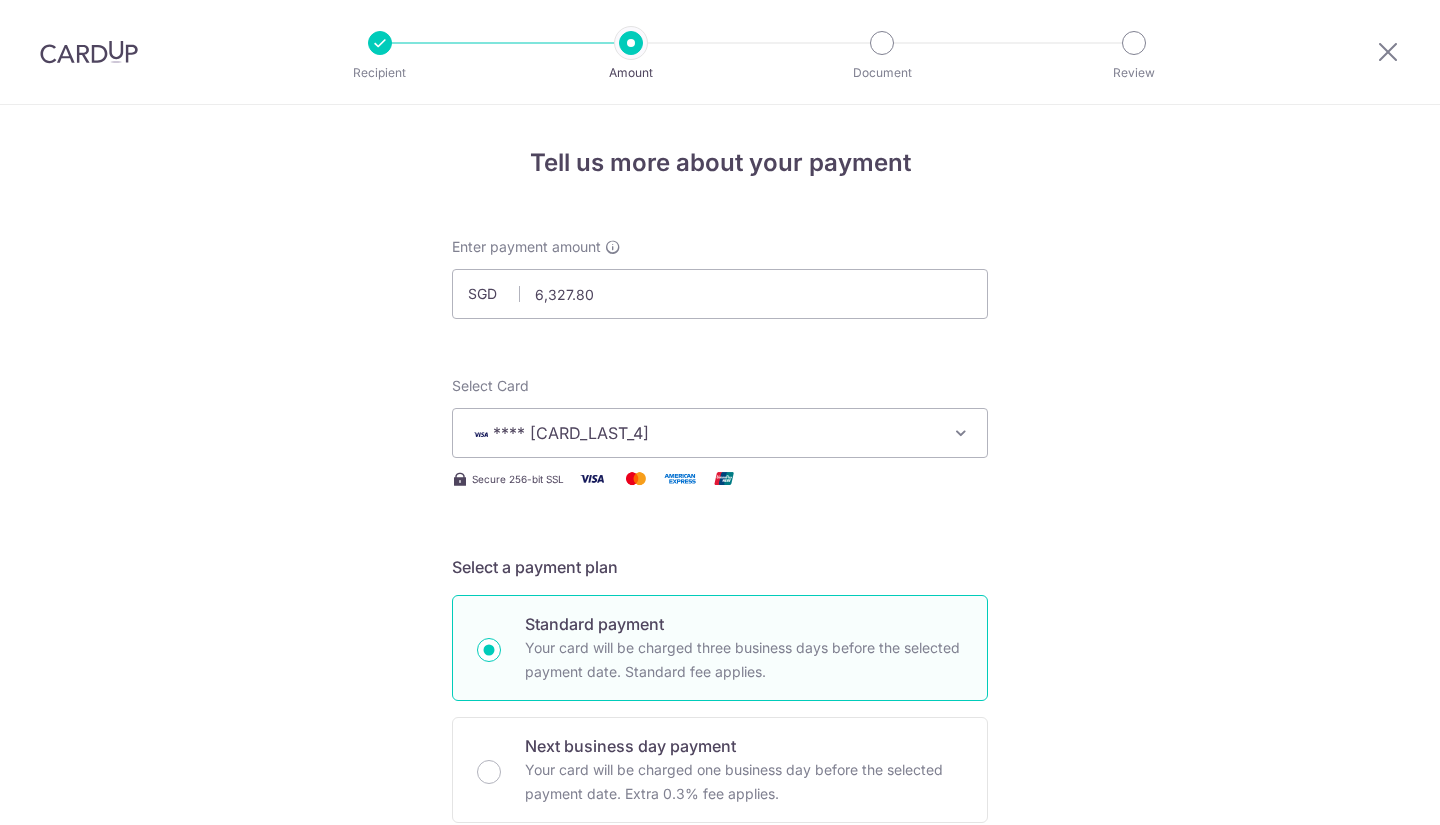 scroll, scrollTop: 0, scrollLeft: 0, axis: both 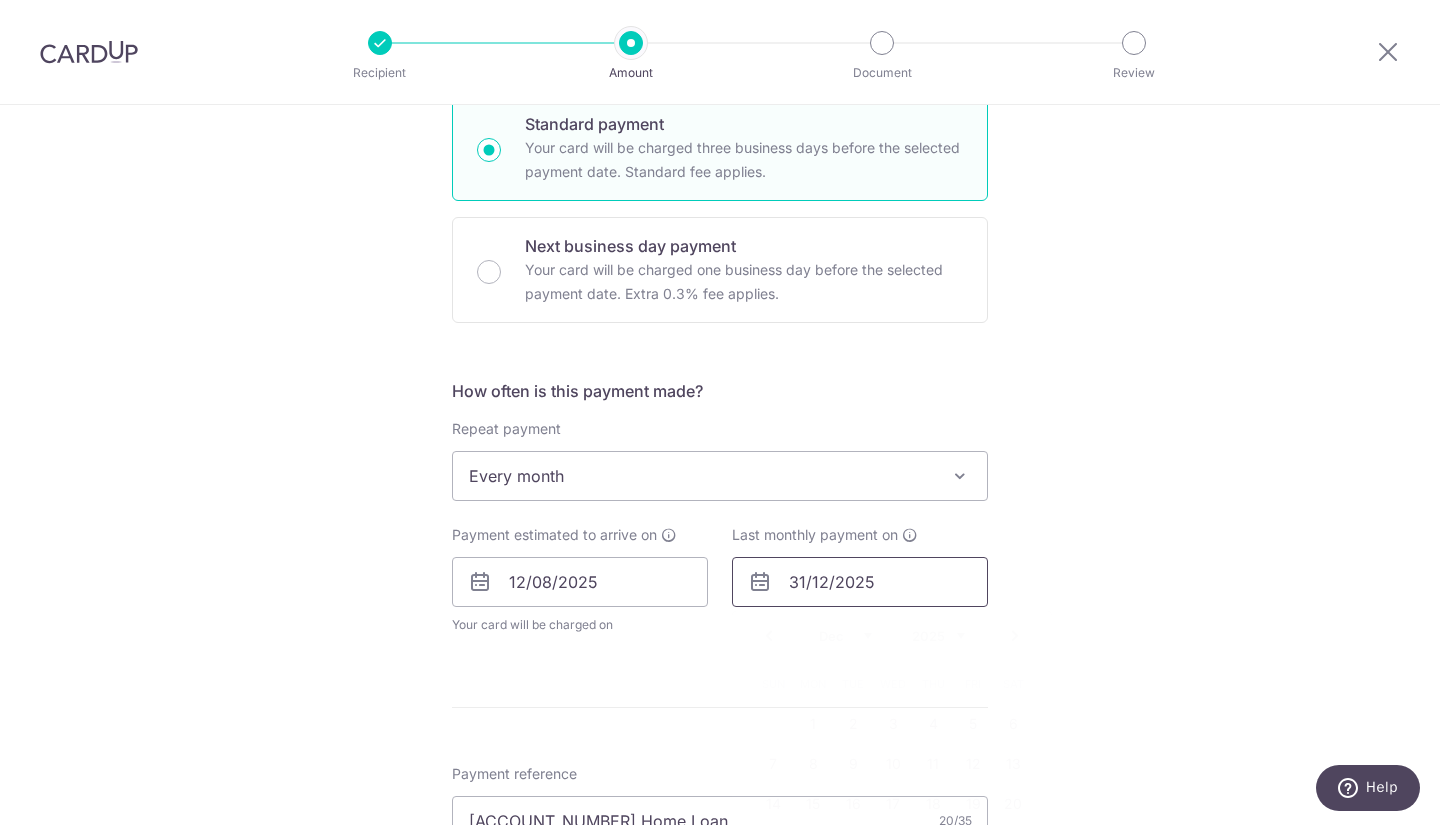 click on "31/12/2025" at bounding box center (860, 582) 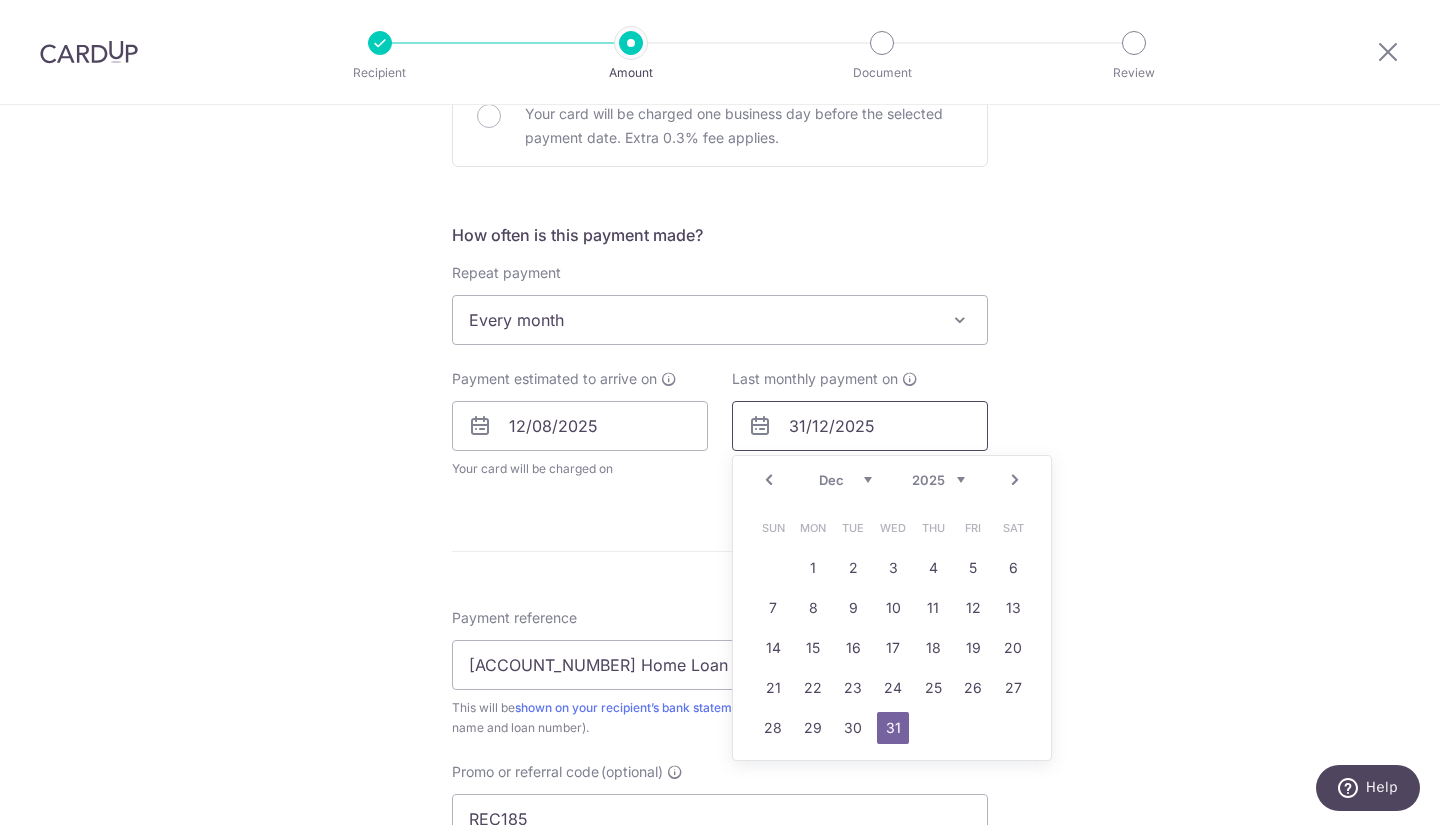 scroll, scrollTop: 700, scrollLeft: 0, axis: vertical 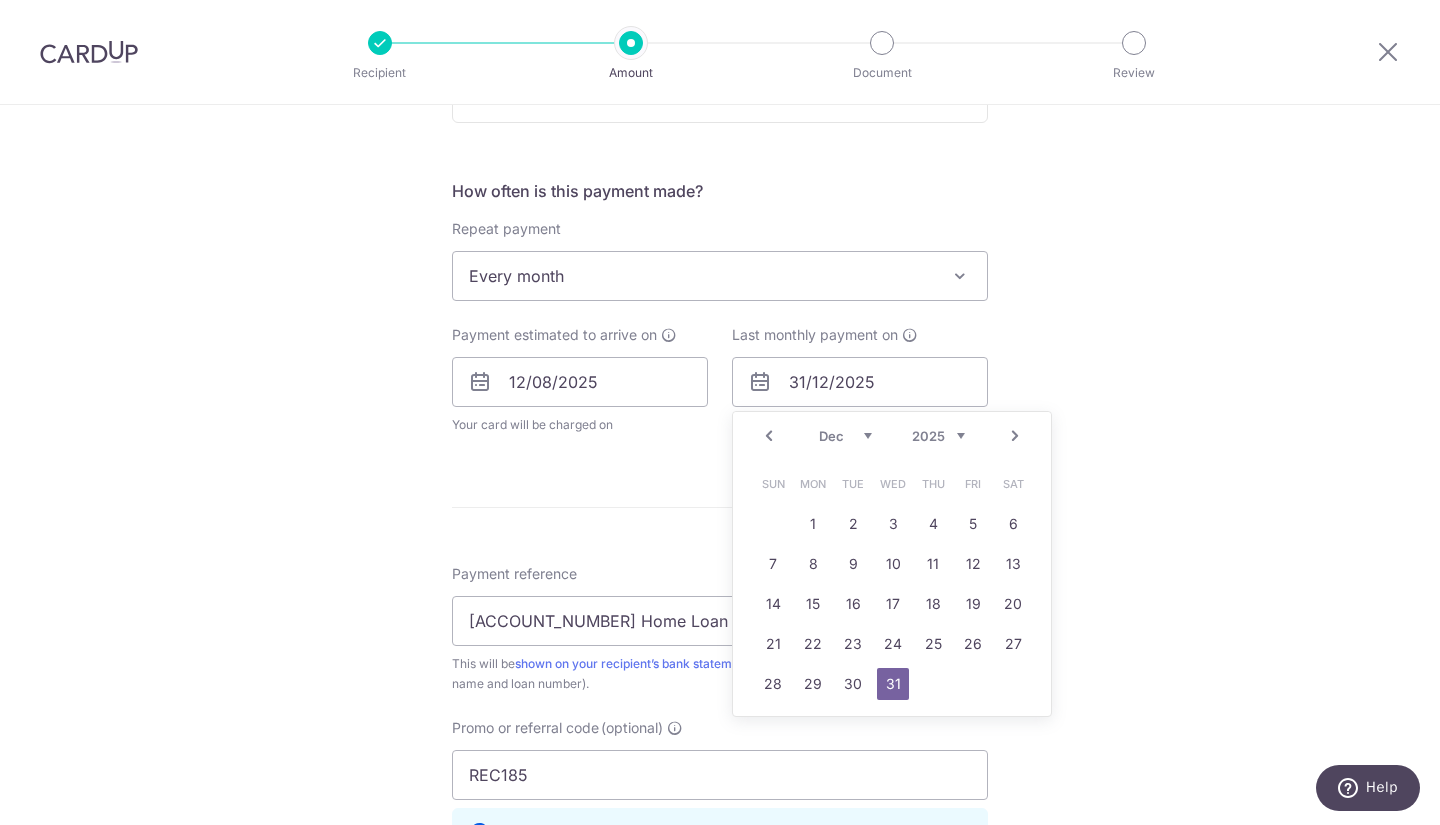 click on "Next" at bounding box center [1015, 436] 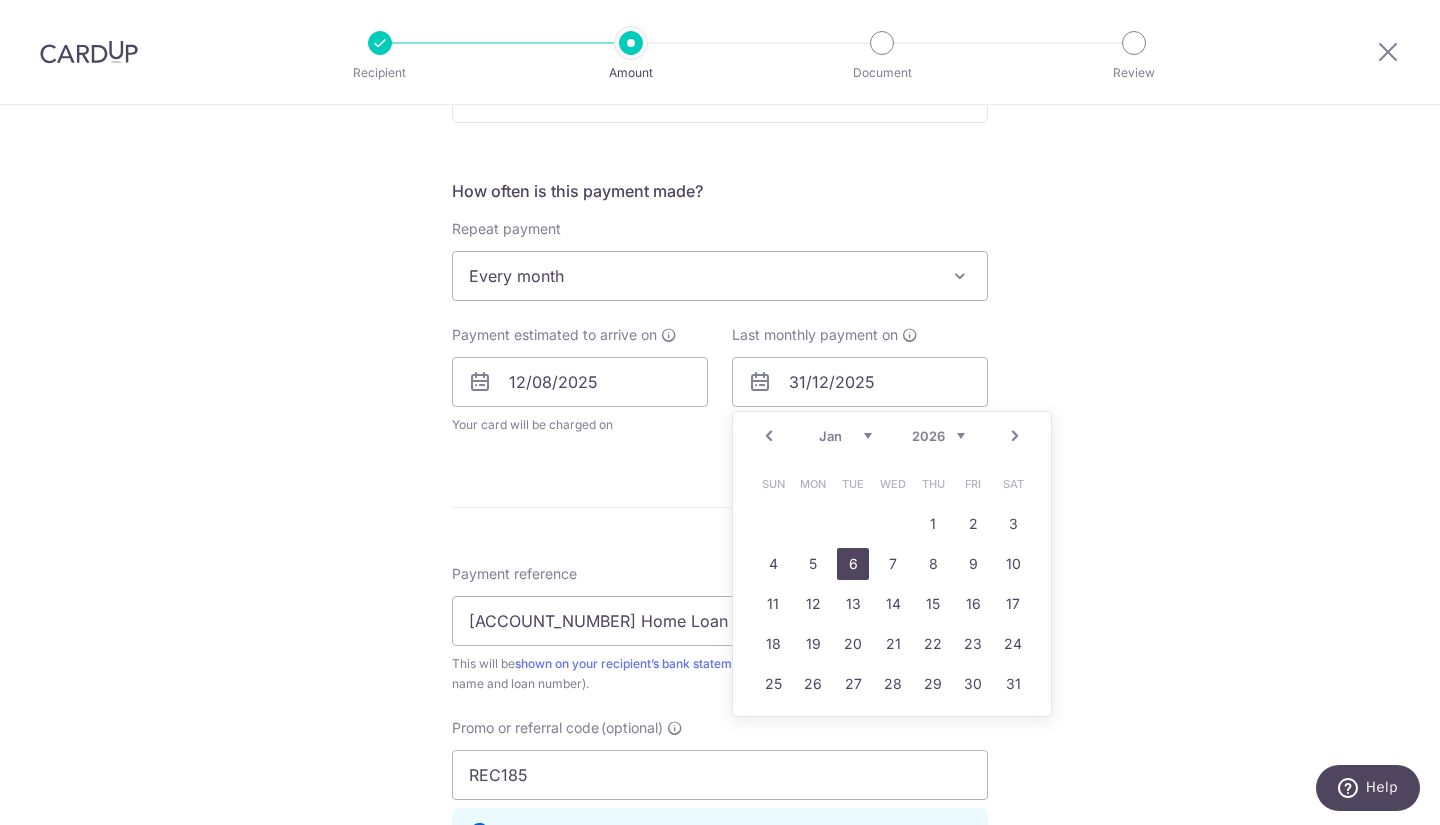 click on "6" at bounding box center (853, 564) 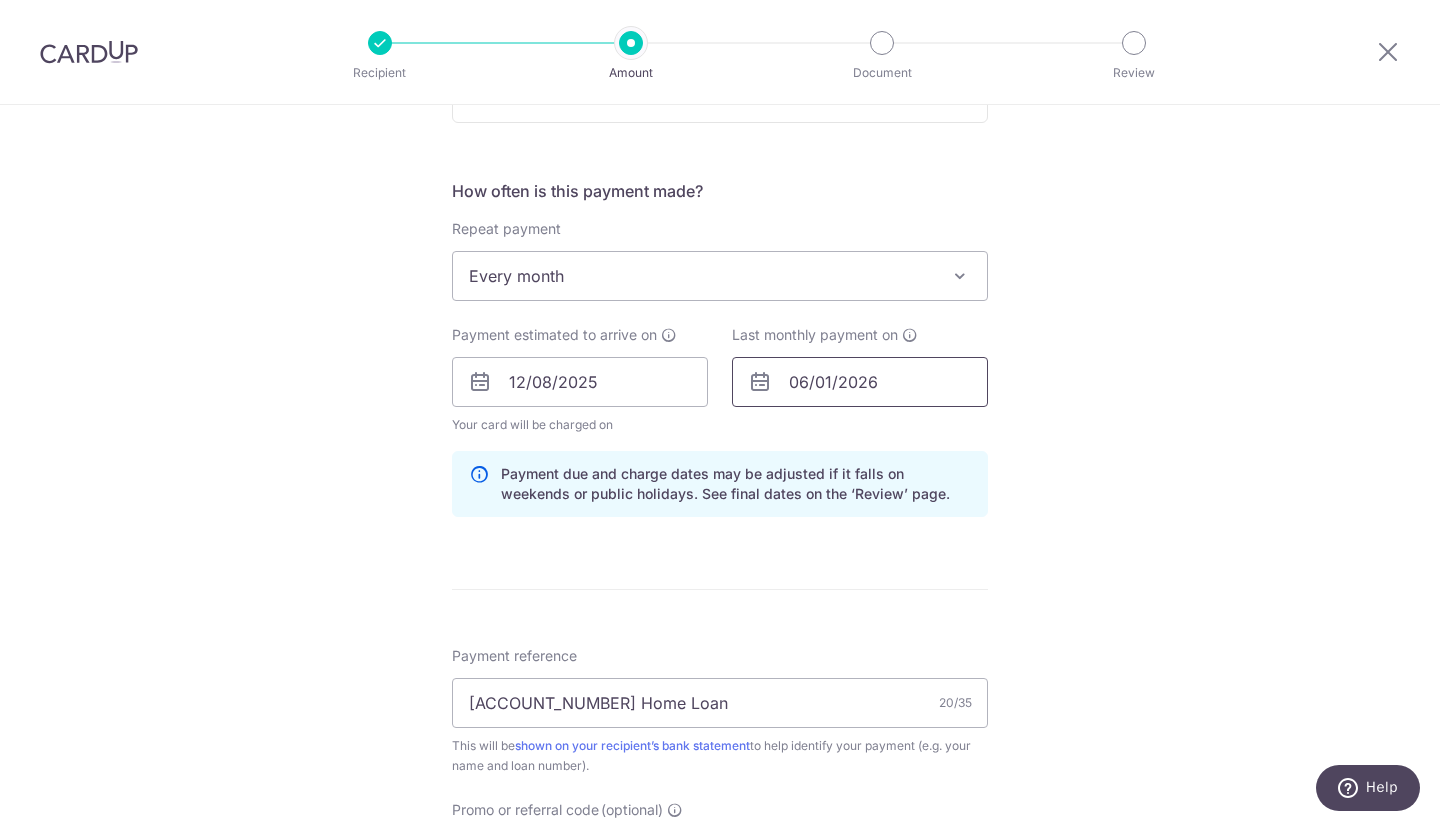 click on "06/01/2026" at bounding box center [860, 382] 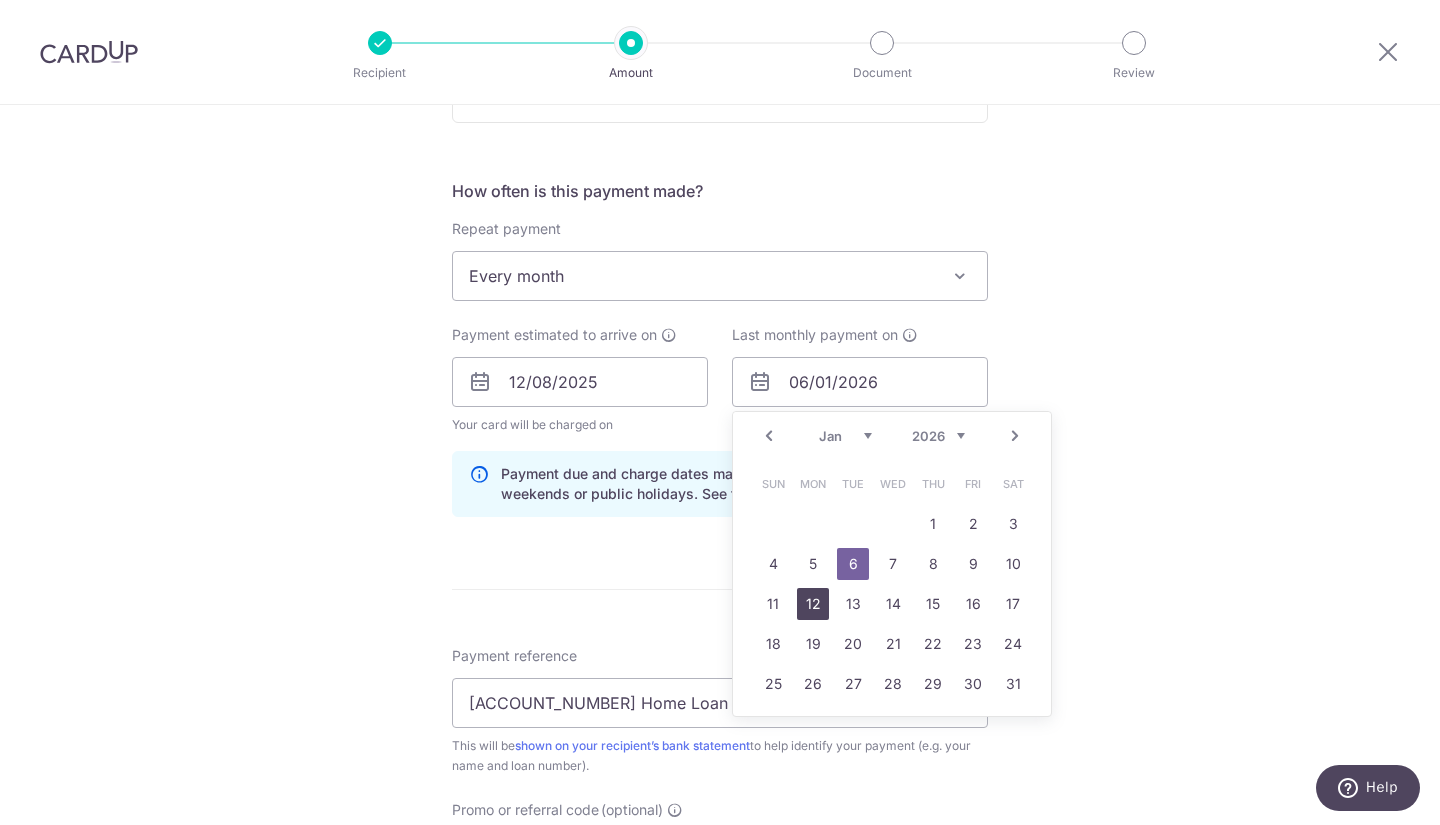 click on "12" at bounding box center [813, 604] 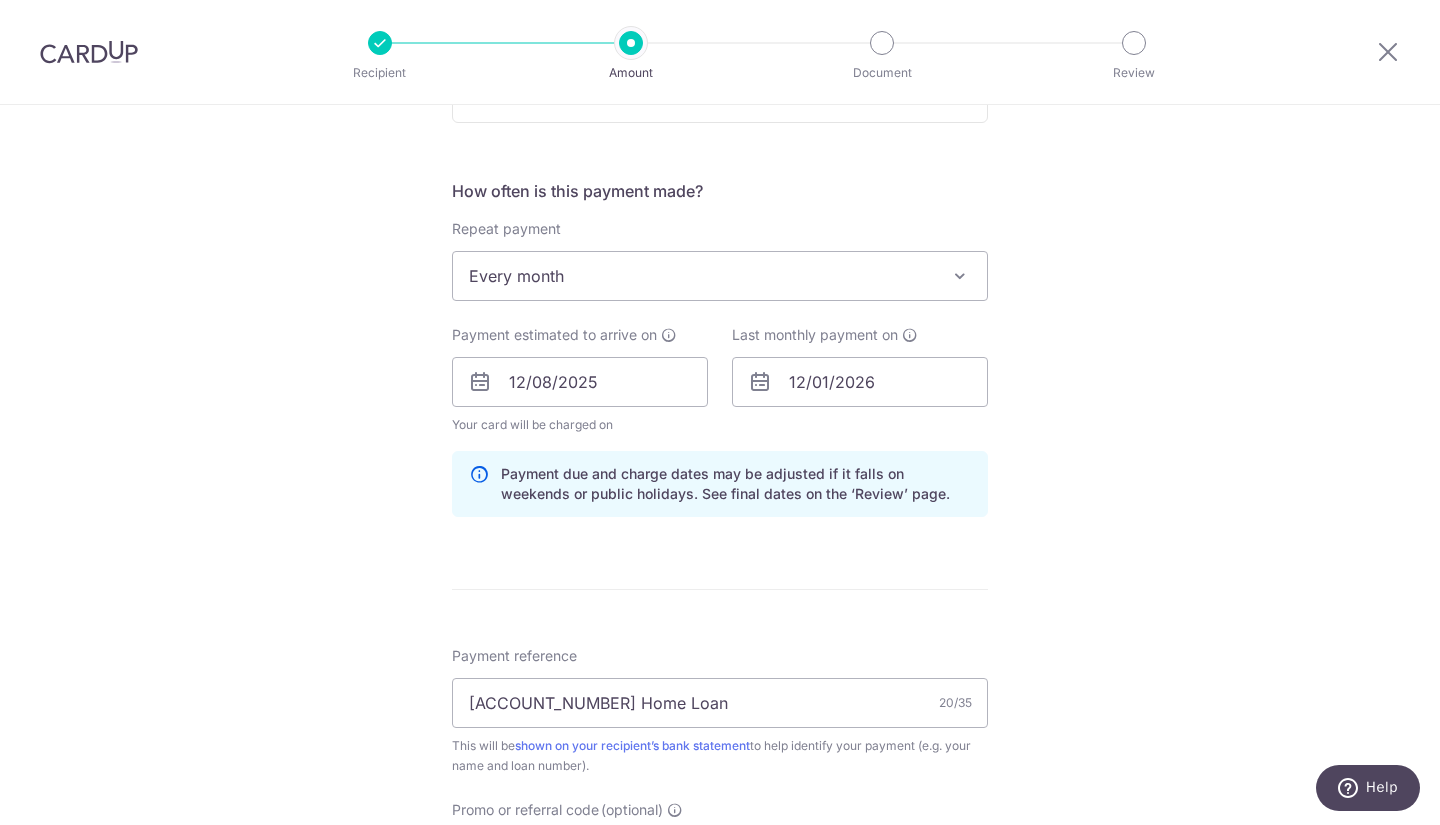 click on "Tell us more about your payment
Enter payment amount
SGD
6,327.80
6327.80
Select Card
**** 8094
Add credit card
Your Cards
**** 3364
**** 9260
**** 8491
**** 9960
**** 8094
Secure 256-bit SSL
Text
New card details" at bounding box center [720, 395] 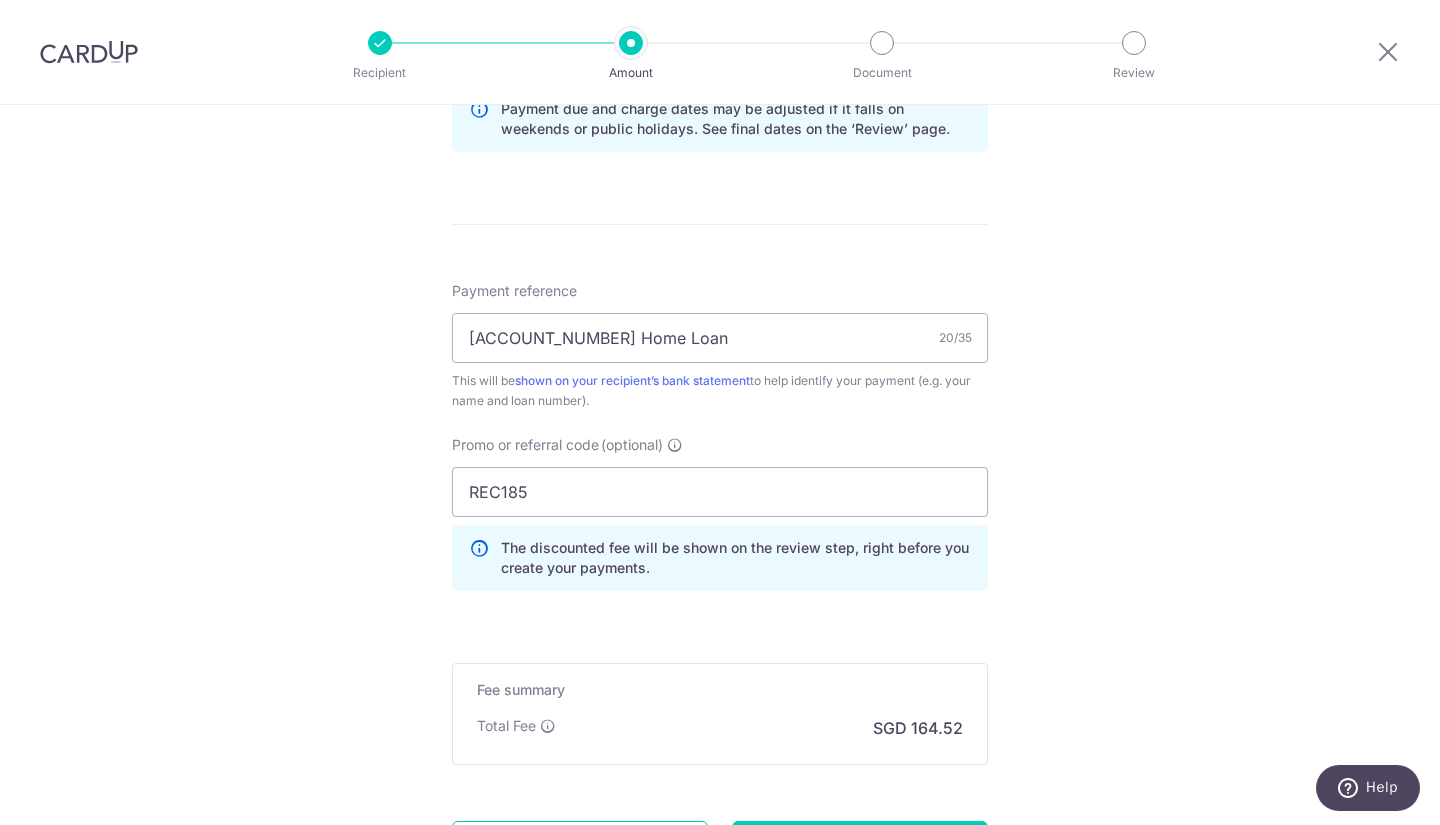 scroll, scrollTop: 1261, scrollLeft: 0, axis: vertical 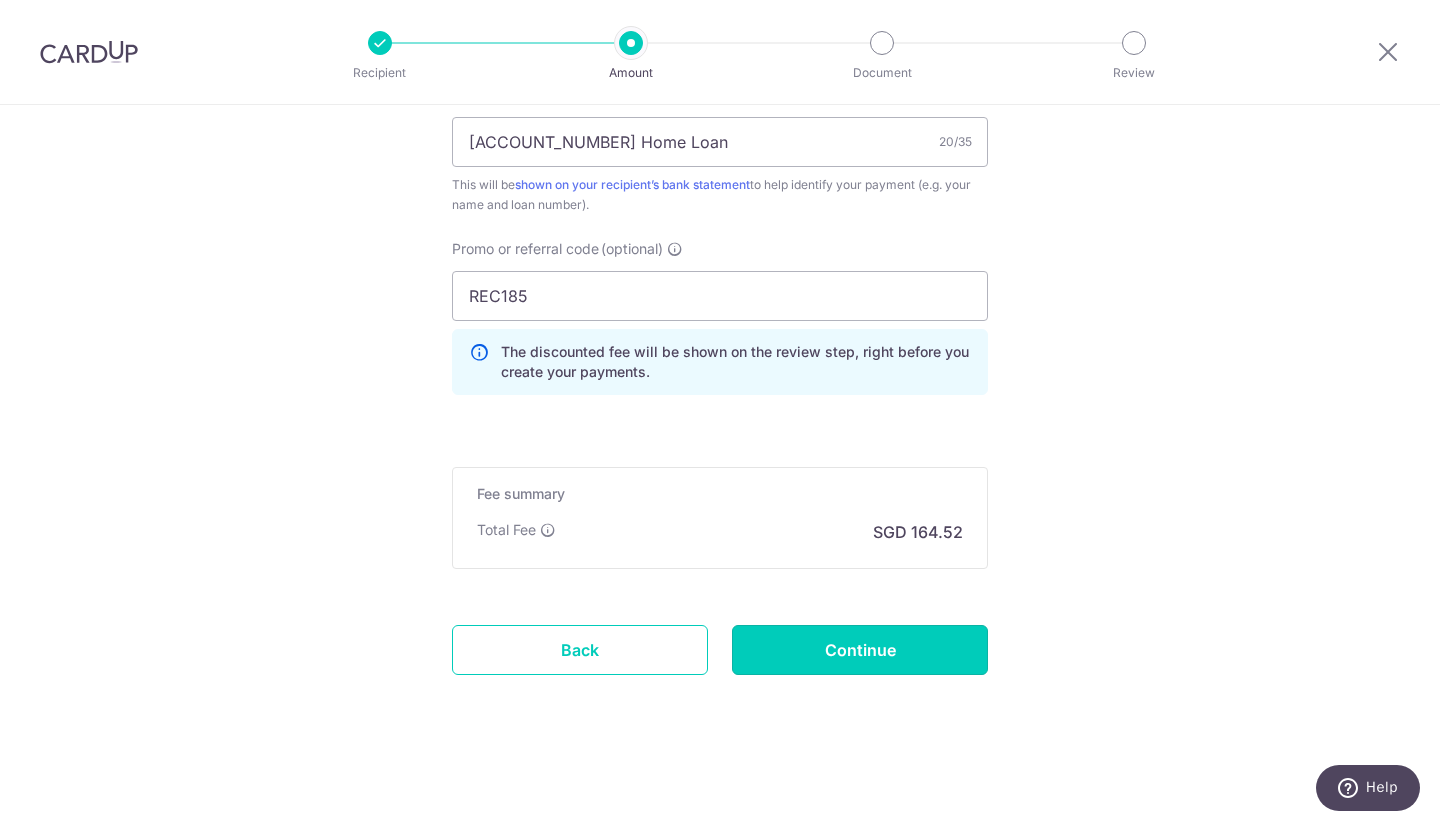 click on "Continue" at bounding box center (860, 650) 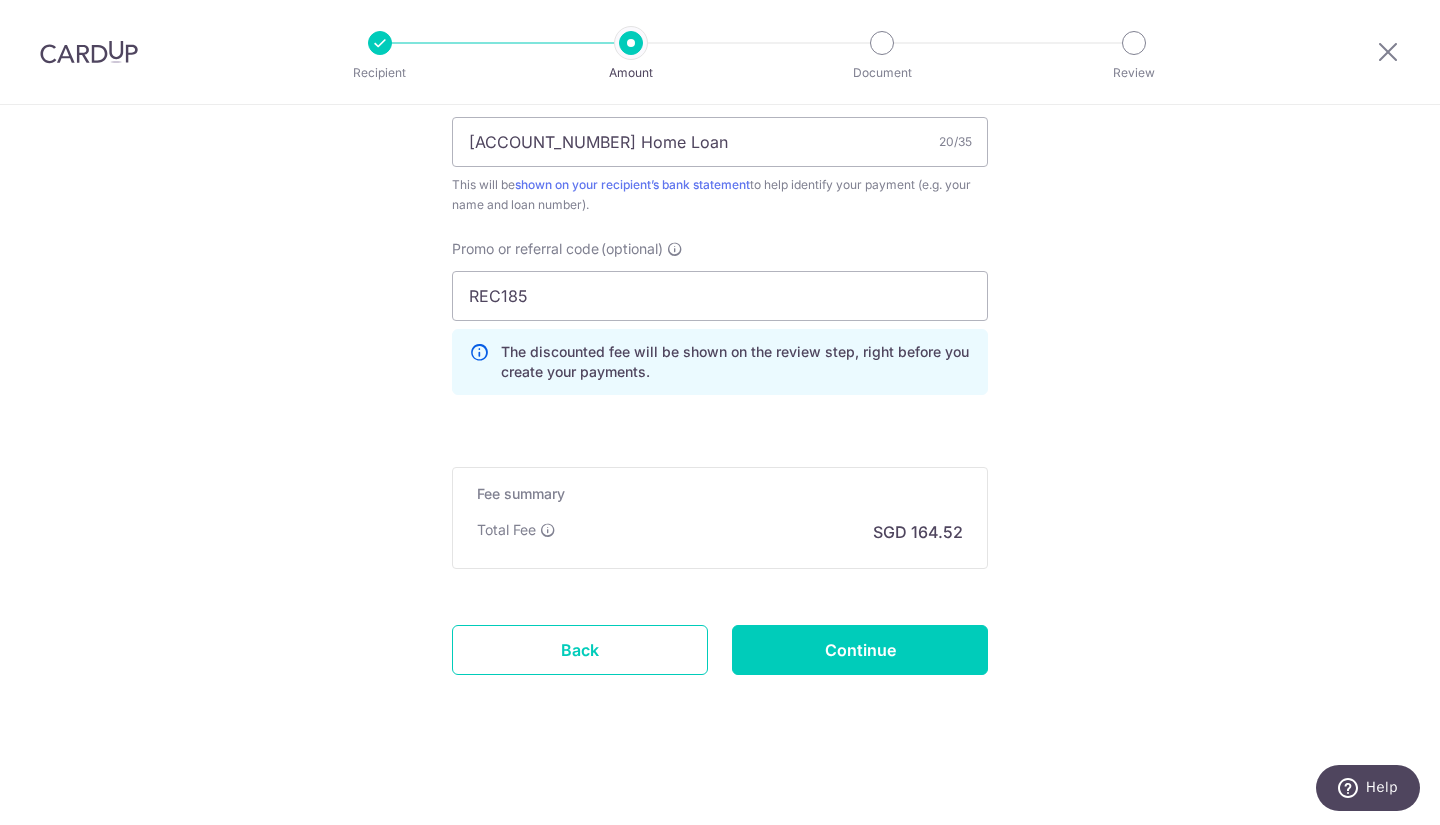 type on "Update Schedule" 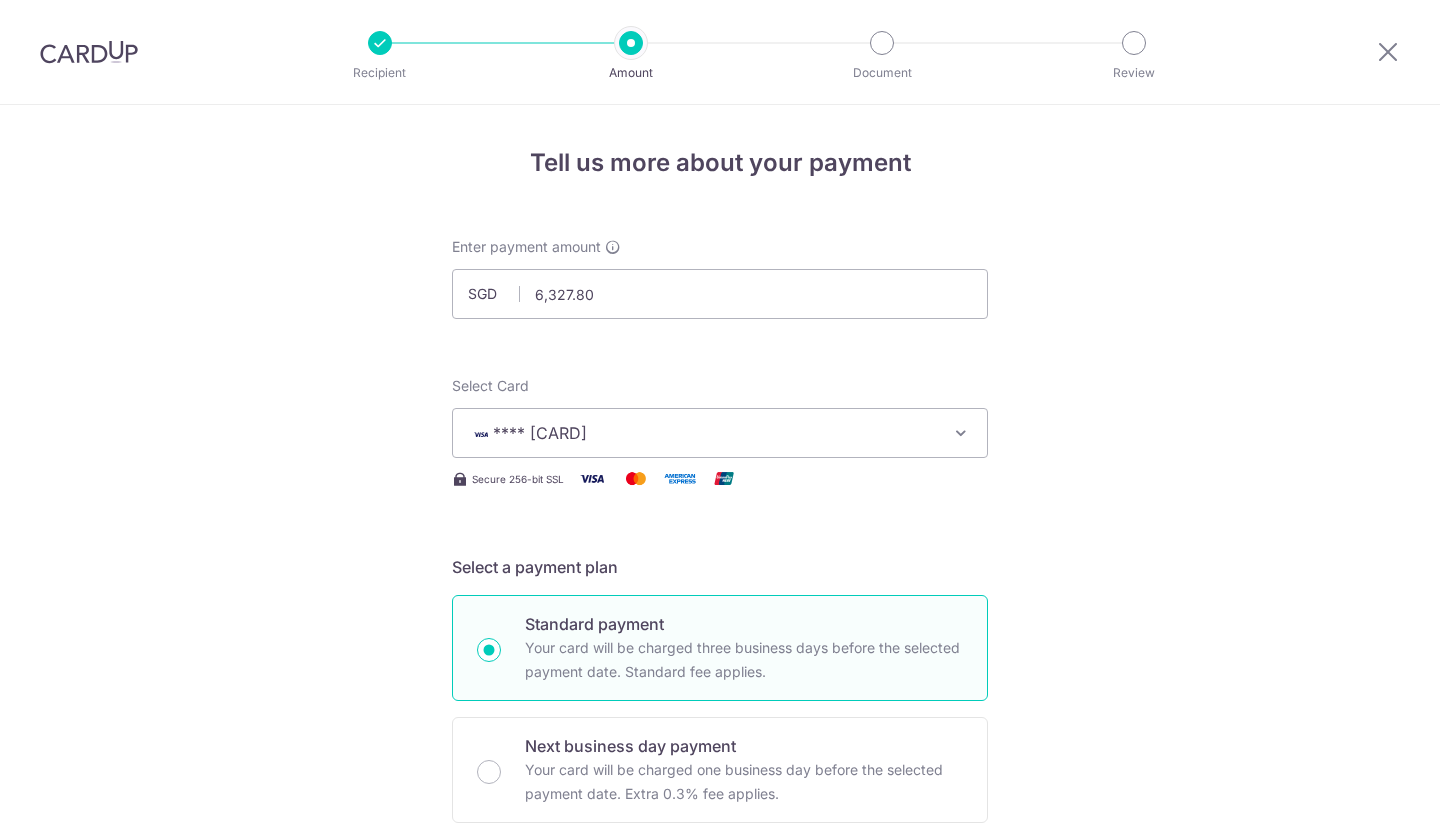 scroll, scrollTop: 0, scrollLeft: 0, axis: both 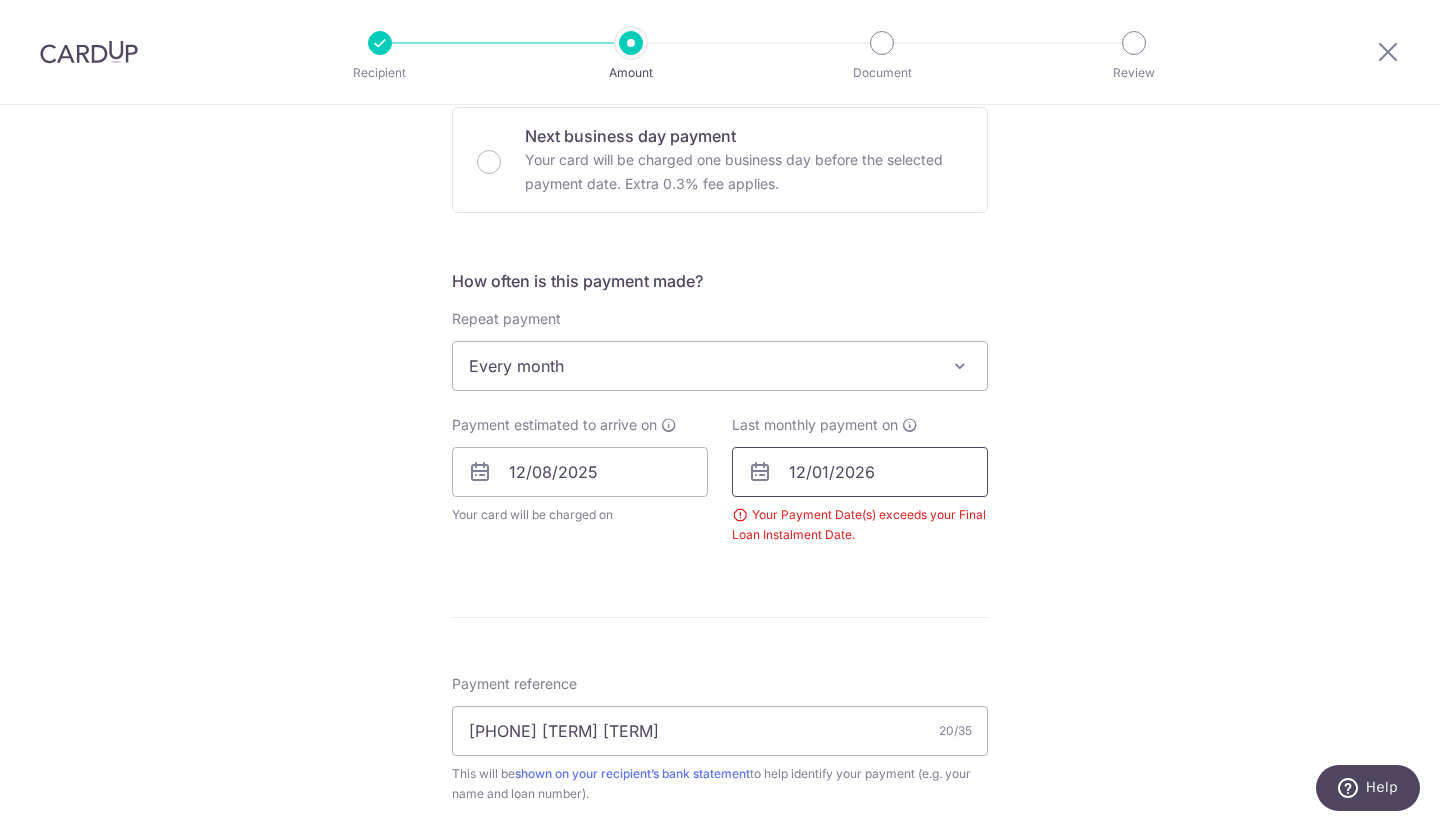 click on "12/01/2026" at bounding box center [860, 472] 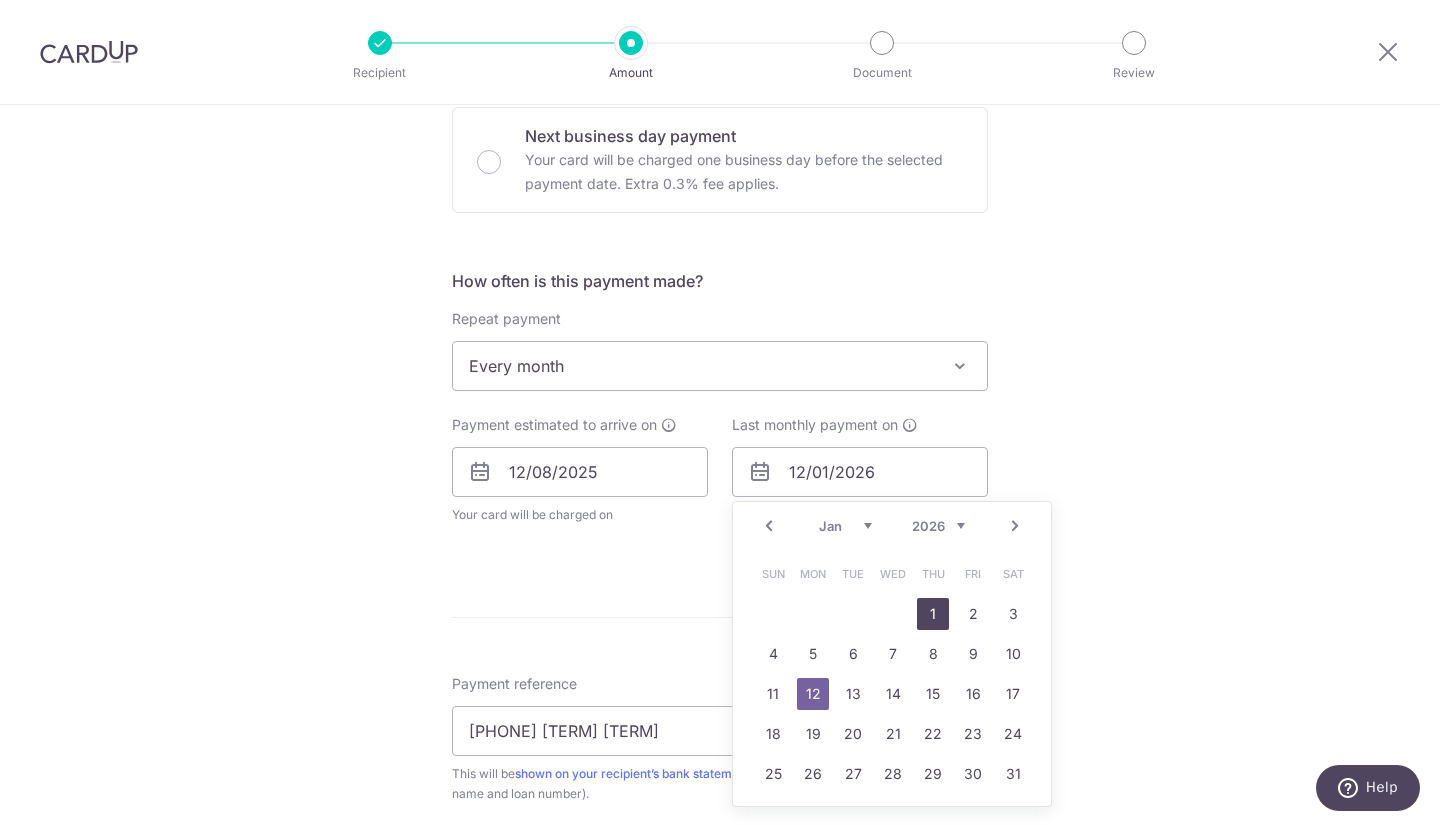 click on "1" at bounding box center [933, 614] 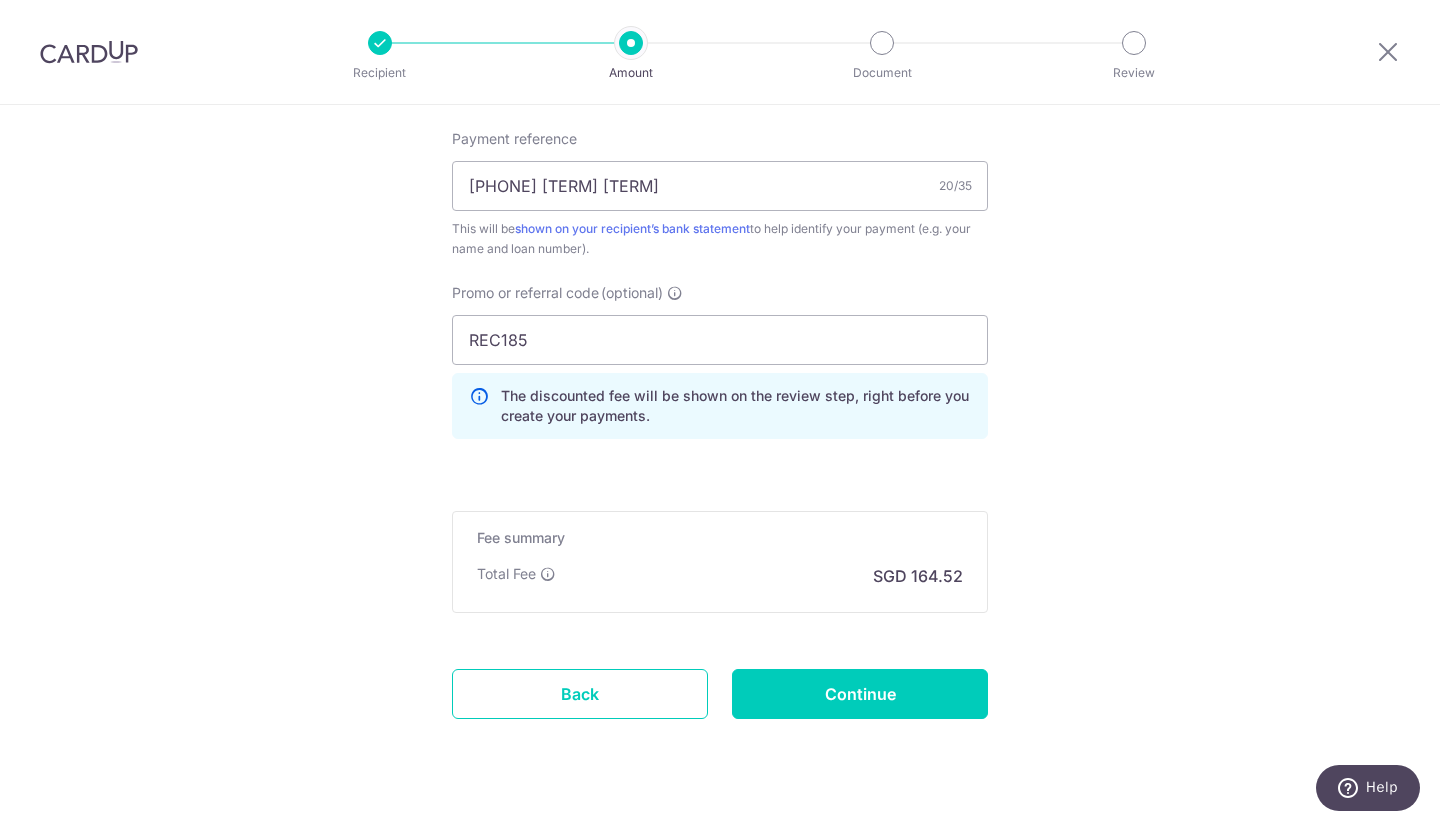 scroll, scrollTop: 1281, scrollLeft: 0, axis: vertical 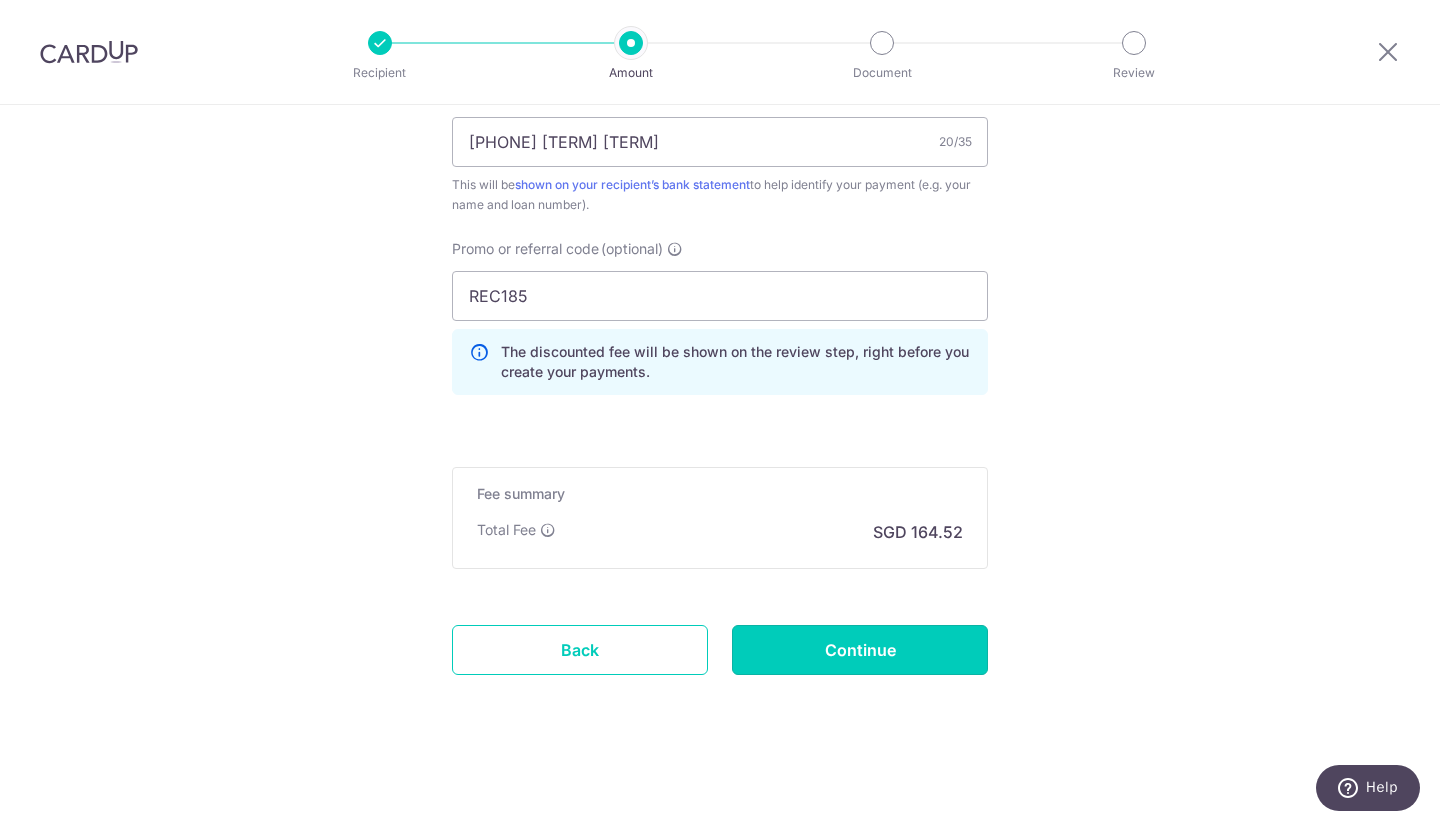 click on "Continue" at bounding box center [860, 650] 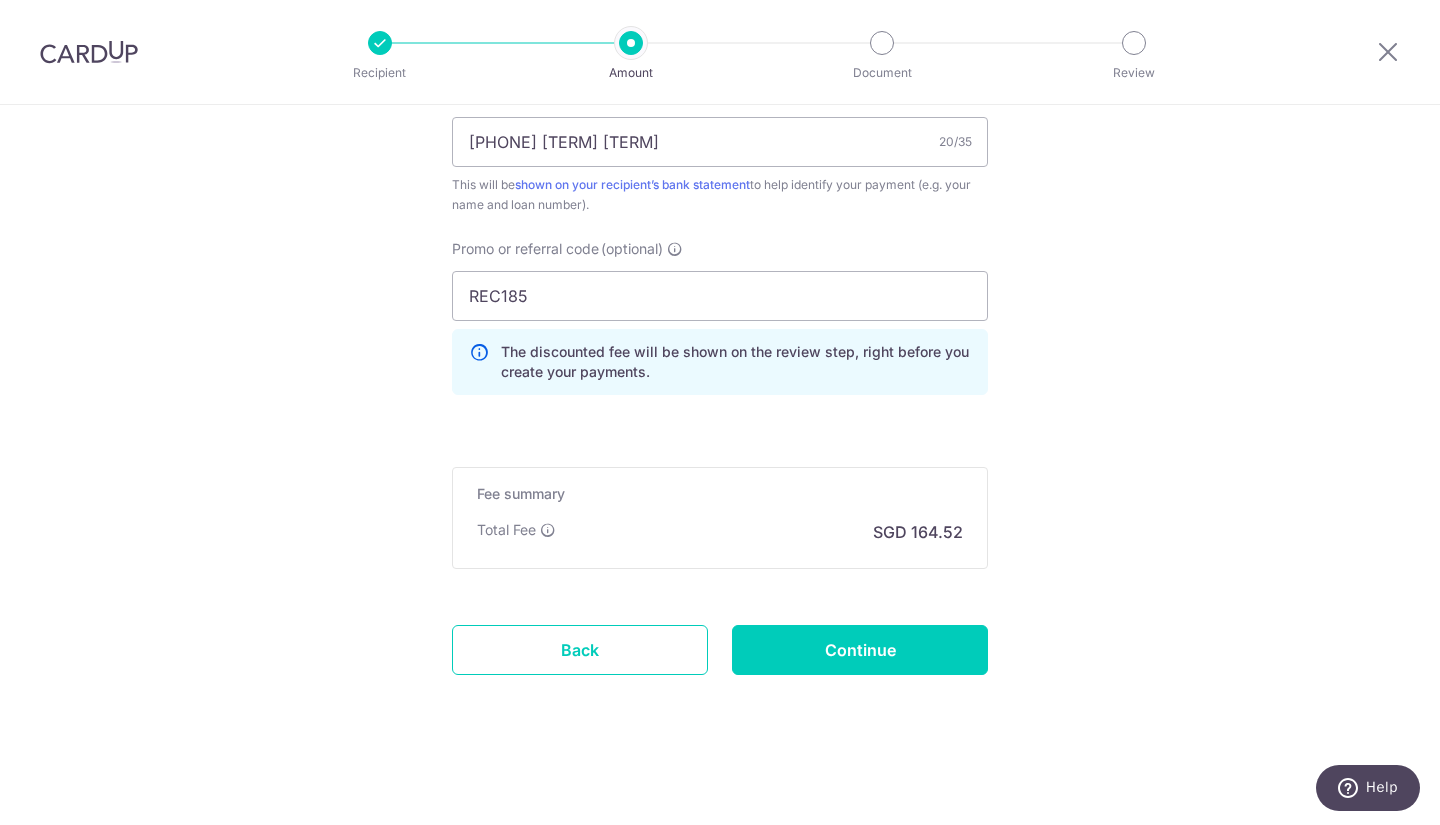 type on "Update Schedule" 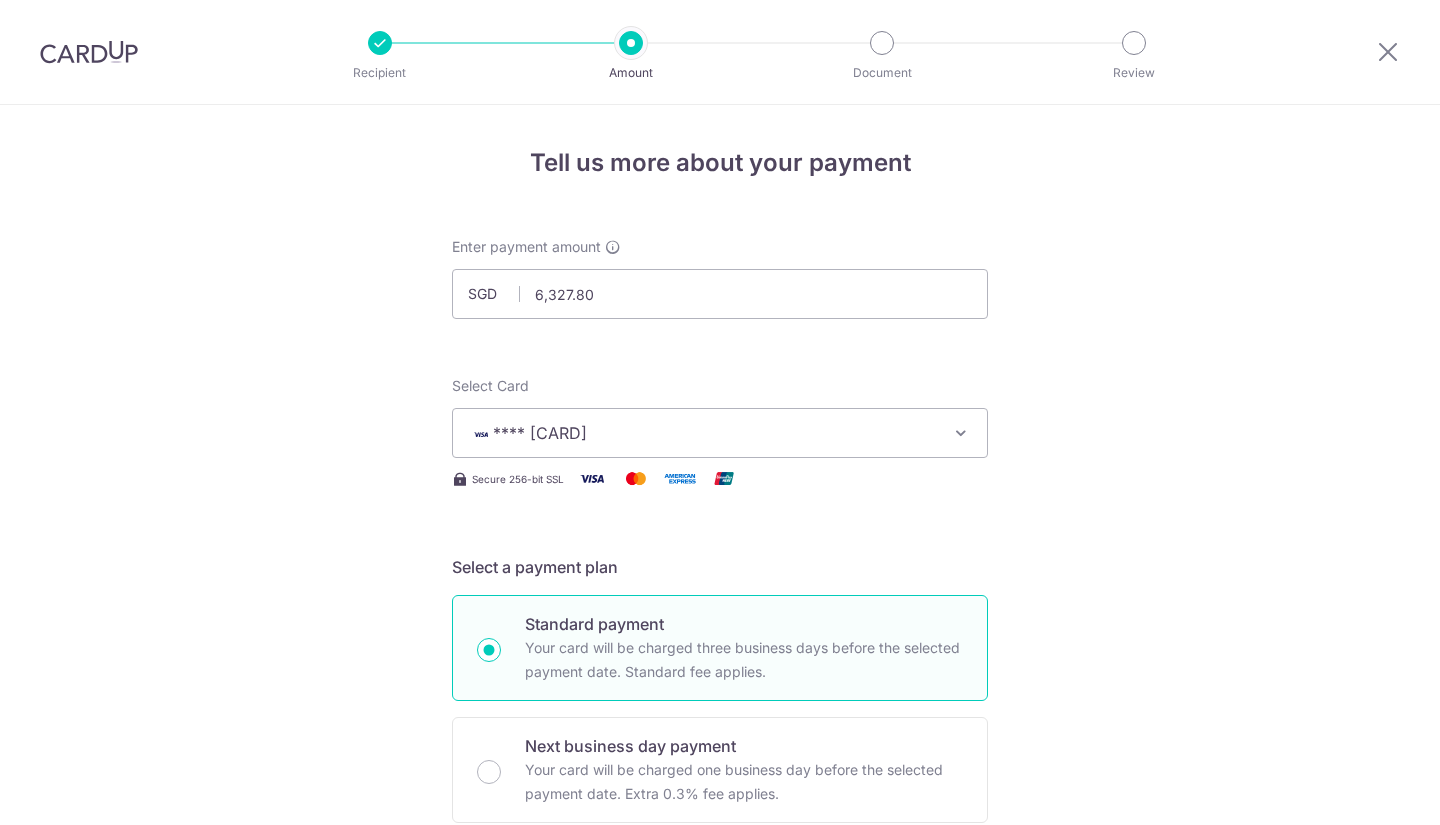 scroll, scrollTop: 0, scrollLeft: 0, axis: both 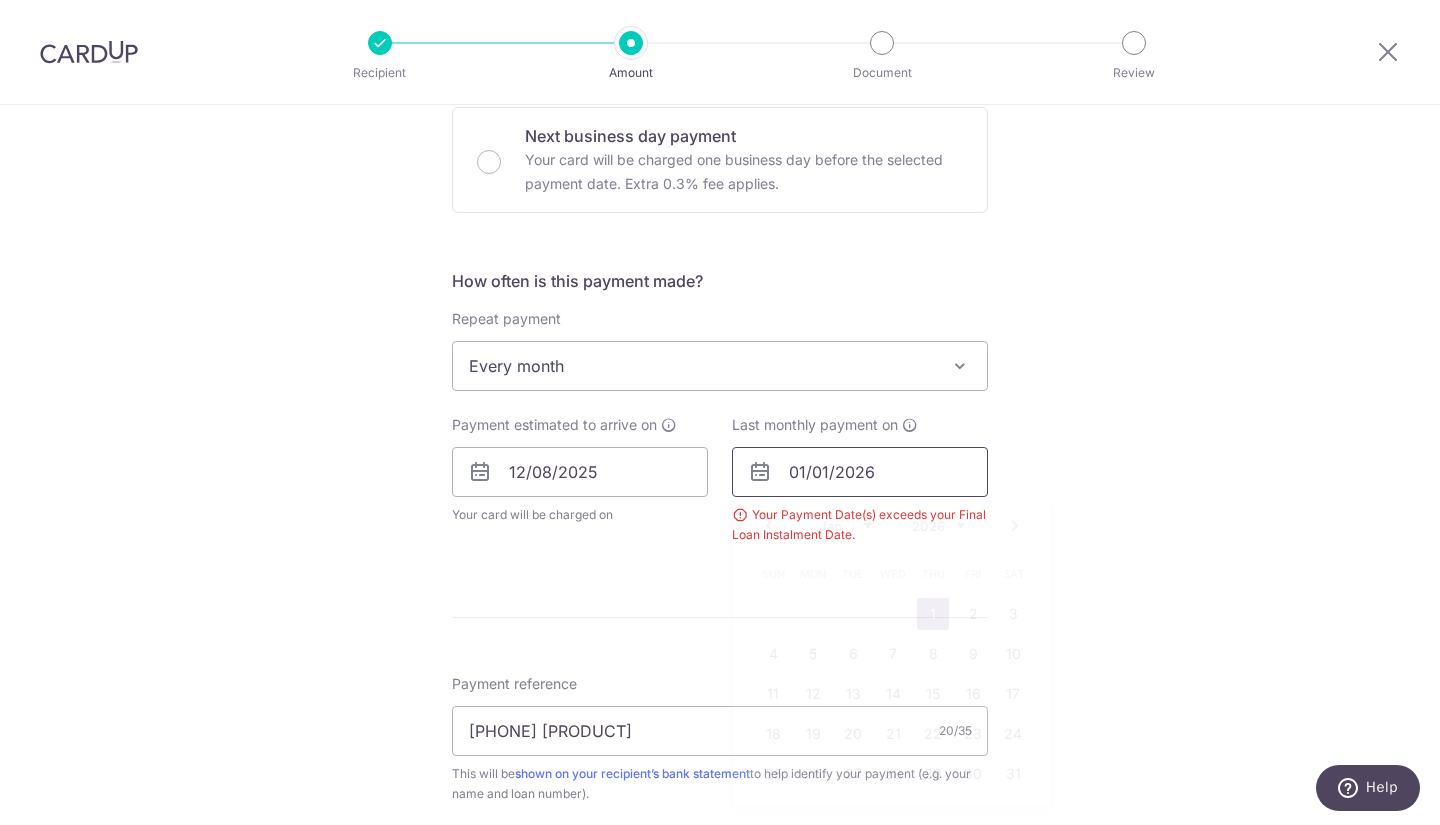 click on "01/01/2026" at bounding box center (860, 472) 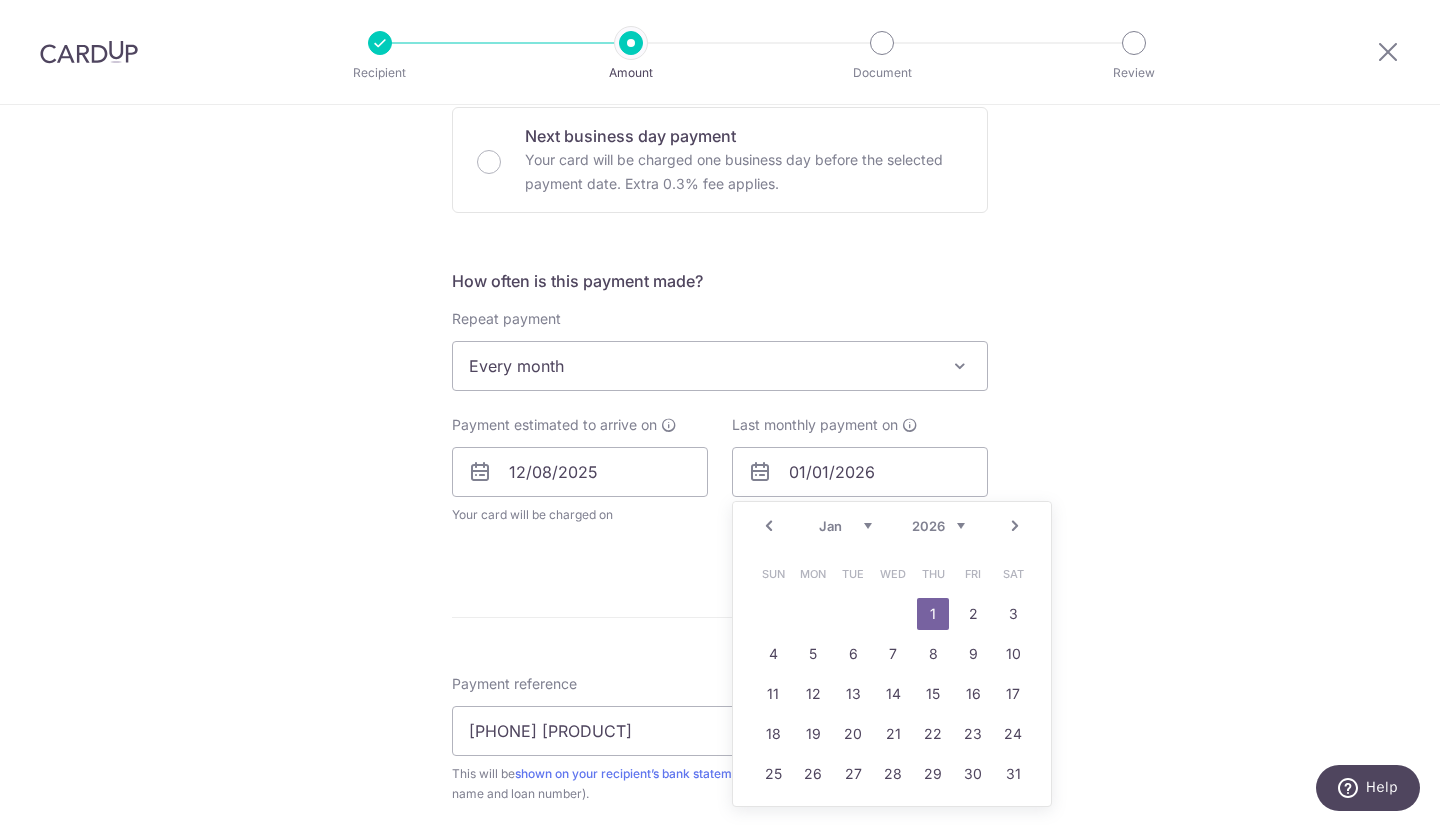 click on "Prev" at bounding box center [769, 526] 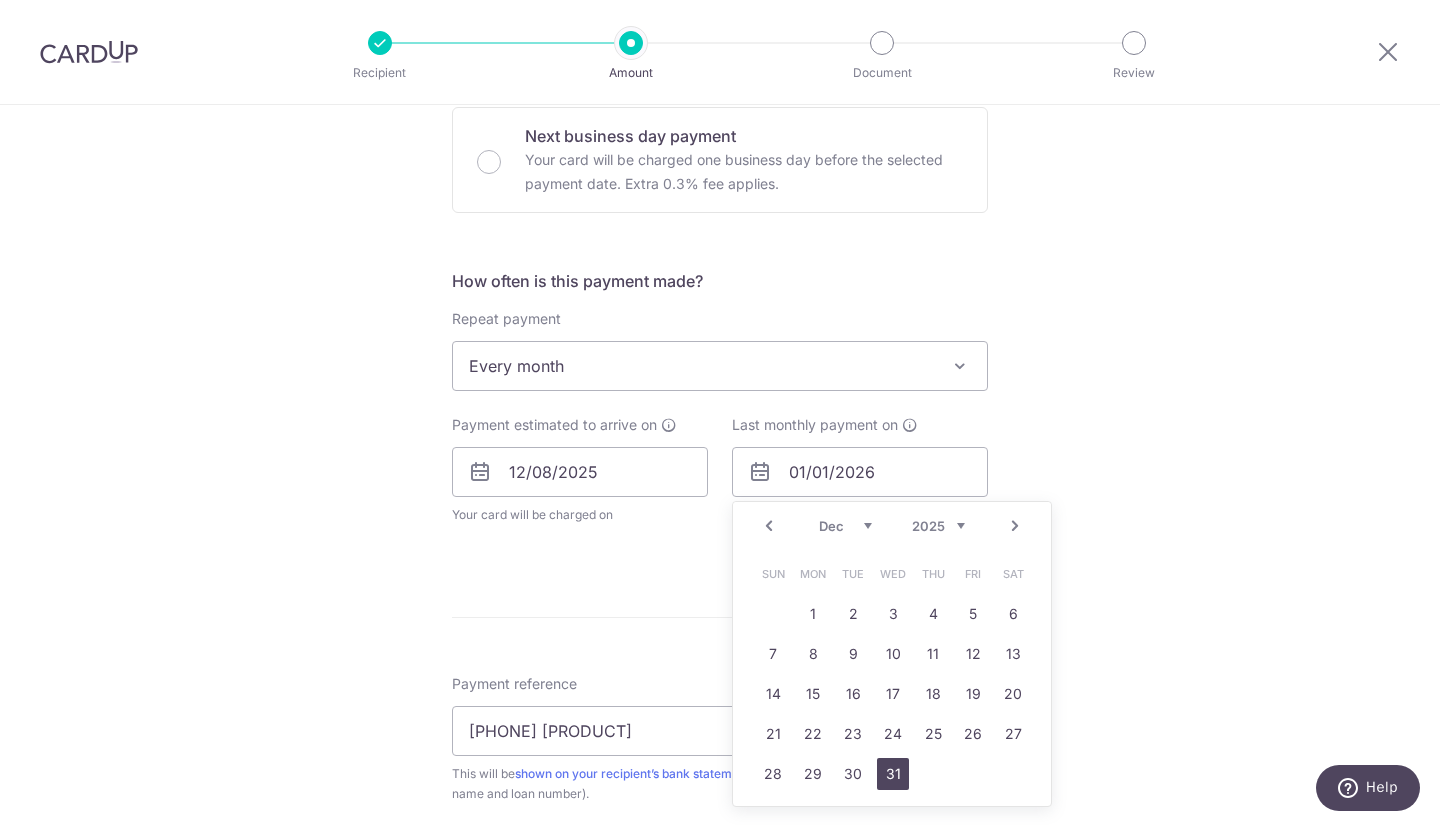 click on "31" at bounding box center (893, 774) 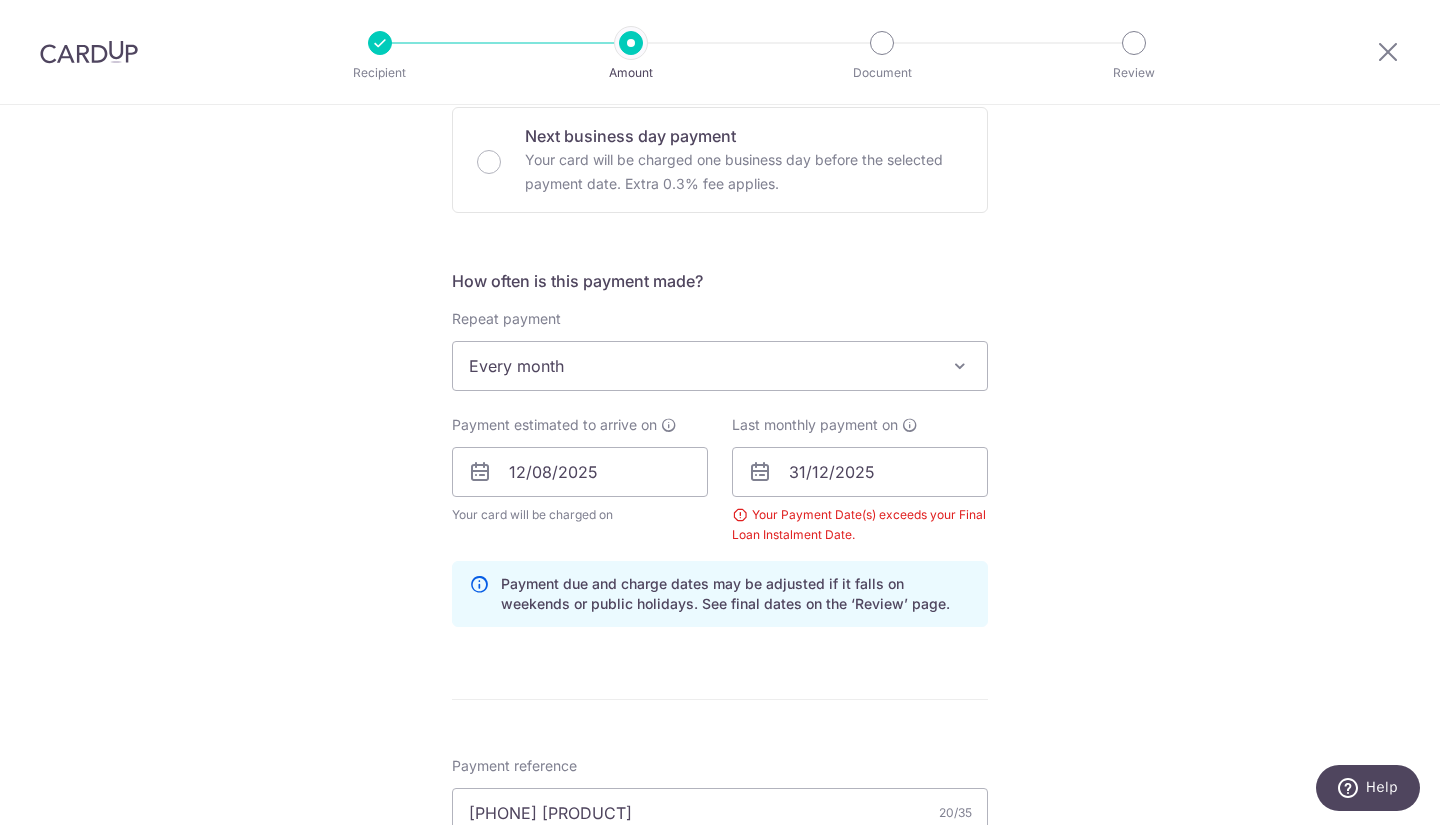 scroll, scrollTop: 1281, scrollLeft: 0, axis: vertical 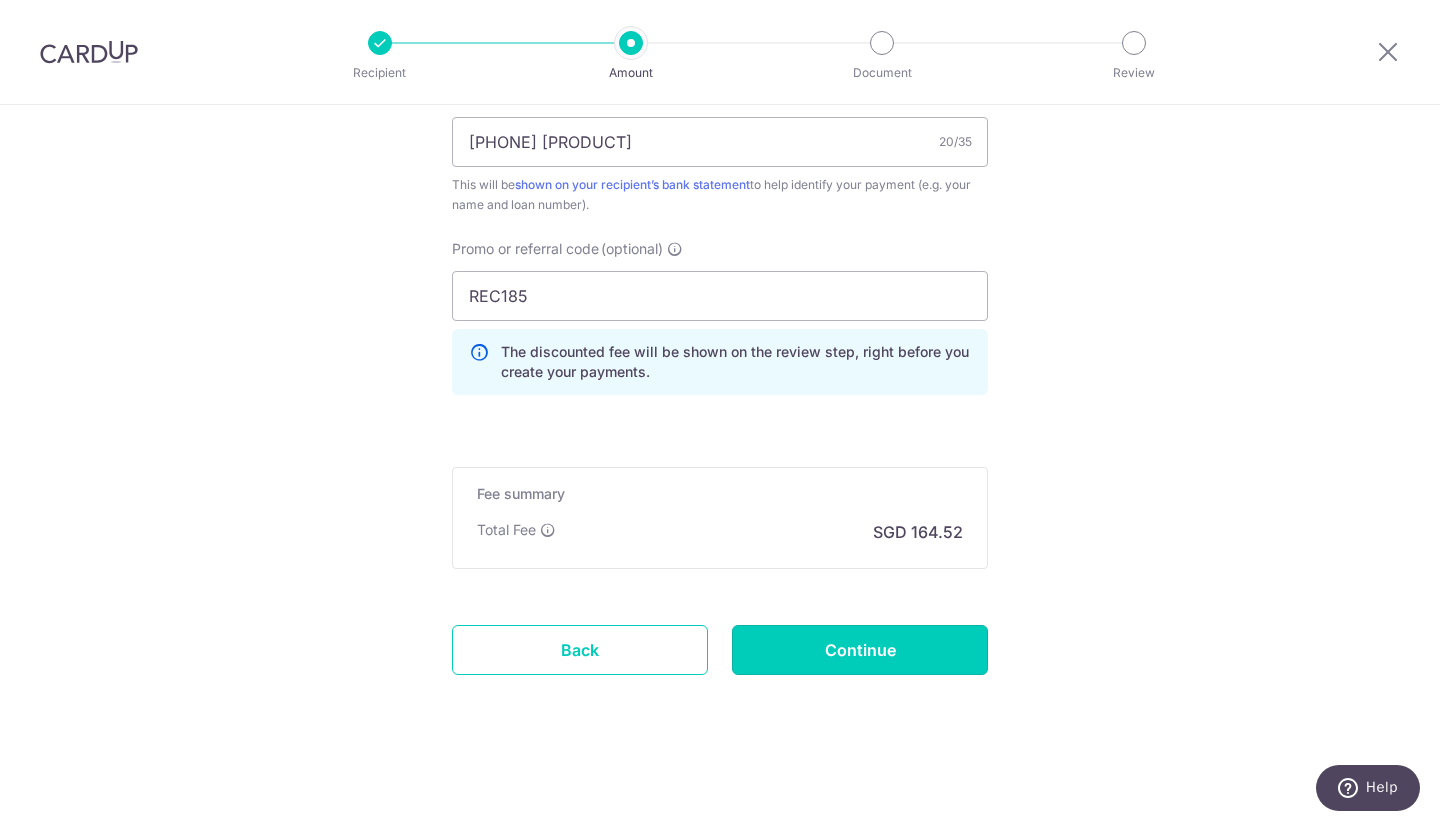 click on "Continue" at bounding box center (860, 650) 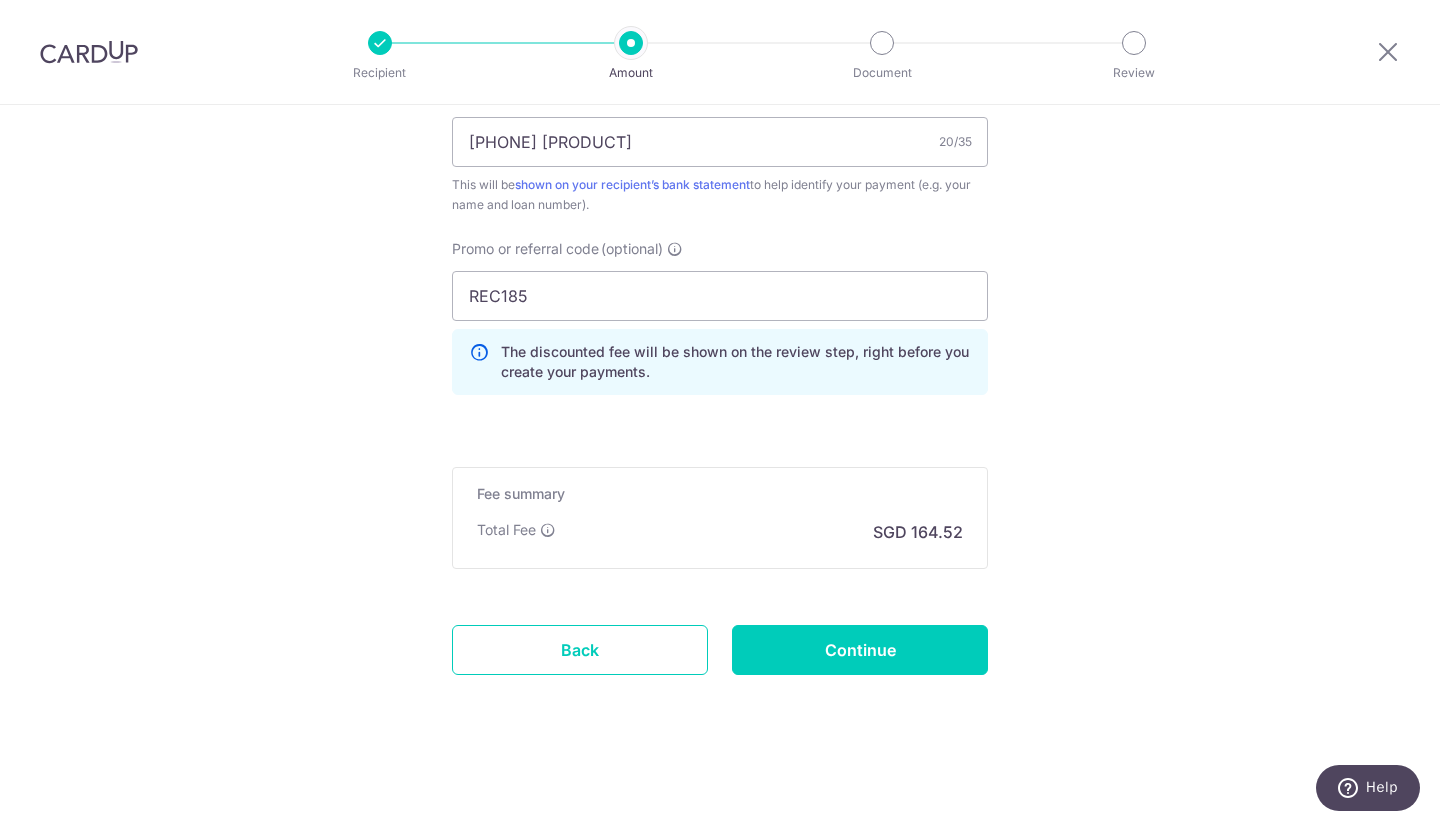 type on "Update Schedule" 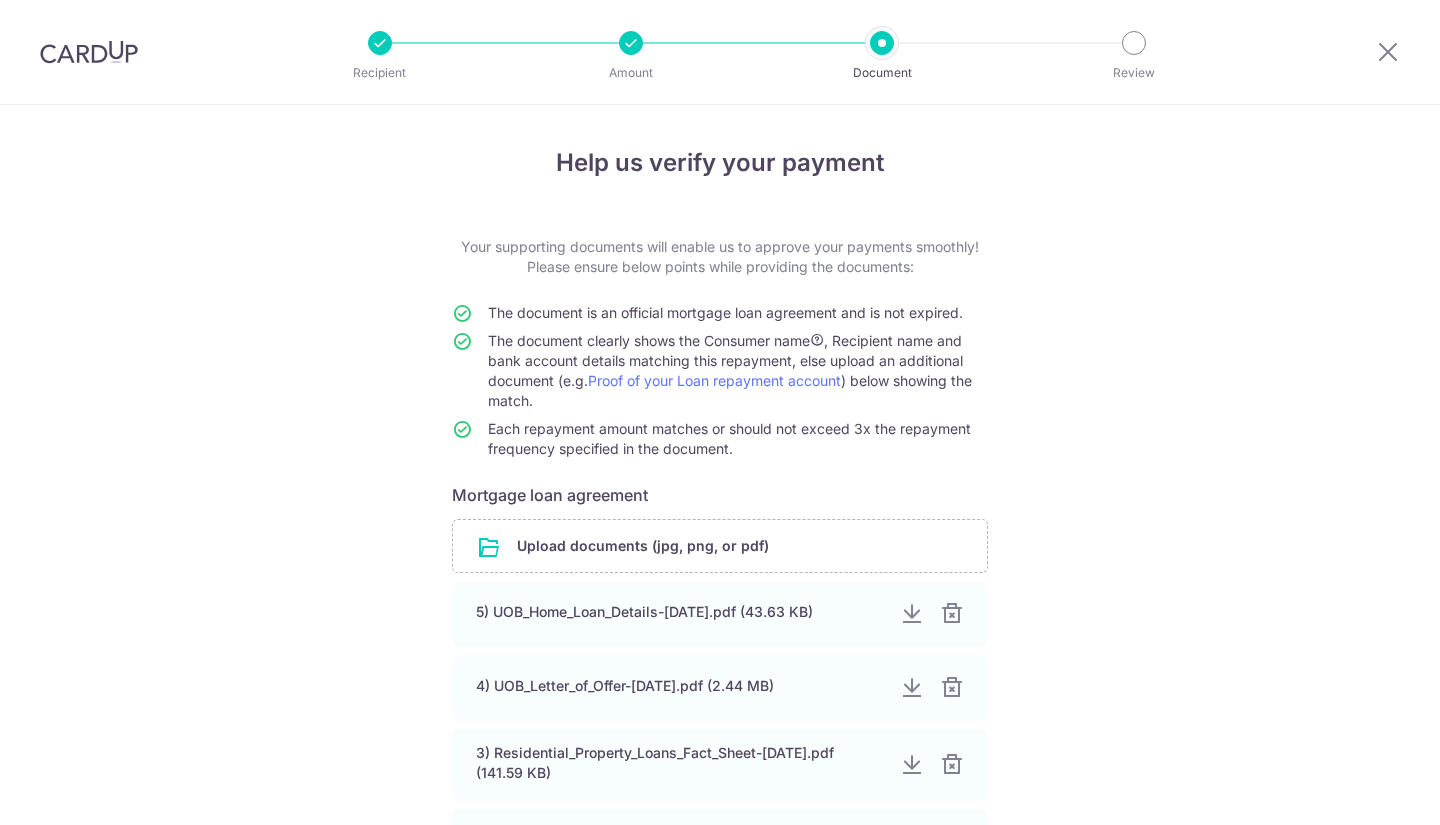 scroll, scrollTop: 0, scrollLeft: 0, axis: both 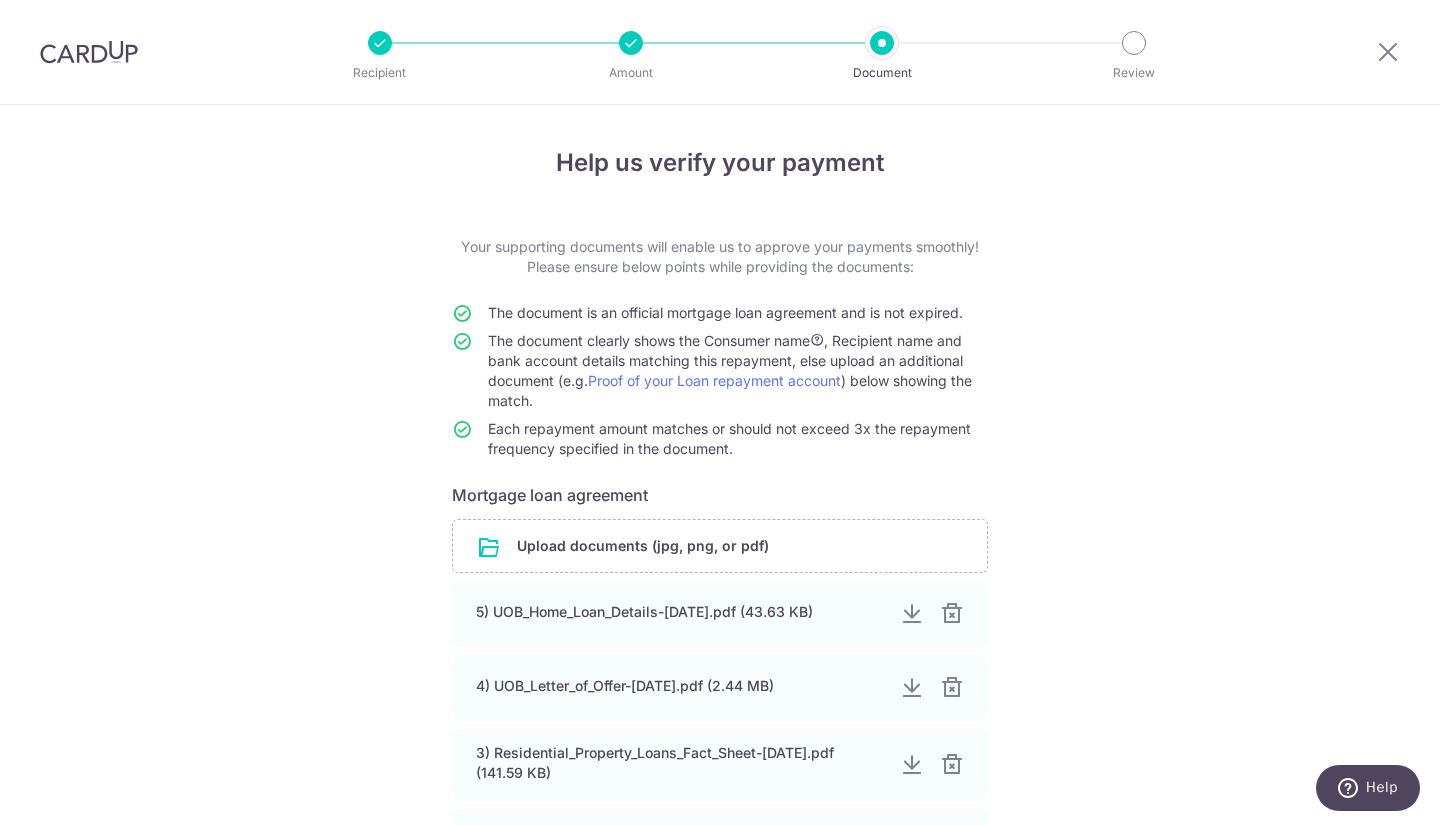 click at bounding box center [720, 546] 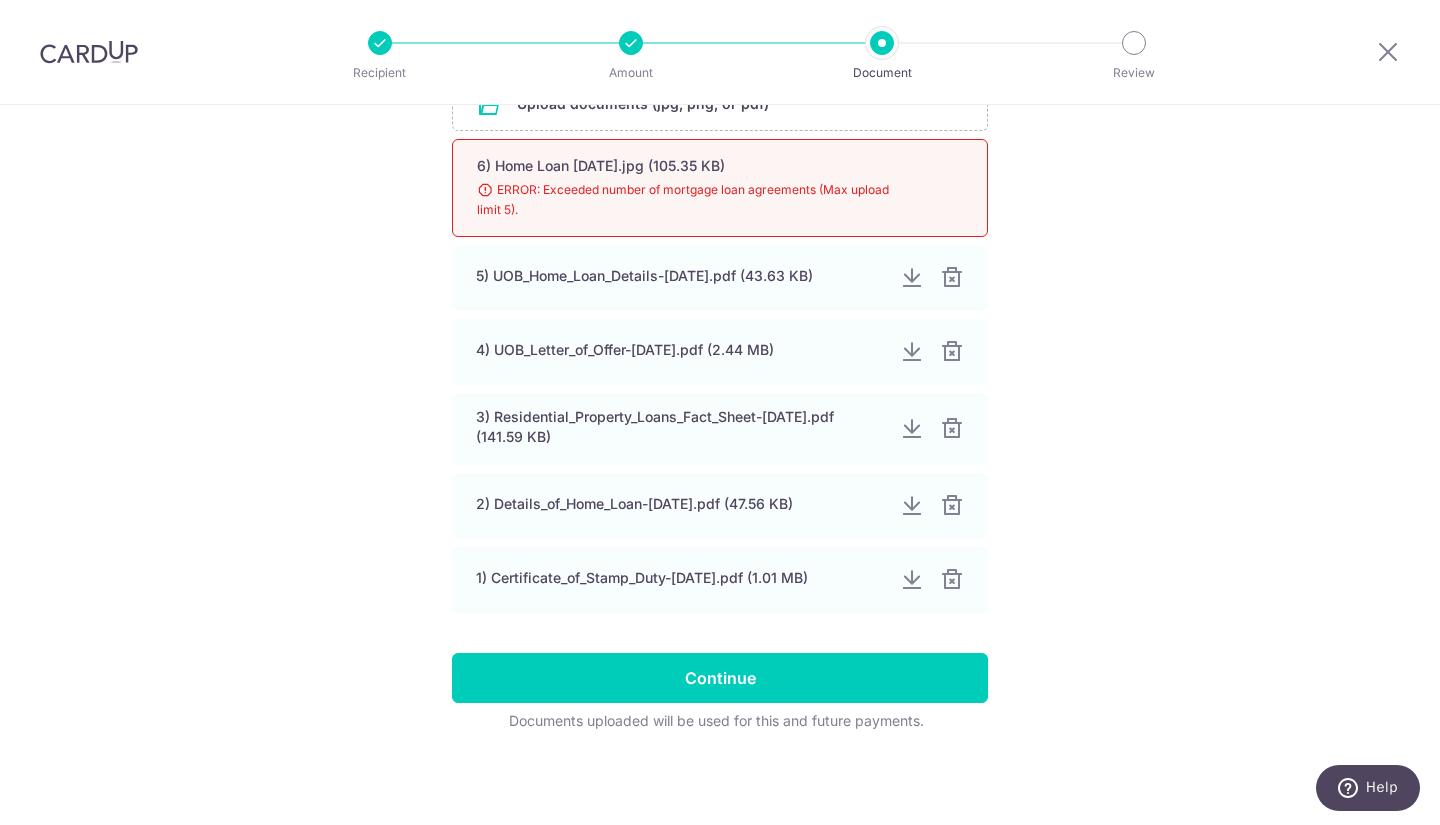 scroll, scrollTop: 454, scrollLeft: 0, axis: vertical 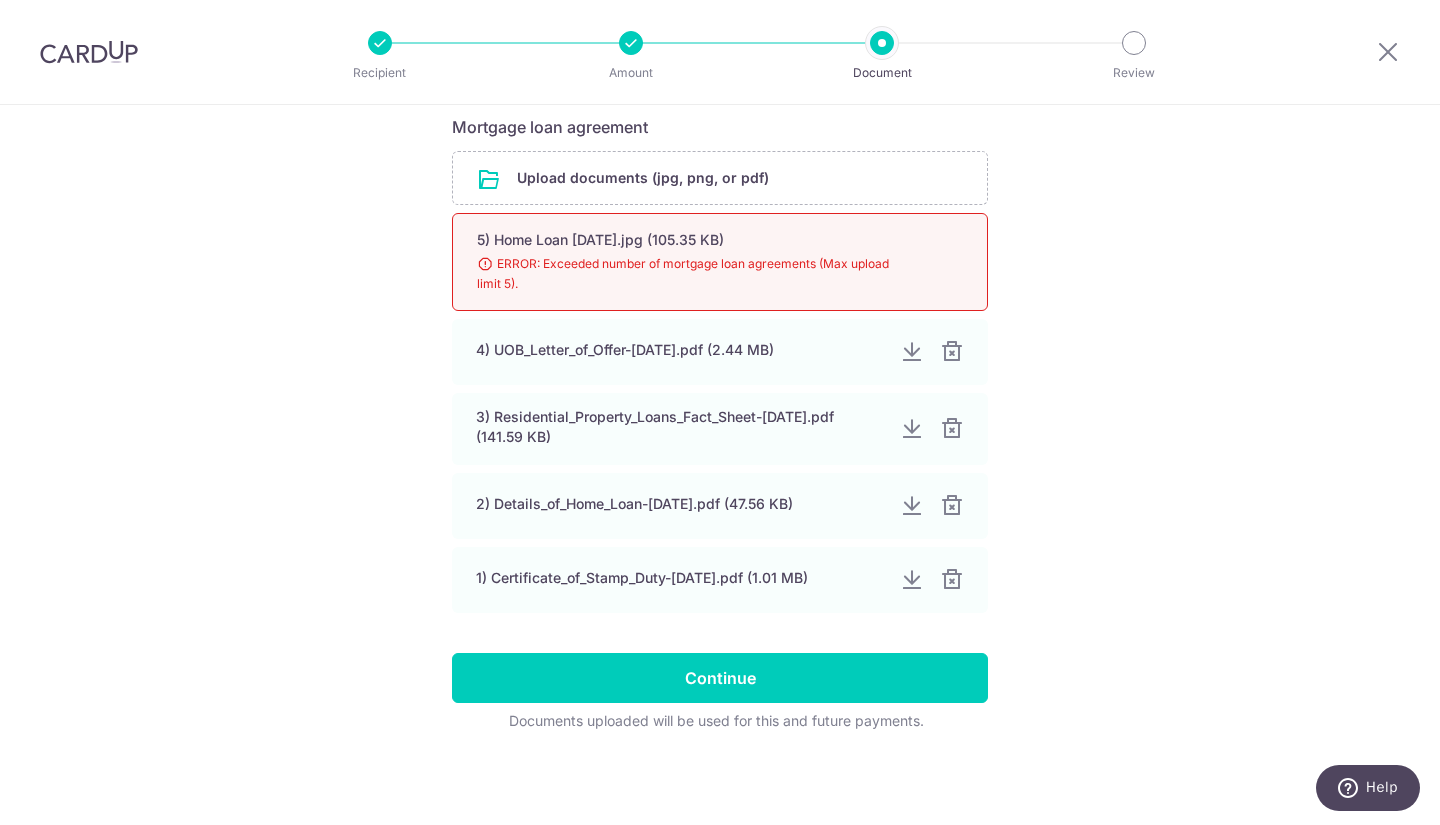 click at bounding box center (720, 178) 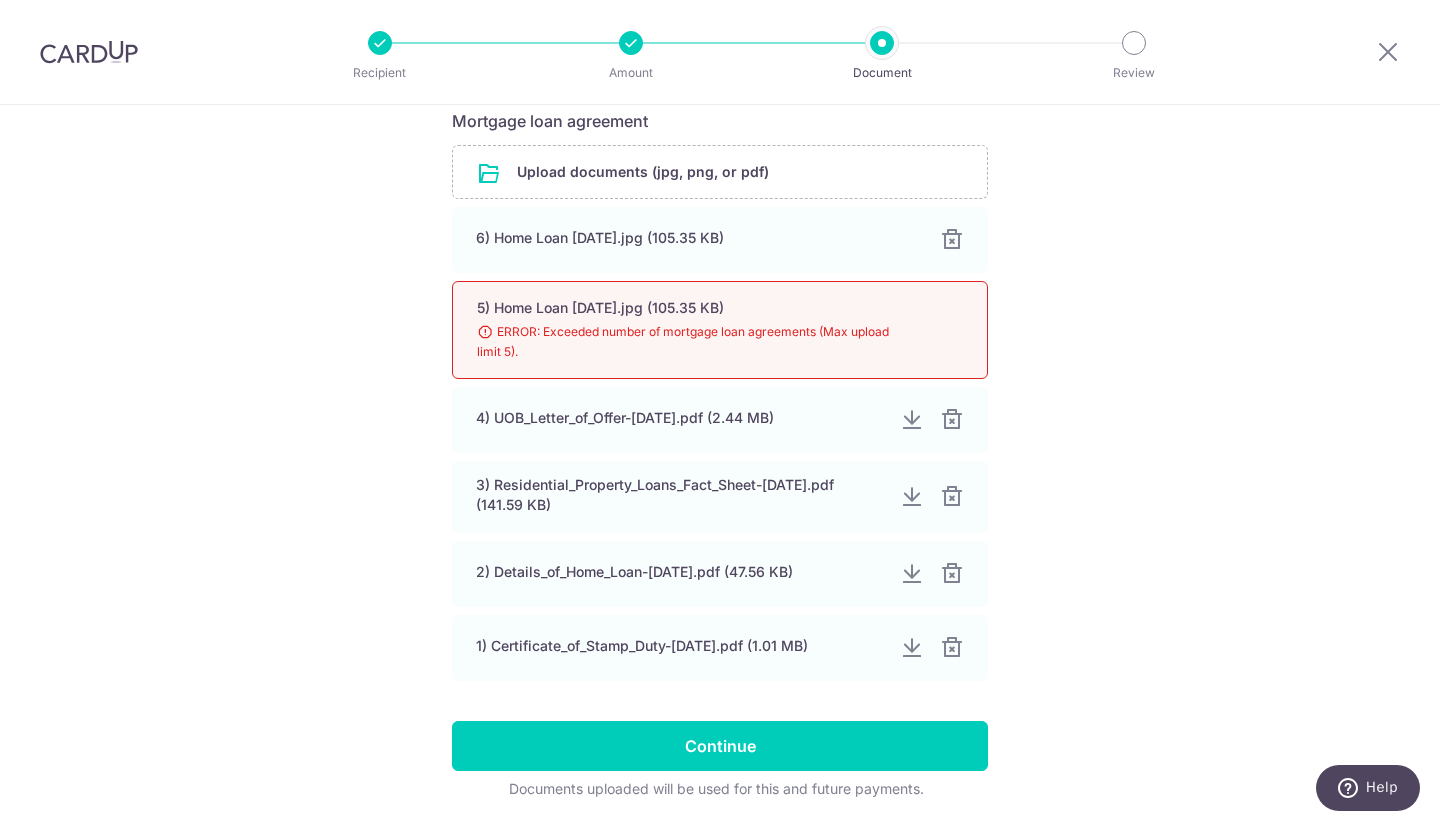 click on "Help us verify your payment
Your supporting documents will enable us to approve your payments smoothly!  Please ensure below points while providing the documents:
The document is an official mortgage loan agreement and is not expired.
The document clearly shows the Consumer name  , Recipient name and bank account details matching this repayment, else upload an additional document (e.g.  Proof of your Loan repayment account ) below showing the match.
Each repayment amount matches or should not exceed 3x the repayment frequency specified in the document.
Mortgage loan agreement
Upload documents (jpg, png, or pdf) 6) Home Loan Sept 2025.jpg (105.35 KB) 100% 5) Home Loan Sept 2025.jpg (105.35 KB) 98% ERROR: Exceeded number of mortgage loan agreements (Max upload limit 5)." at bounding box center [720, 312] 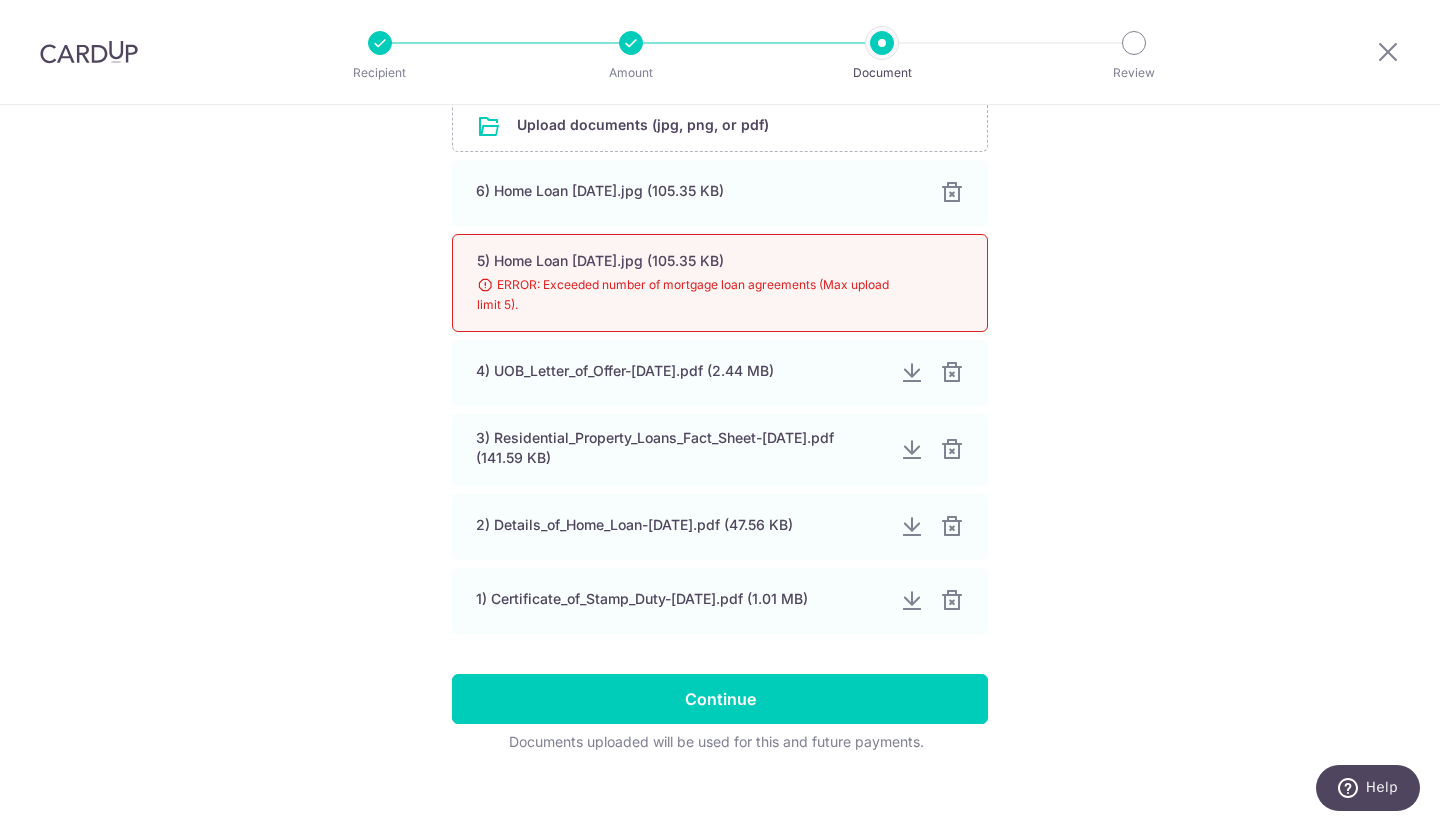 scroll, scrollTop: 448, scrollLeft: 0, axis: vertical 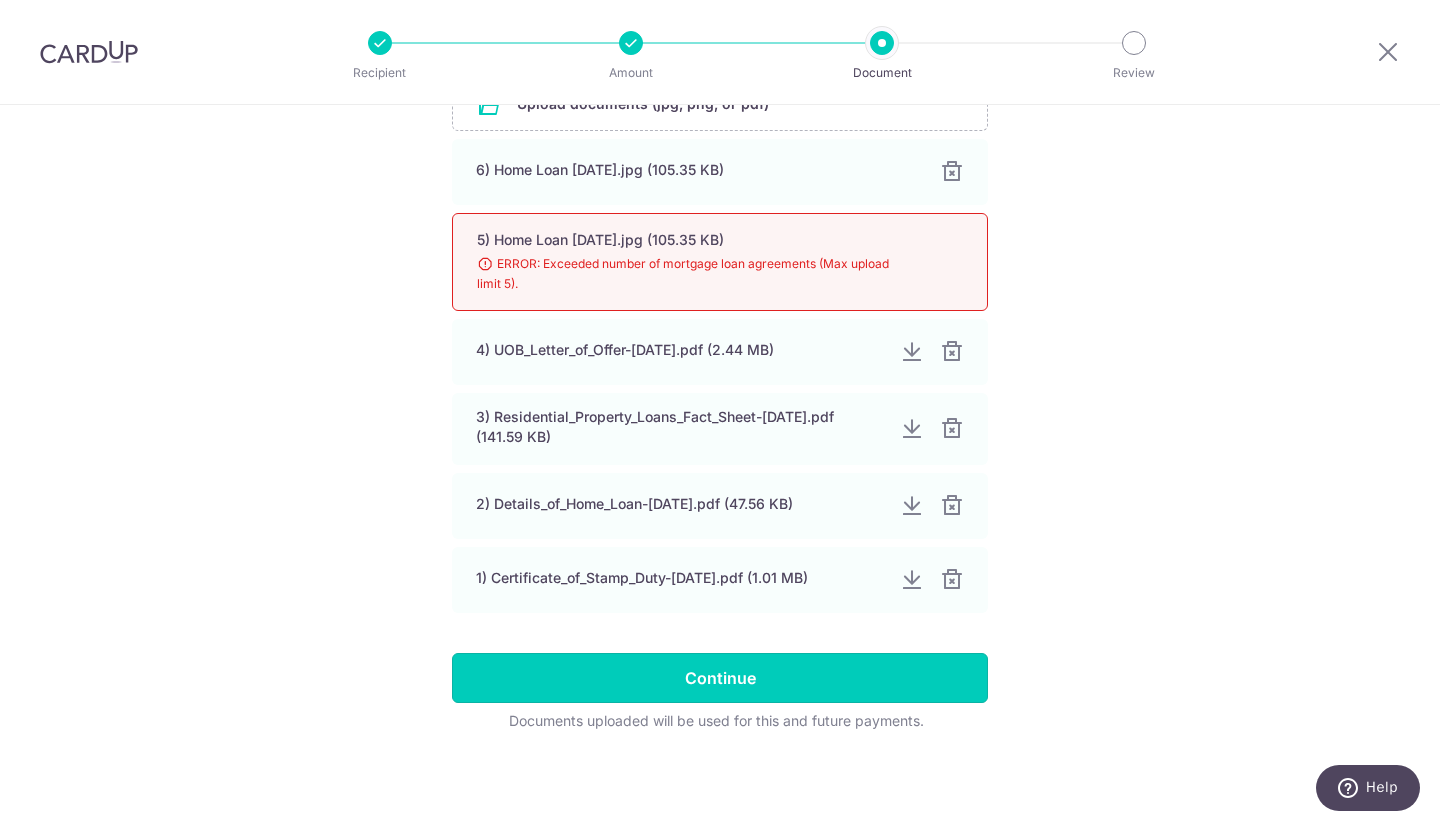 click on "Continue" at bounding box center (720, 678) 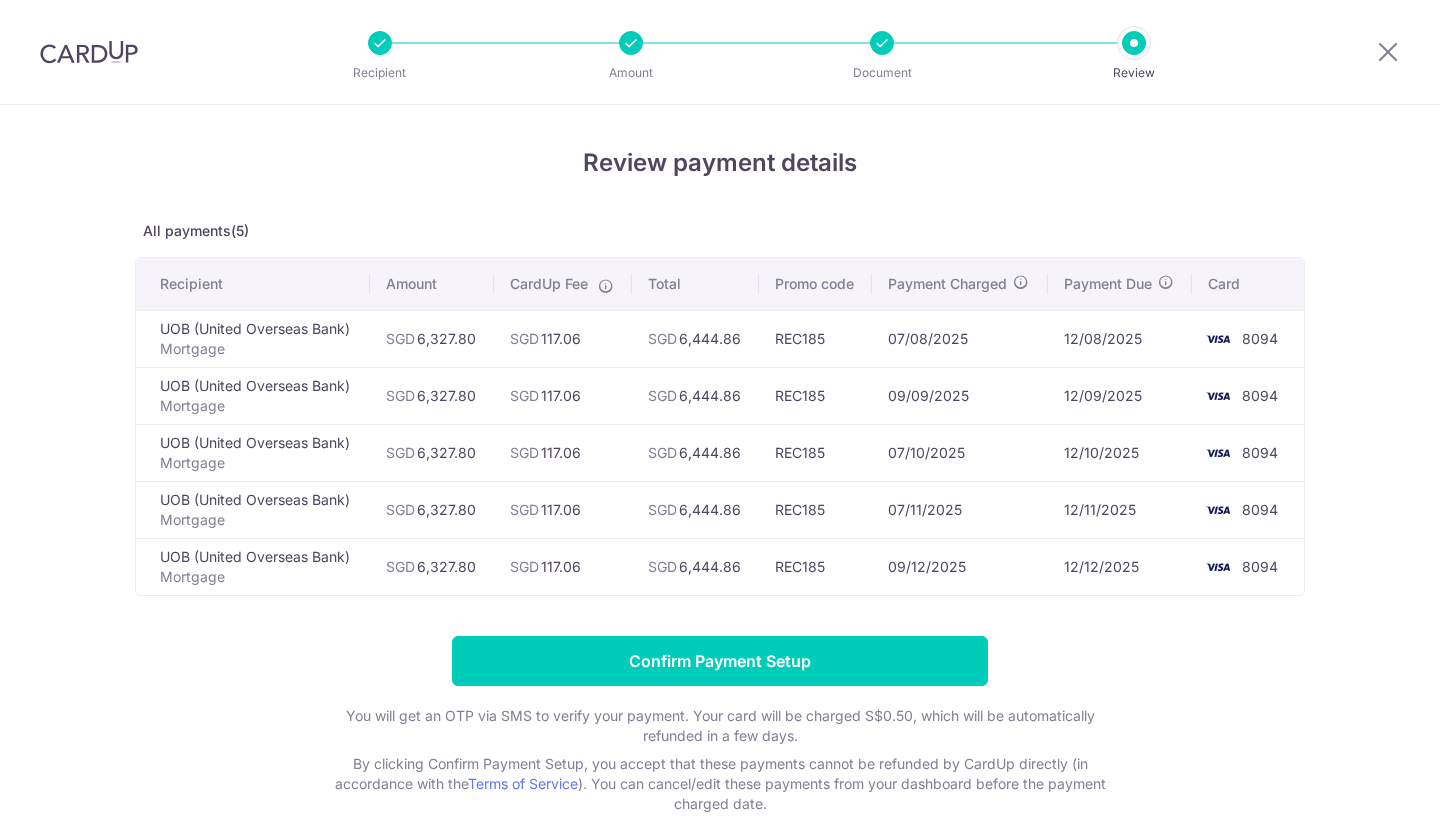 scroll, scrollTop: 0, scrollLeft: 0, axis: both 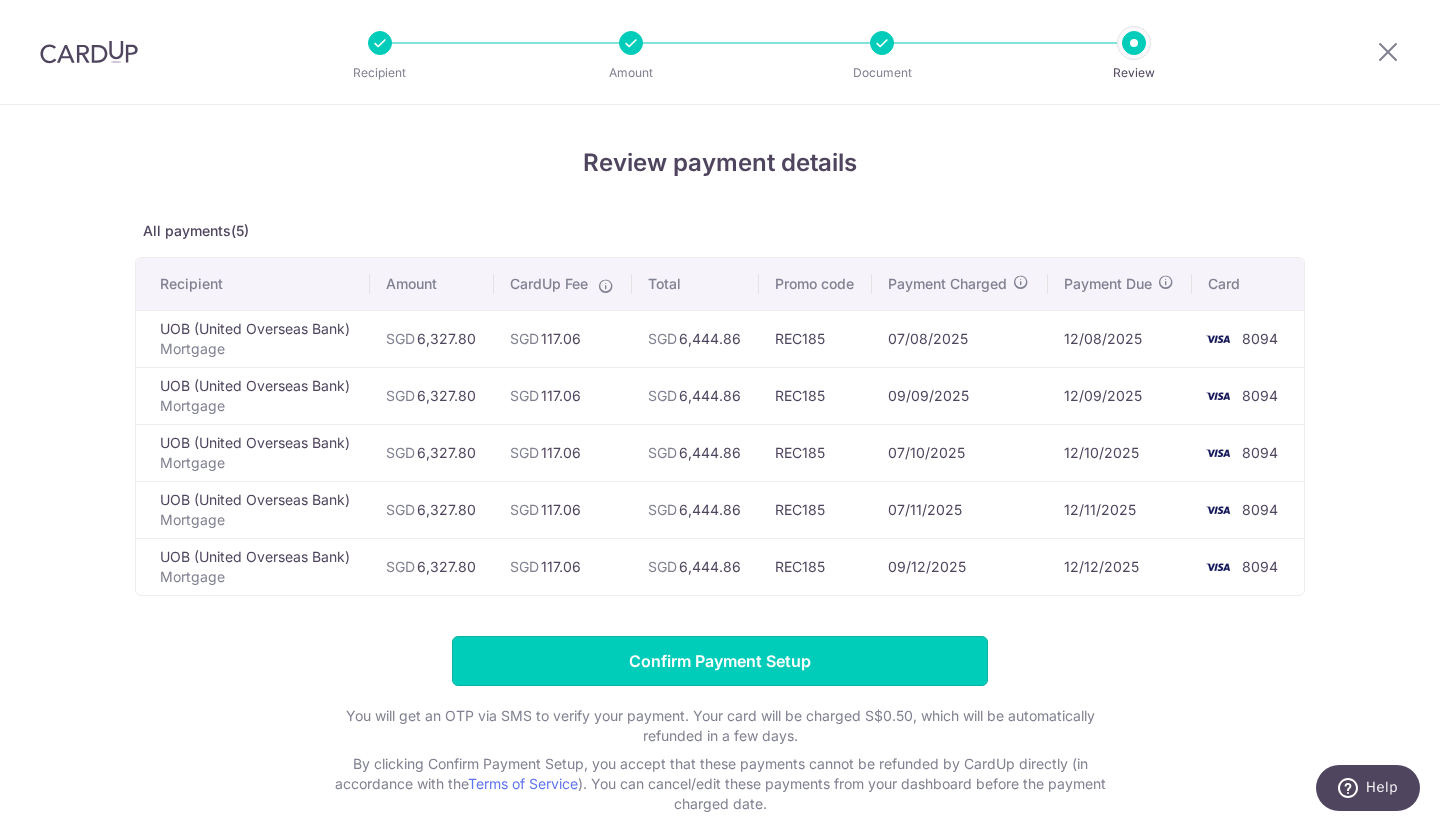 click on "Confirm Payment Setup" at bounding box center [720, 661] 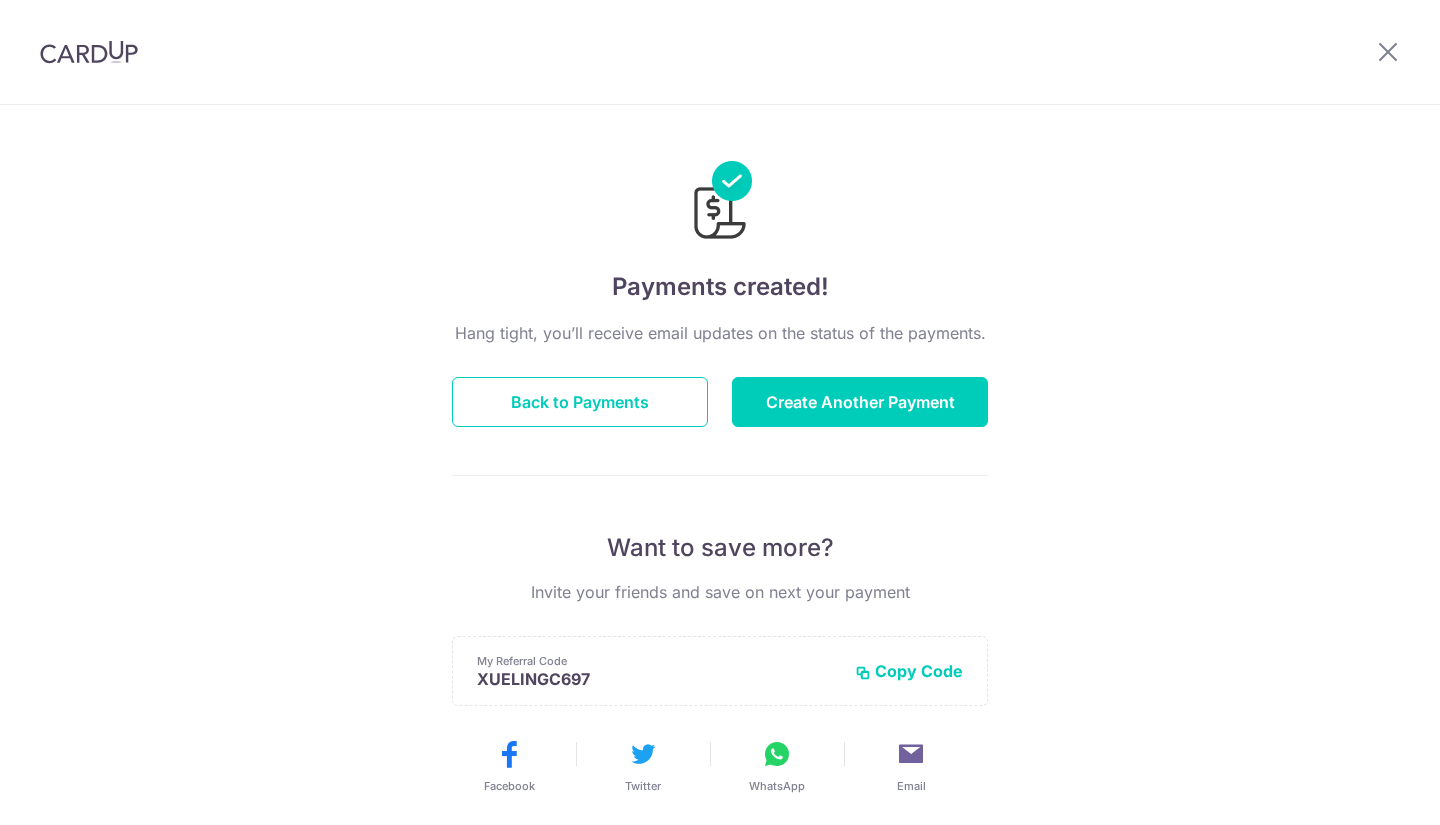scroll, scrollTop: 0, scrollLeft: 0, axis: both 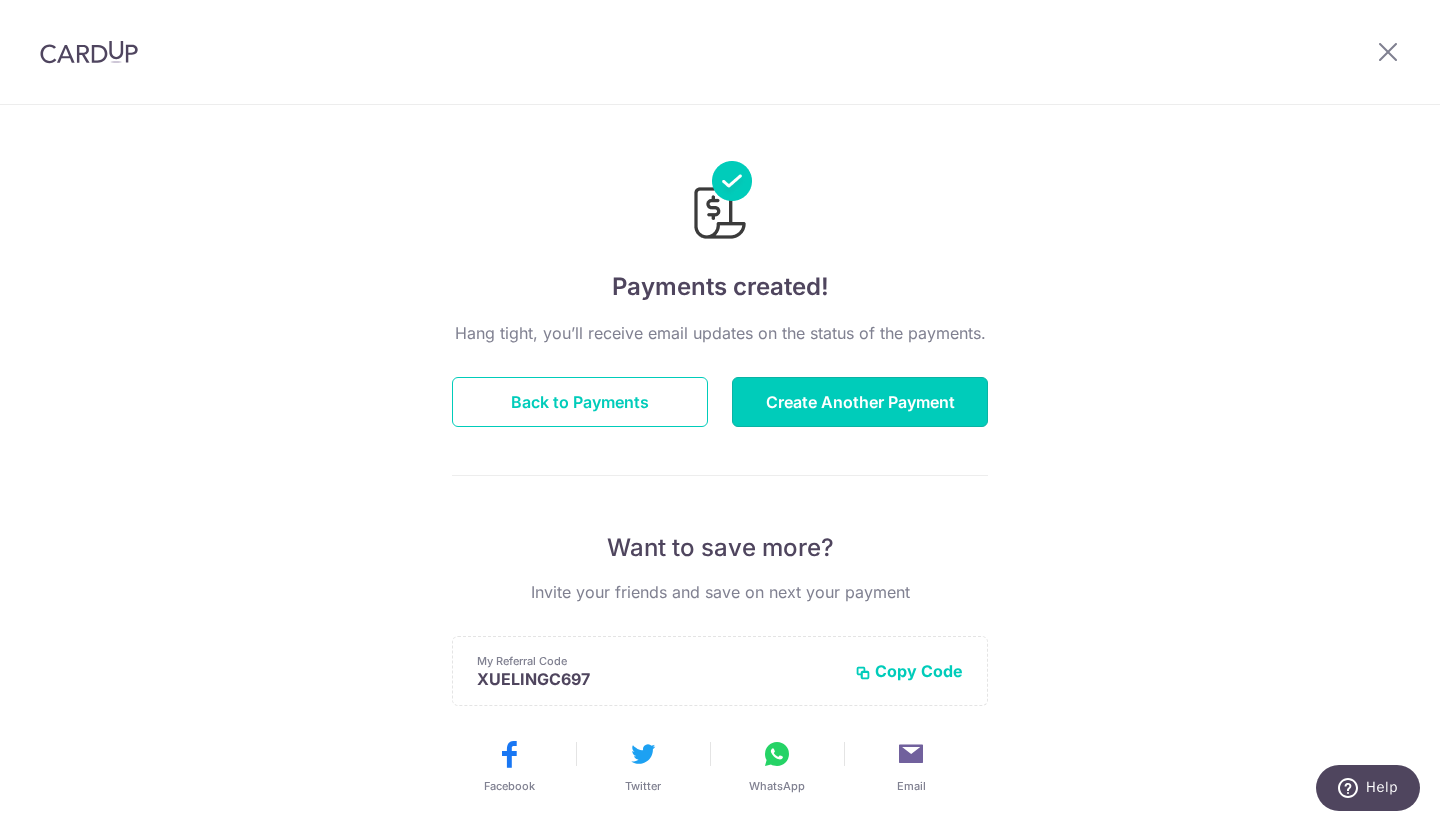 click on "Create Another Payment" at bounding box center [860, 402] 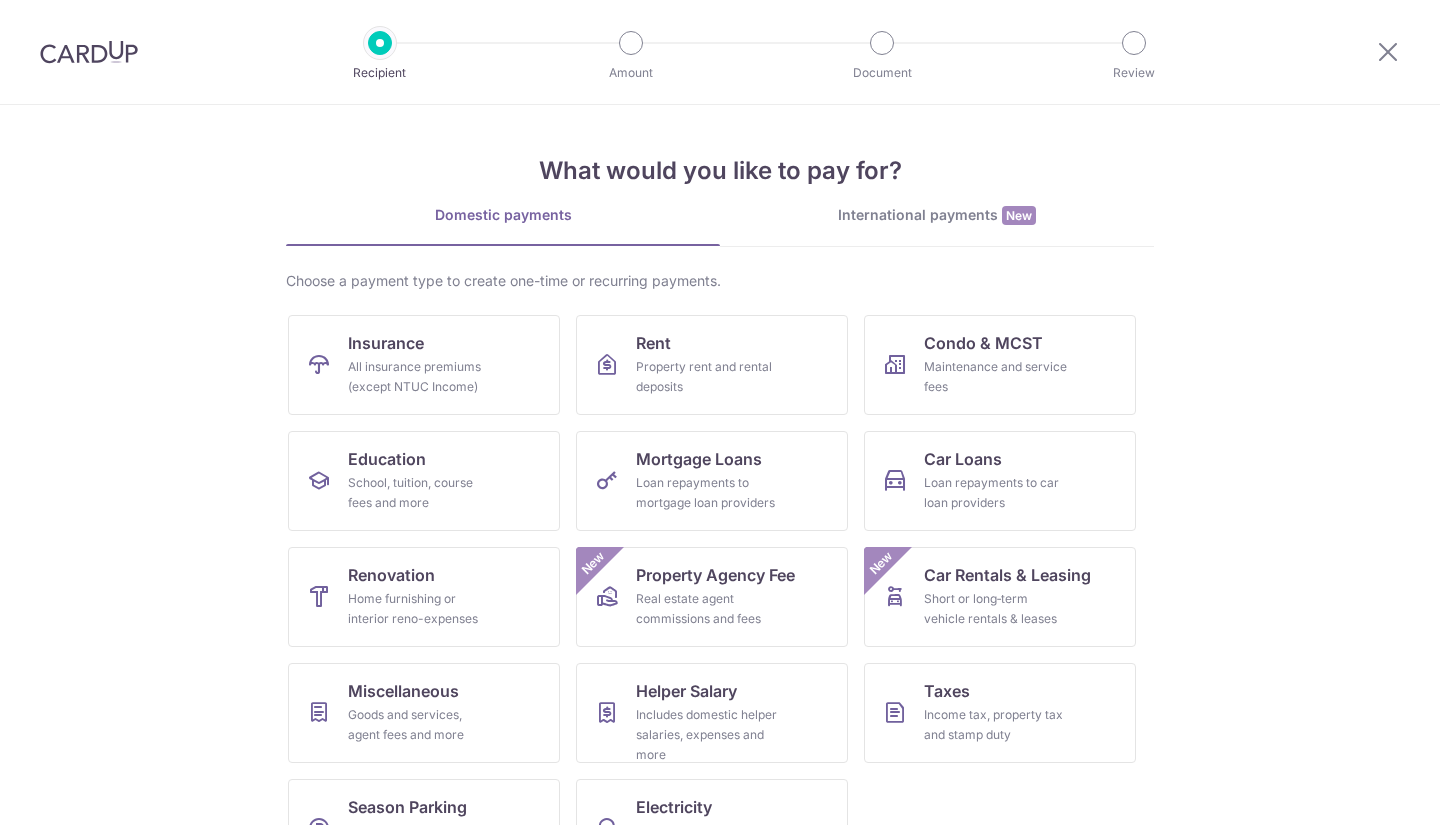 scroll, scrollTop: 0, scrollLeft: 0, axis: both 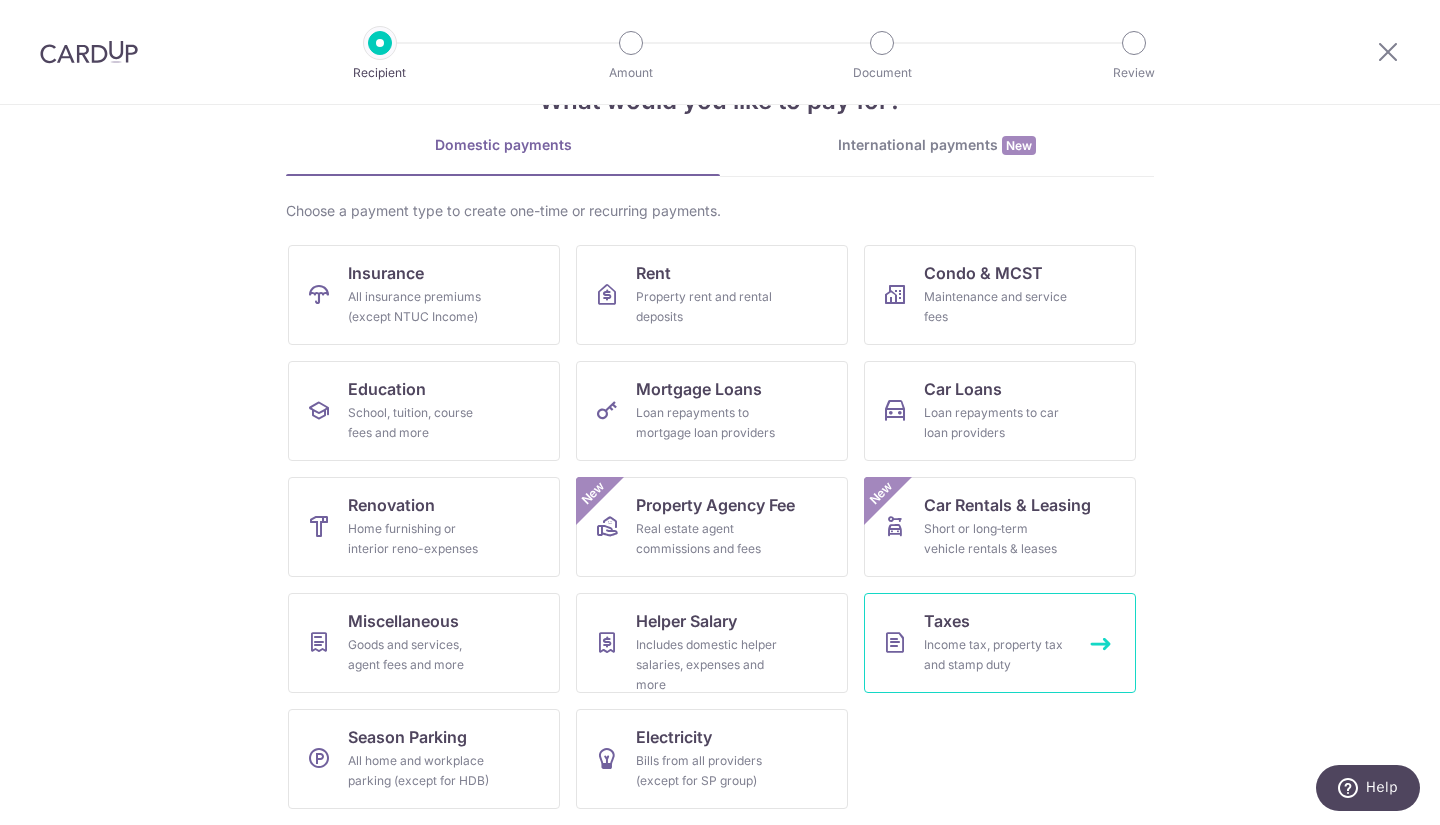 click on "Taxes" at bounding box center [947, 621] 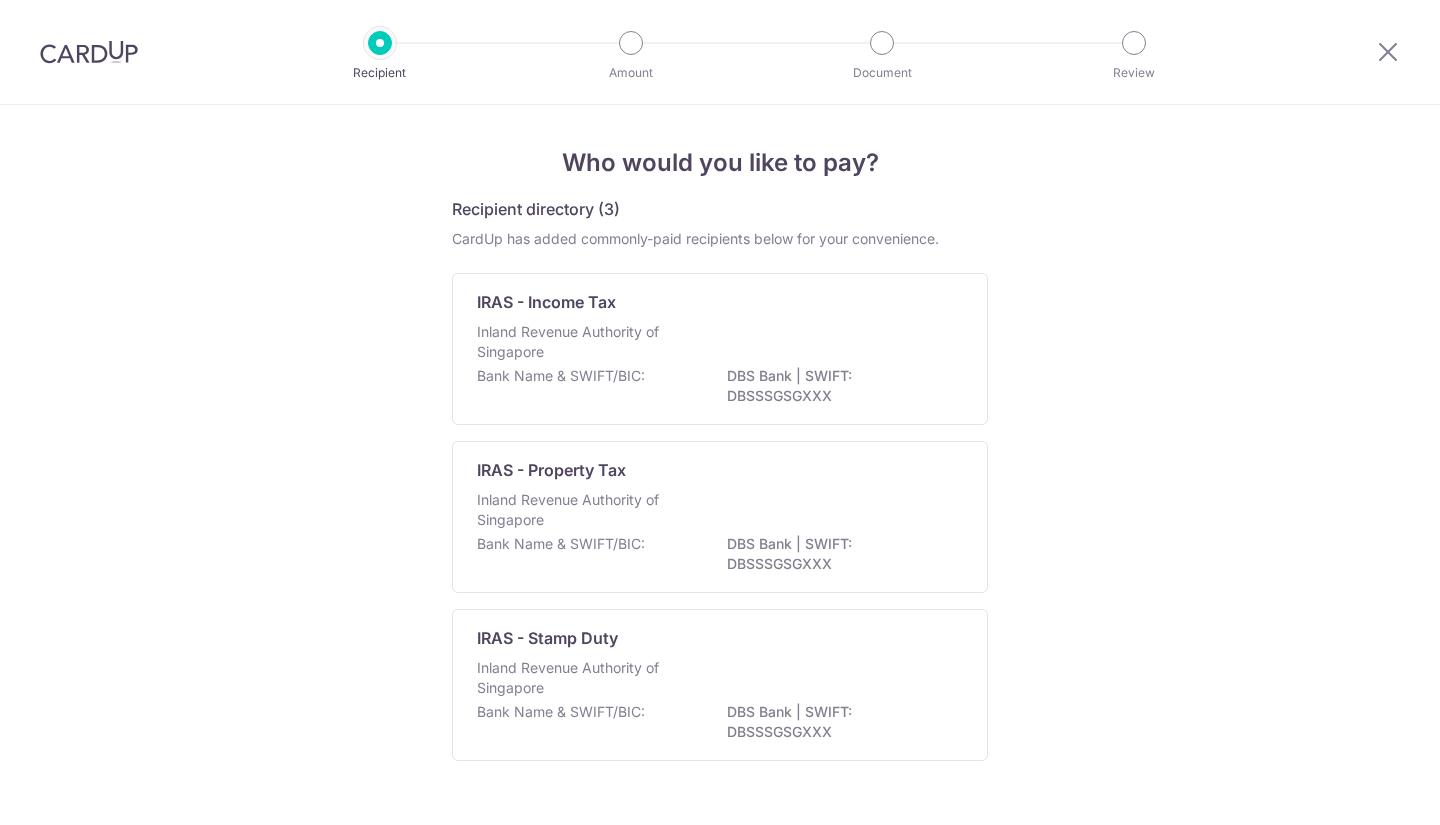 scroll, scrollTop: 0, scrollLeft: 0, axis: both 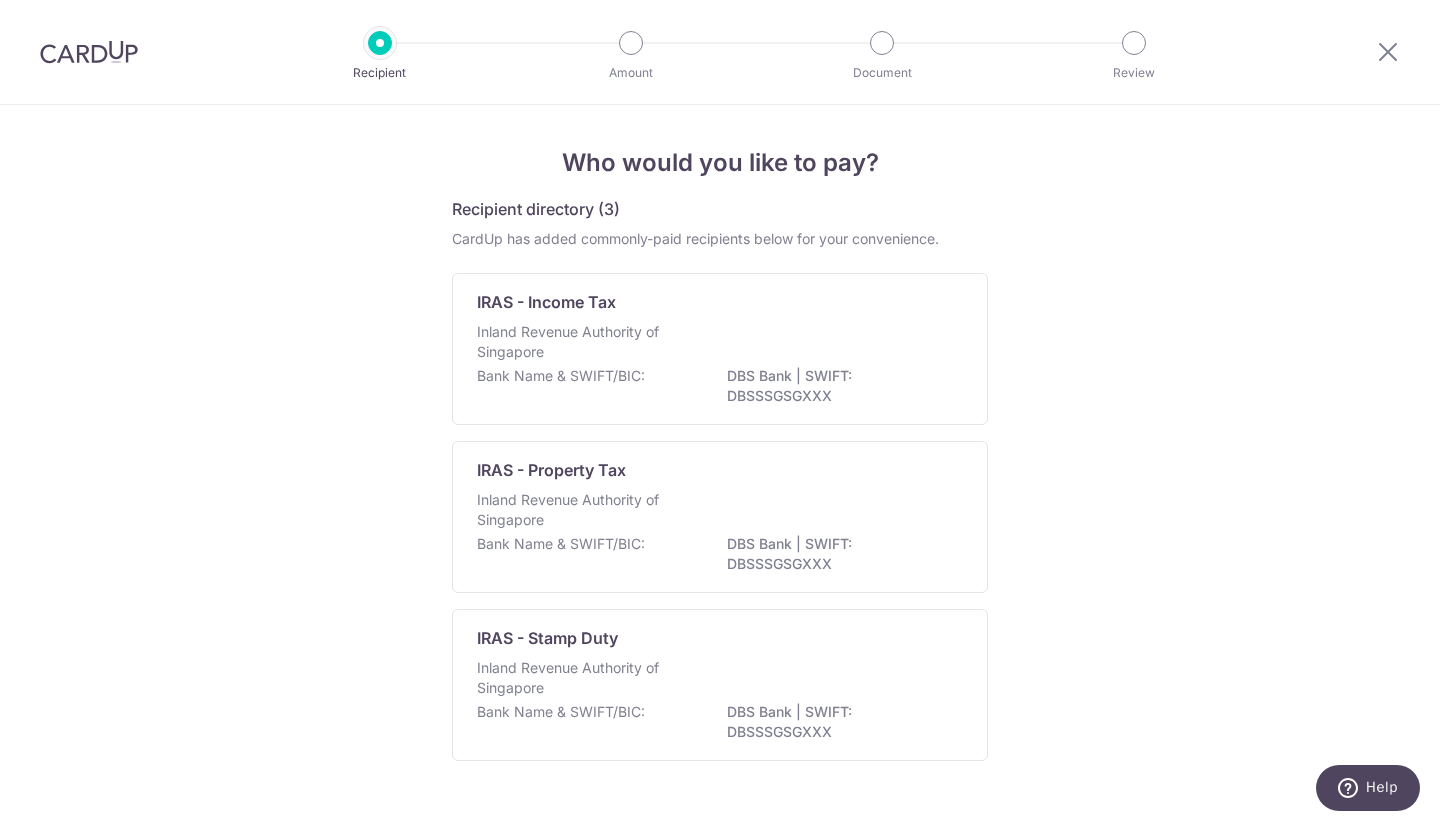 click on "Inland Revenue Authority of Singapore" at bounding box center [720, 344] 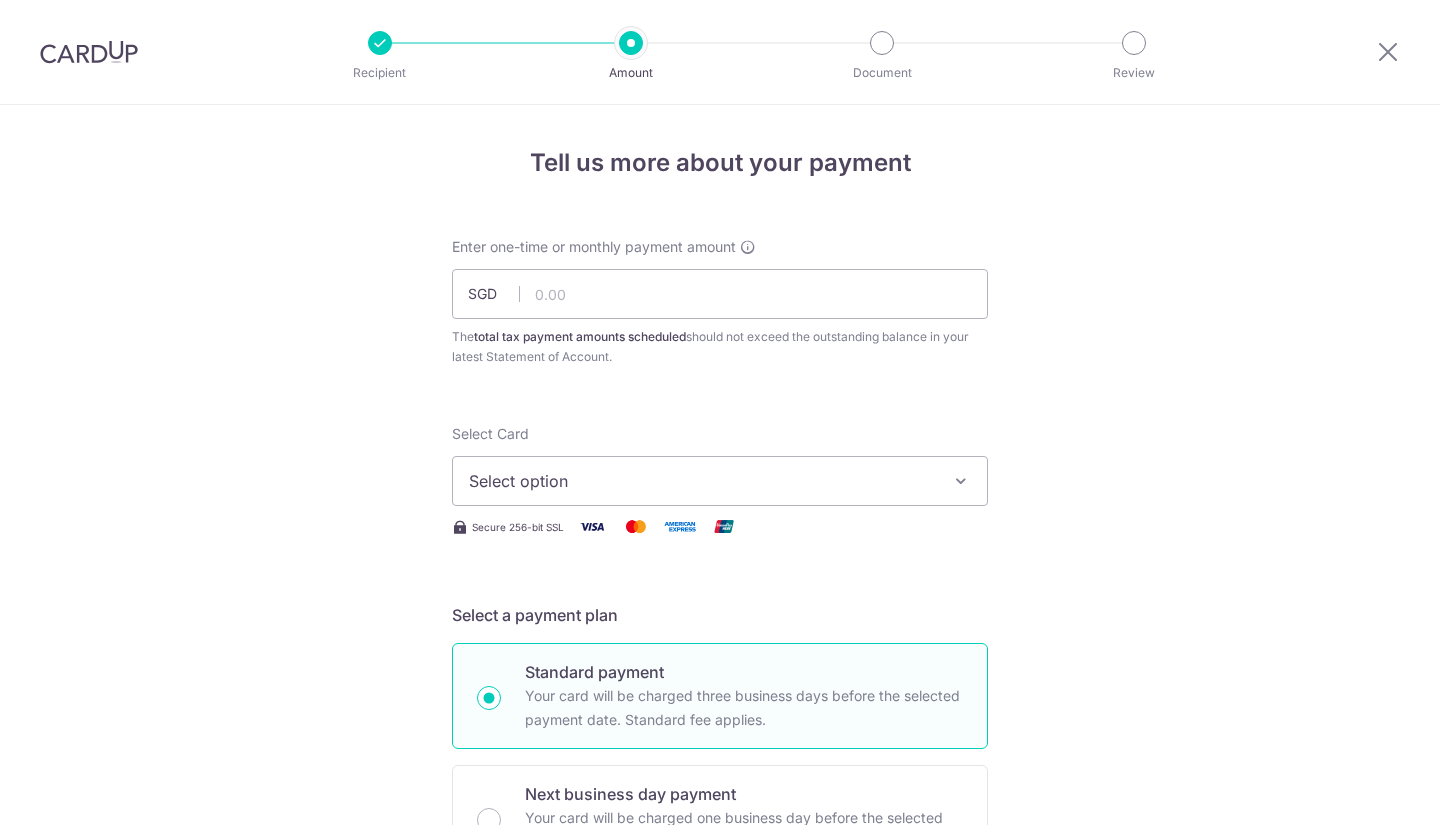 scroll, scrollTop: 0, scrollLeft: 0, axis: both 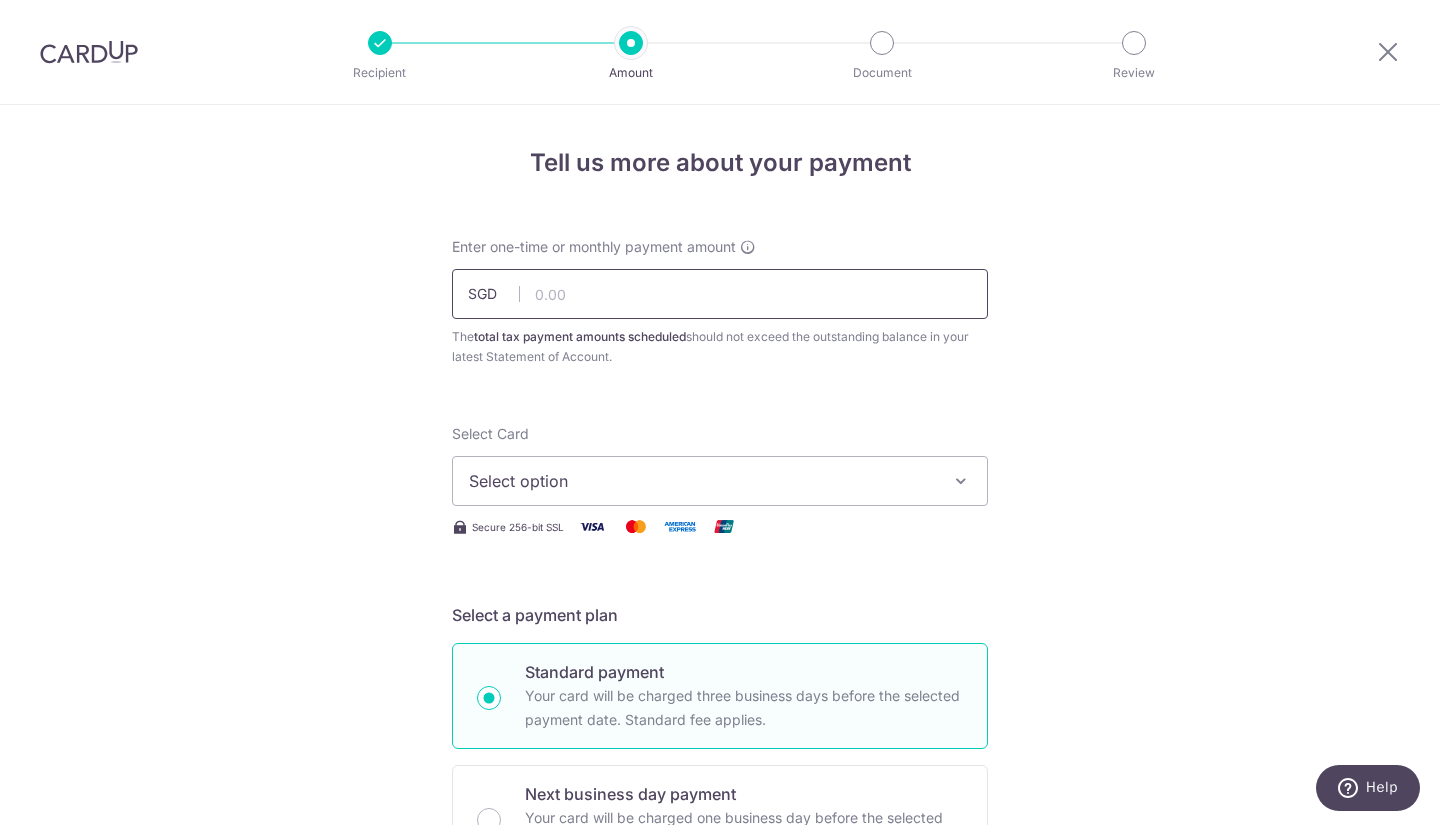 click at bounding box center (720, 294) 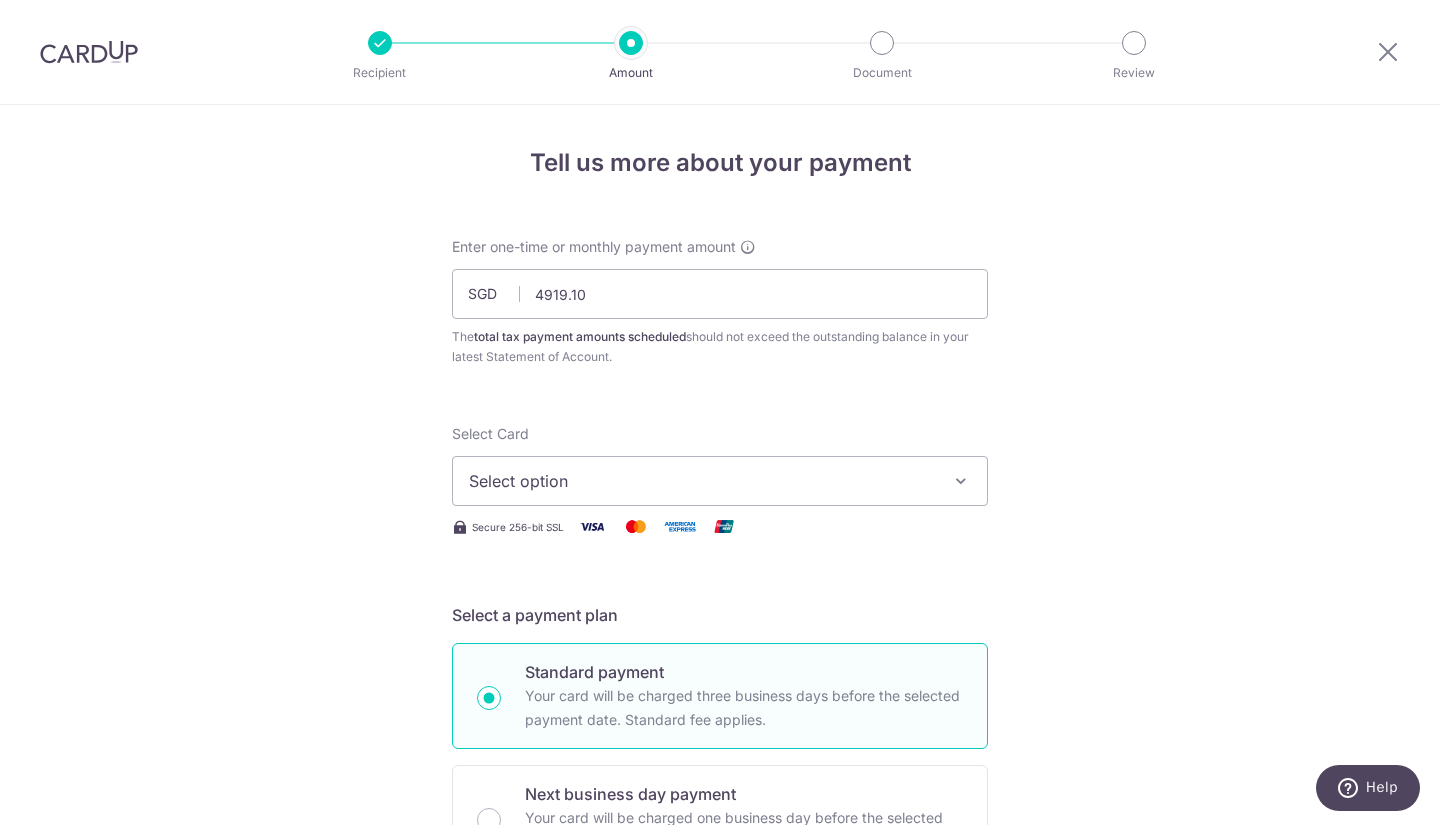 type on "4,919.10" 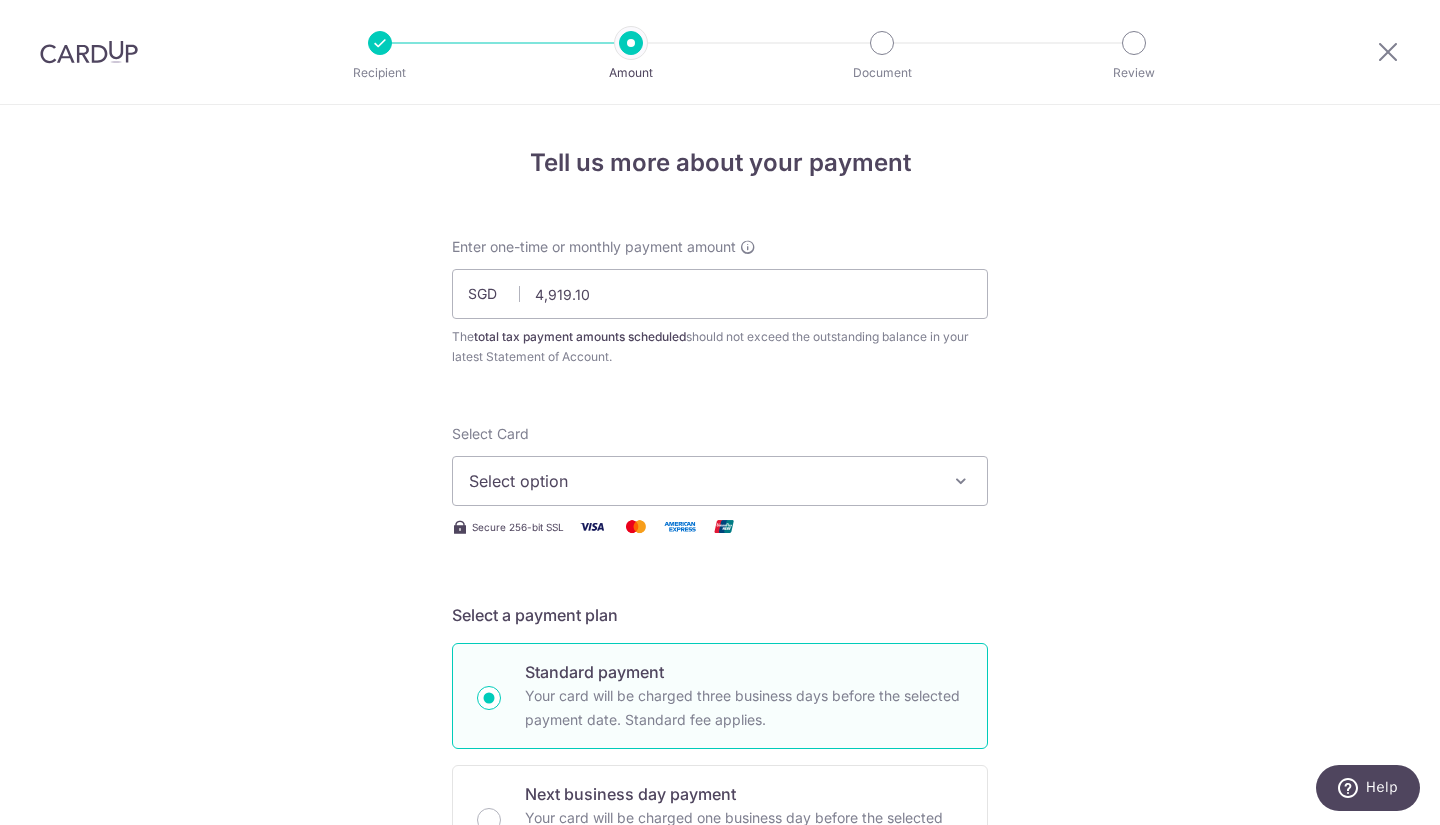 click on "Select option" at bounding box center (720, 481) 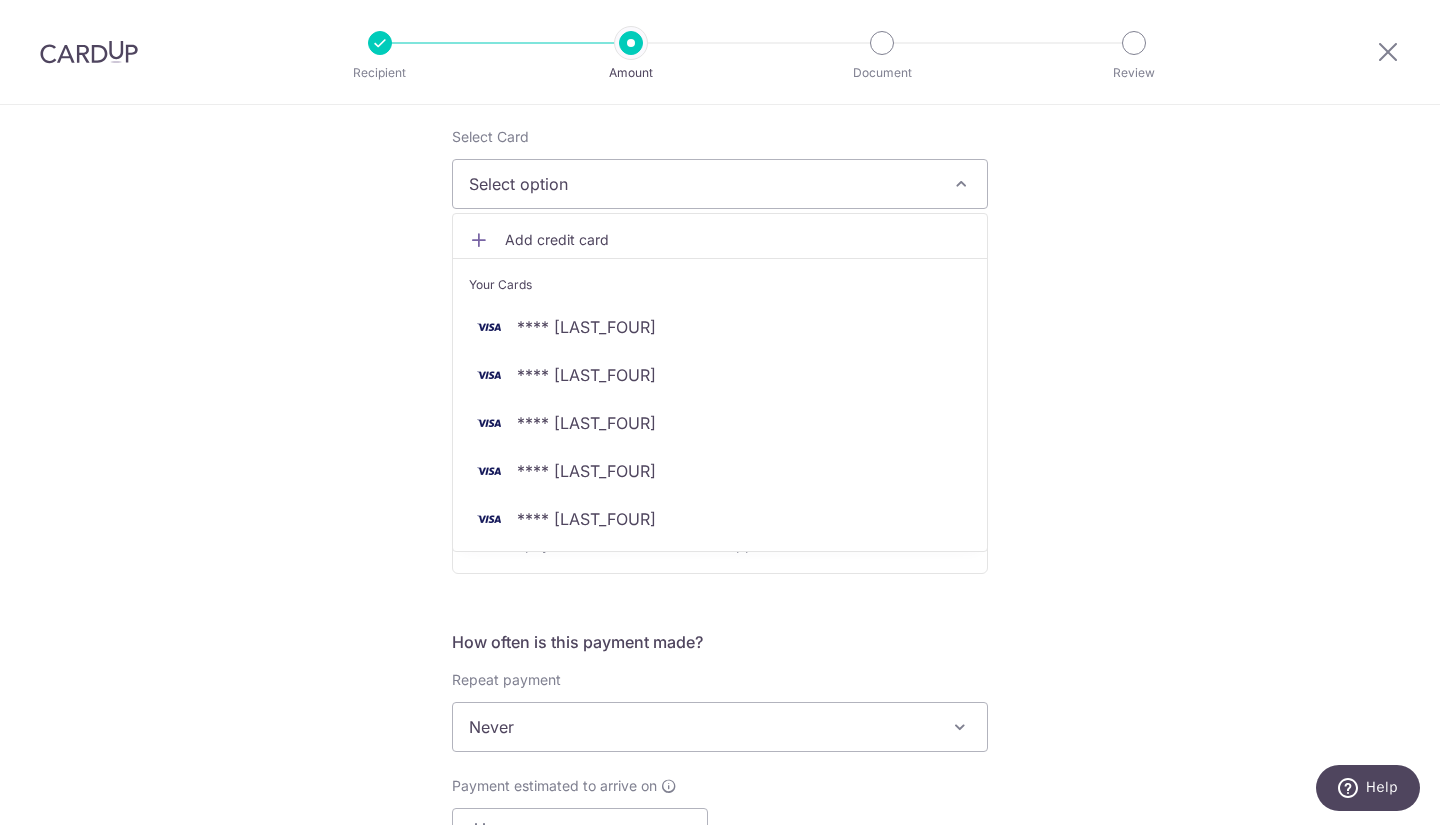 scroll, scrollTop: 300, scrollLeft: 0, axis: vertical 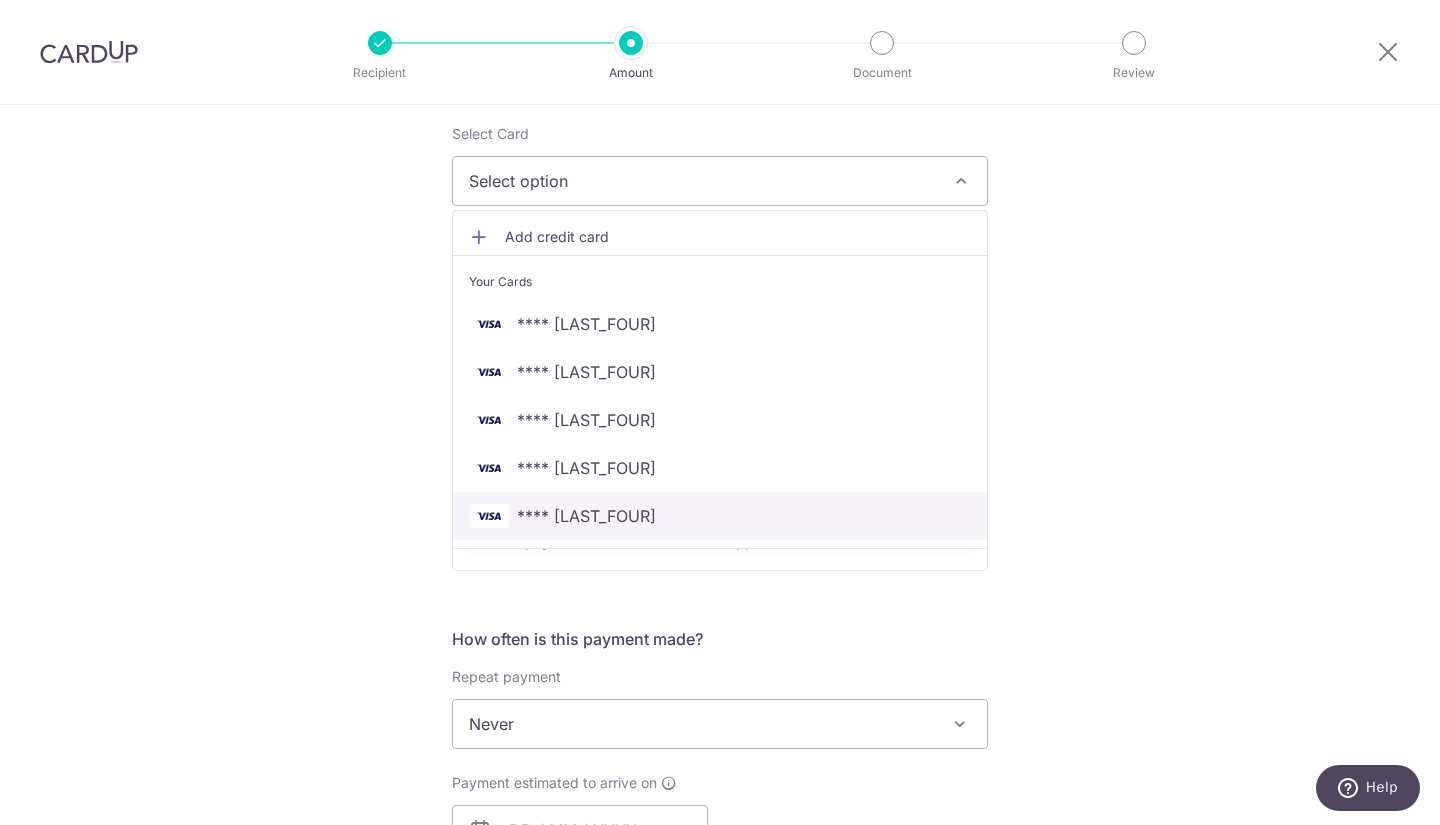 click on "**** 8094" at bounding box center (586, 516) 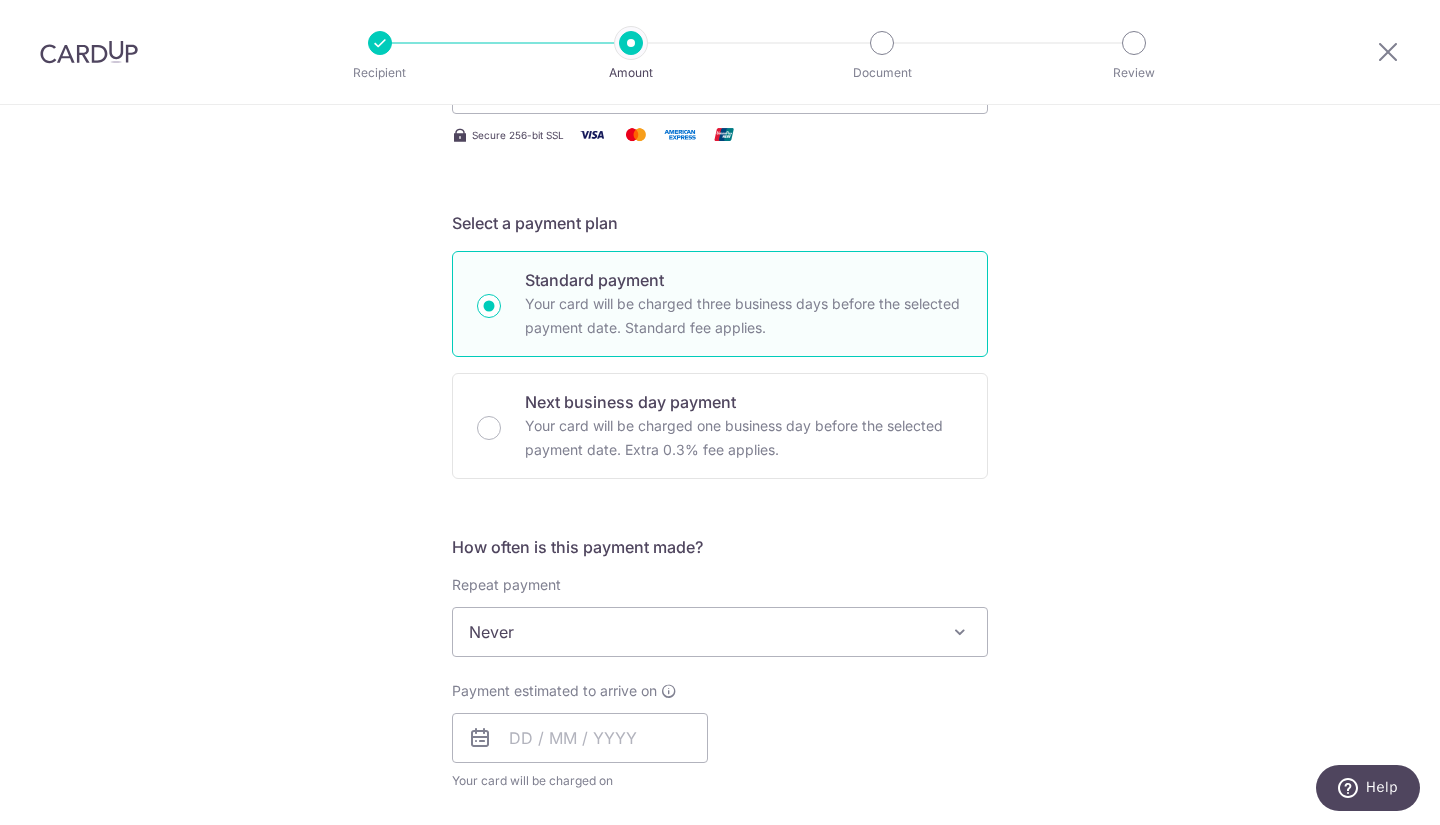 scroll, scrollTop: 500, scrollLeft: 0, axis: vertical 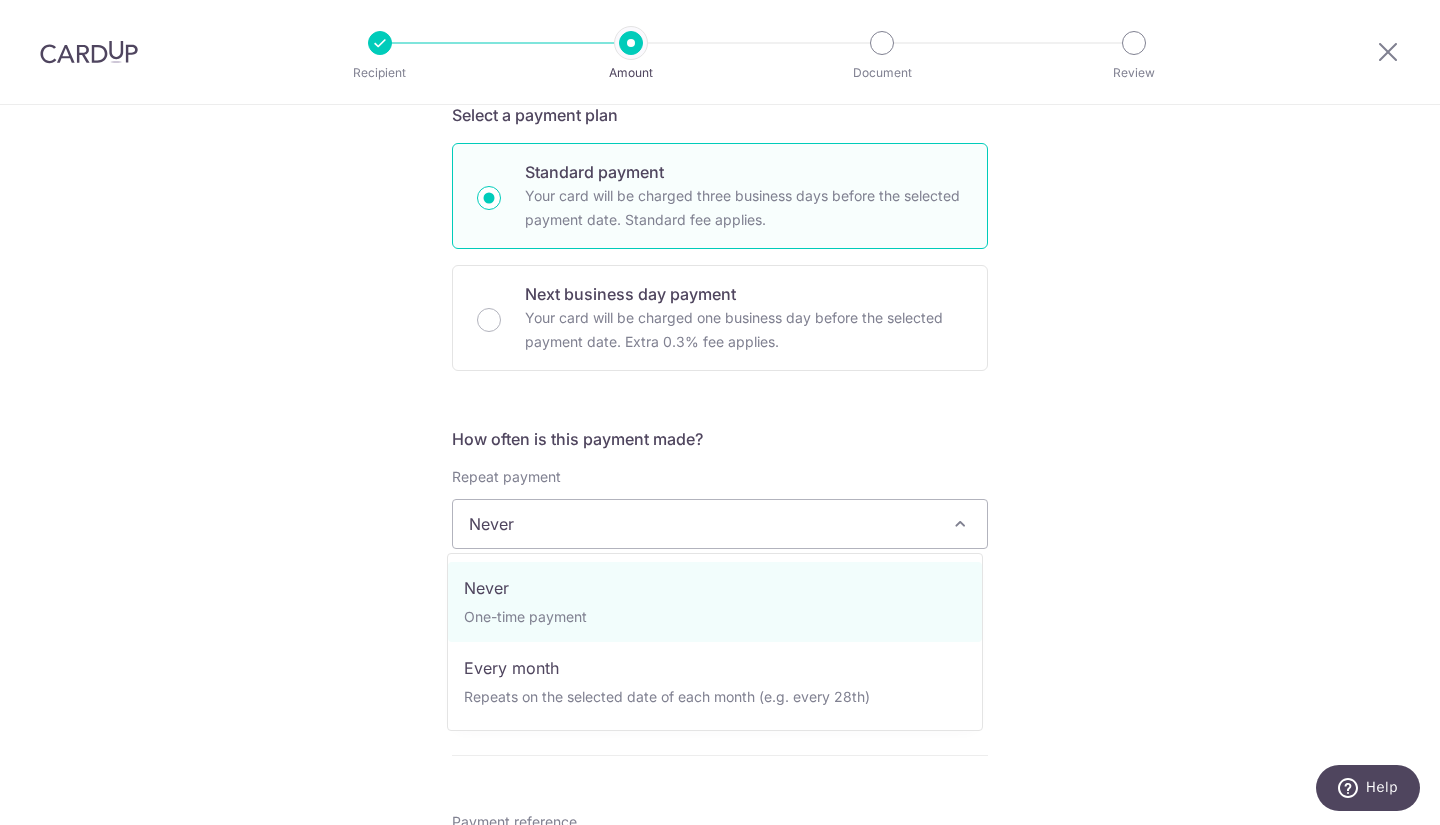 click on "Never" at bounding box center [720, 524] 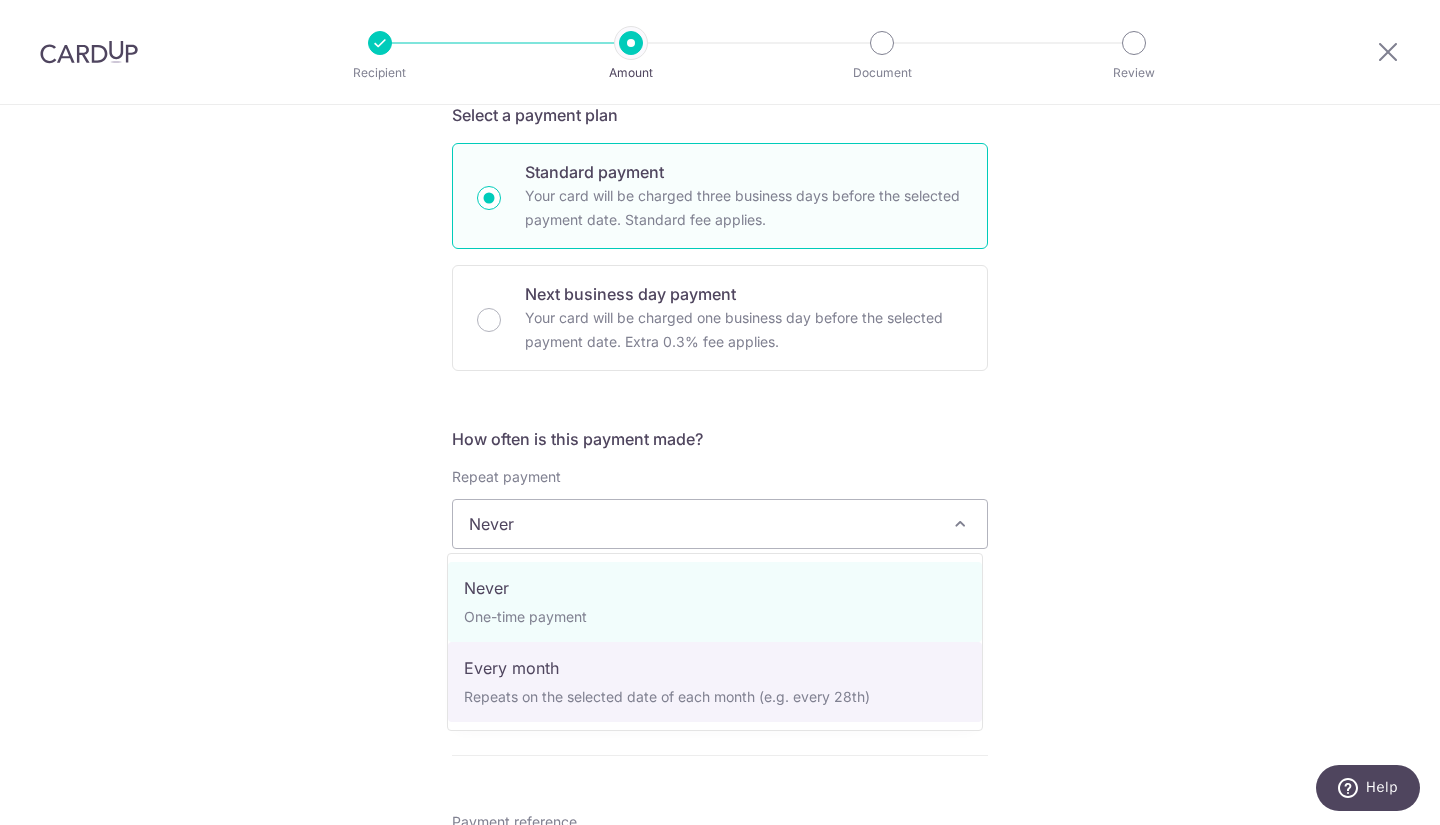 select on "3" 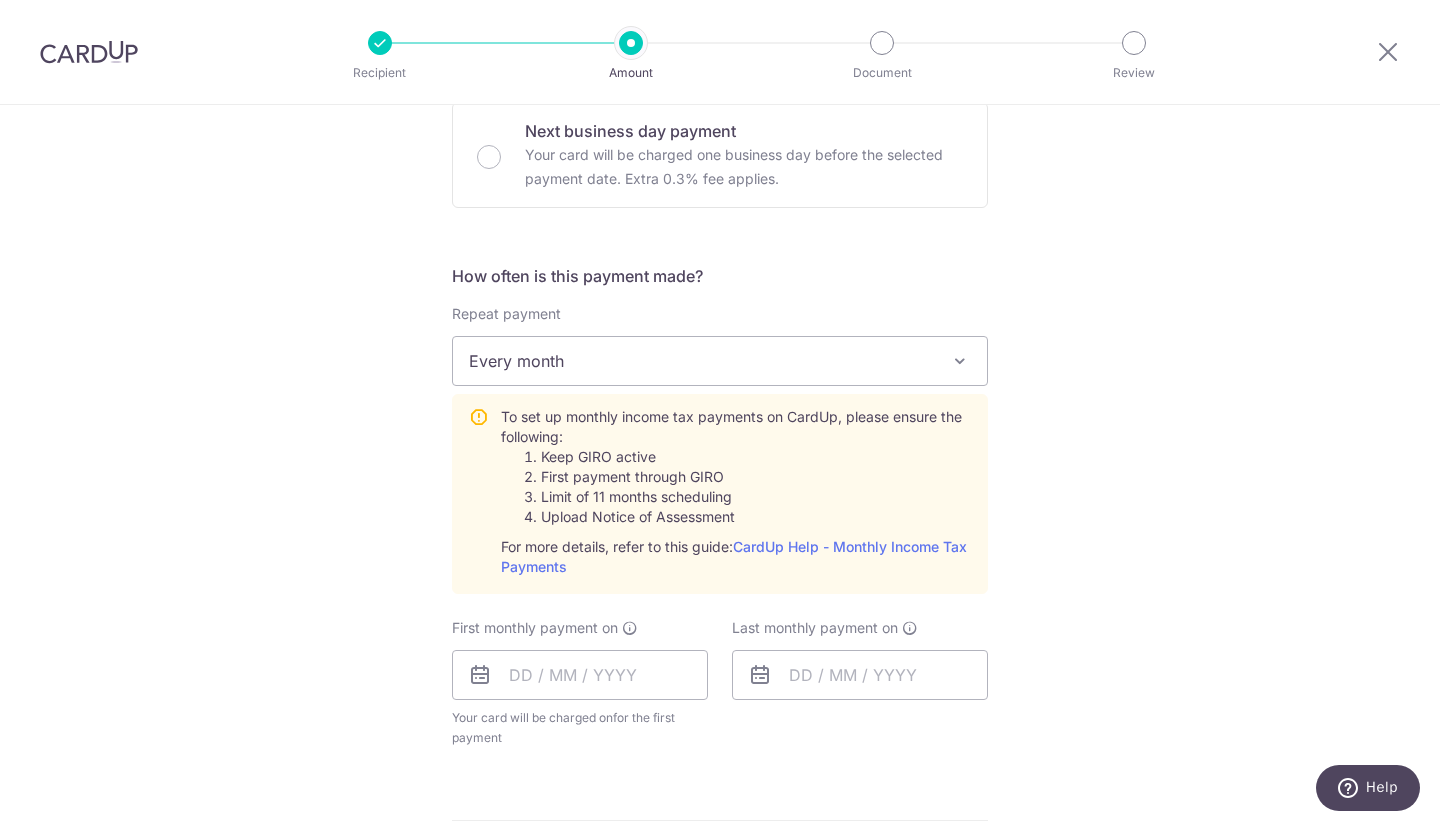scroll, scrollTop: 700, scrollLeft: 0, axis: vertical 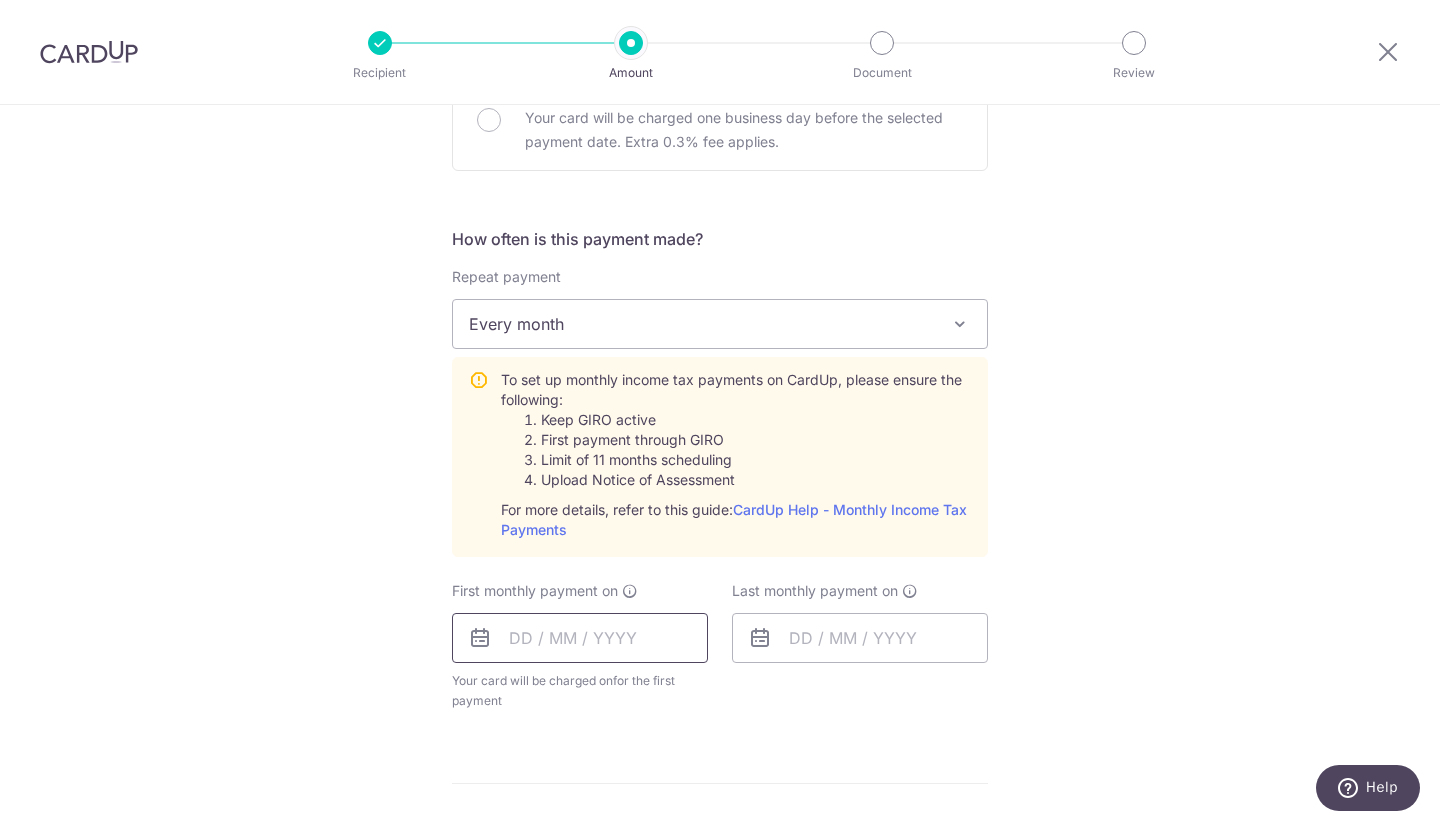 click at bounding box center (580, 638) 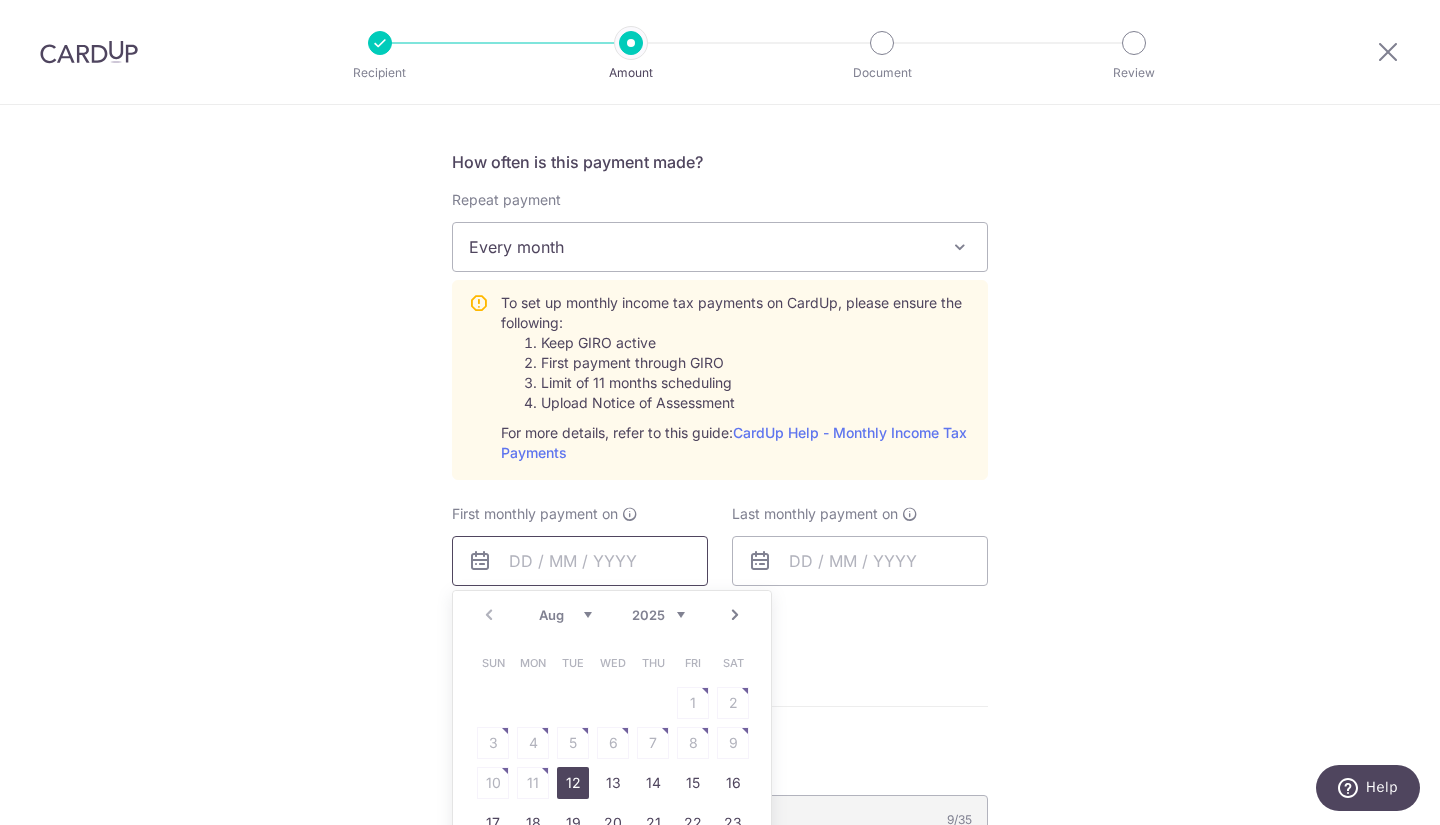 scroll, scrollTop: 800, scrollLeft: 0, axis: vertical 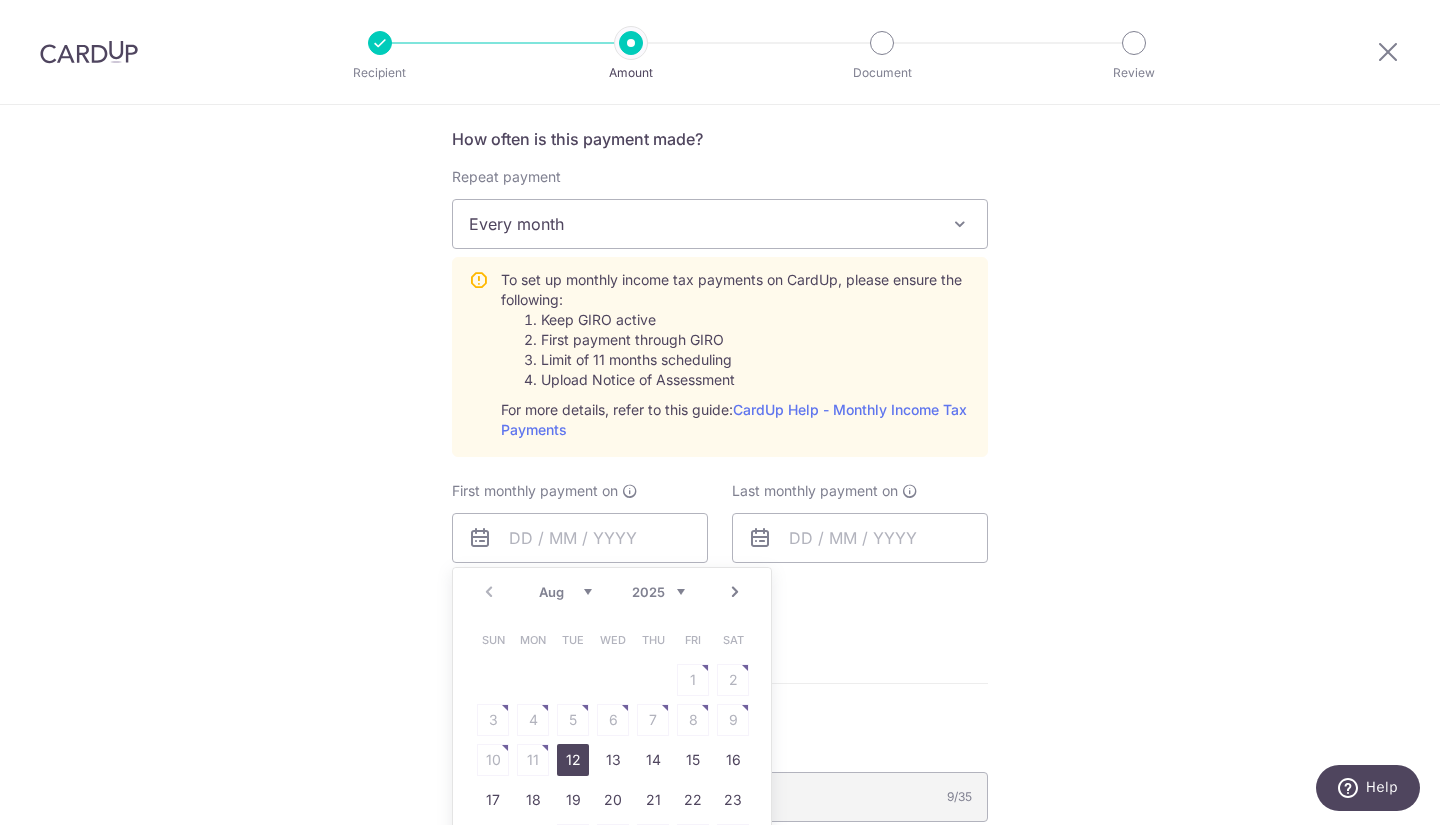 click on "12" at bounding box center [573, 760] 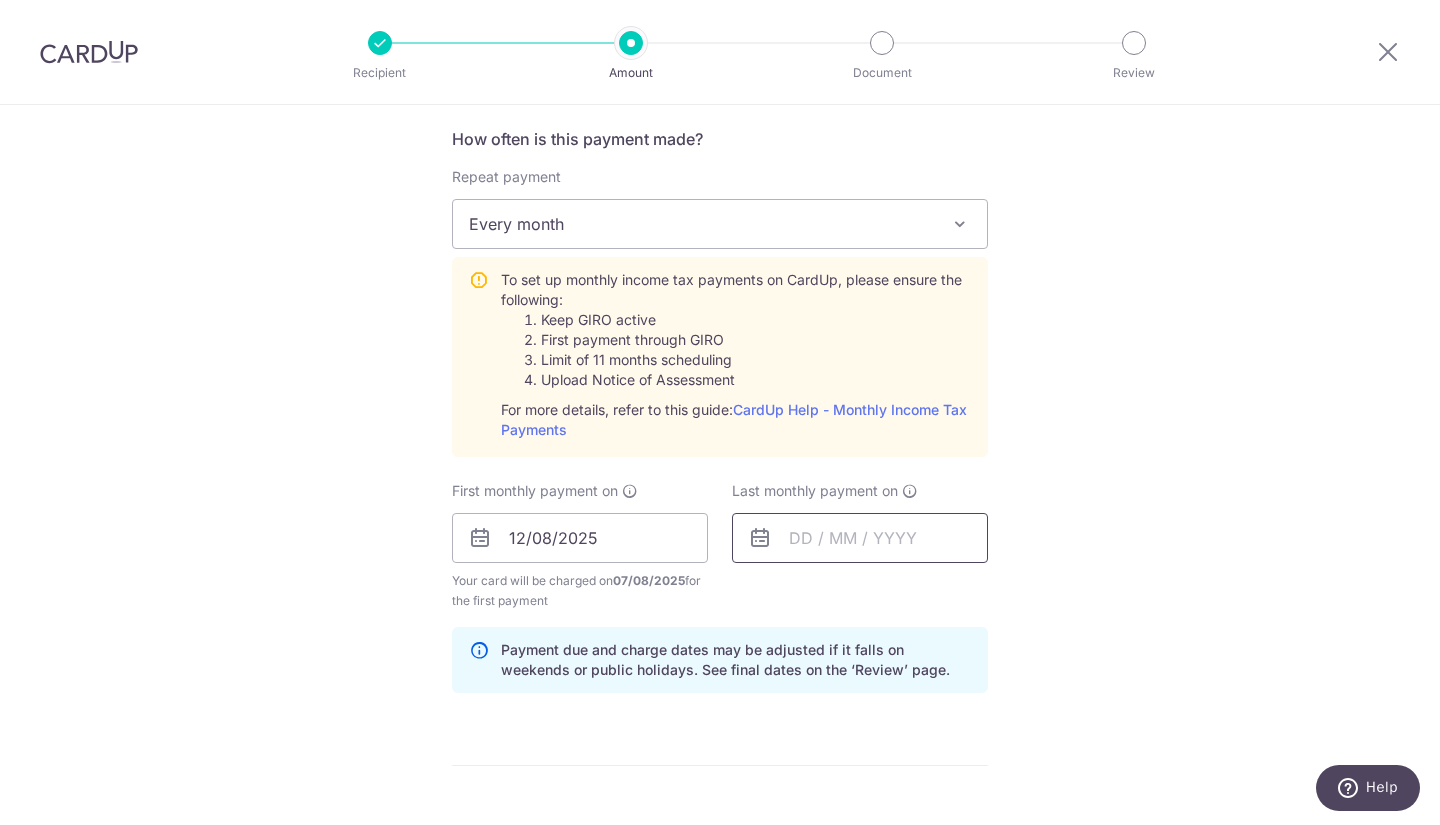 click at bounding box center (860, 538) 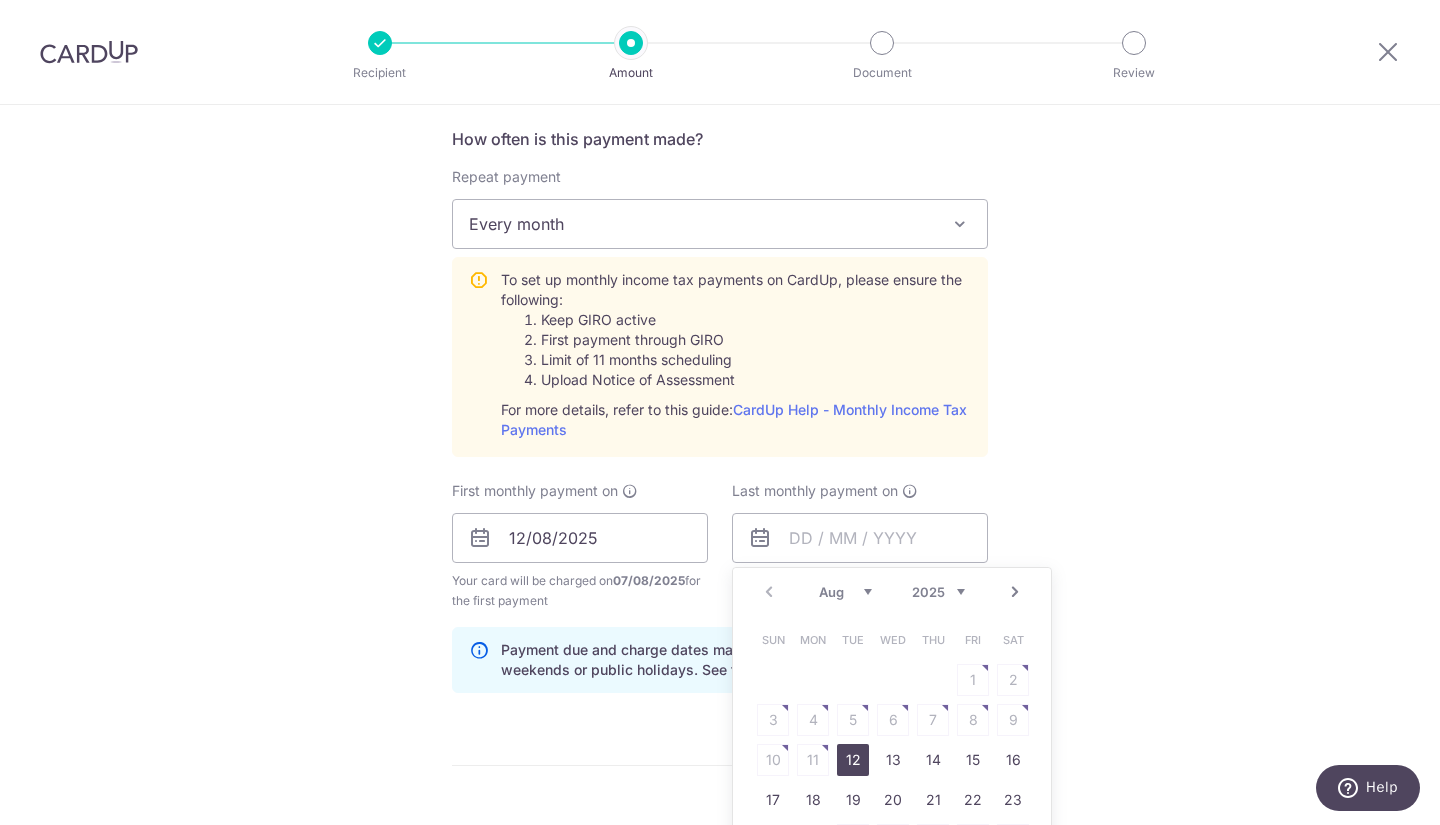 click on "Next" at bounding box center [1015, 592] 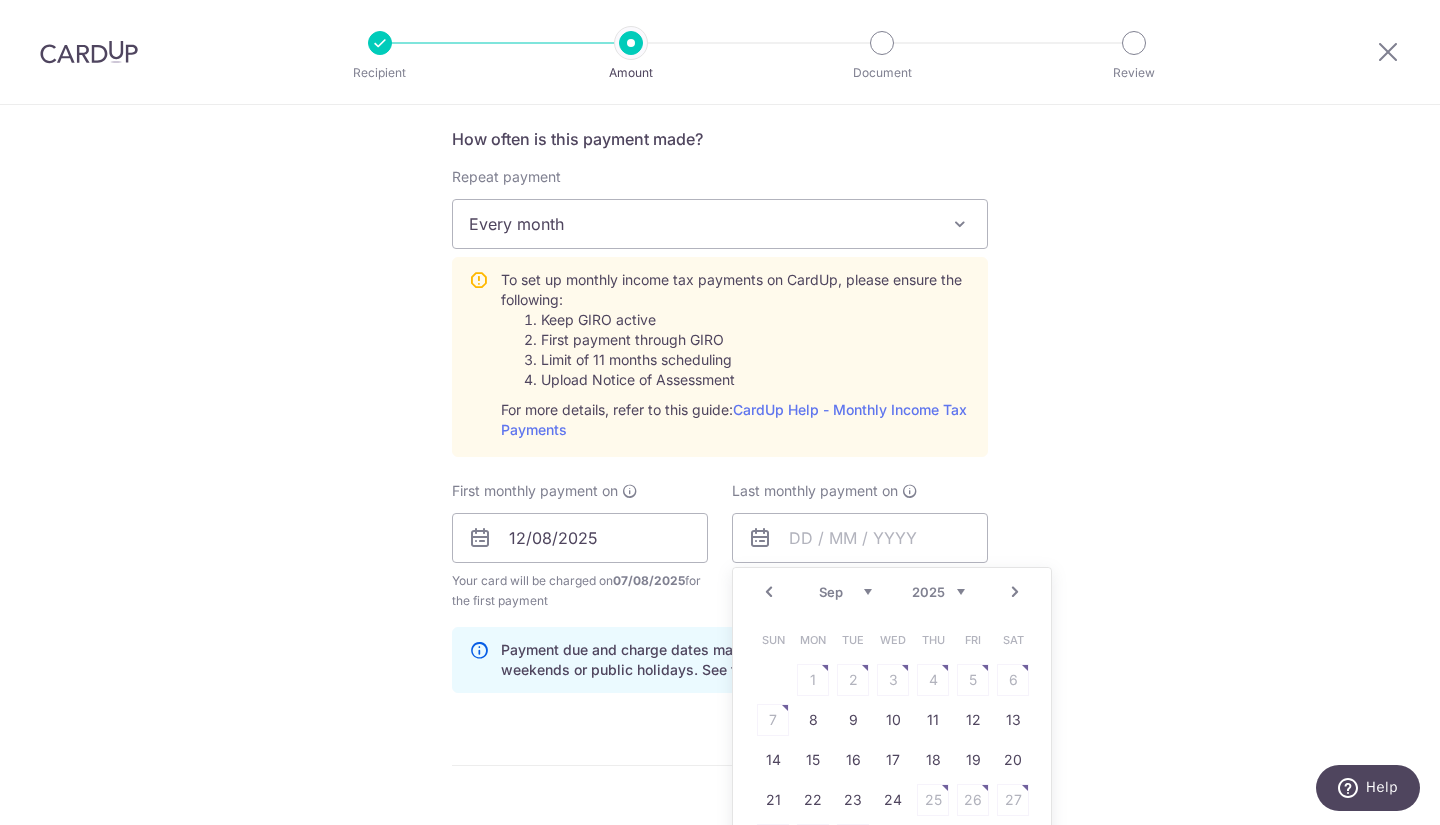 click on "Next" at bounding box center [1015, 592] 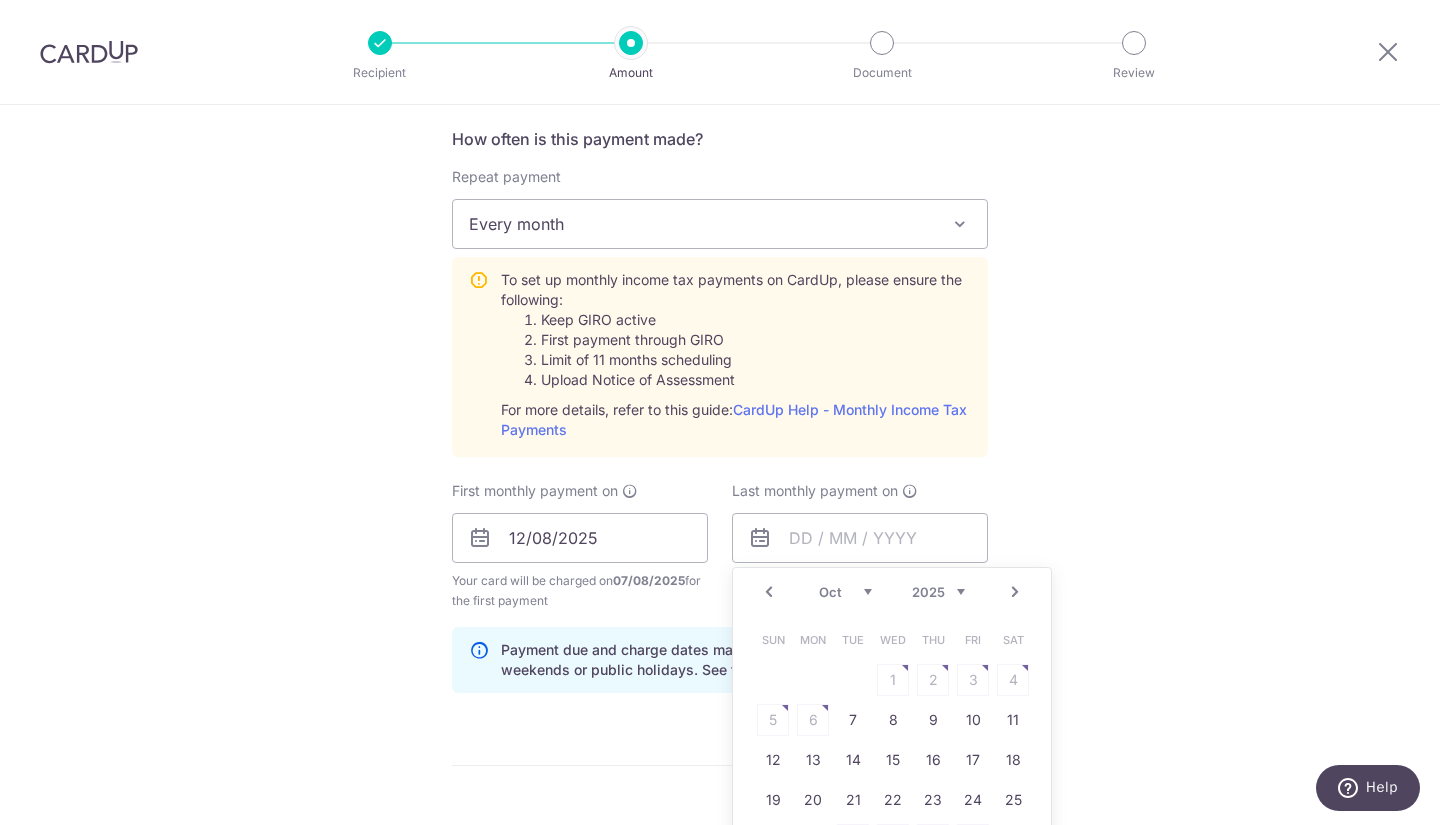 click on "Next" at bounding box center [1015, 592] 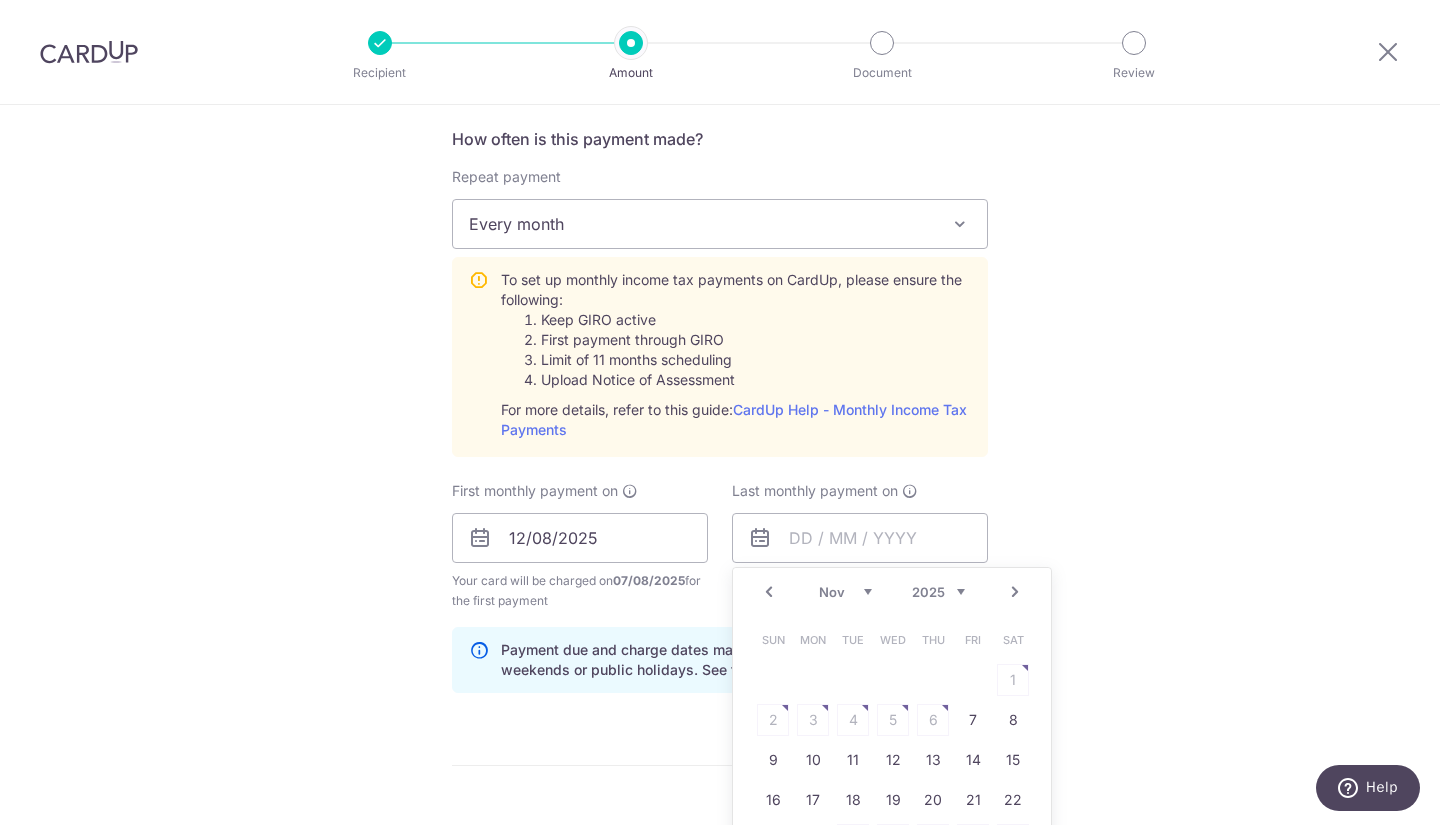click on "Next" at bounding box center [1015, 592] 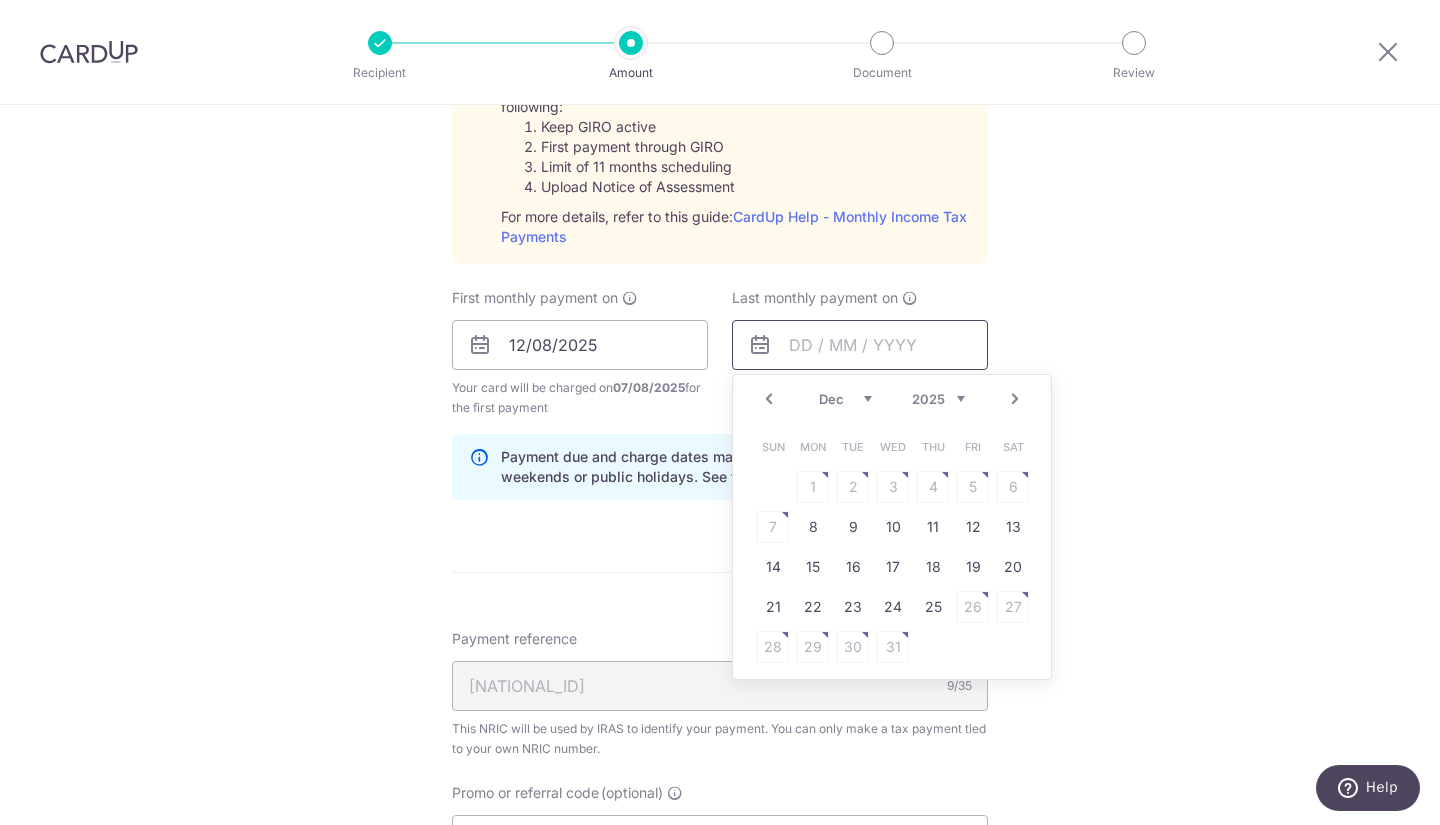 scroll, scrollTop: 1000, scrollLeft: 0, axis: vertical 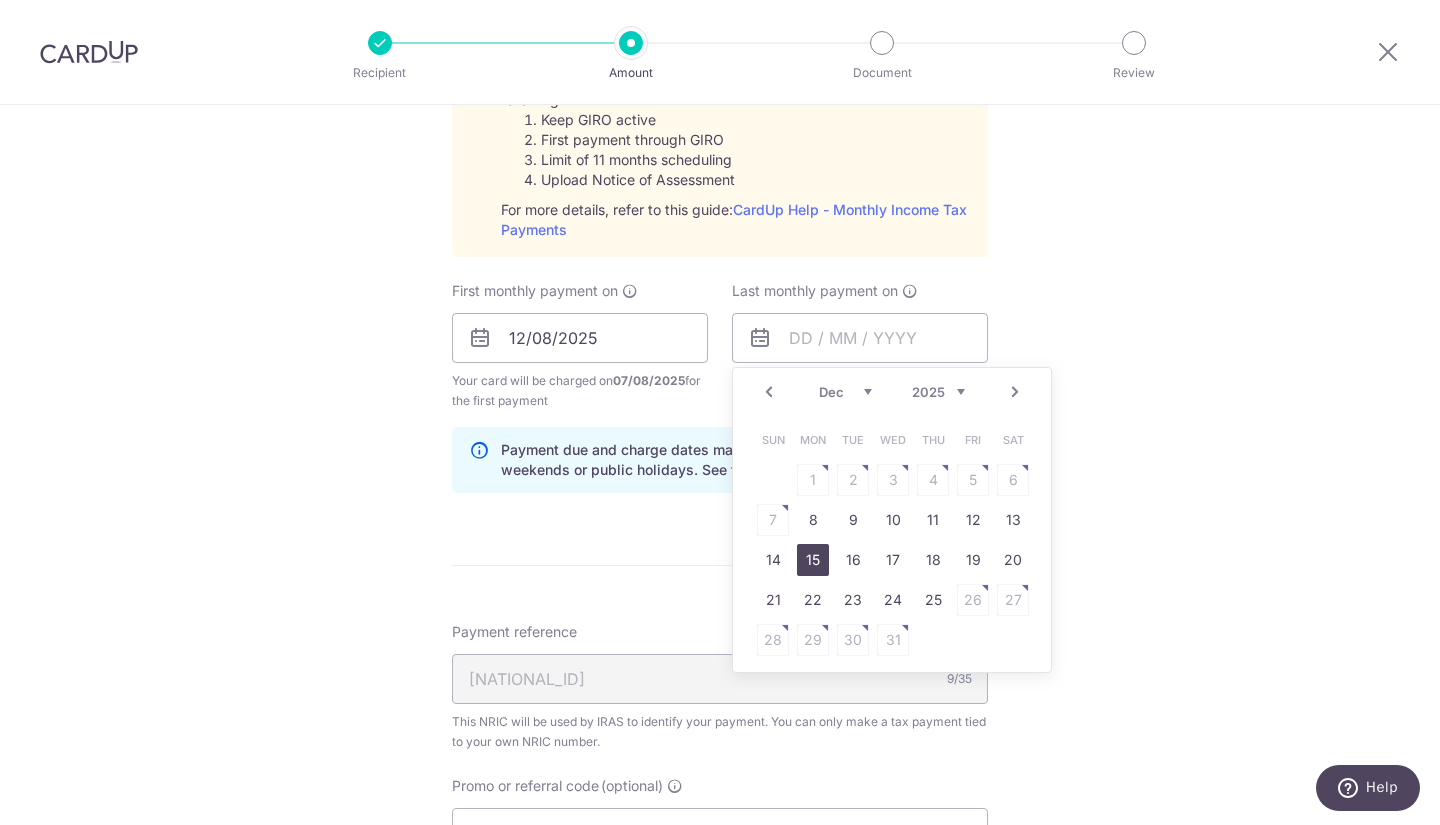 click on "15" at bounding box center (813, 560) 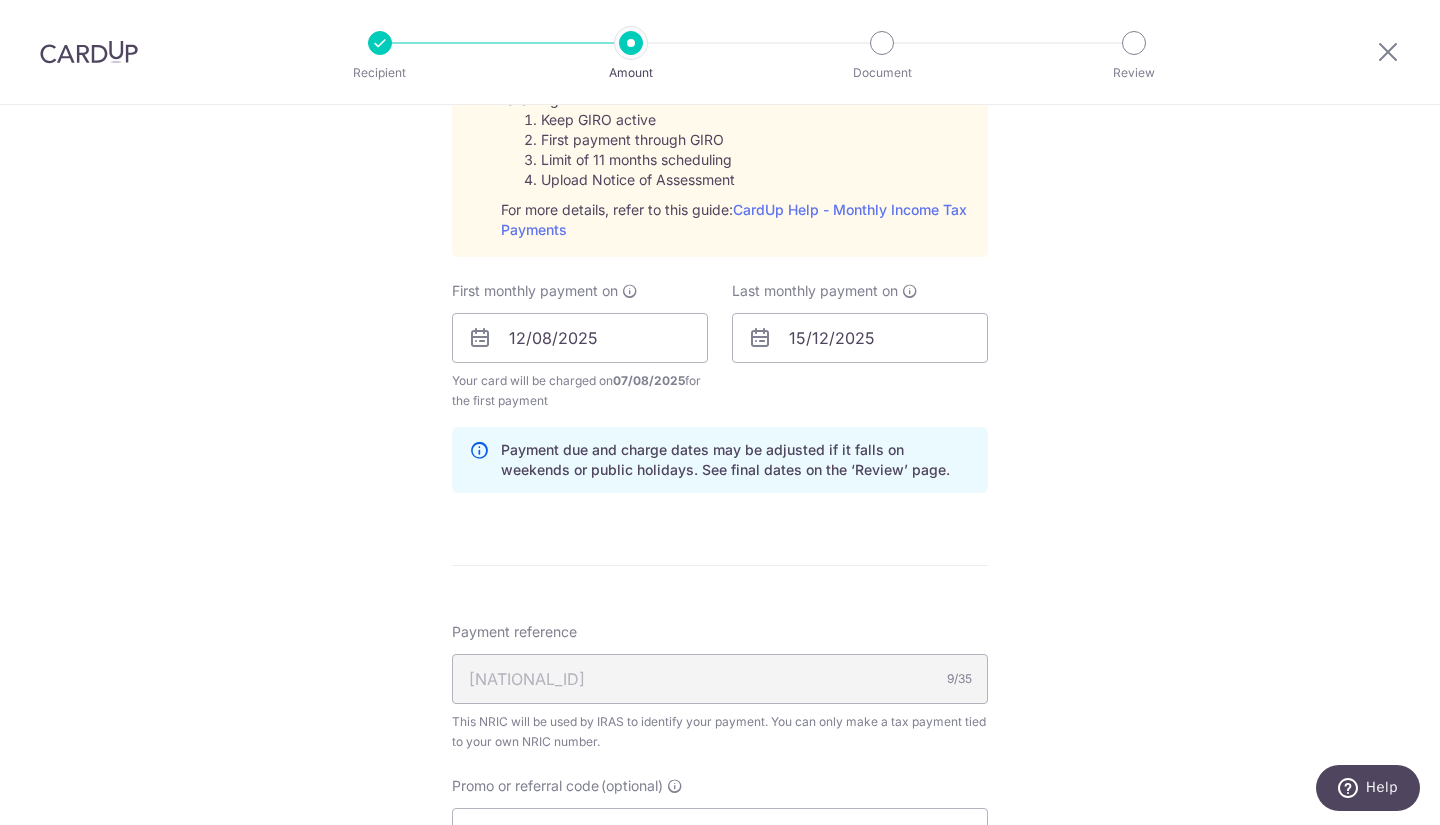 click on "Tell us more about your payment
Enter one-time or monthly payment amount
SGD
4,919.10
4919.10
The  total tax payment amounts scheduled  should not exceed the outstanding balance in your latest Statement of Account.
Select Card
**** 8094
Add credit card
Your Cards
**** 3364
**** 9260
**** 8491
**** 9960
**** 8094
Secure 256-bit SSL" at bounding box center [720, 188] 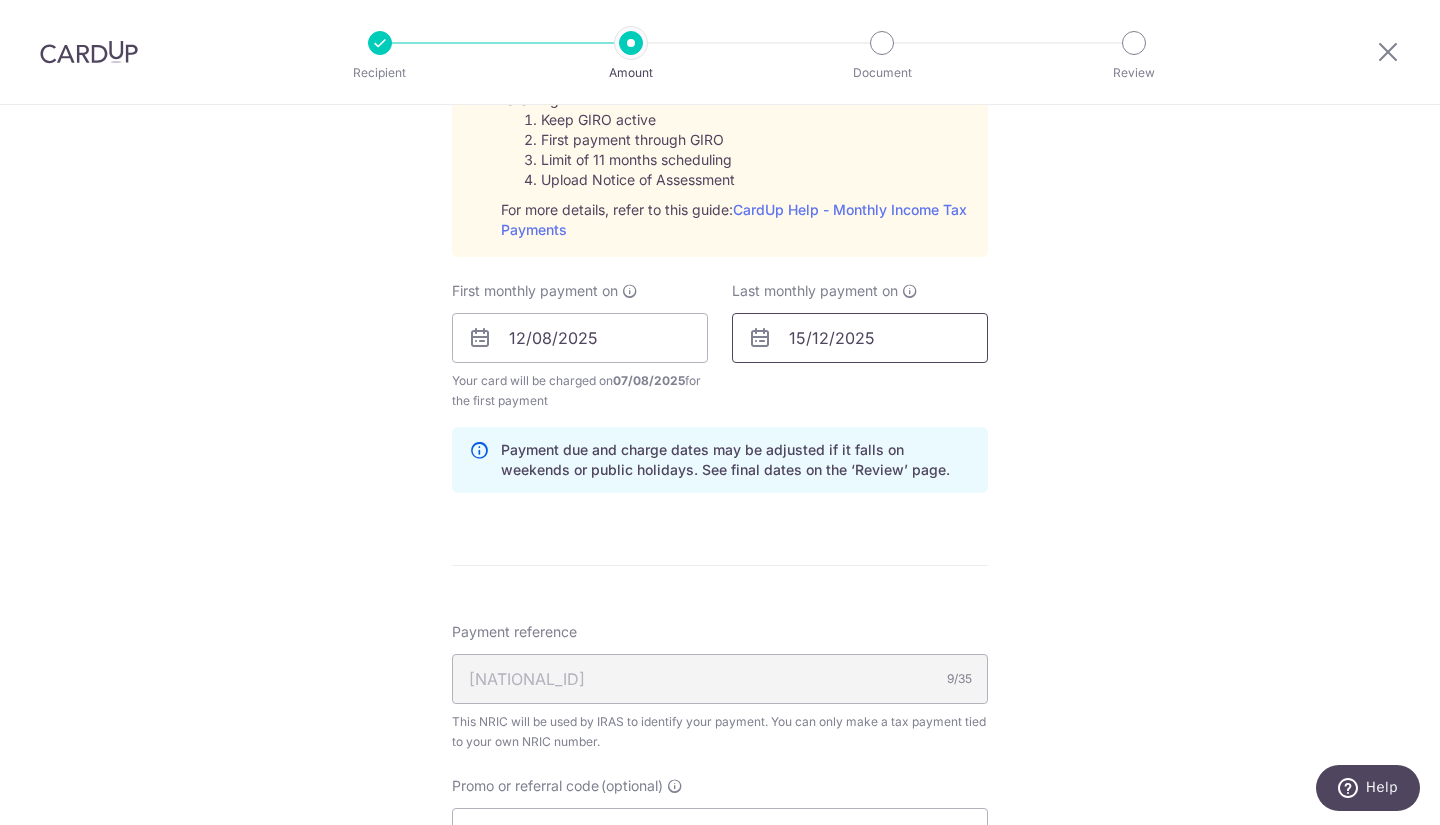 click on "15/12/2025" at bounding box center (860, 338) 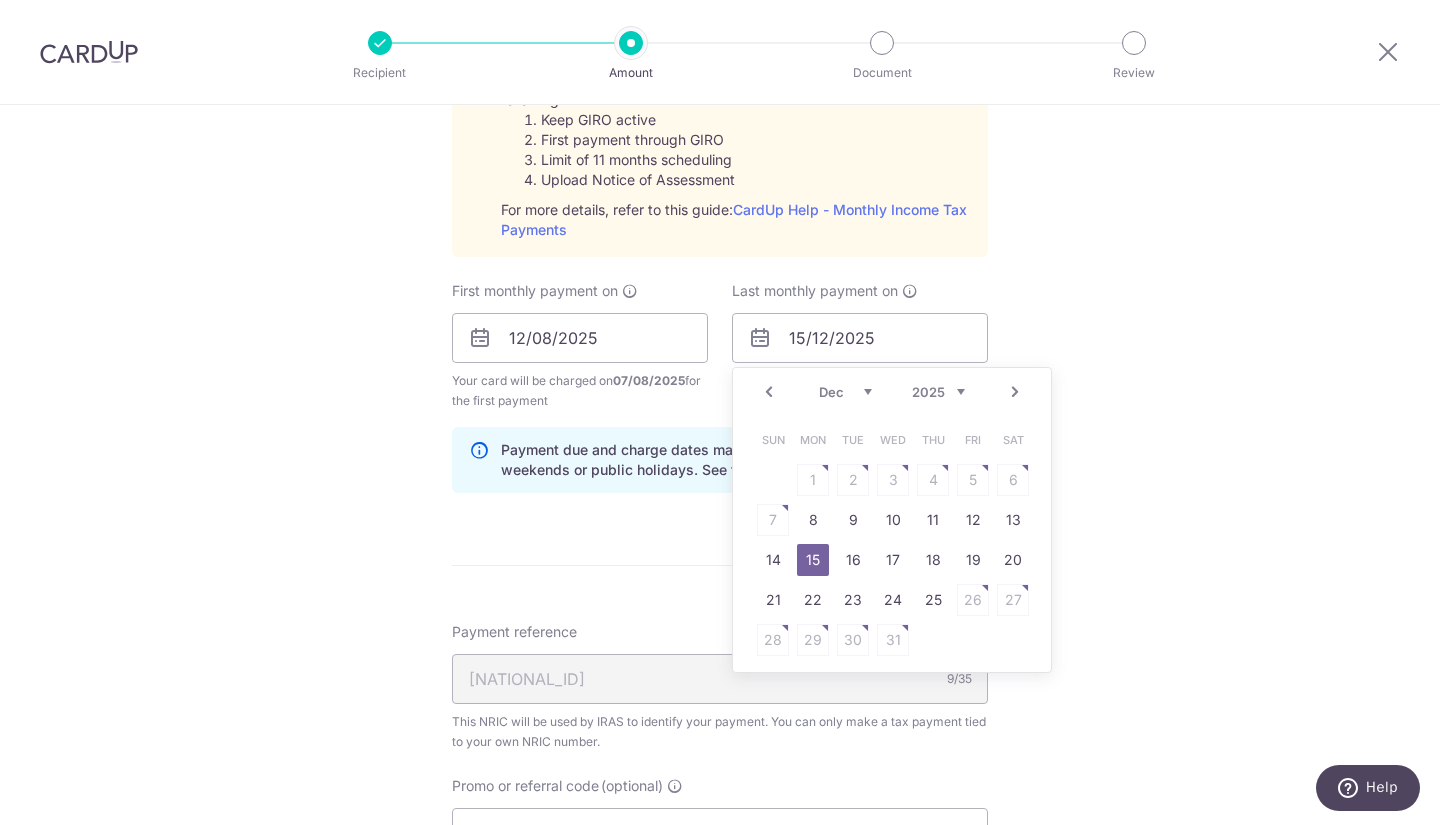 click on "Next" at bounding box center [1015, 392] 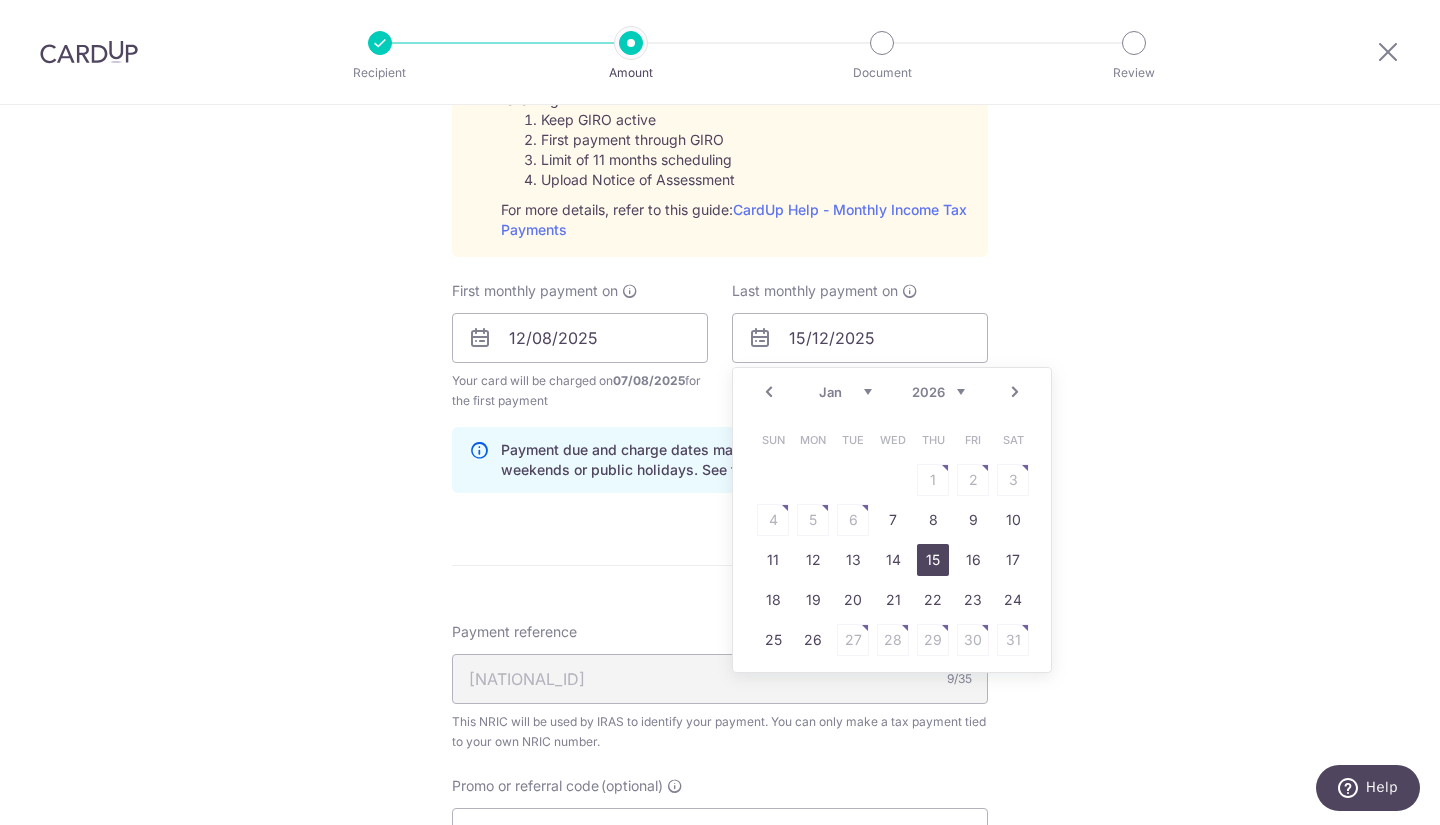 click on "15" at bounding box center (933, 560) 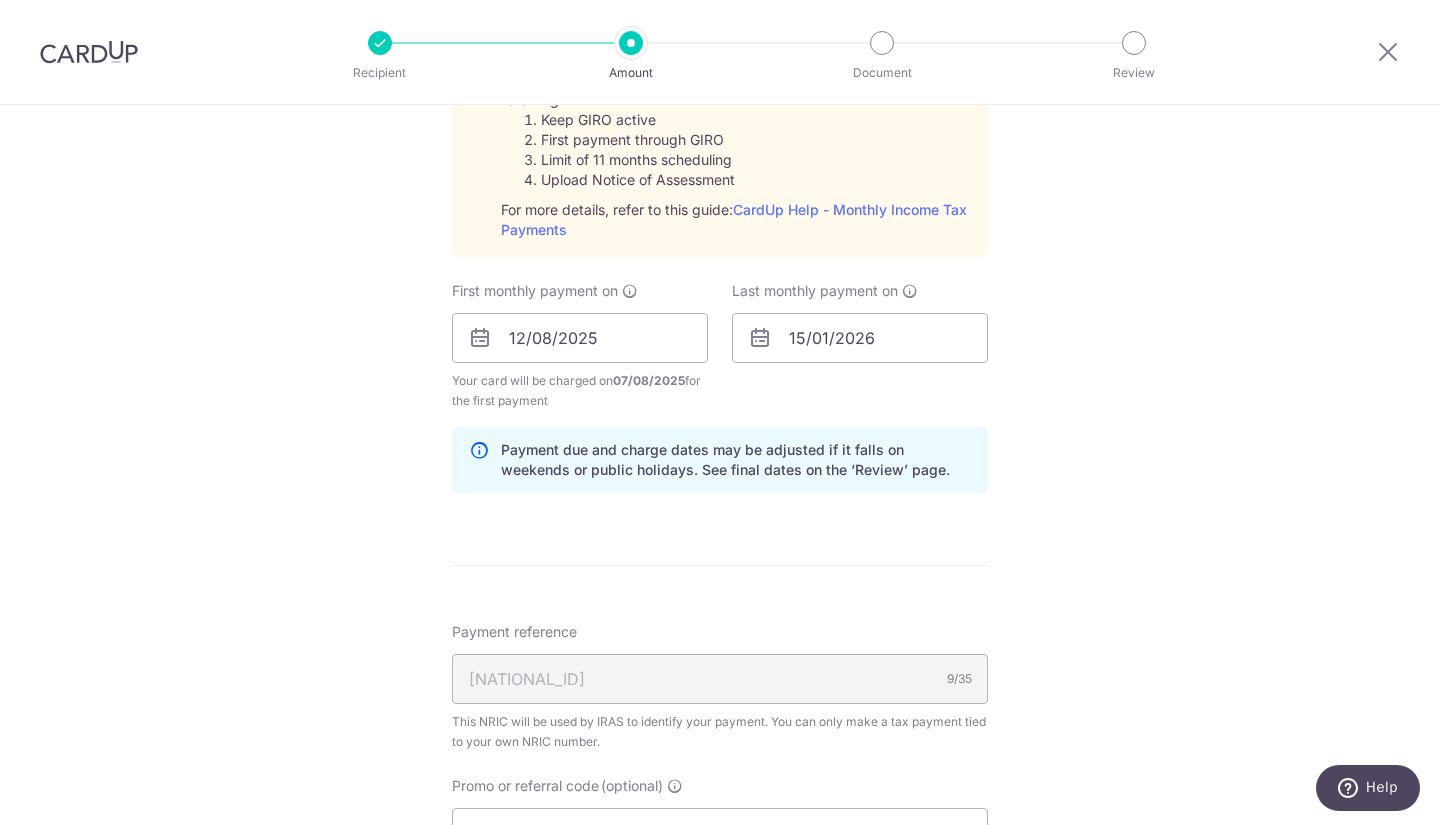 click on "Tell us more about your payment
Enter one-time or monthly payment amount
SGD
4,919.10
4919.10
The  total tax payment amounts scheduled  should not exceed the outstanding balance in your latest Statement of Account.
Select Card
**** 8094
Add credit card
Your Cards
**** 3364
**** 9260
**** 8491
**** 9960
**** 8094
Secure 256-bit SSL" at bounding box center [720, 188] 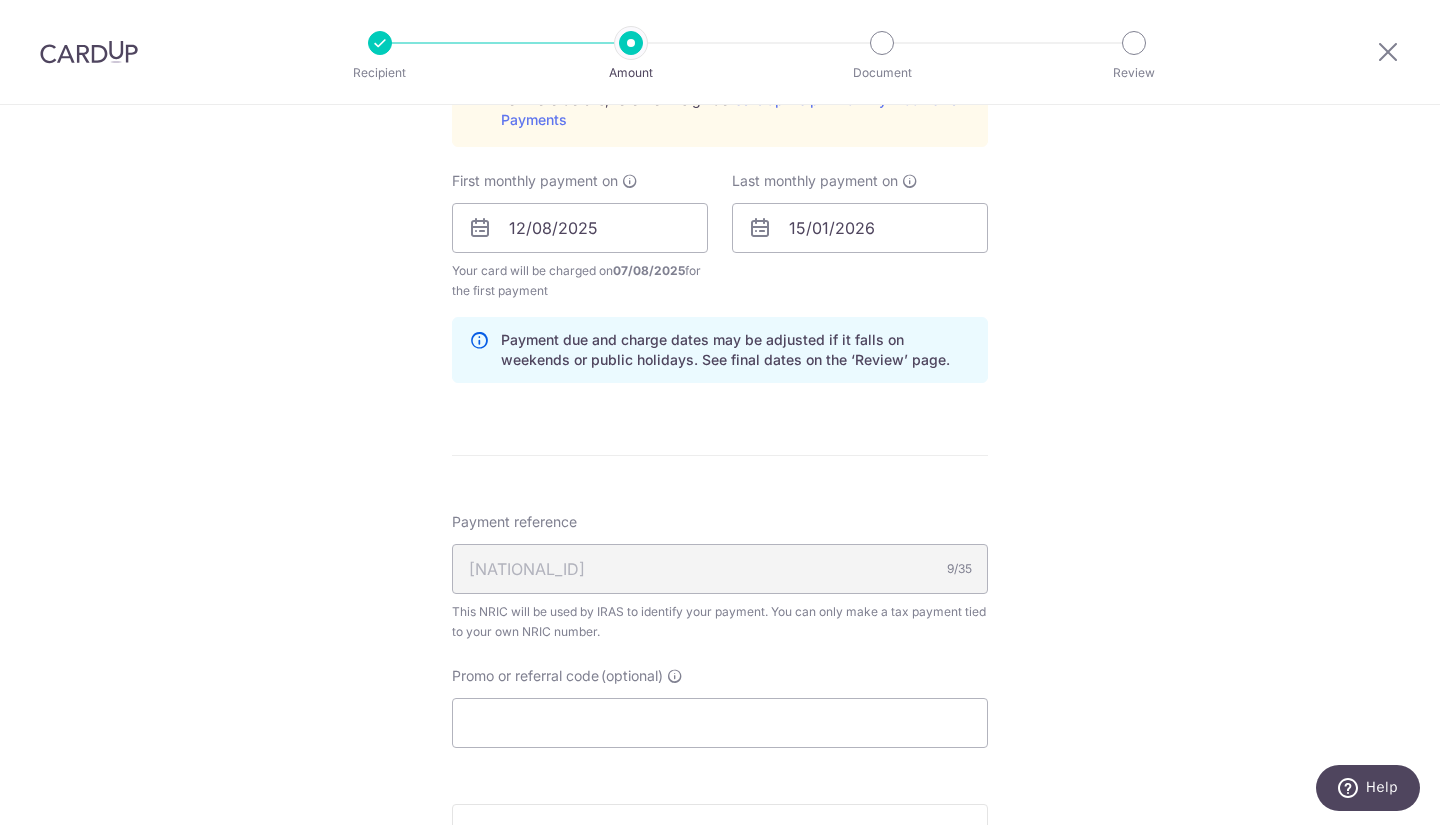 scroll, scrollTop: 1200, scrollLeft: 0, axis: vertical 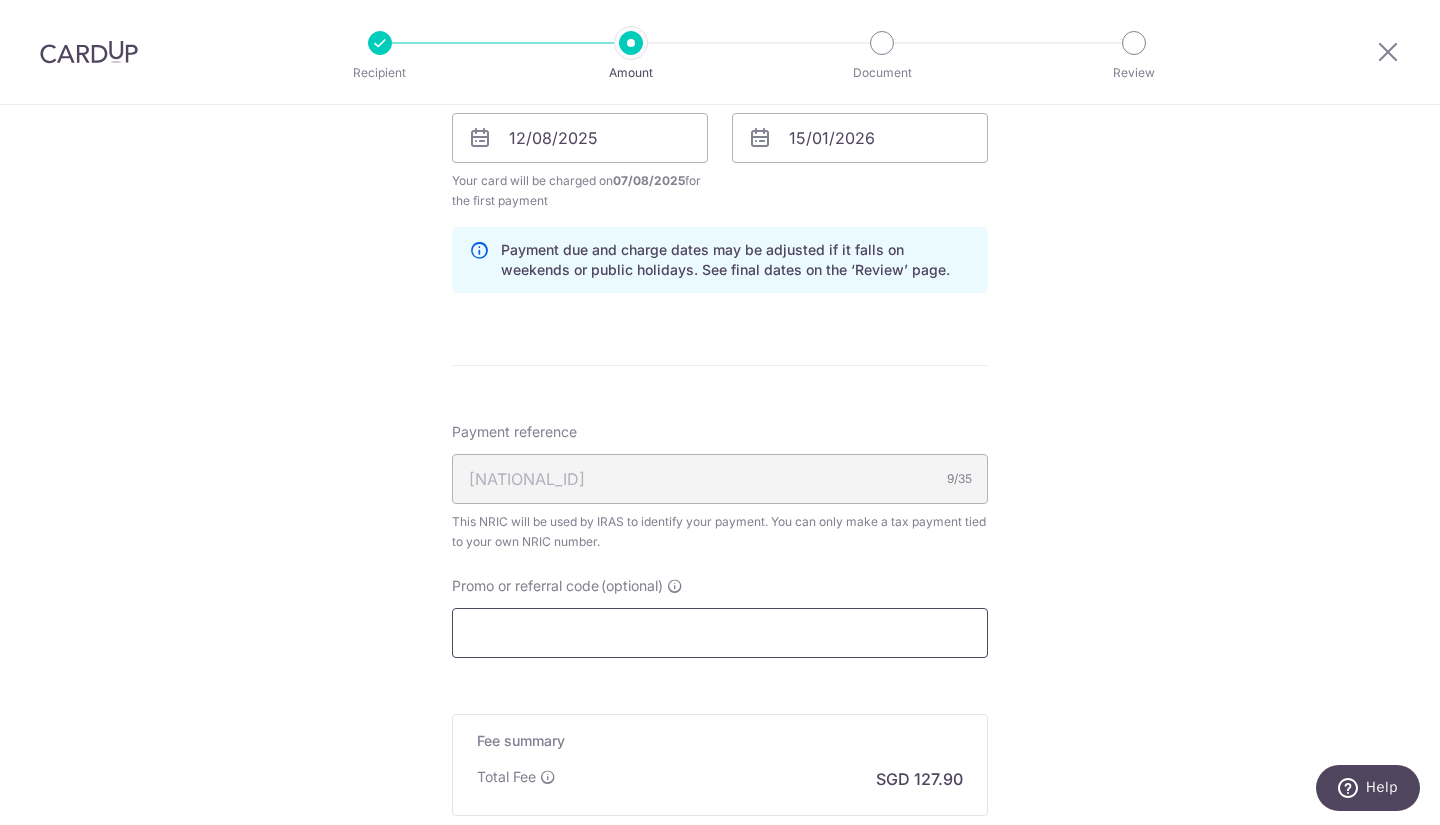 click on "Promo or referral code
(optional)" at bounding box center [720, 633] 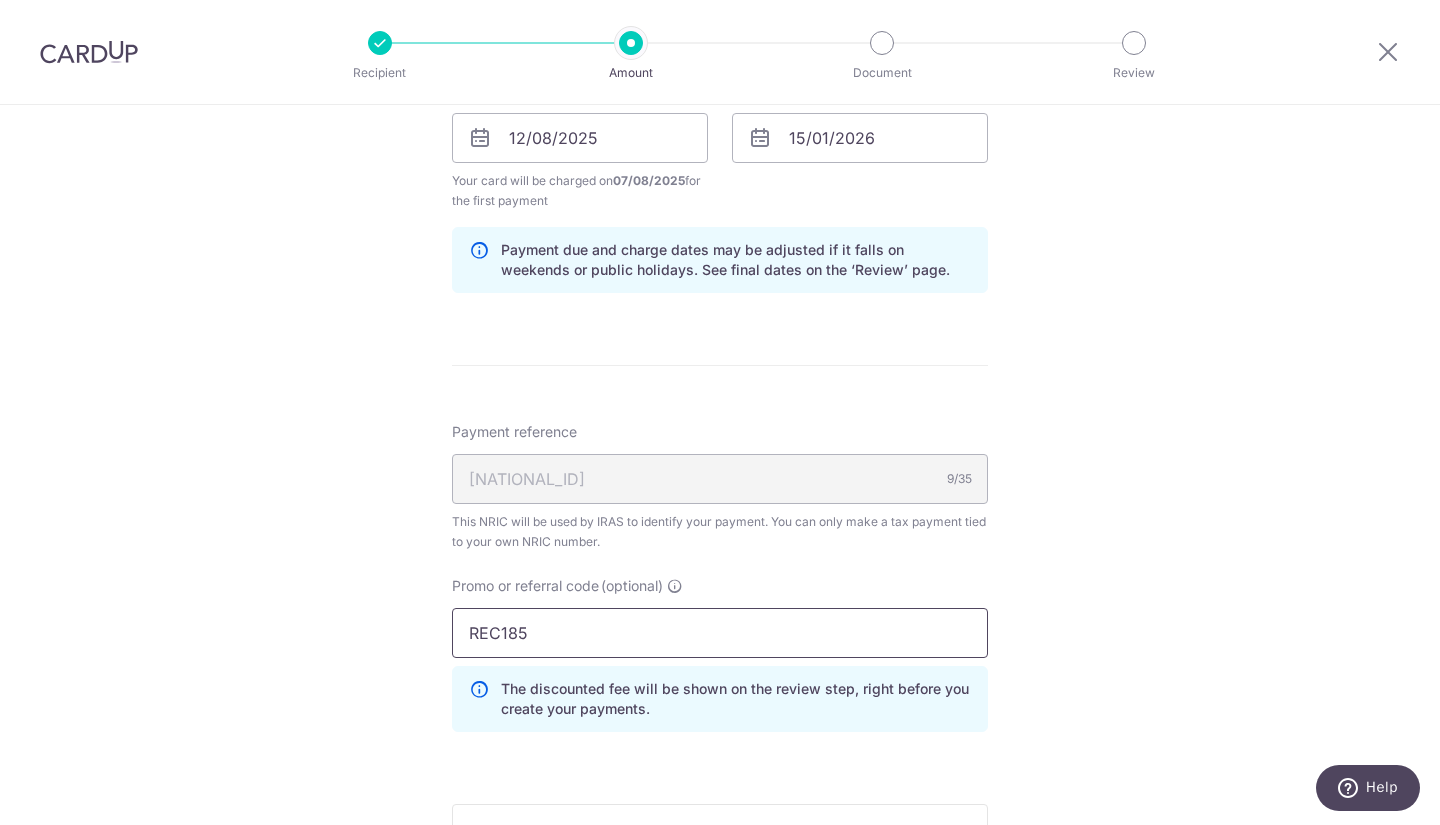 type on "REC185" 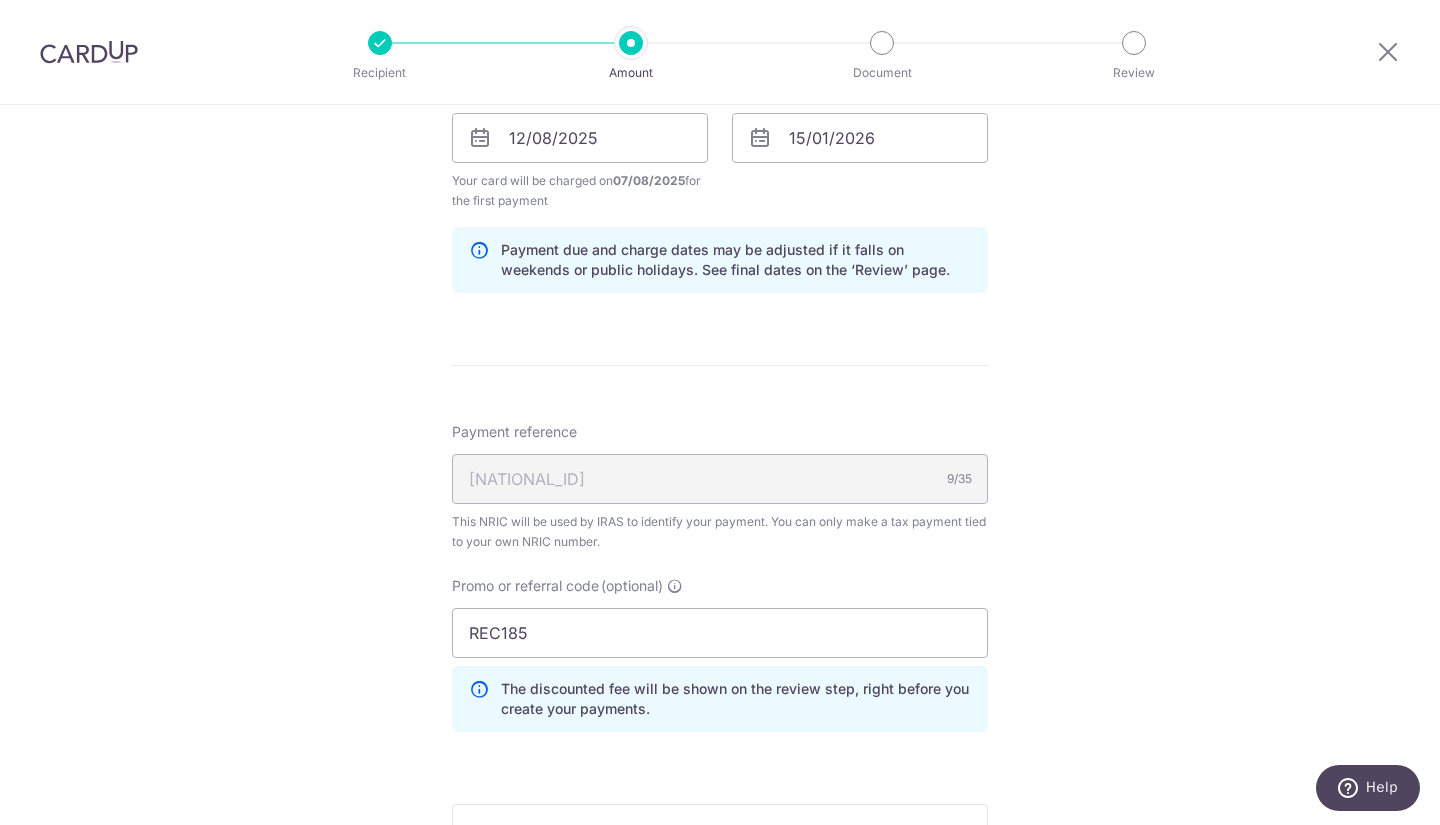 click on "Tell us more about your payment
Enter one-time or monthly payment amount
SGD
4,919.10
4919.10
The  total tax payment amounts scheduled  should not exceed the outstanding balance in your latest Statement of Account.
Select Card
**** 8094
Add credit card
Your Cards
**** 3364
**** 9260
**** 8491
**** 9960
**** 8094
Secure 256-bit SSL" at bounding box center (720, 33) 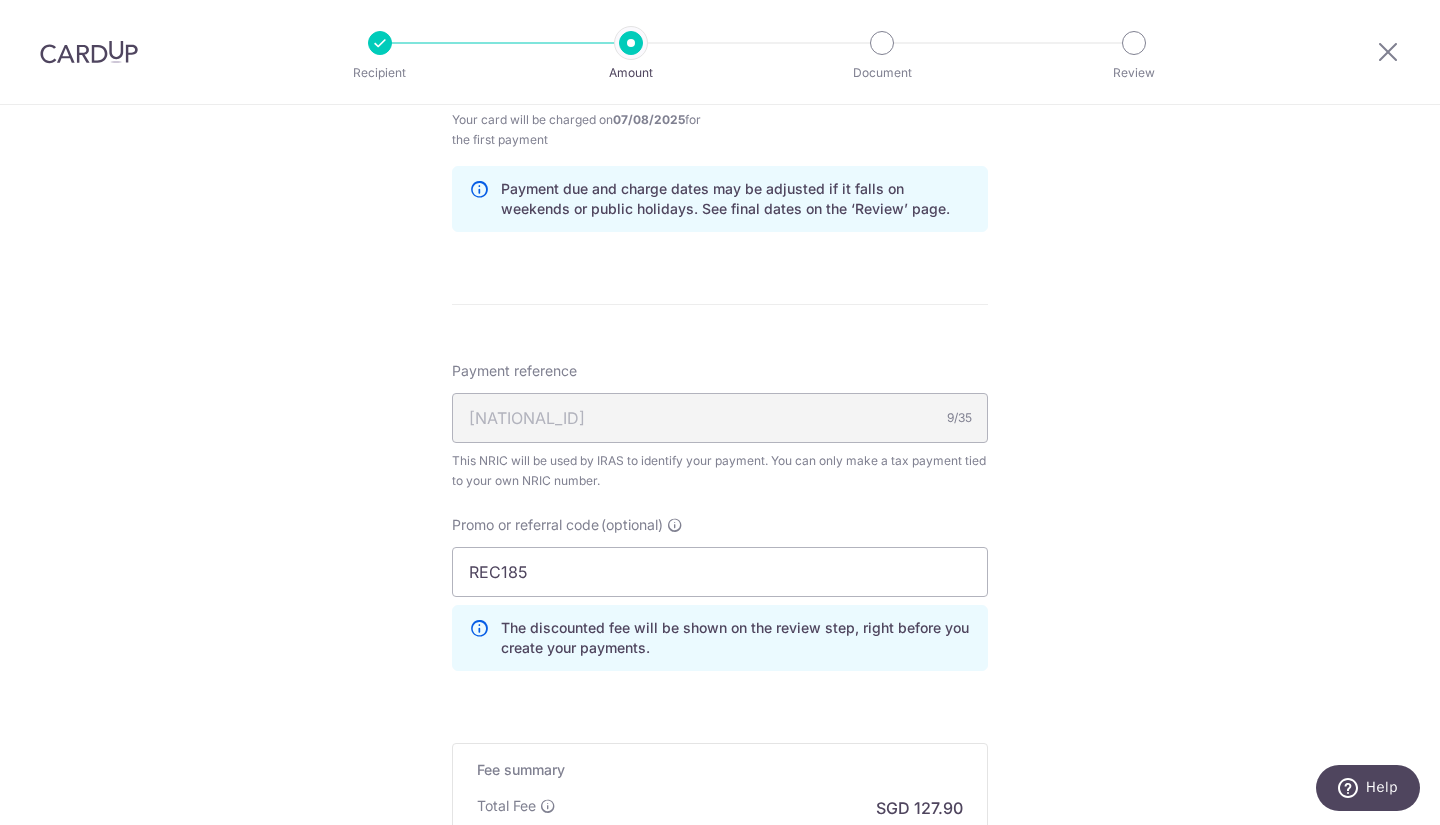 scroll, scrollTop: 1537, scrollLeft: 0, axis: vertical 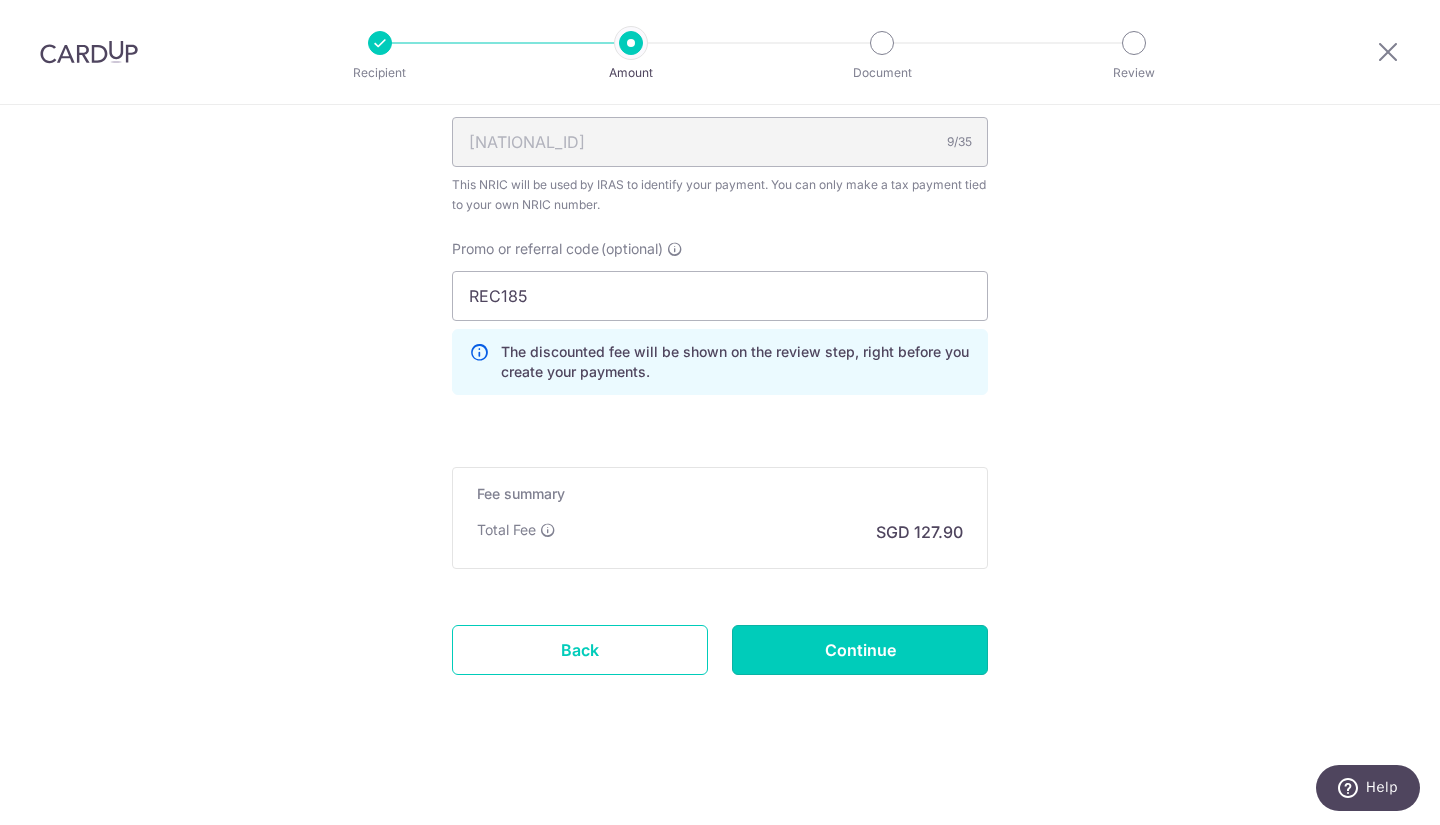 click on "Continue" at bounding box center (860, 650) 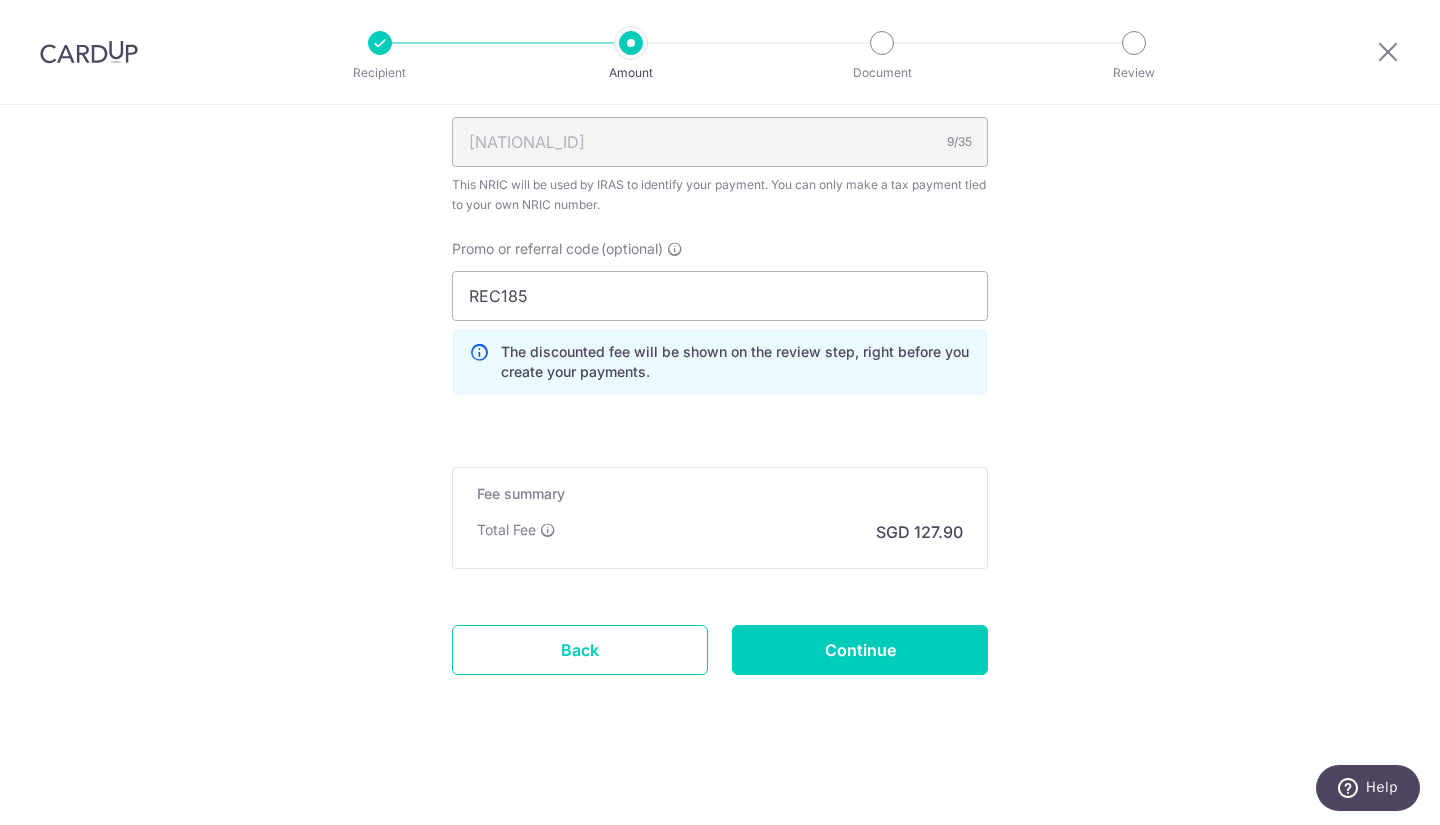 type on "Create Schedule" 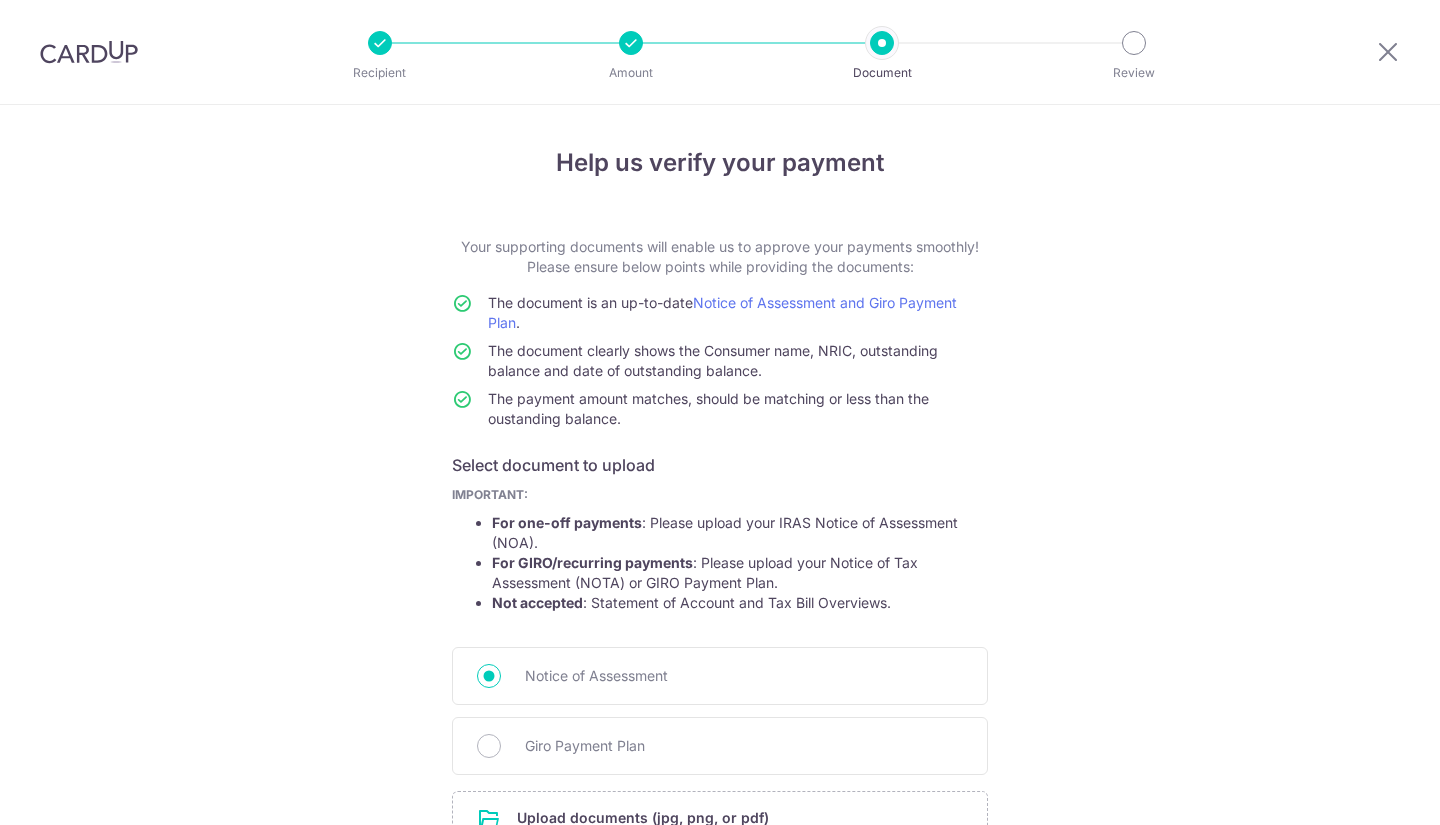 scroll, scrollTop: 0, scrollLeft: 0, axis: both 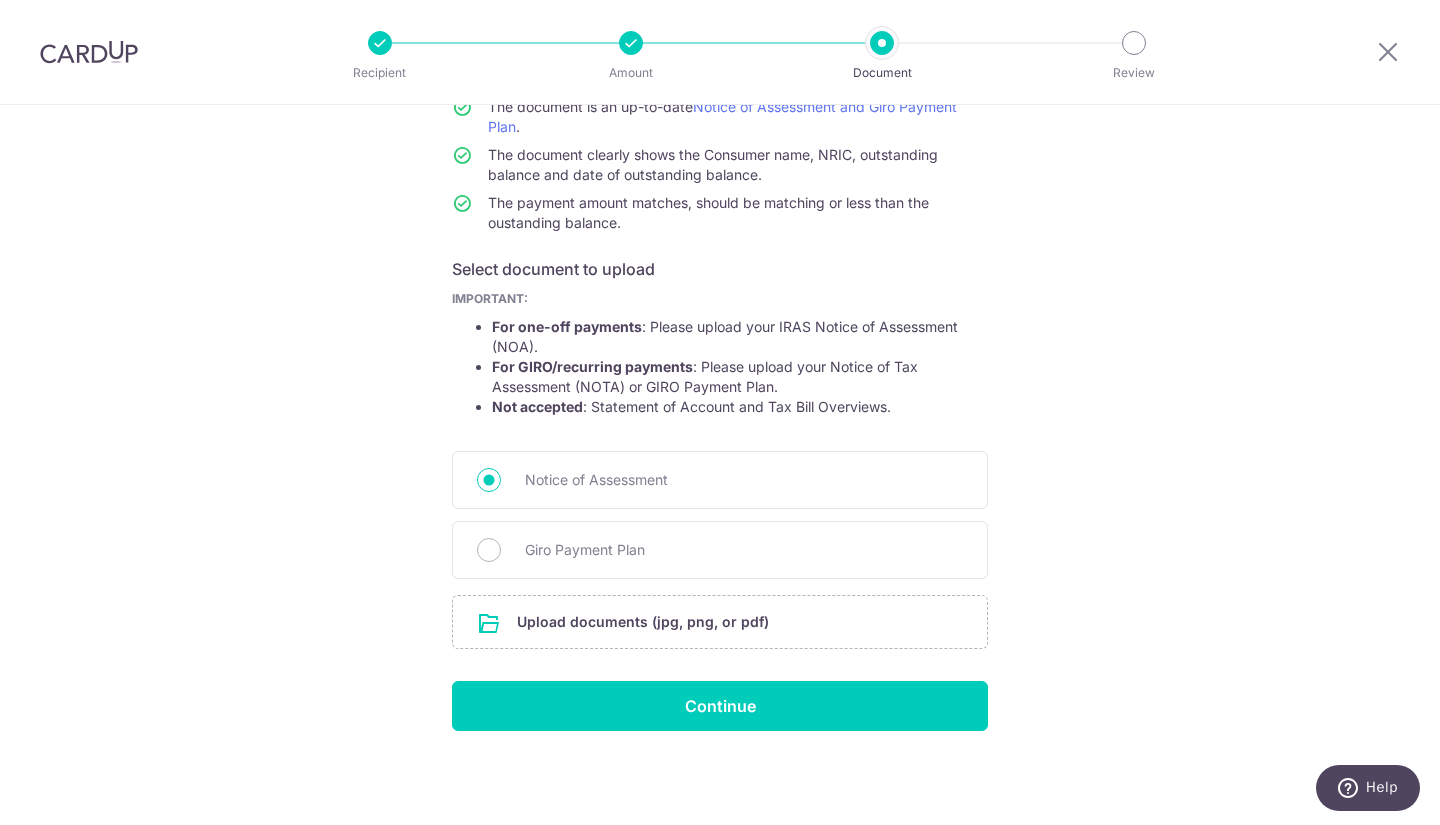 click on "Giro Payment Plan" at bounding box center [744, 550] 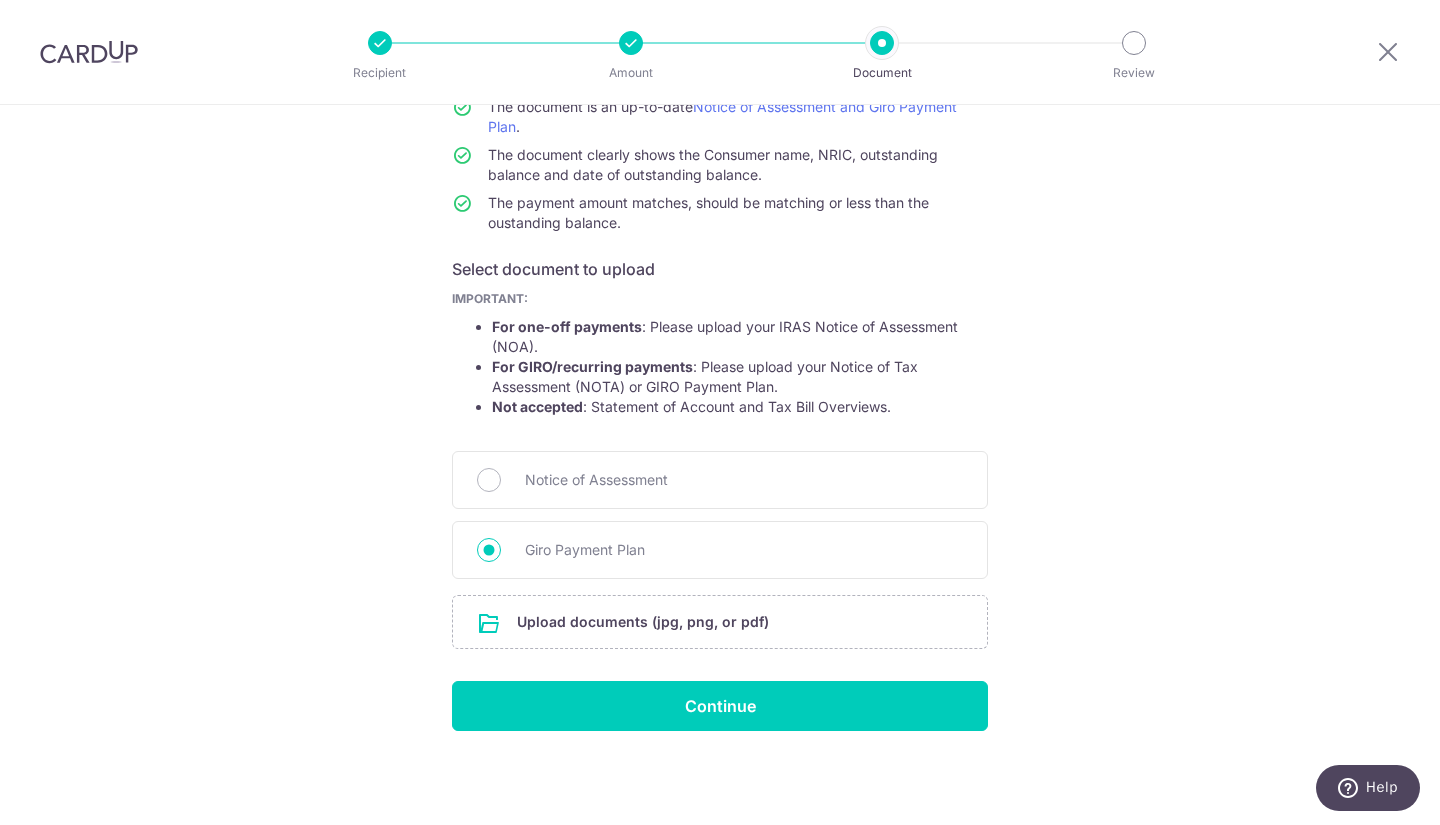 click at bounding box center (720, 622) 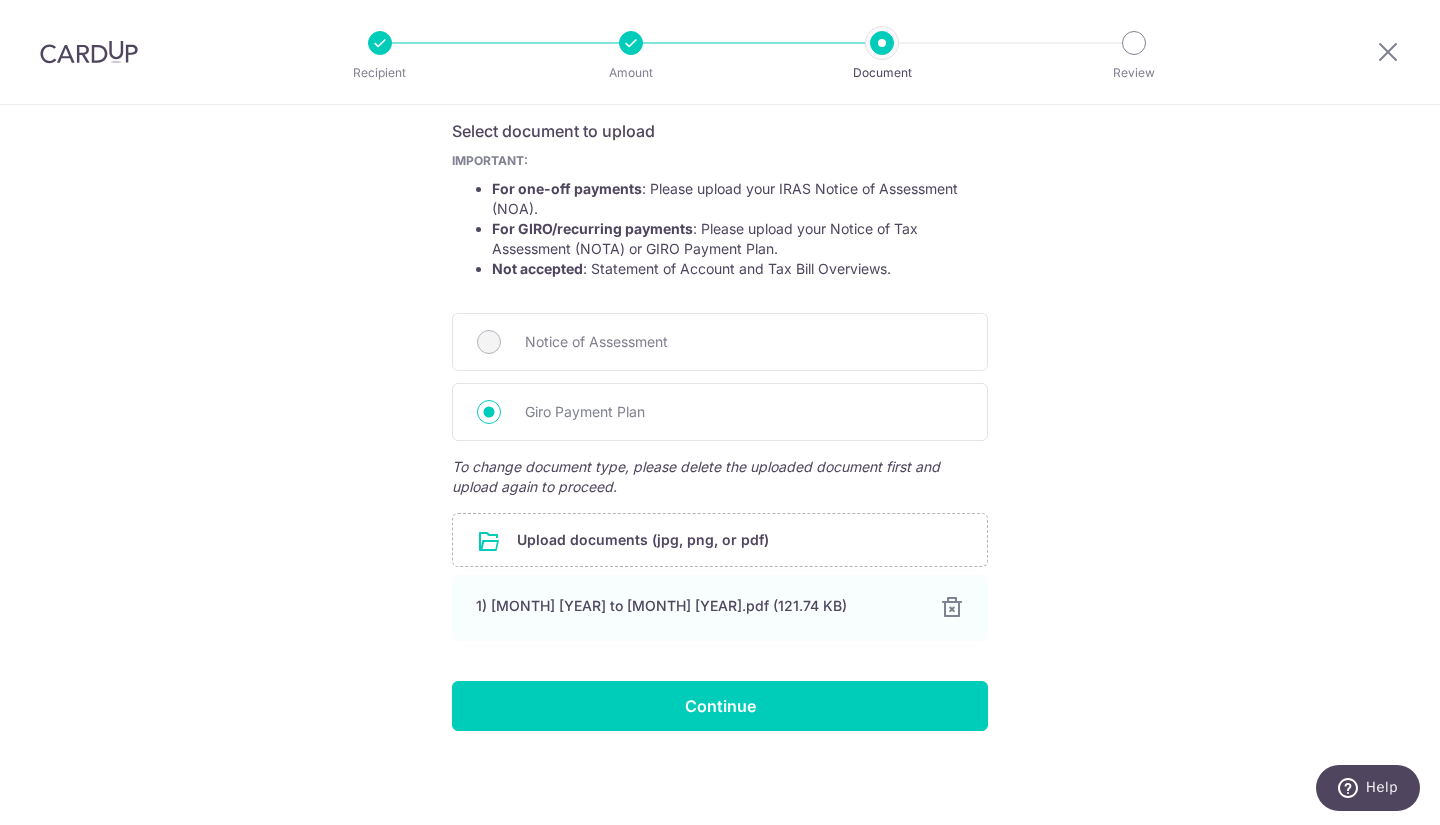 scroll, scrollTop: 344, scrollLeft: 0, axis: vertical 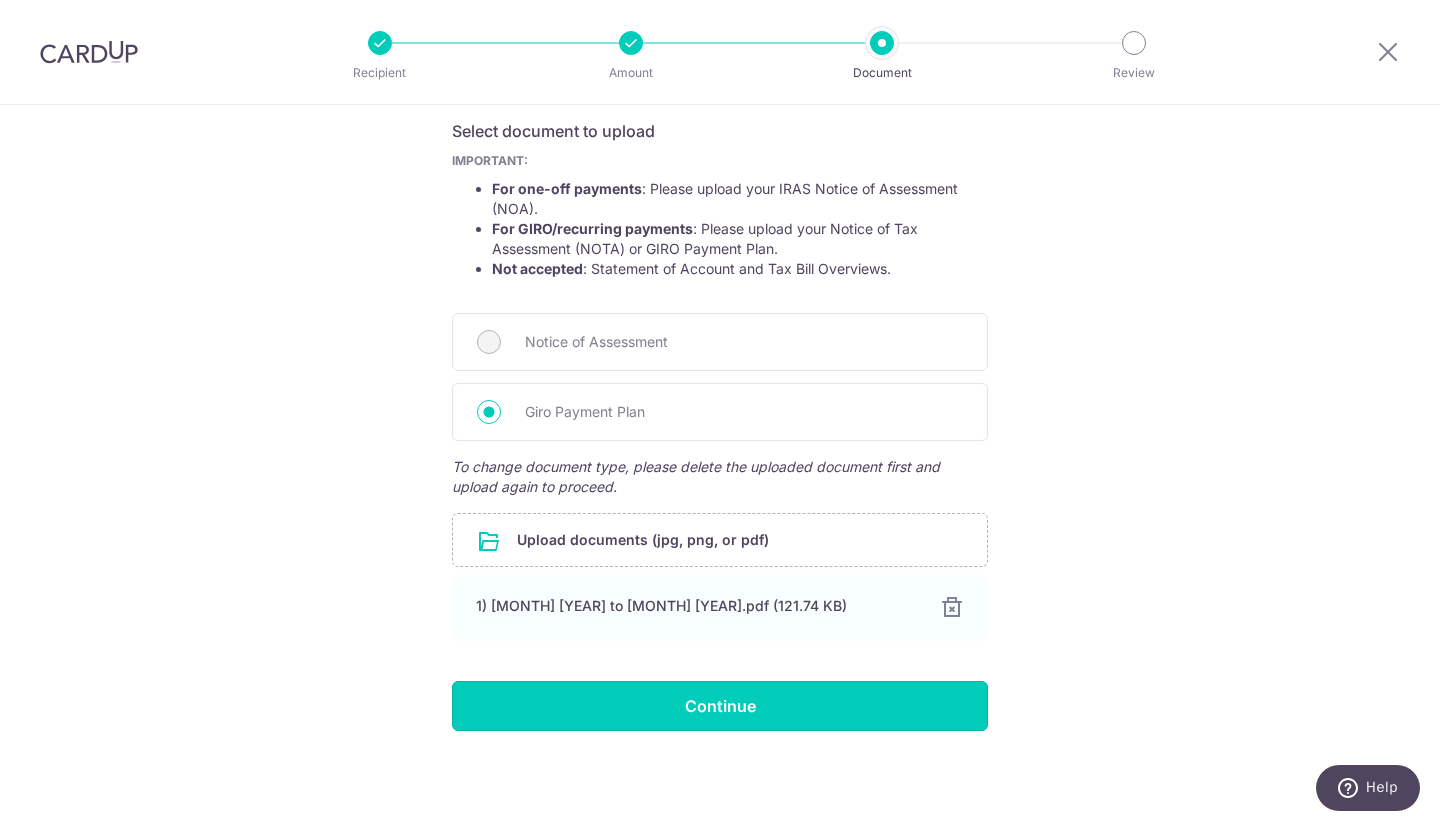 click on "Continue" at bounding box center (720, 706) 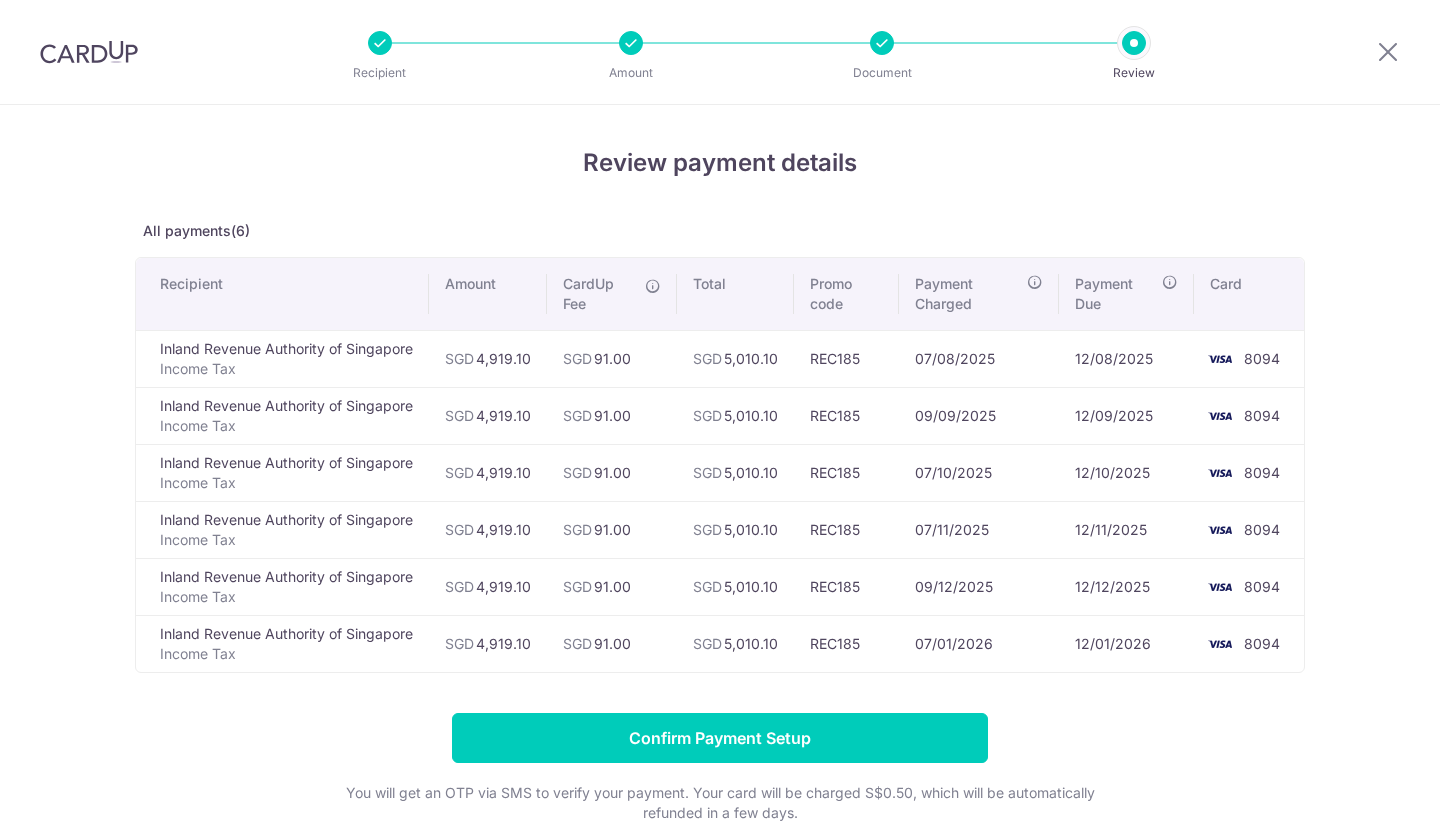 scroll, scrollTop: 0, scrollLeft: 0, axis: both 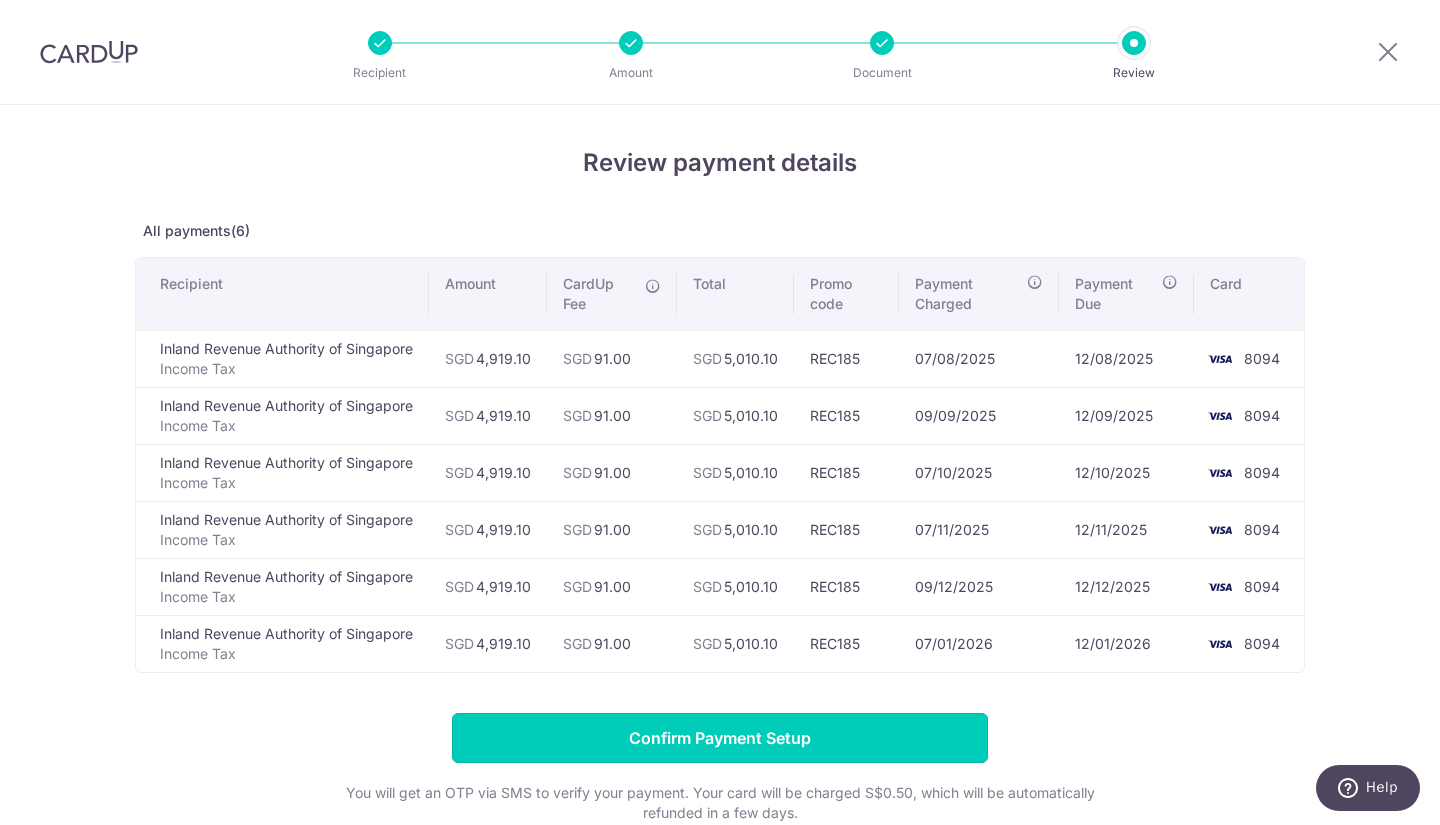 click on "Confirm Payment Setup" at bounding box center (720, 738) 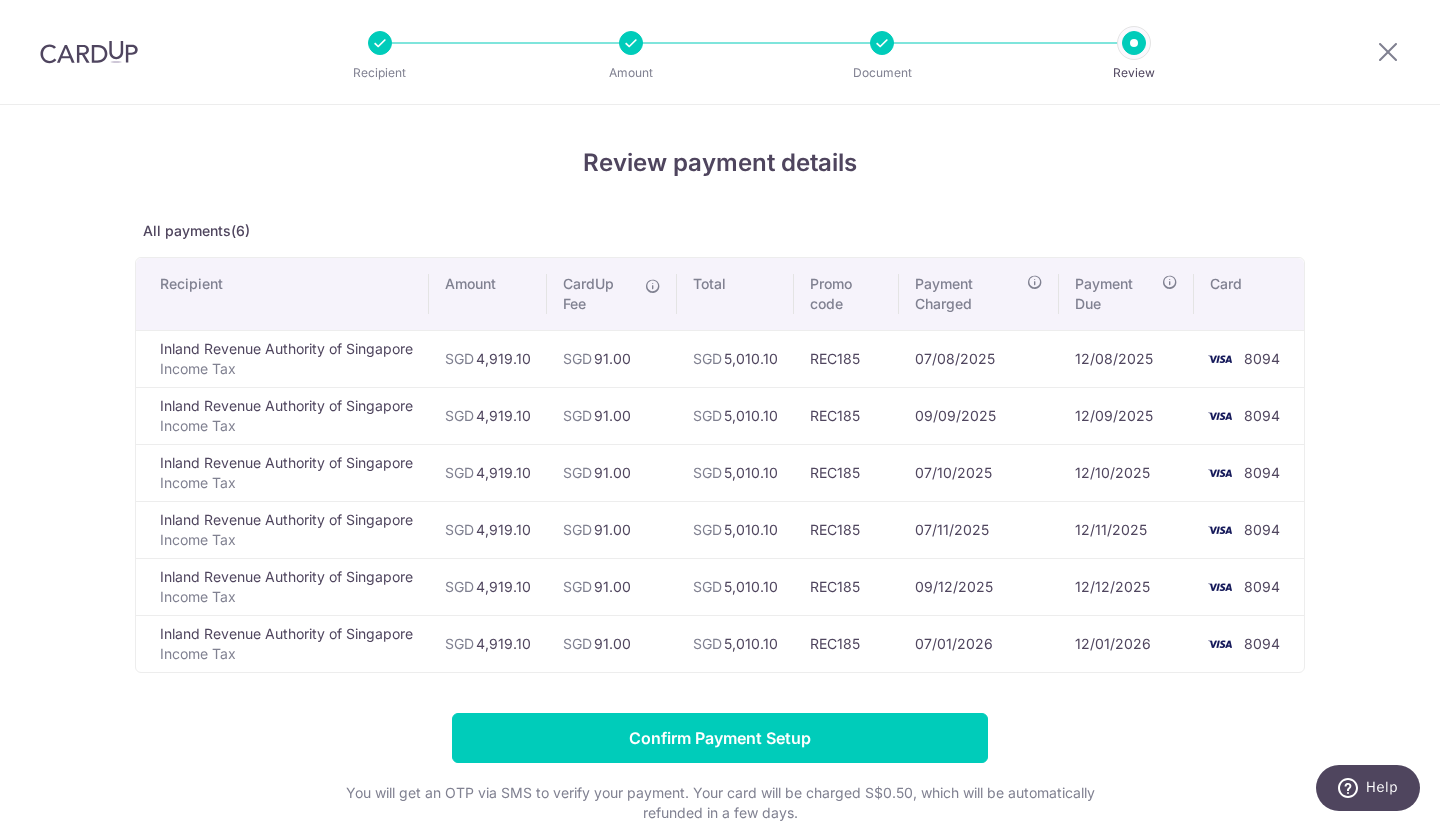 click on "Confirm Payment Setup
You will get an OTP via SMS to verify your payment. Your card will be charged S$0.50, which will be automatically refunded in a few days.
We will reach out to you within one business day if we need more details to verify your payment.
By clicking Confirm Payment Setup, you accept that these payments cannot be refunded by CardUp directly (in accordance with the  Terms of Service ). You can cancel/edit these payments from your dashboard before the payment charged date." at bounding box center [720, 816] 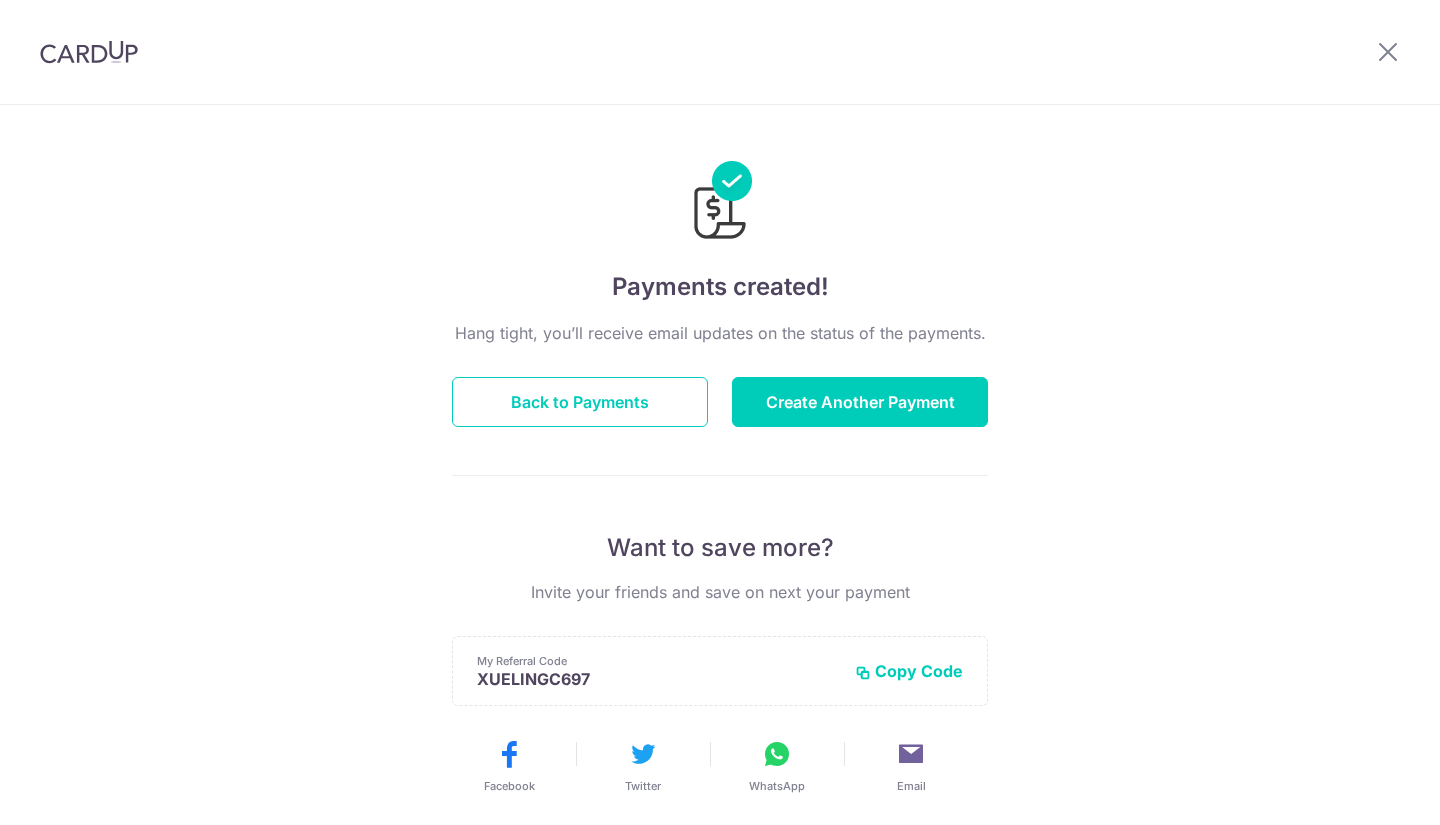 scroll, scrollTop: 0, scrollLeft: 0, axis: both 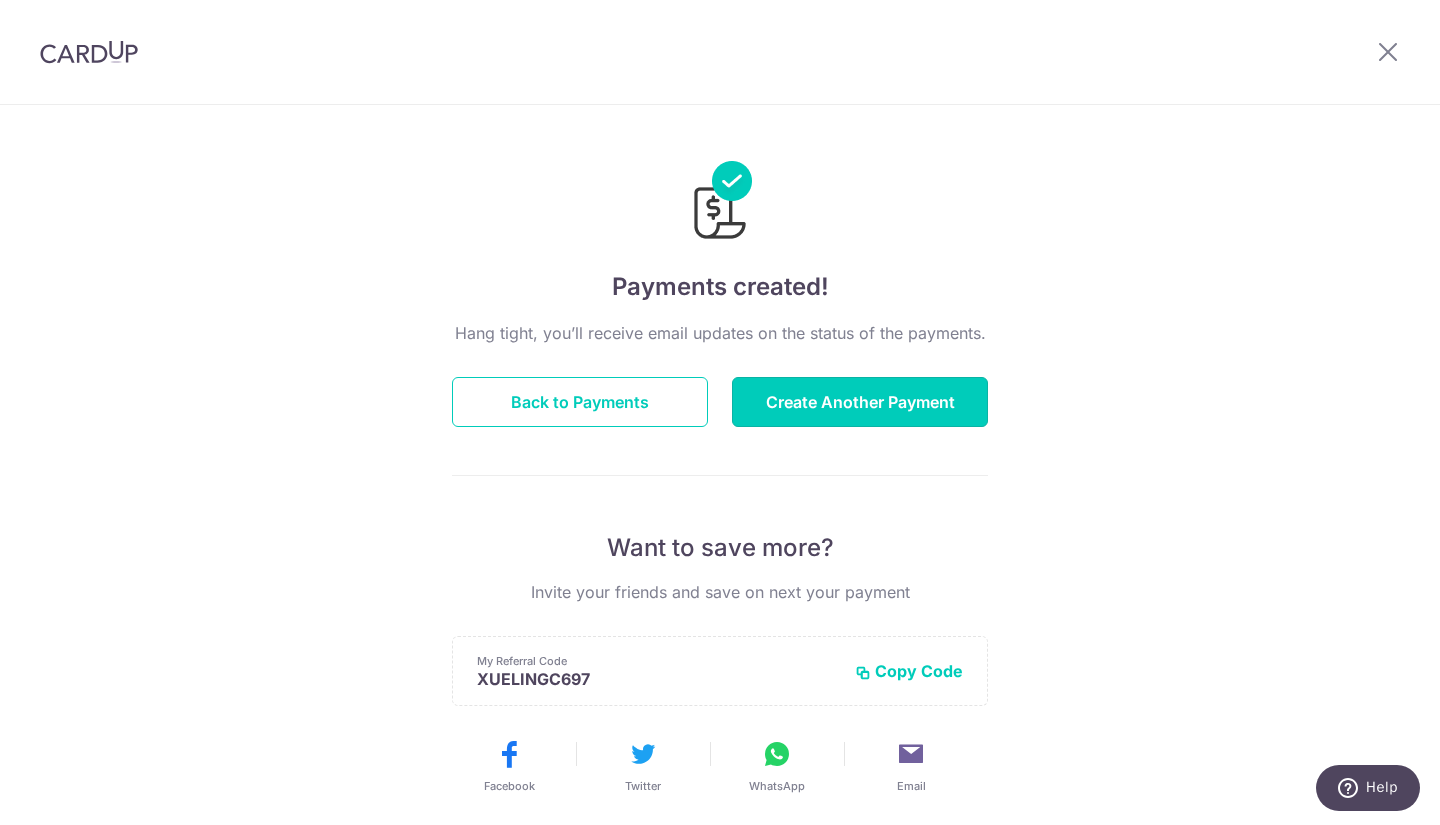click on "Create Another Payment" at bounding box center [860, 402] 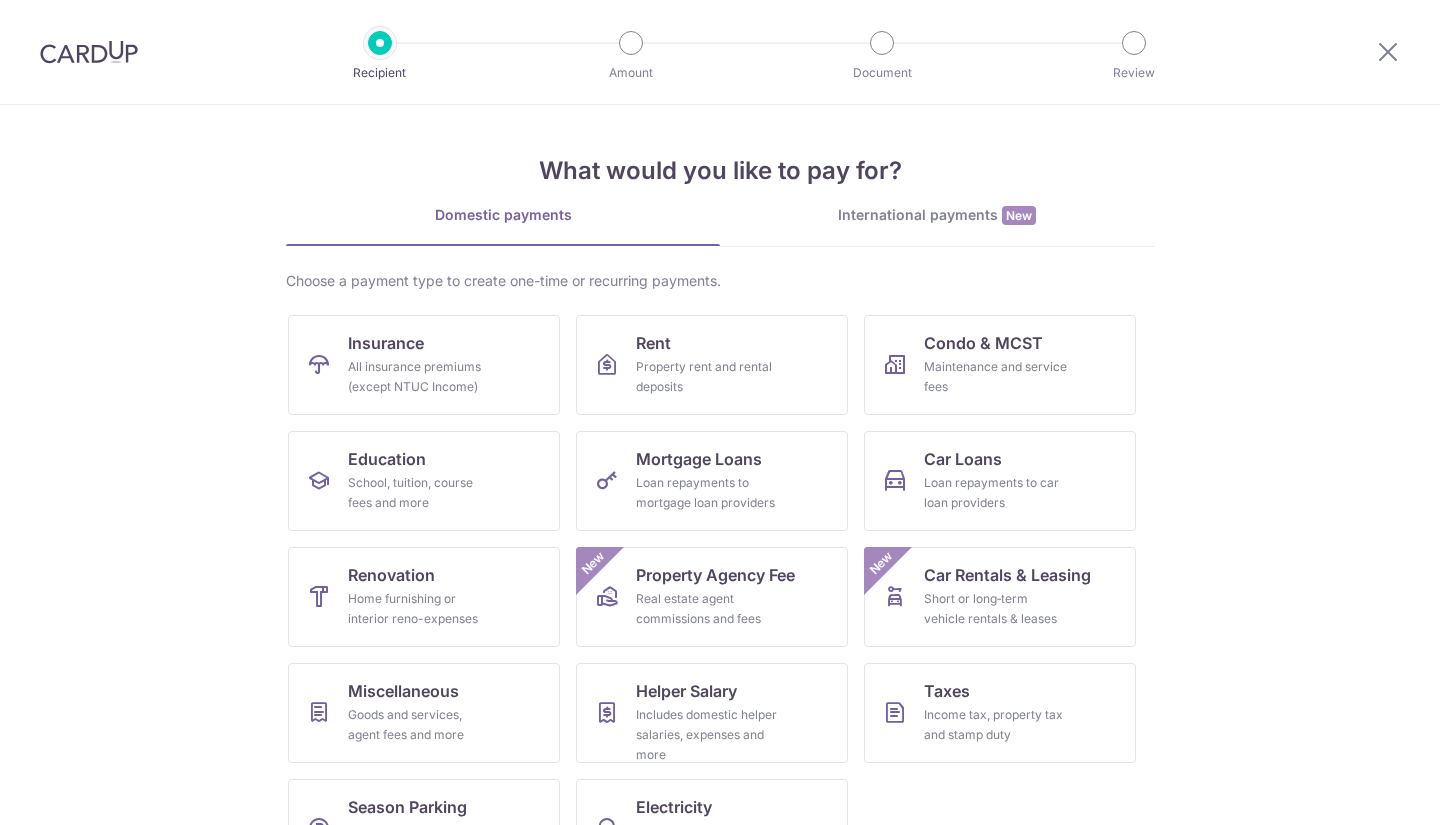 scroll, scrollTop: 0, scrollLeft: 0, axis: both 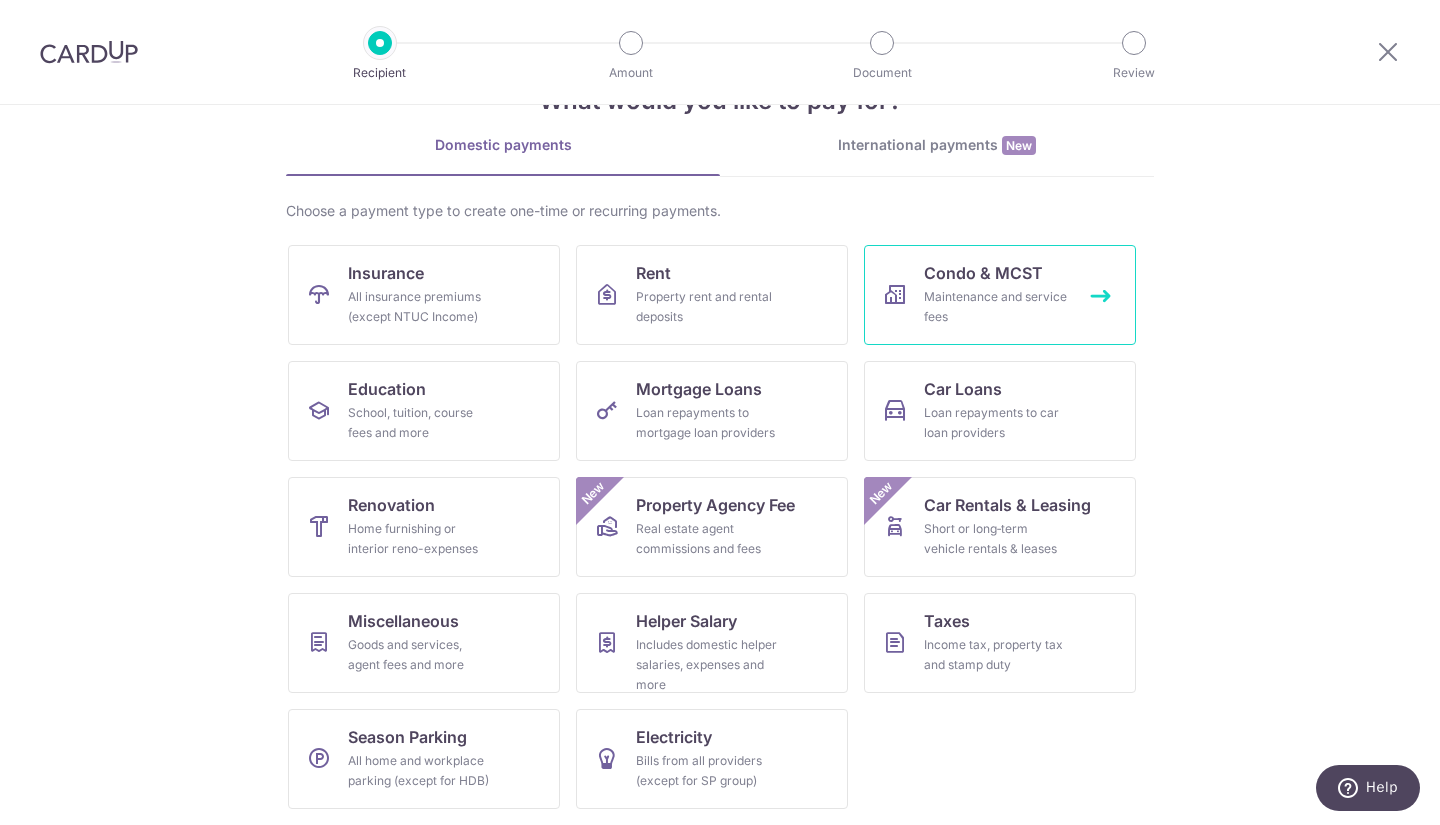 click on "Maintenance and service fees" at bounding box center [996, 307] 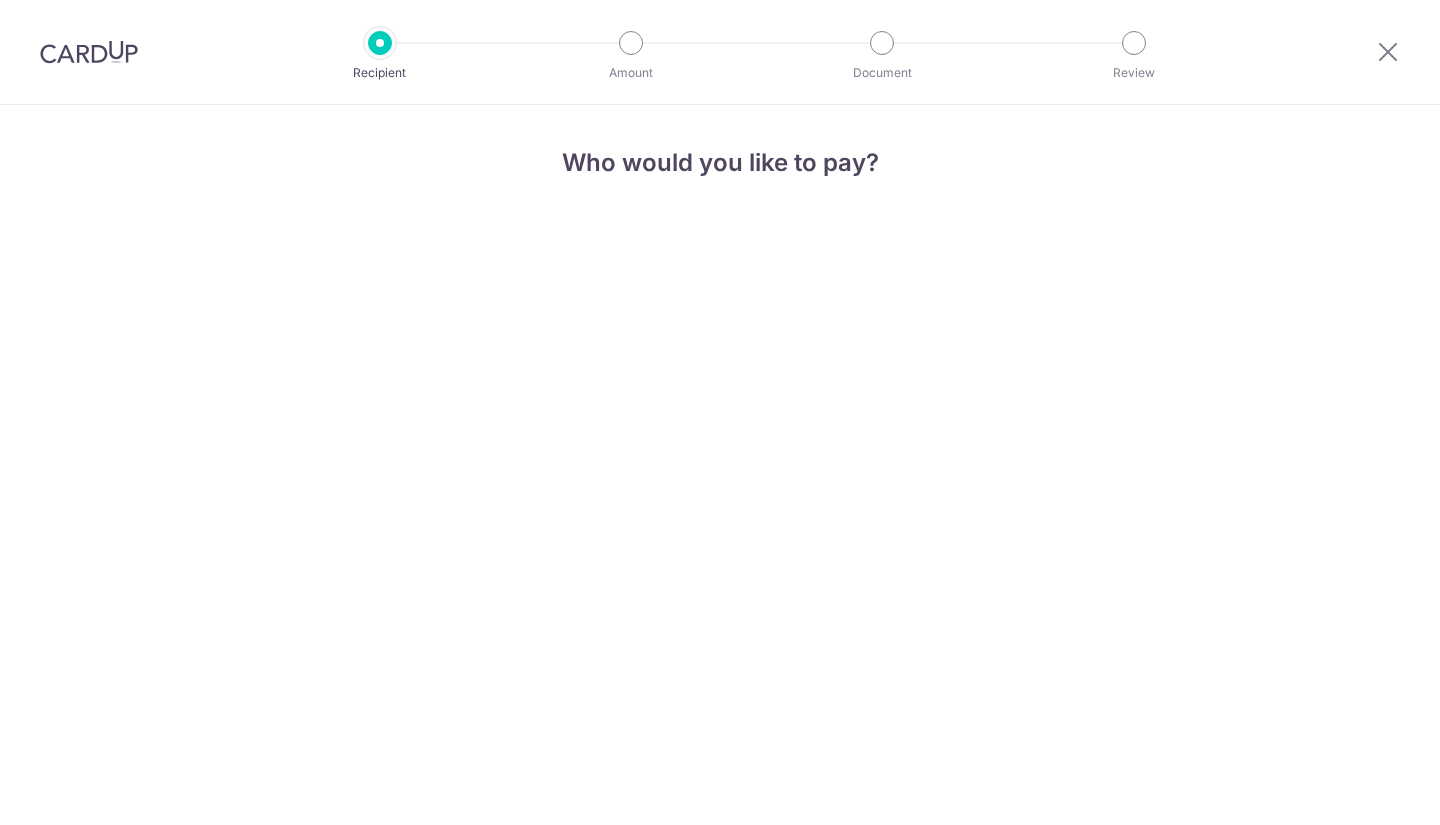 scroll, scrollTop: 0, scrollLeft: 0, axis: both 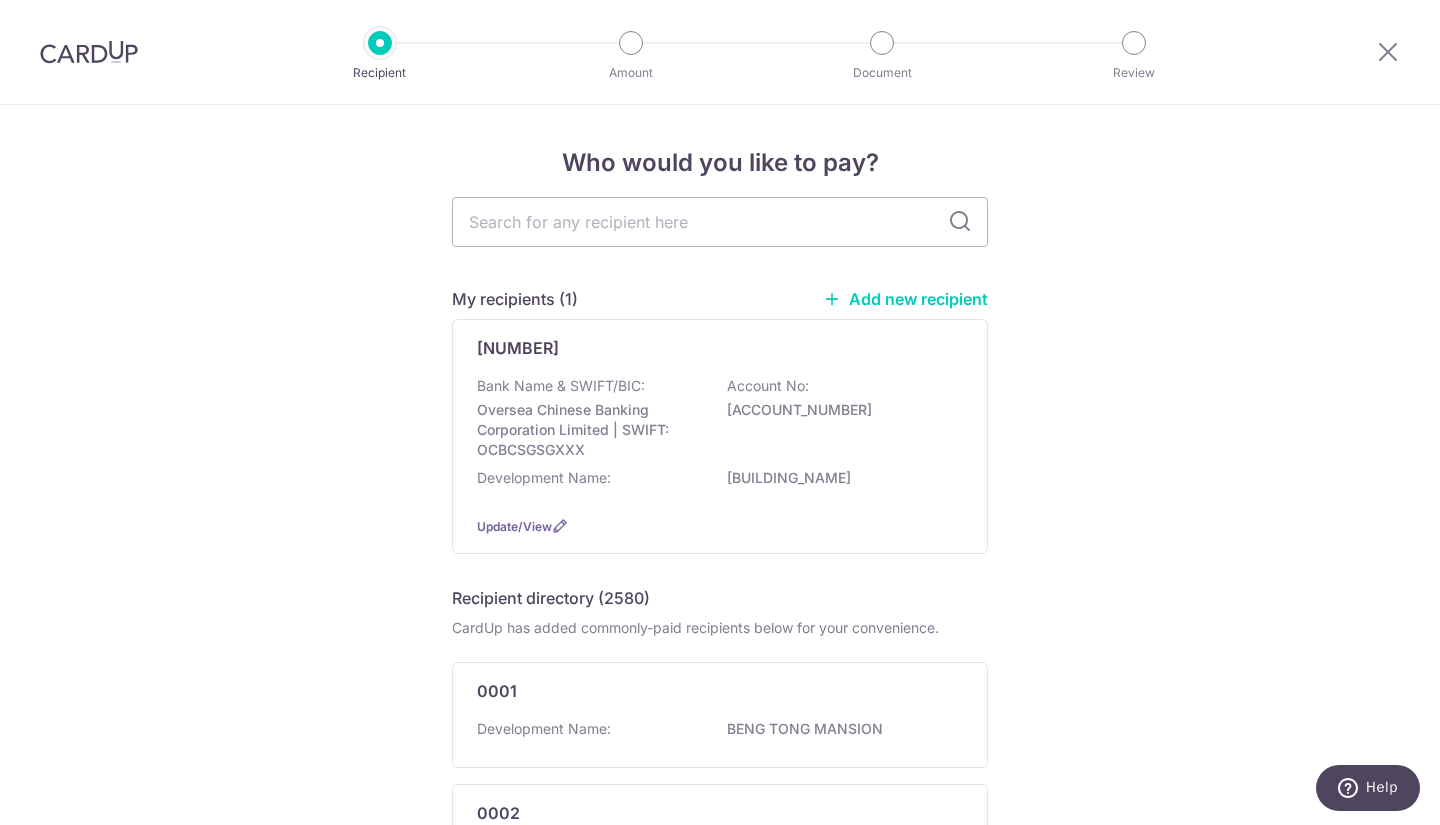 click on "Bank Name & SWIFT/BIC:
[BANK_NAME] | SWIFT: [SWIFT_CODE]
Account No:
[ACCOUNT_NUMBER]" at bounding box center [720, 418] 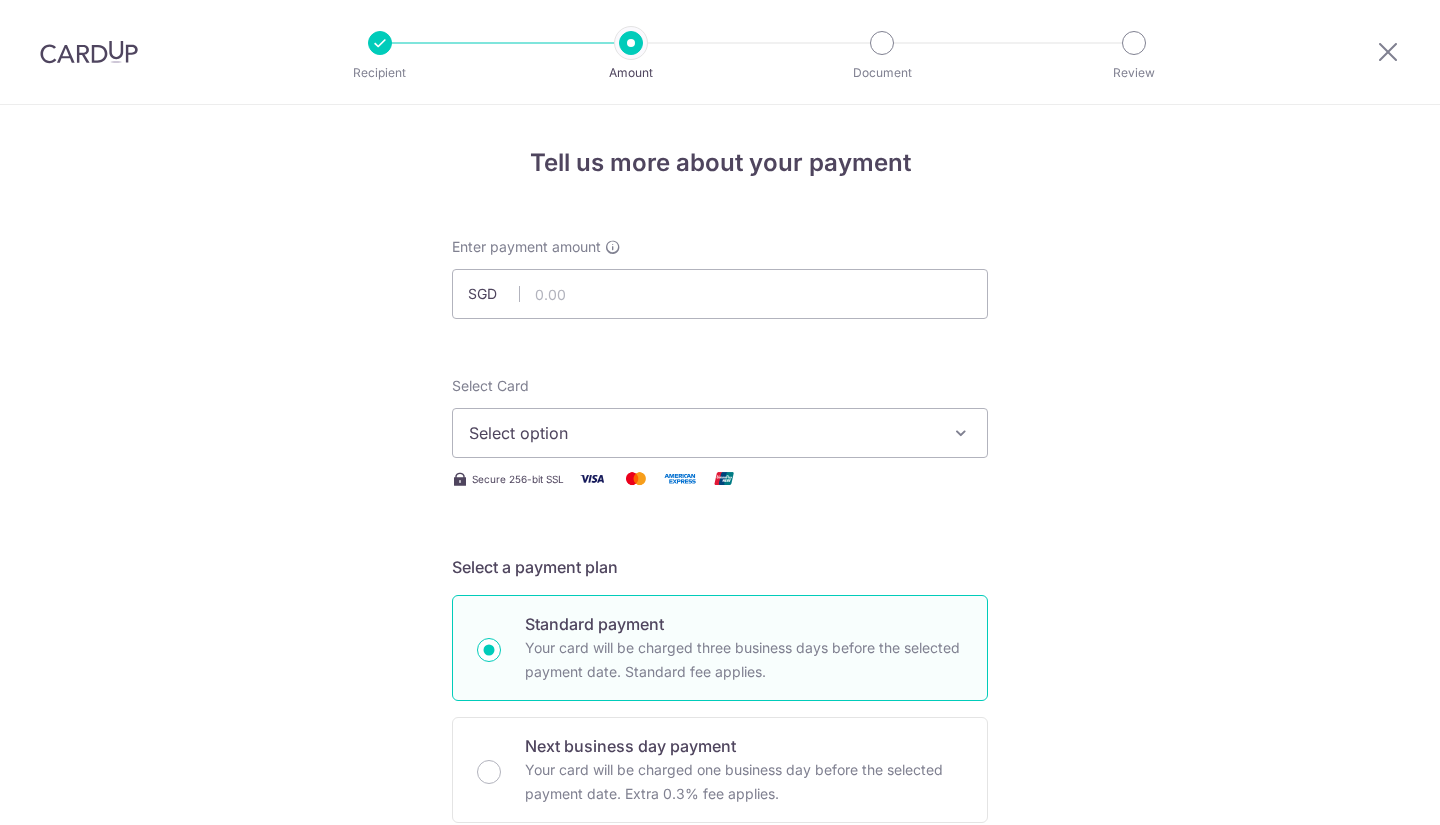 scroll, scrollTop: 0, scrollLeft: 0, axis: both 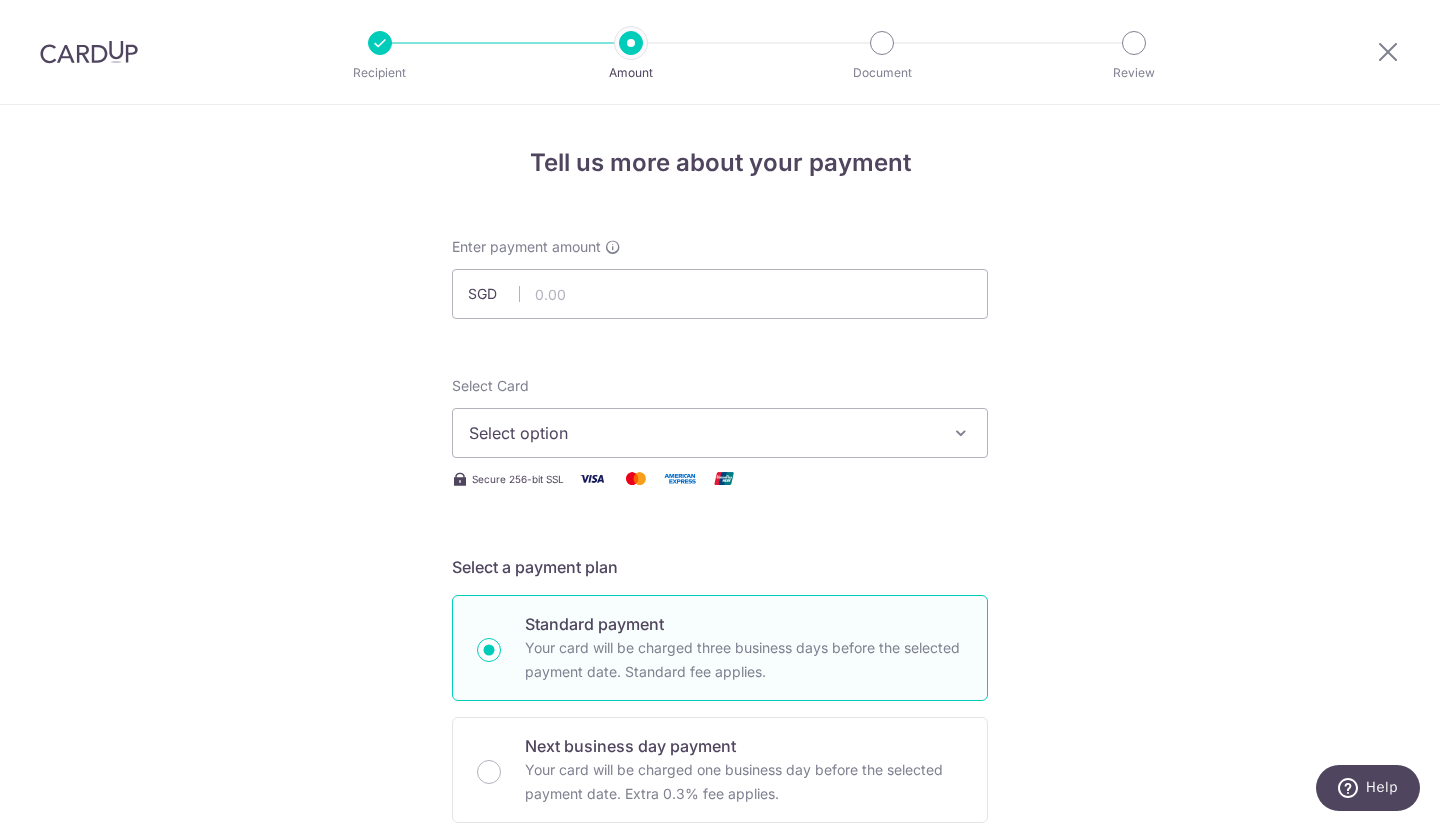 click on "Enter payment amount
SGD" at bounding box center (720, 278) 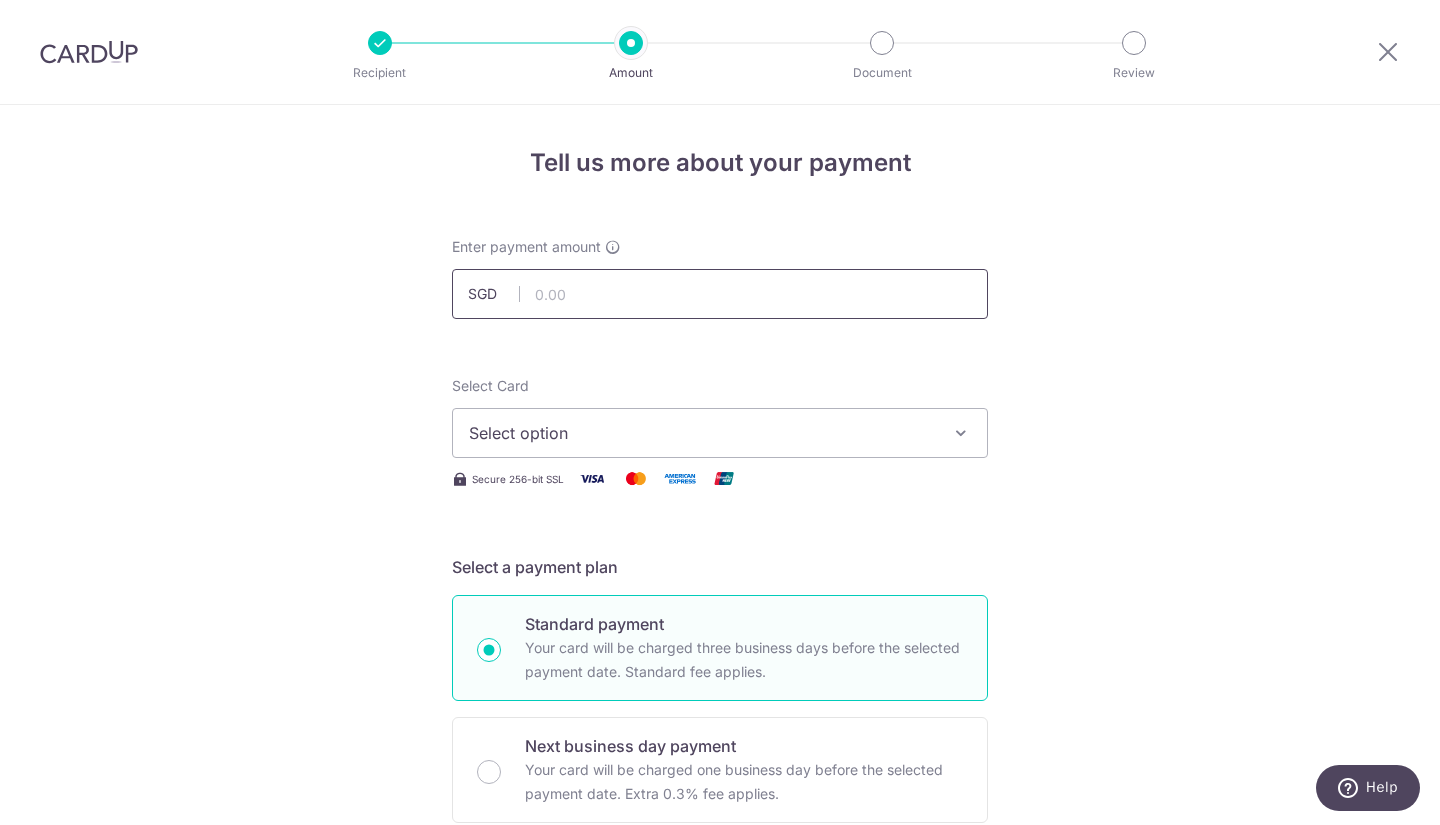 click at bounding box center [720, 294] 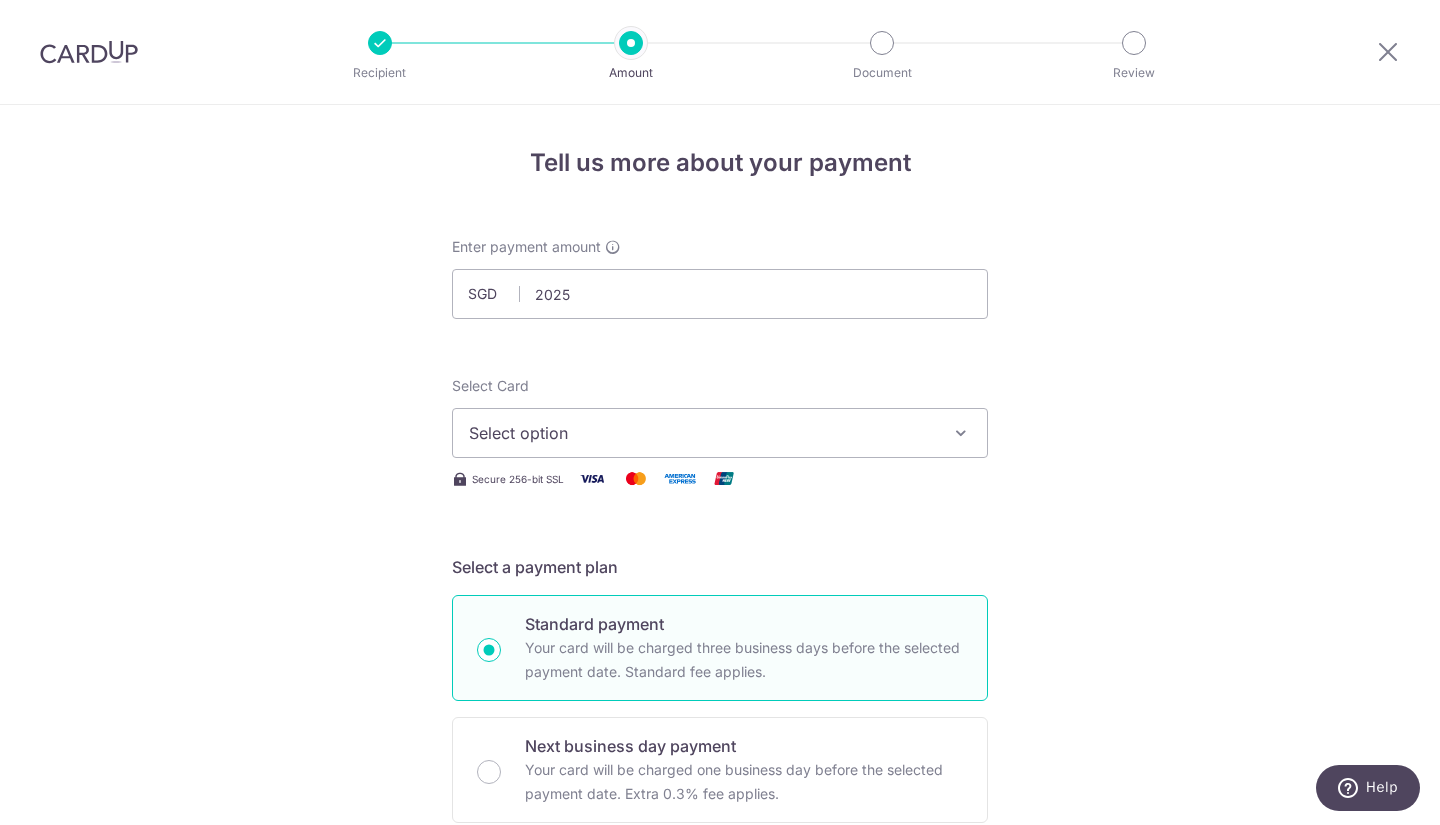 type on "[AMOUNT]" 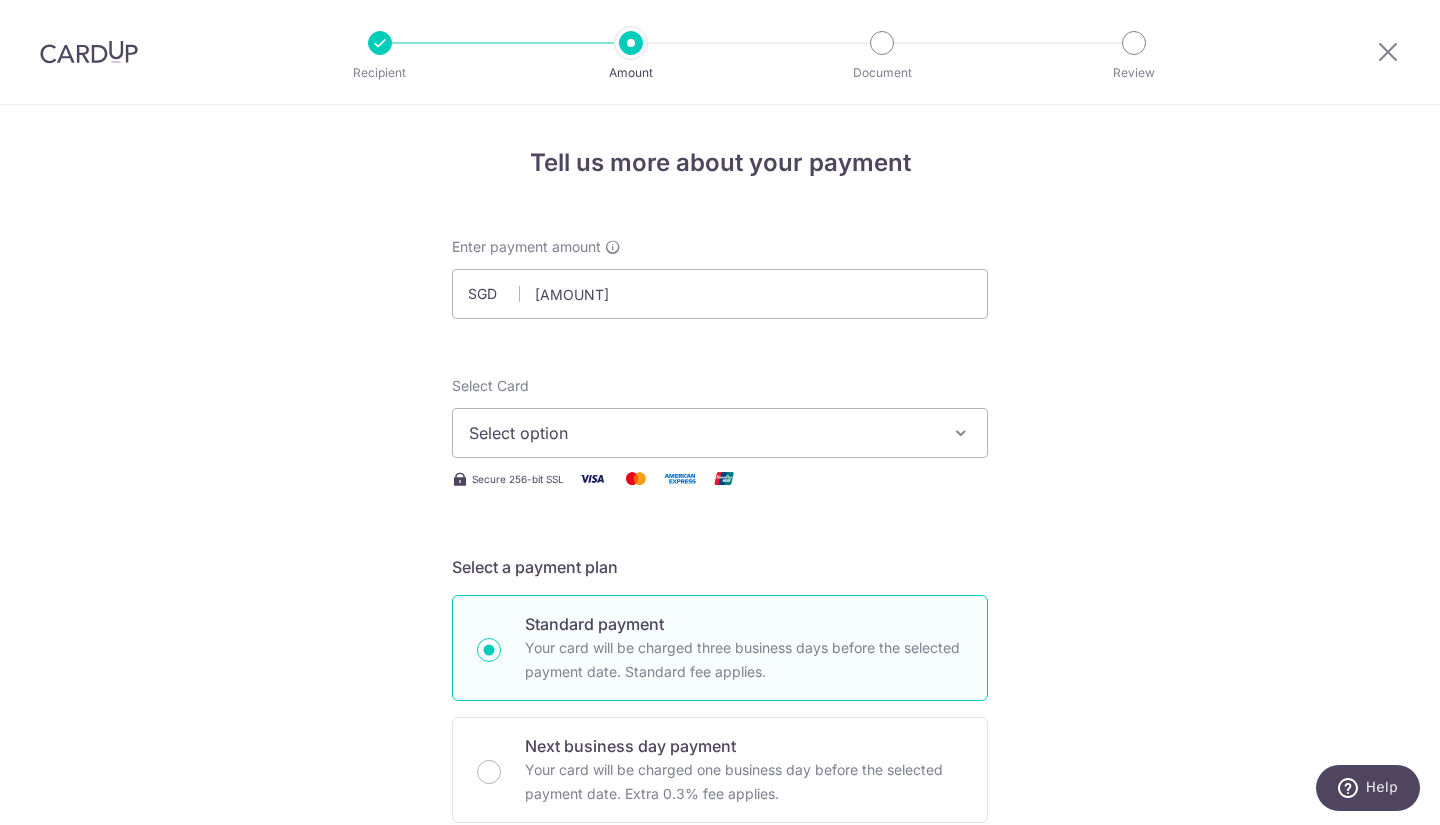 click on "Tell us more about your payment
Enter payment amount
SGD
[AMOUNT]
[AMOUNT]
Select Card
Select option
Add credit card
Your Cards
[CARD]
[CARD]
[CARD]
[CARD]
[CARD]
Secure 256-bit SSL
Text" at bounding box center (720, 1009) 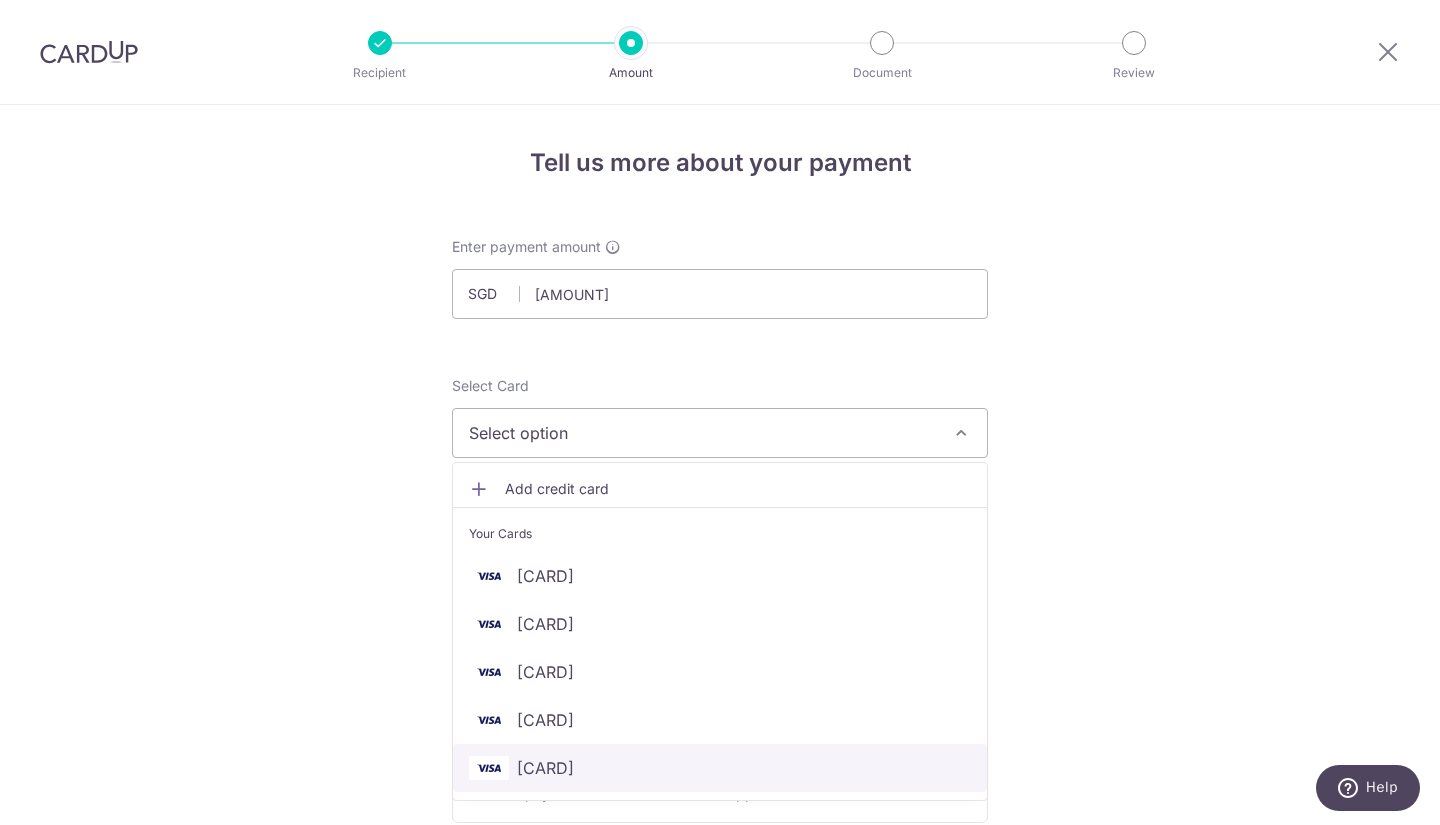 click on "**** 8094" at bounding box center (720, 768) 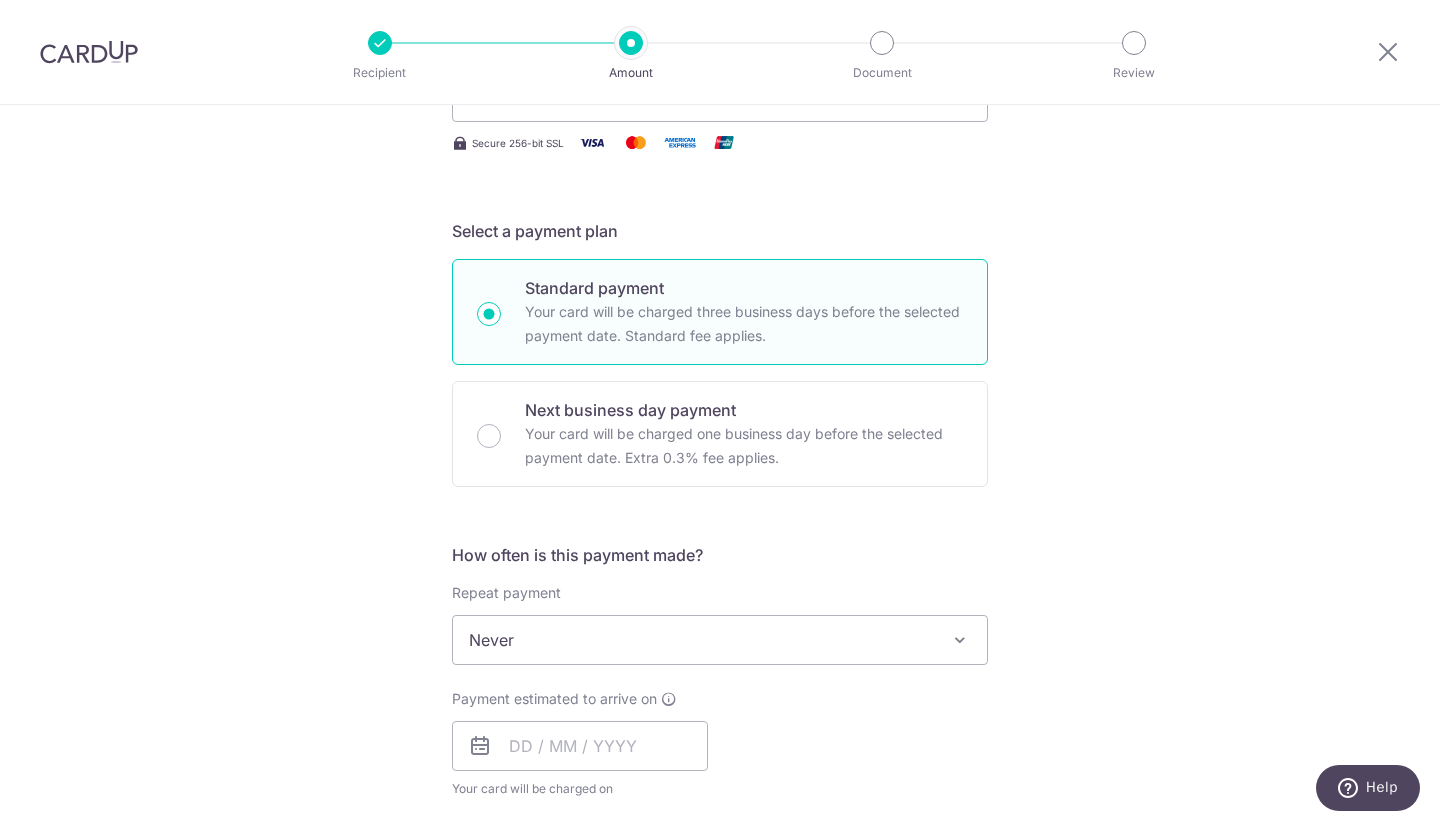 scroll, scrollTop: 400, scrollLeft: 0, axis: vertical 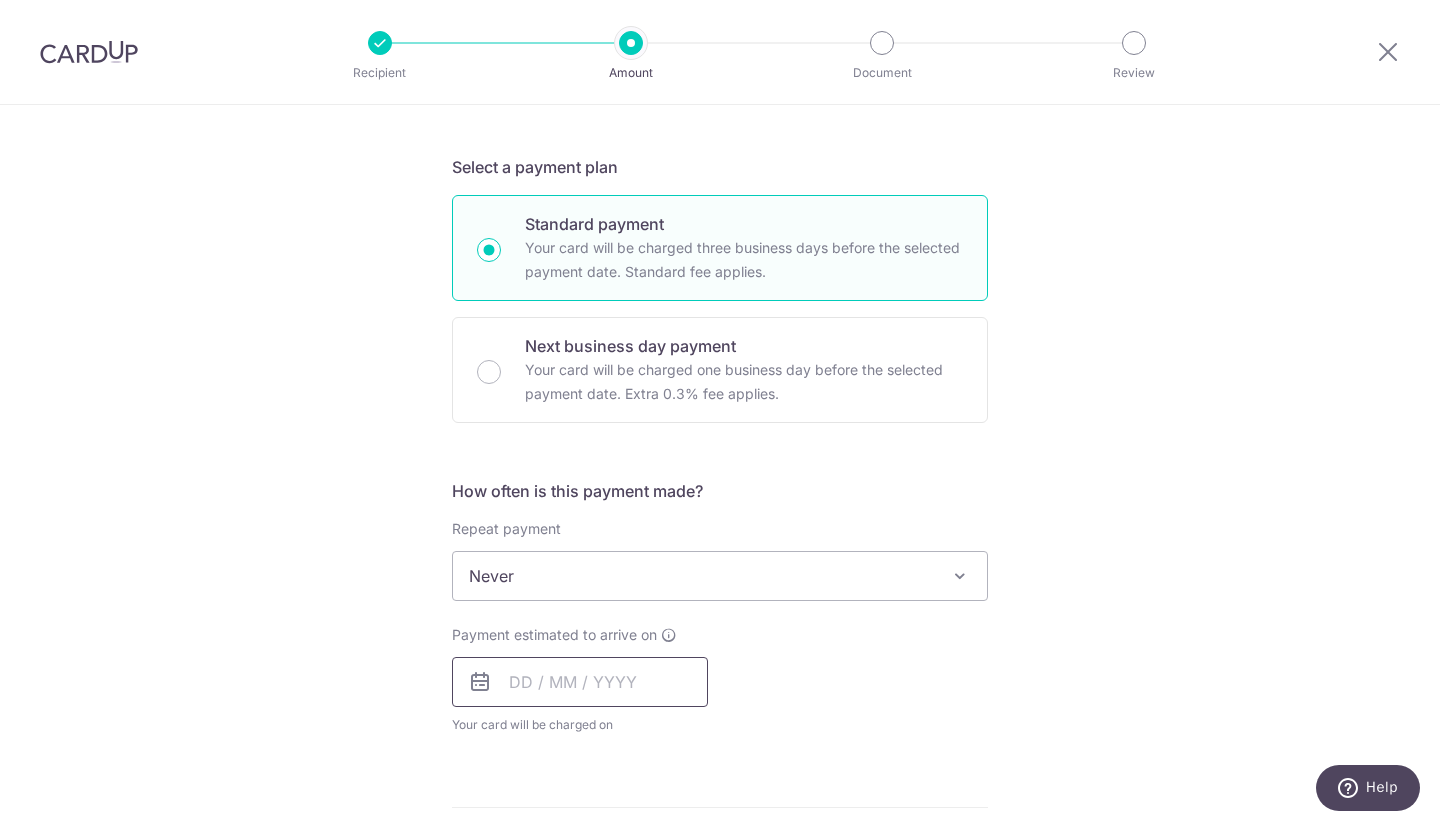 click at bounding box center [580, 682] 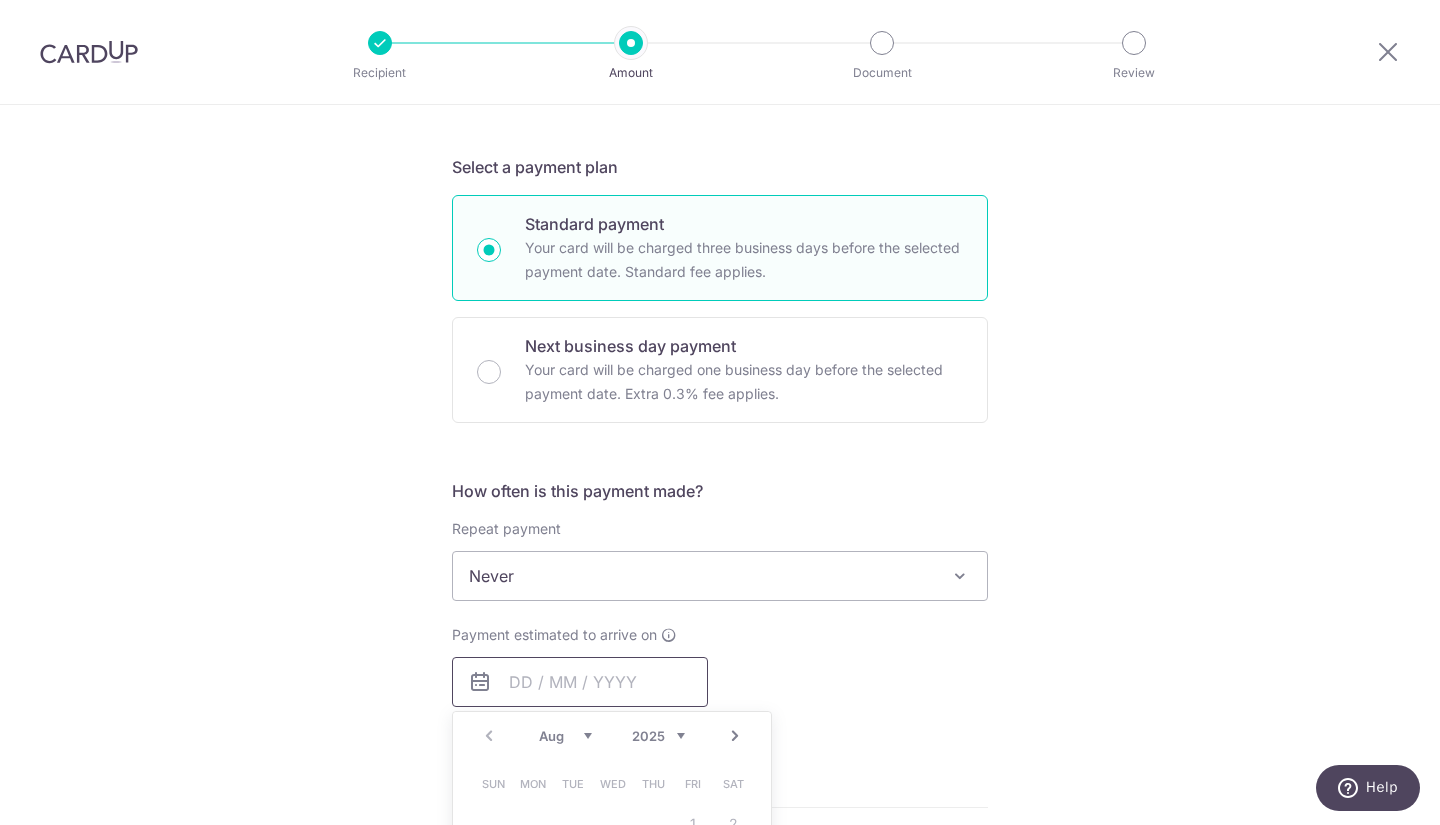 click at bounding box center [580, 682] 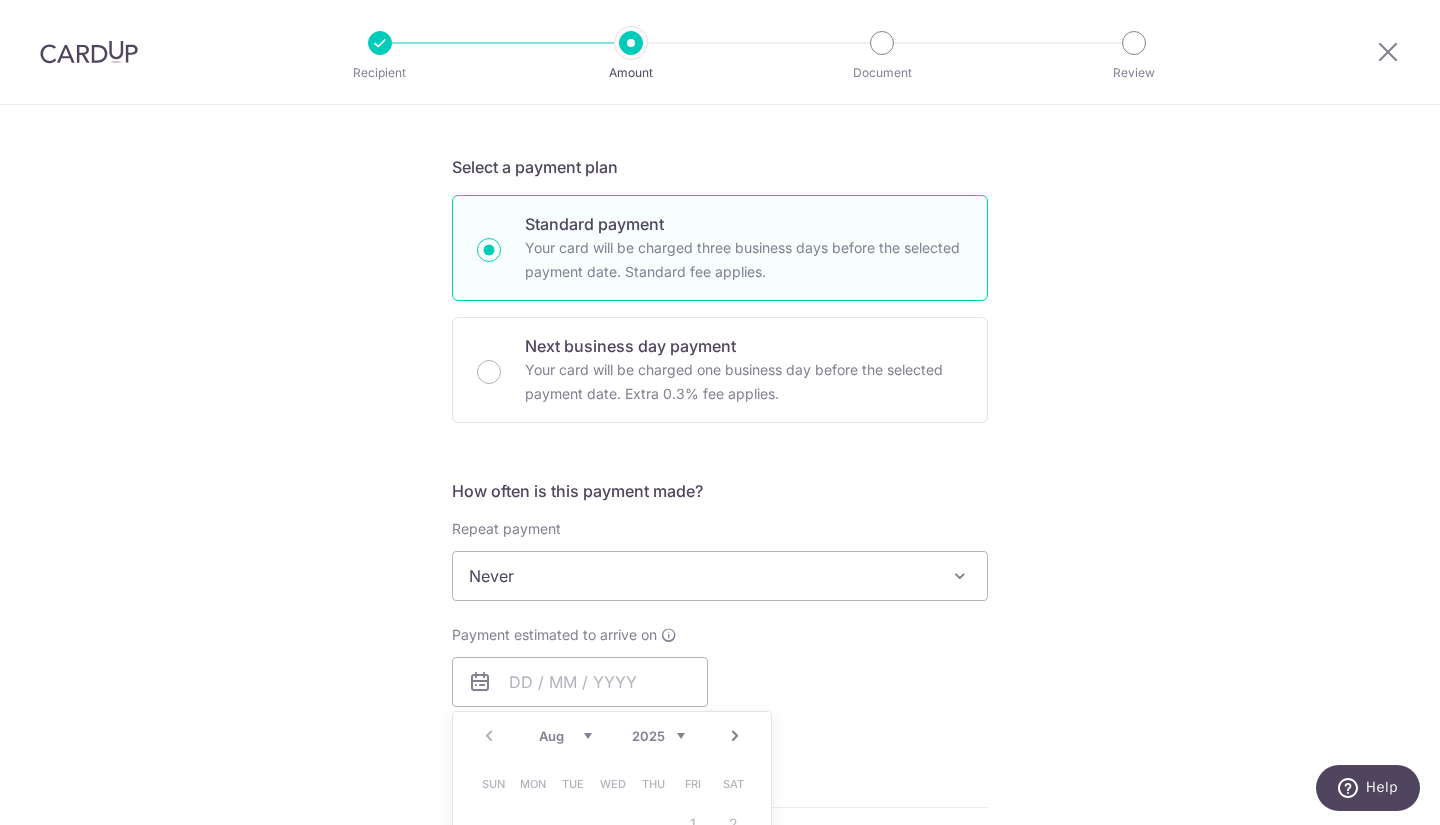 click on "Never" at bounding box center [720, 576] 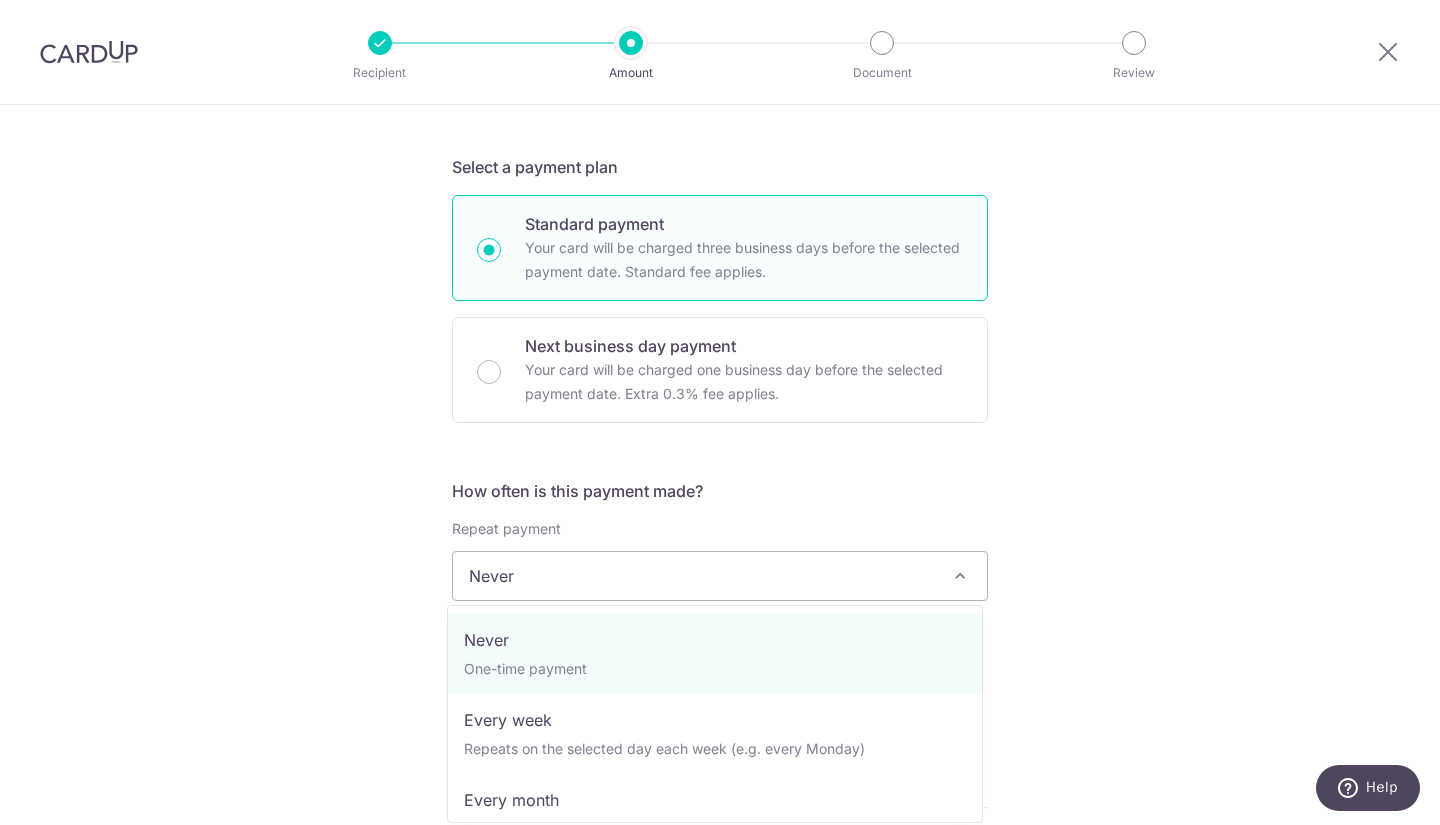 click on "Never" at bounding box center [720, 576] 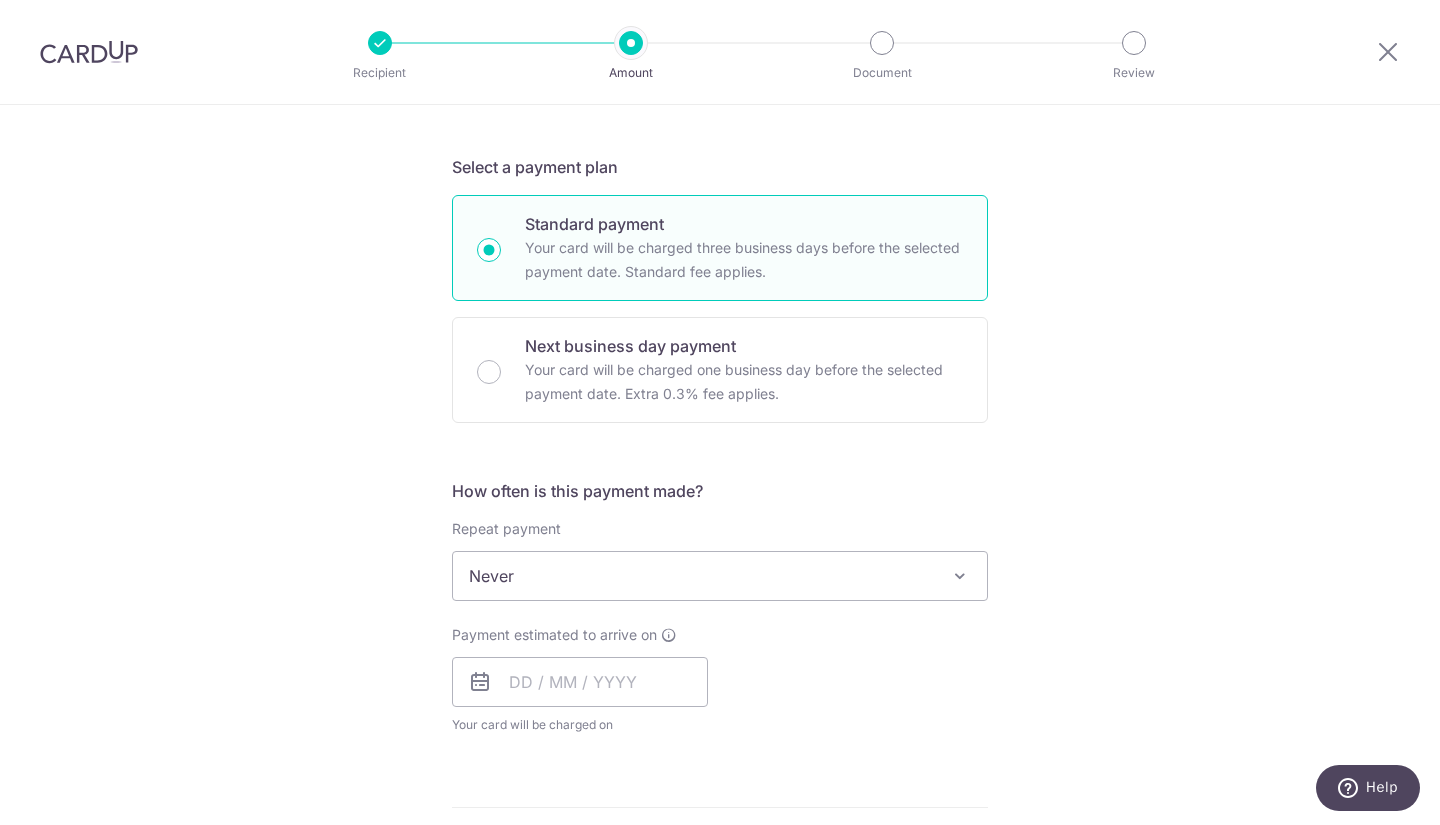 click on "Tell us more about your payment
Enter payment amount
SGD
2,025.00
2025.00
Select Card
**** 8094
Add credit card
Your Cards
**** 3364
**** 9260
**** 8491
**** 9960
**** 8094
Secure 256-bit SSL
Text
New card details" at bounding box center (720, 609) 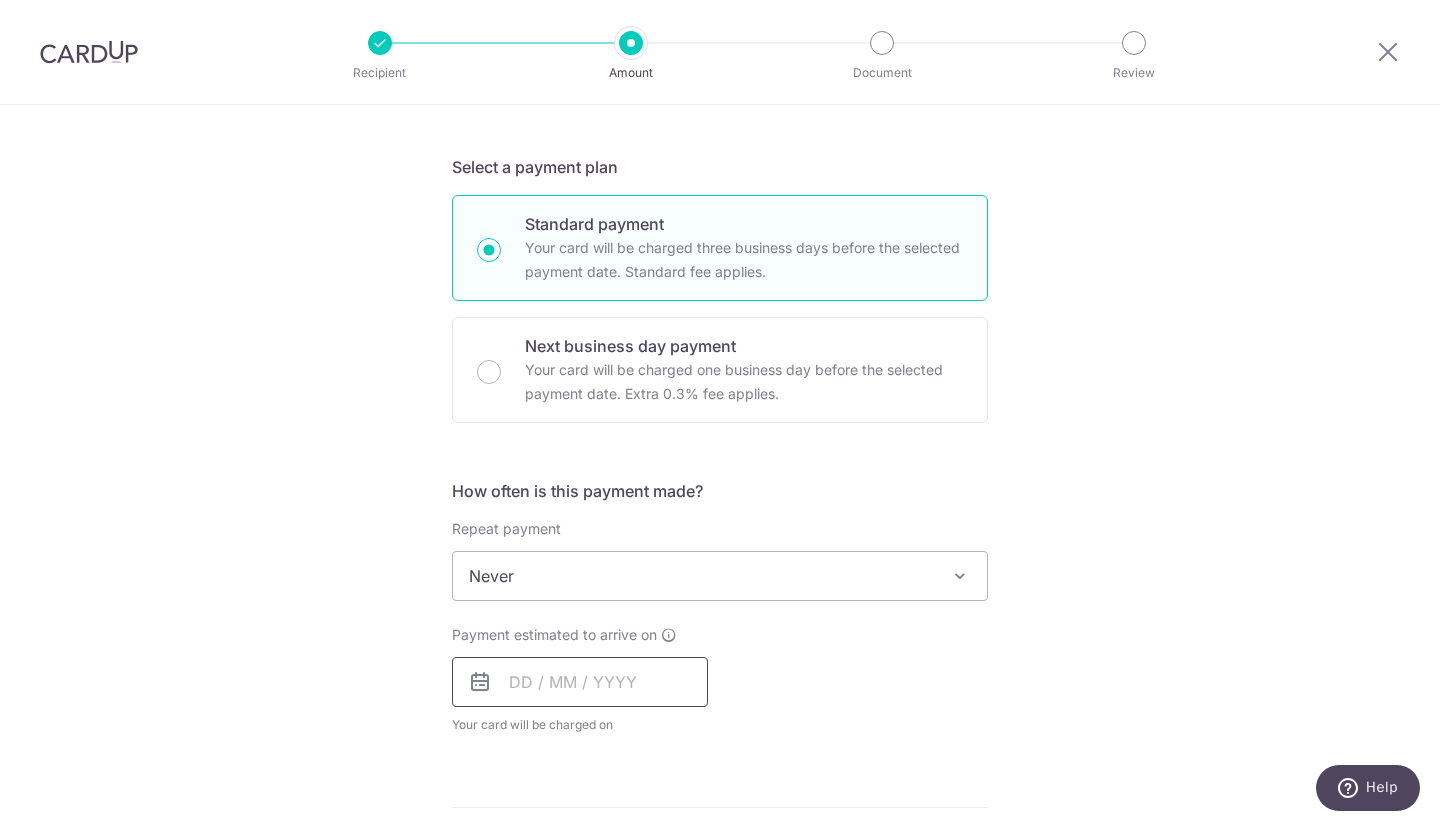 click at bounding box center [580, 682] 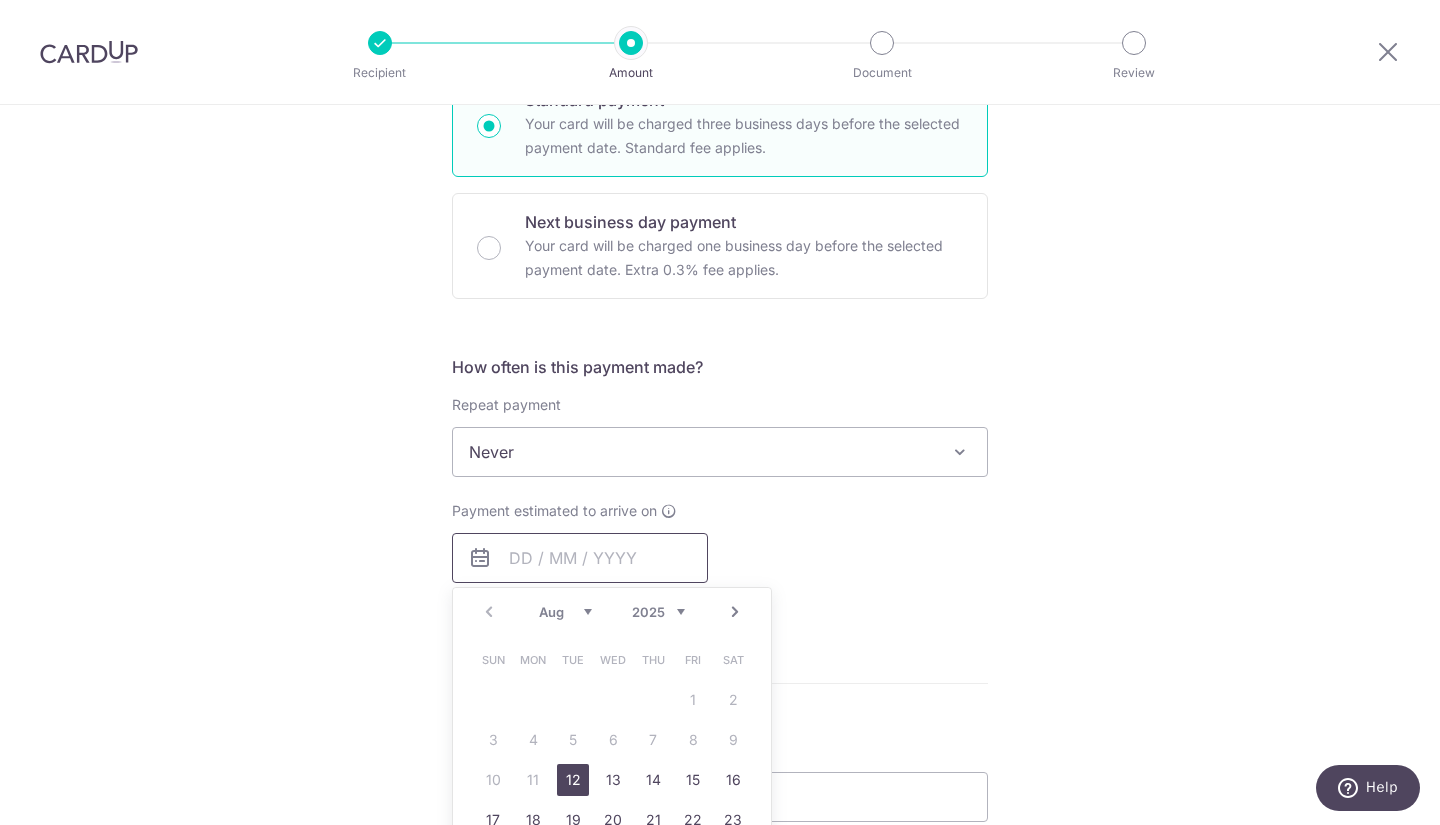 scroll, scrollTop: 600, scrollLeft: 0, axis: vertical 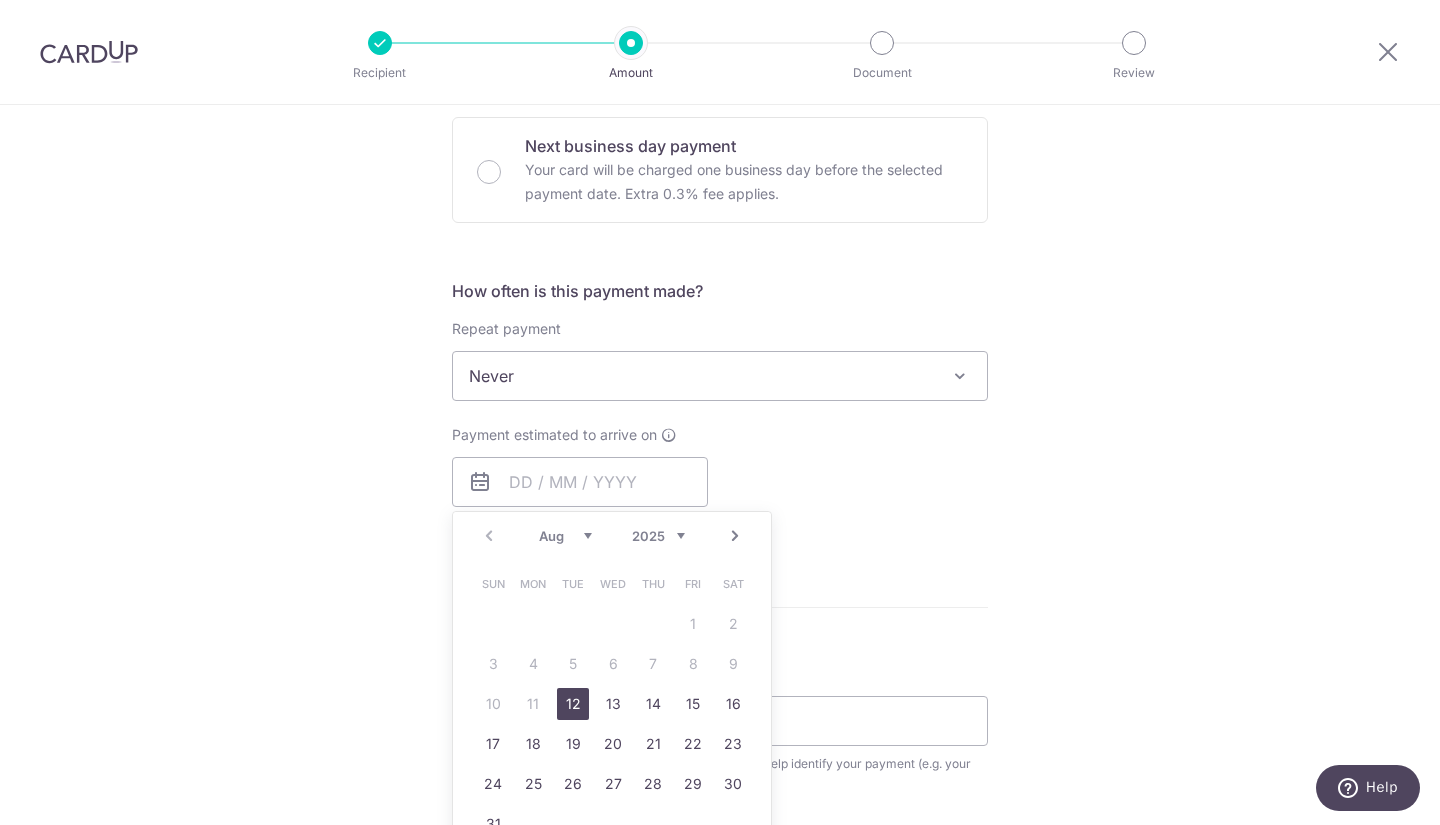 click on "12" at bounding box center [573, 704] 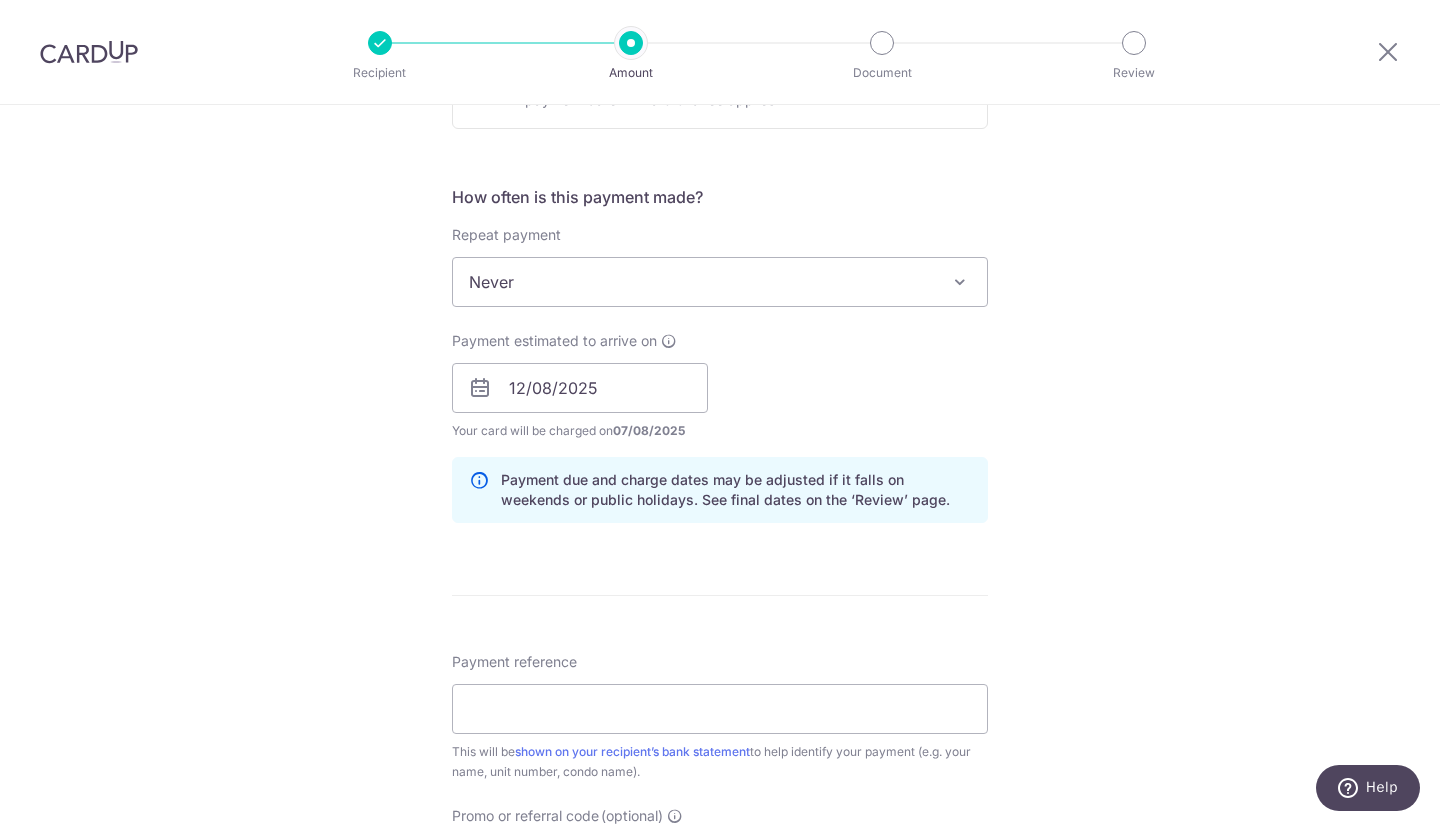 scroll, scrollTop: 900, scrollLeft: 0, axis: vertical 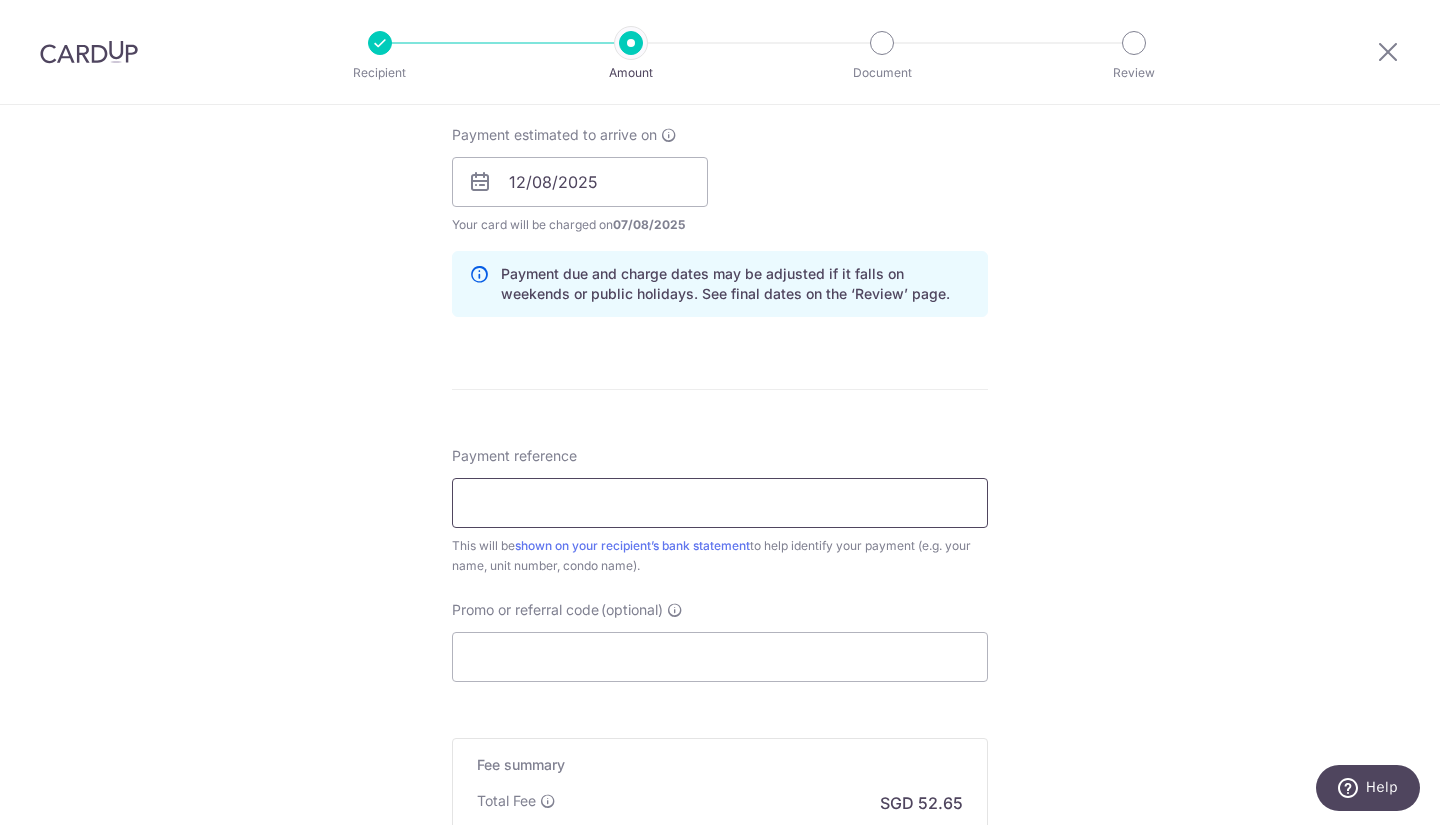 click on "Payment reference" at bounding box center (720, 503) 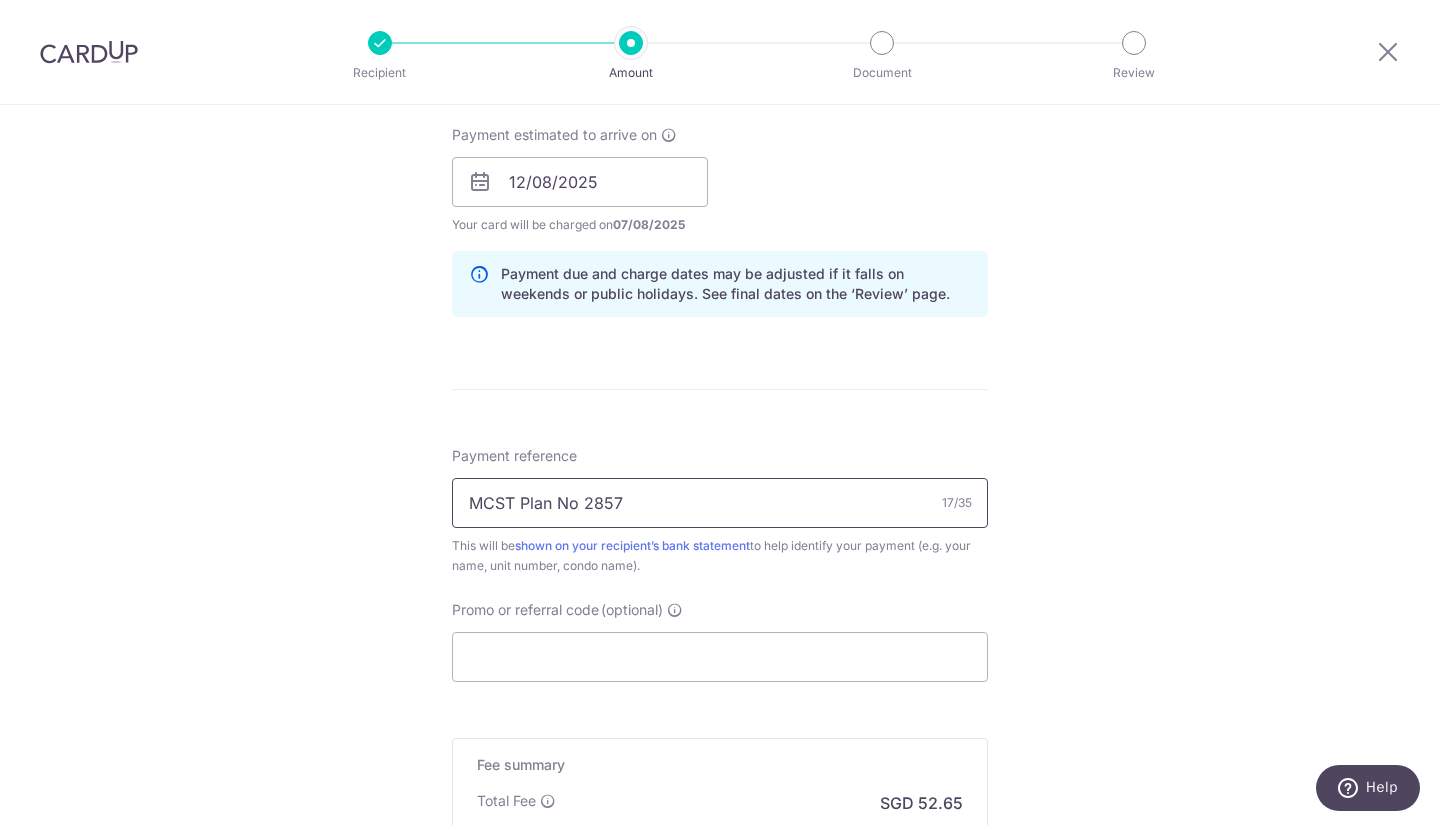 type on "MCST Plan No 2857" 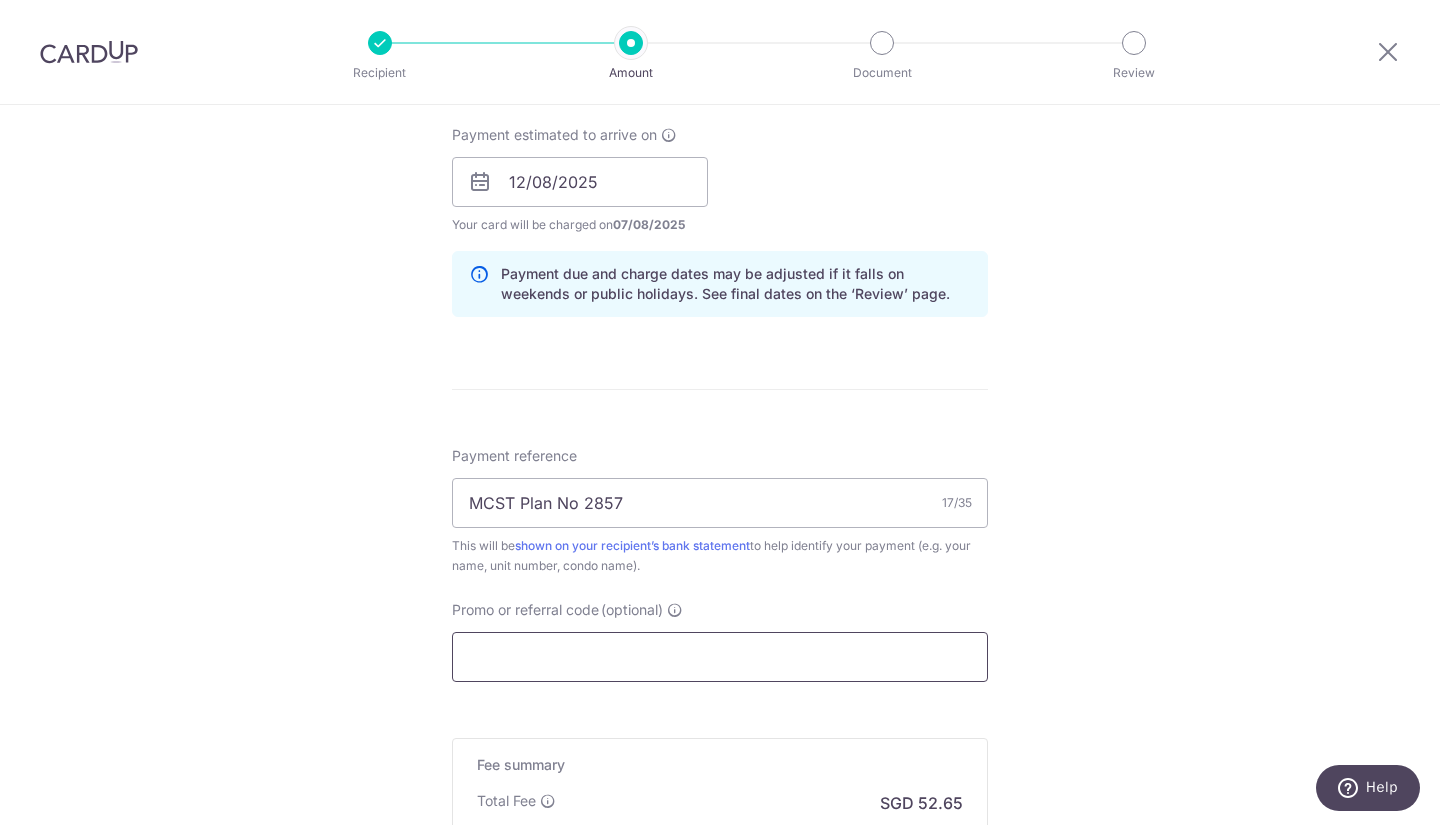 click on "Promo or referral code
(optional)" at bounding box center (720, 657) 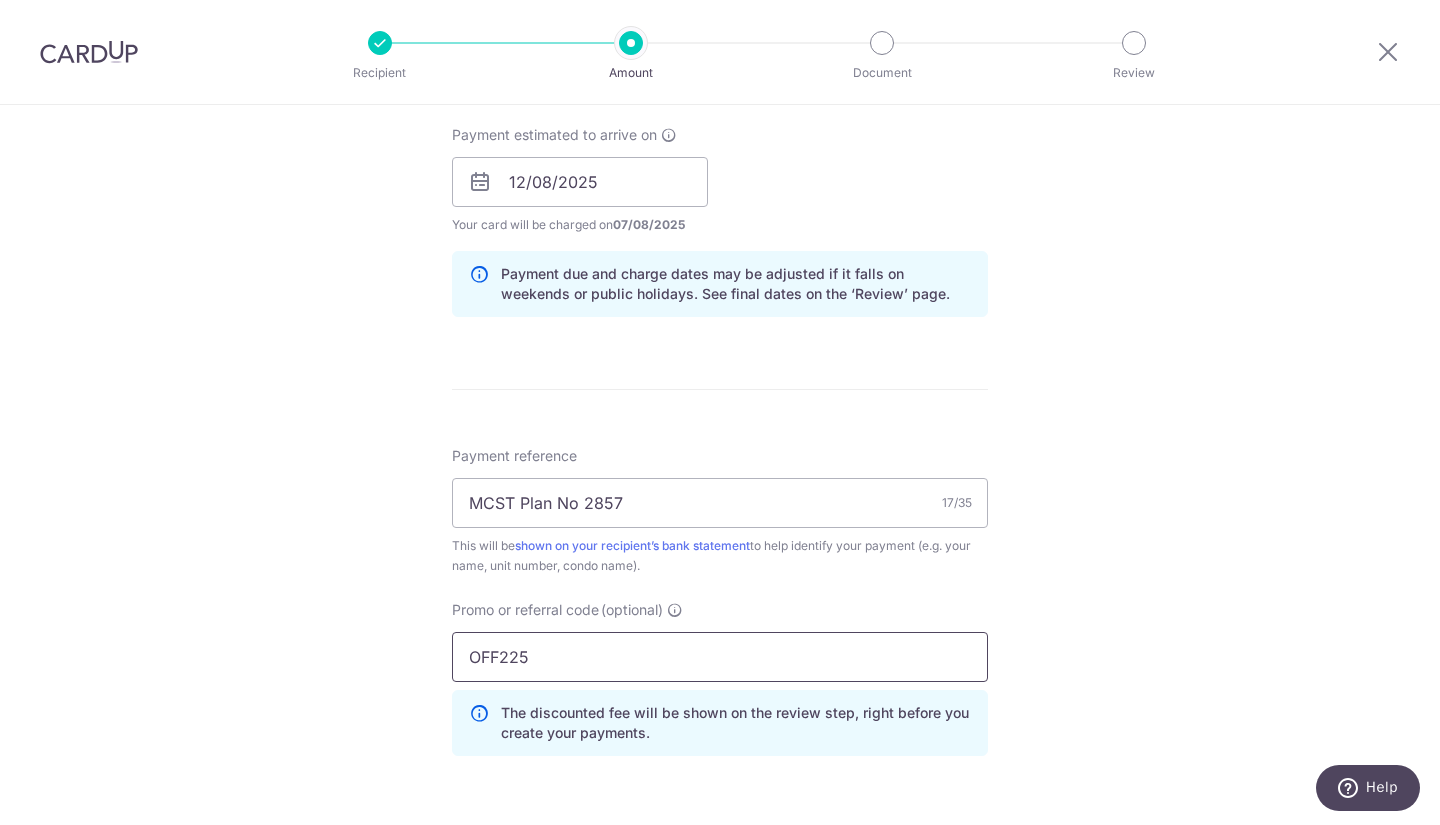 scroll, scrollTop: 1261, scrollLeft: 0, axis: vertical 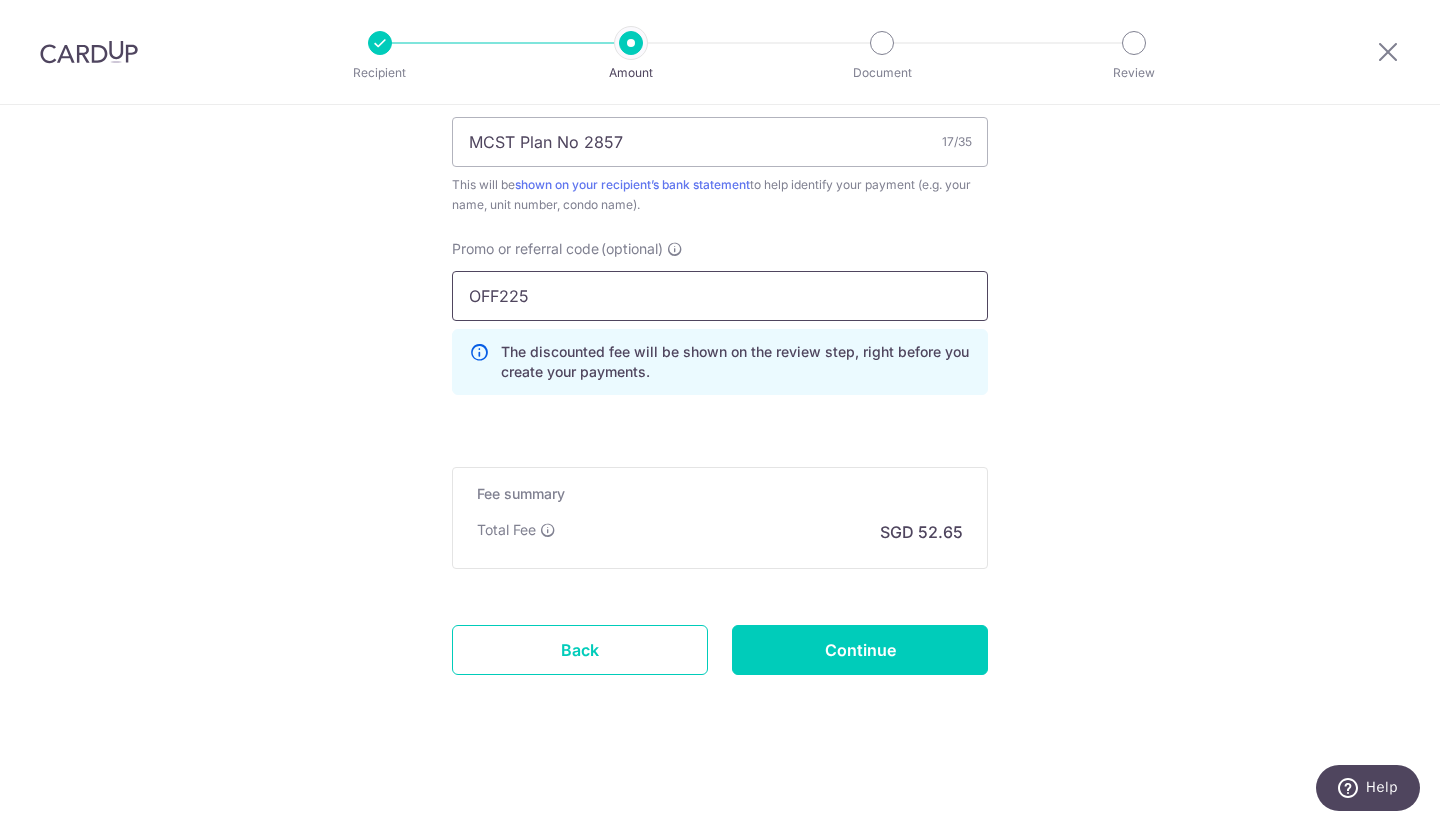 type on "OFF225" 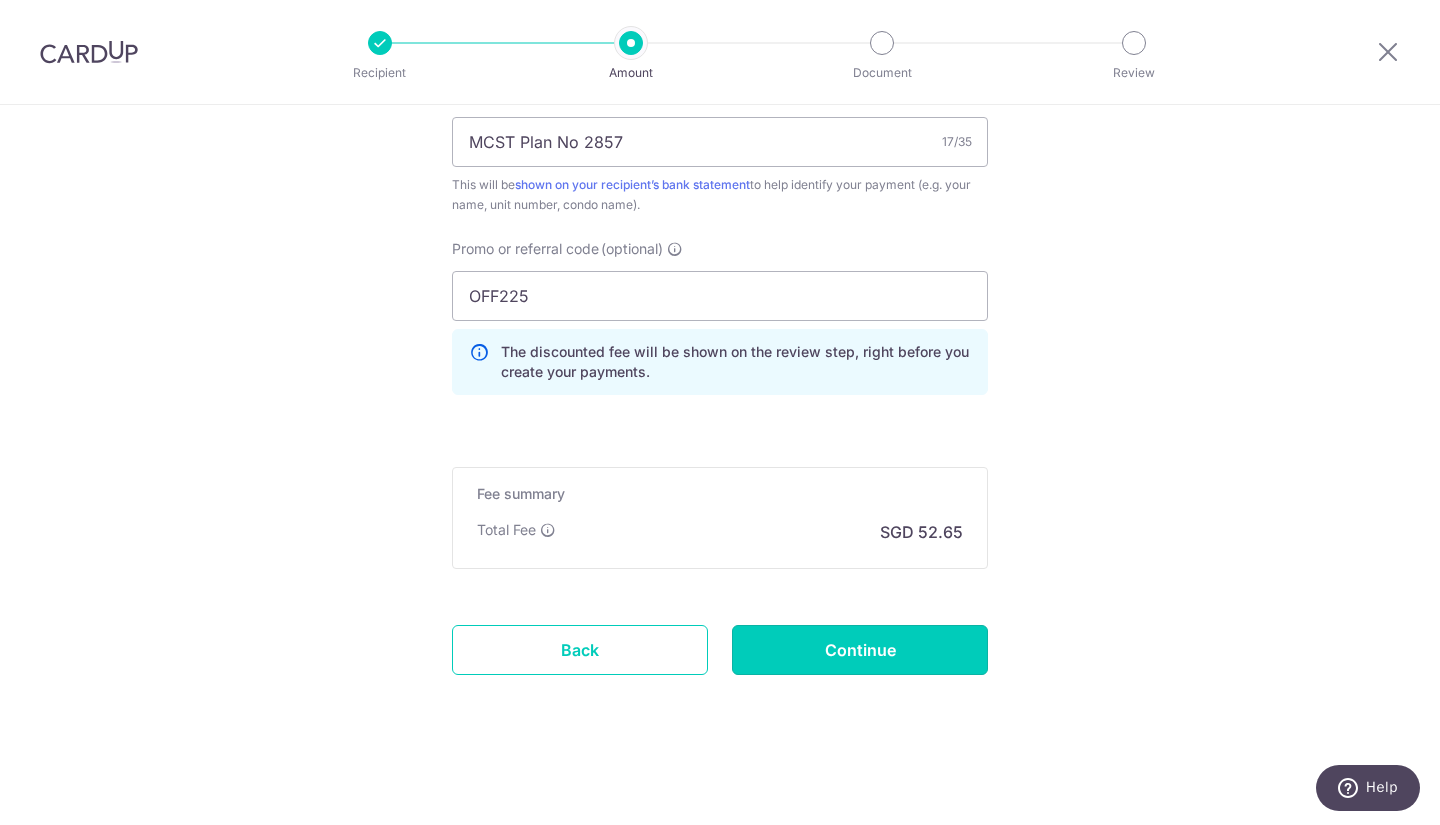 click on "Continue" at bounding box center (860, 650) 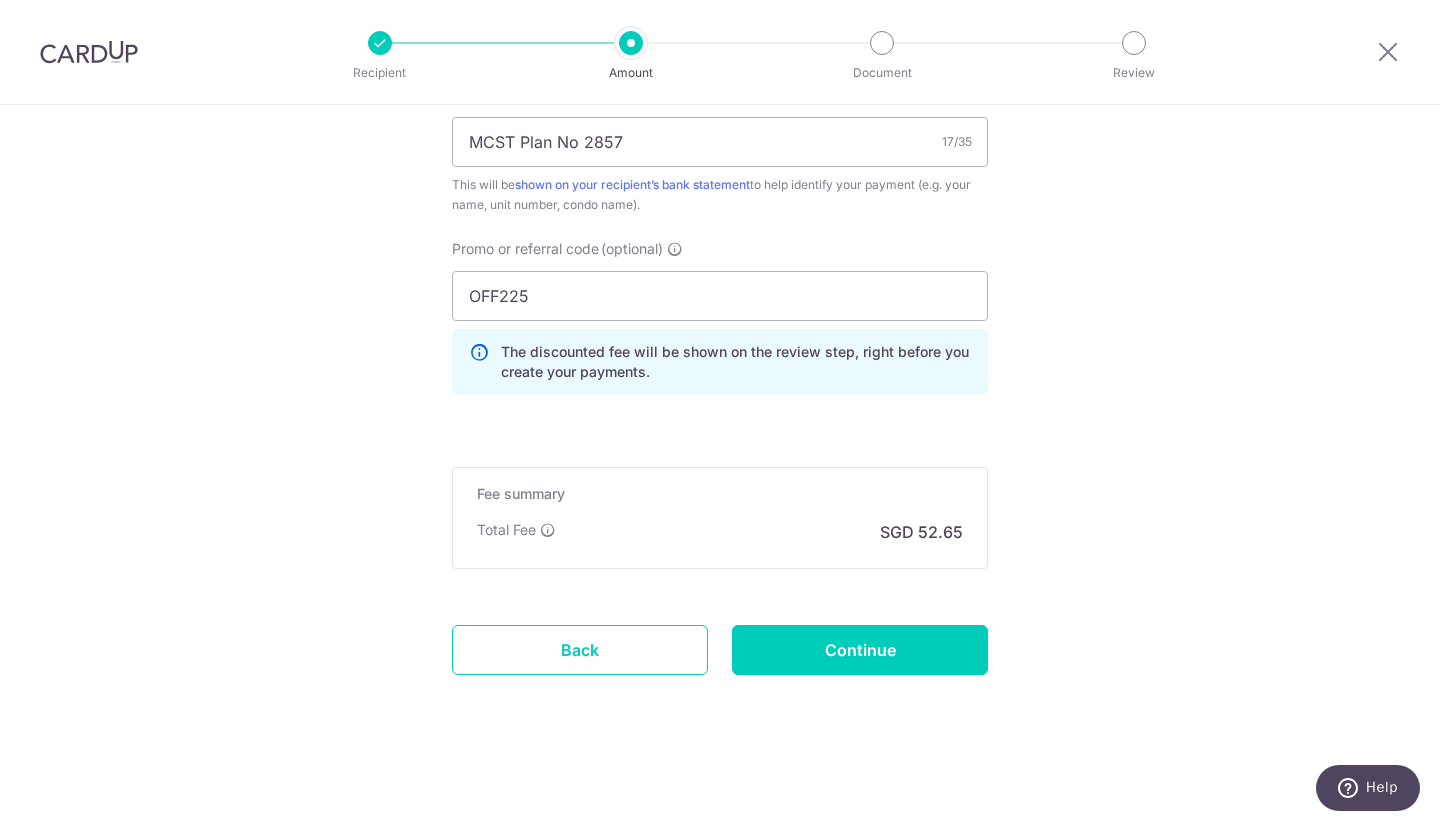type on "Create Schedule" 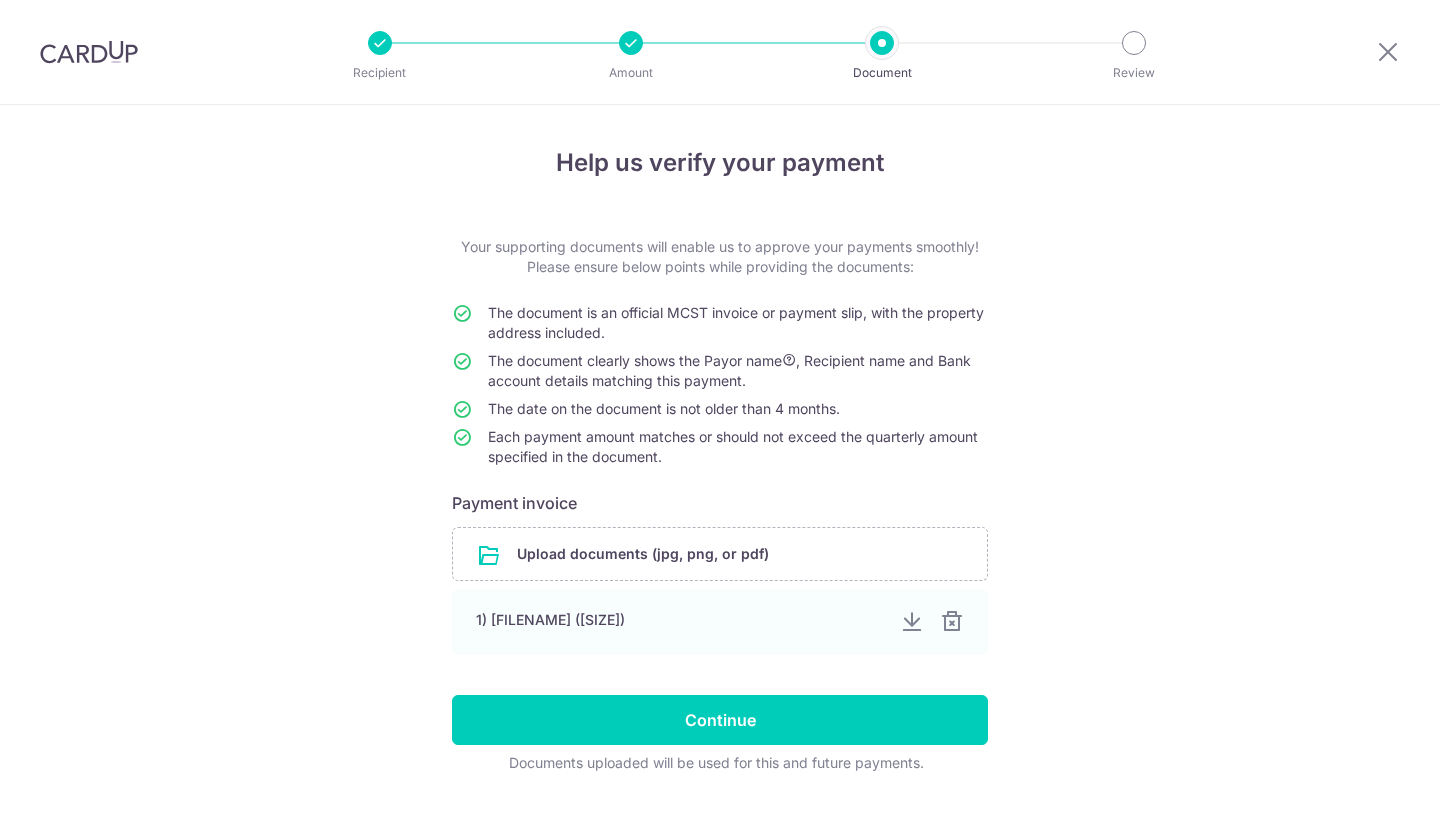 scroll, scrollTop: 0, scrollLeft: 0, axis: both 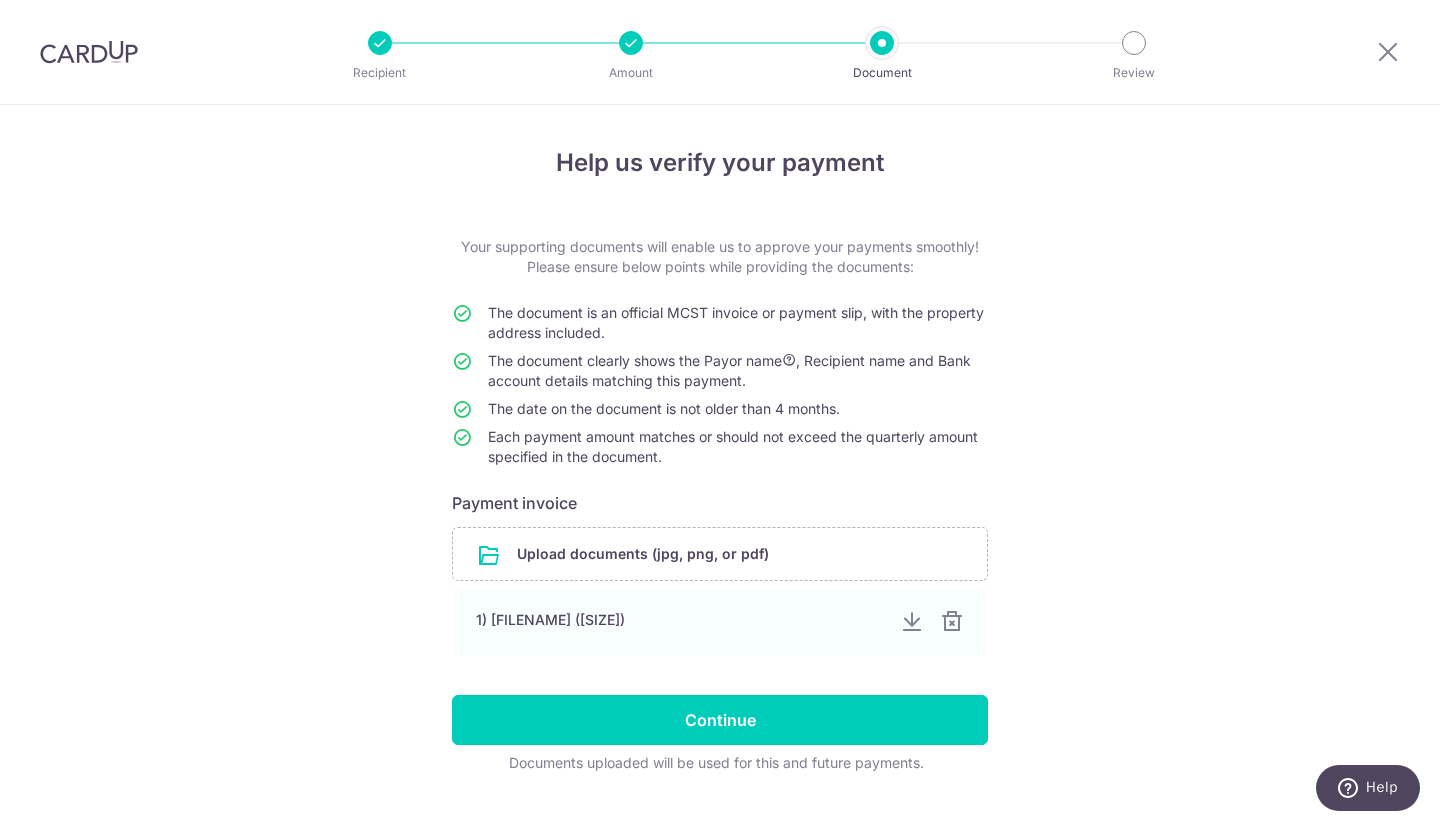 click at bounding box center [720, 554] 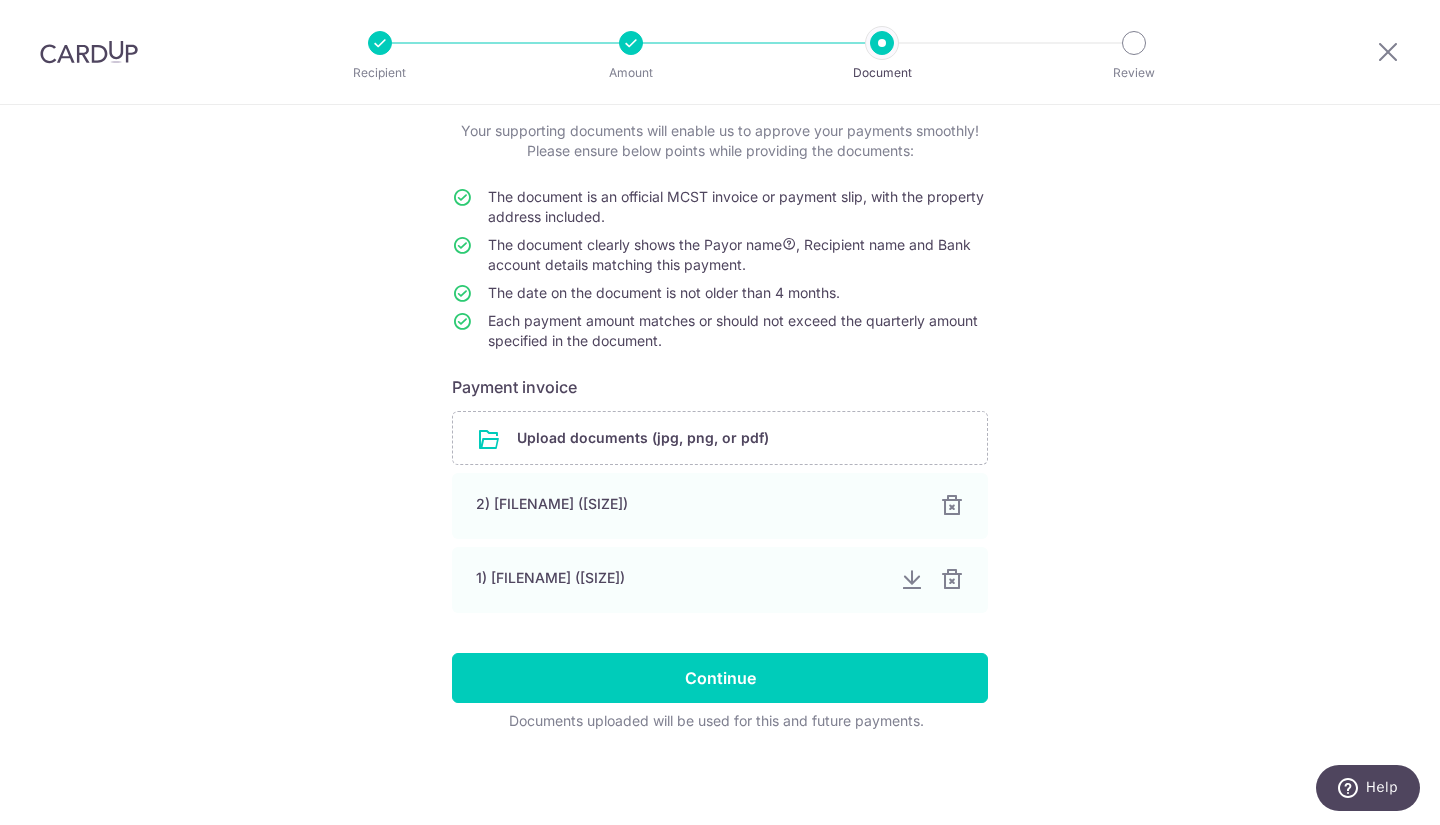 scroll, scrollTop: 122, scrollLeft: 0, axis: vertical 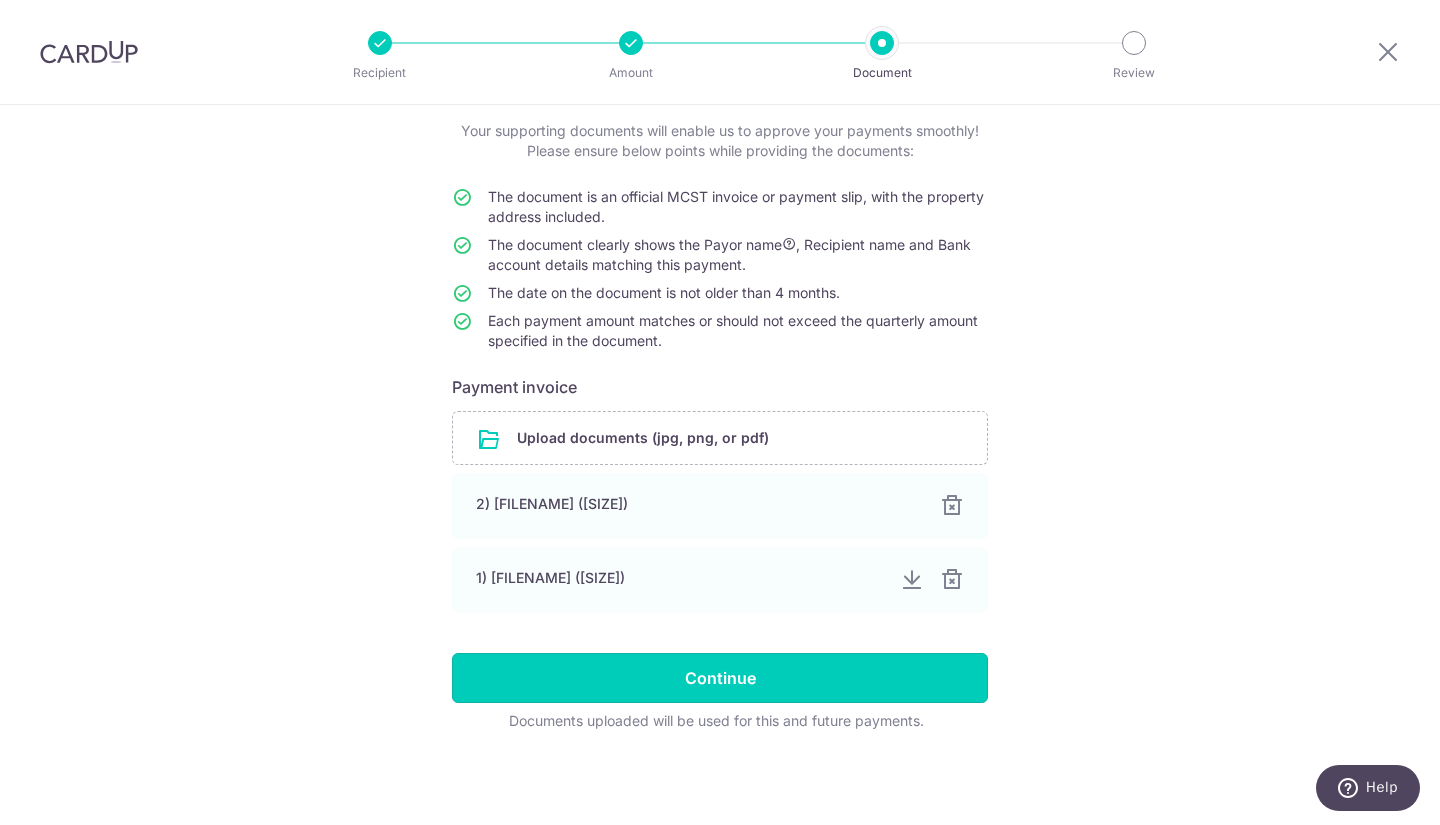 click on "Continue" at bounding box center (720, 678) 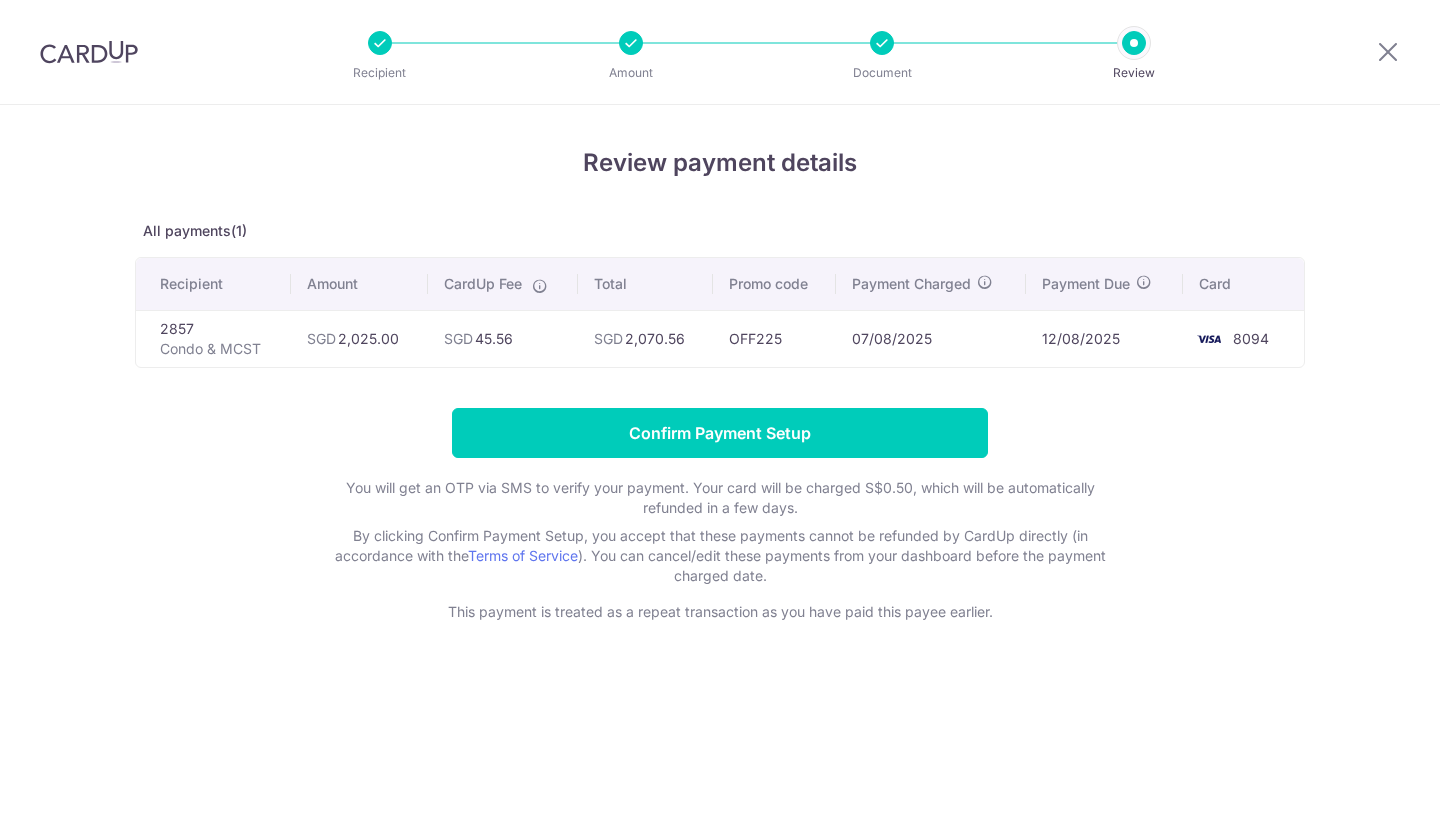 scroll, scrollTop: 0, scrollLeft: 0, axis: both 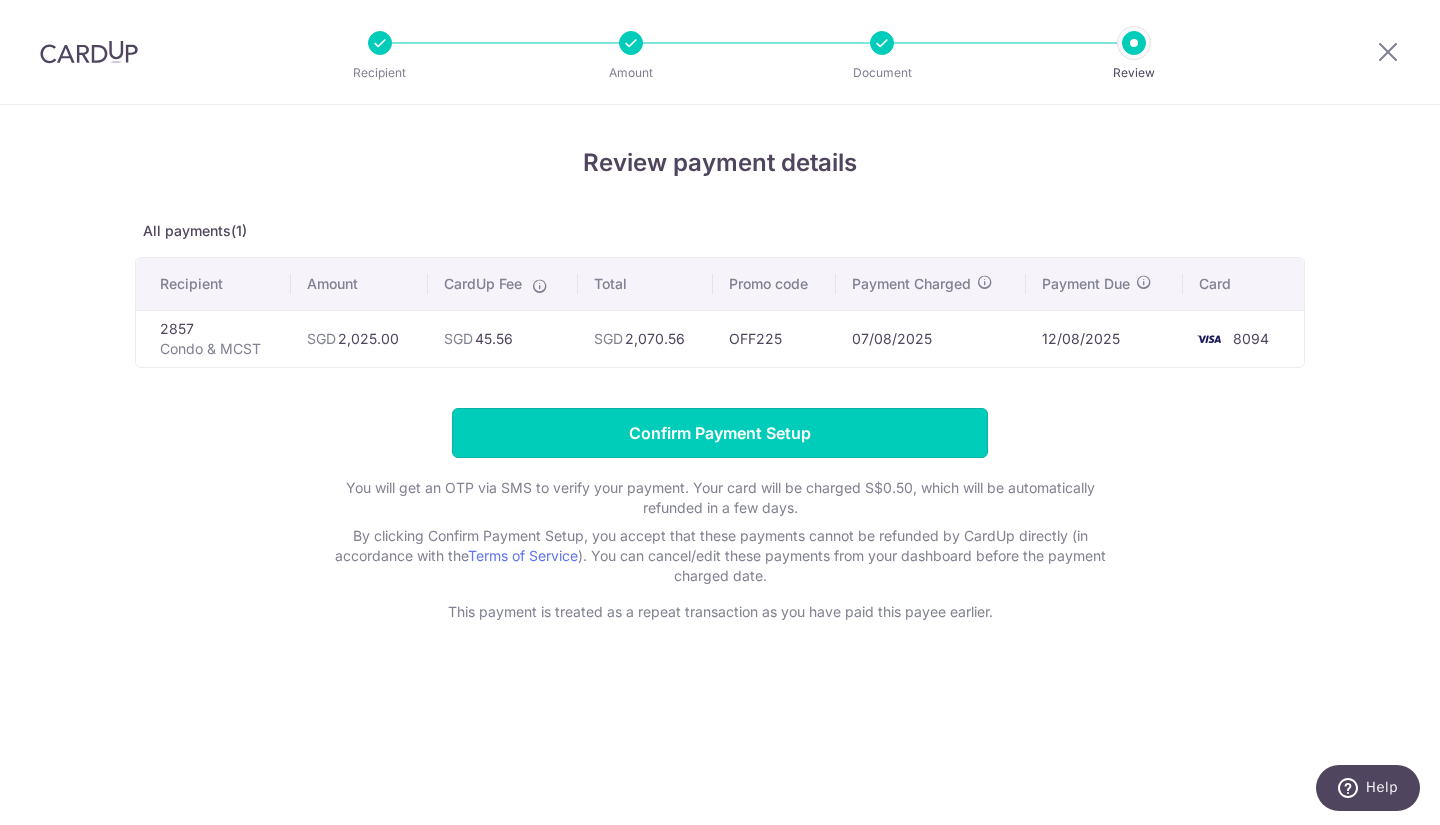 click on "Confirm Payment Setup" at bounding box center [720, 433] 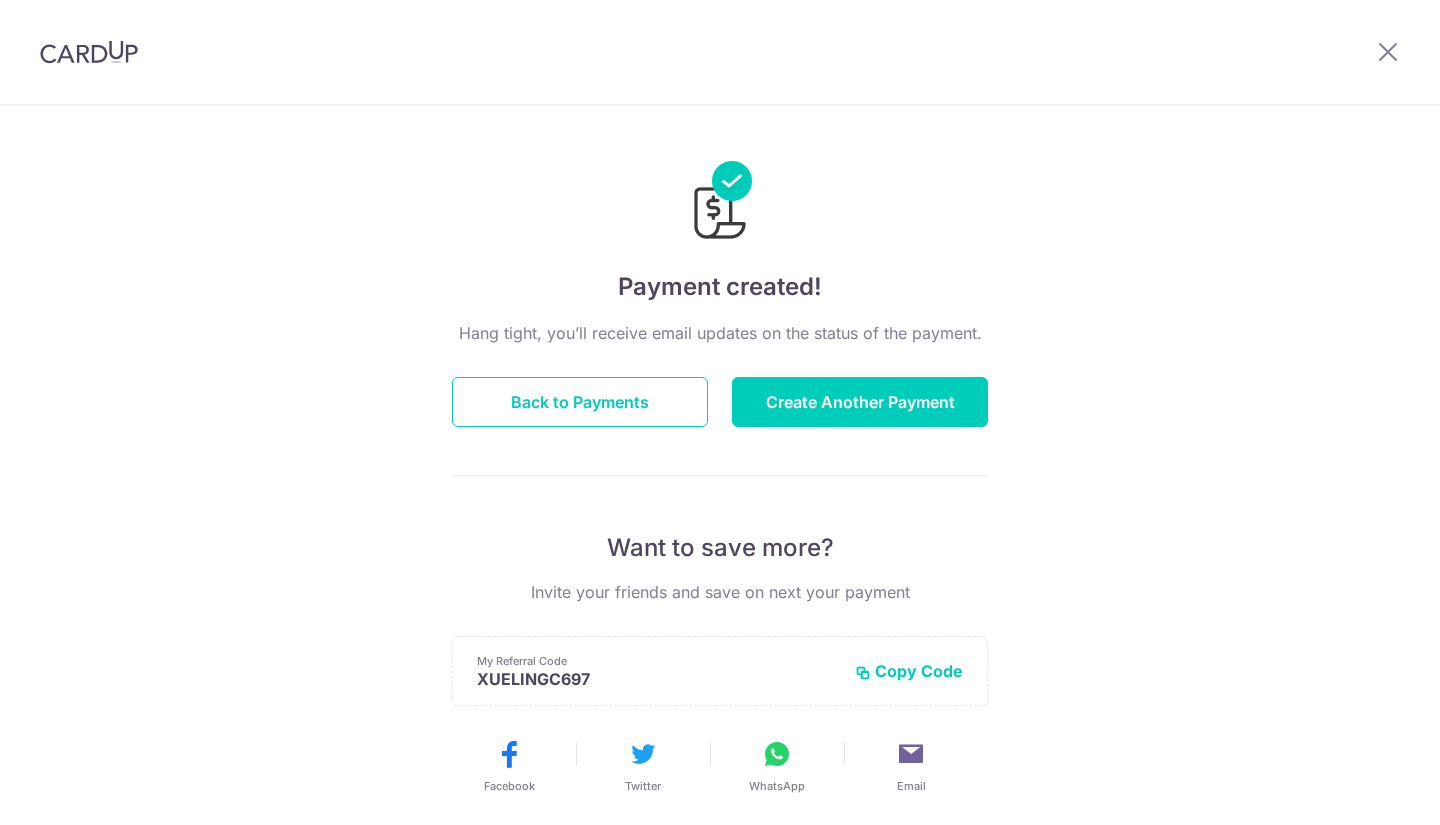 scroll, scrollTop: 0, scrollLeft: 0, axis: both 